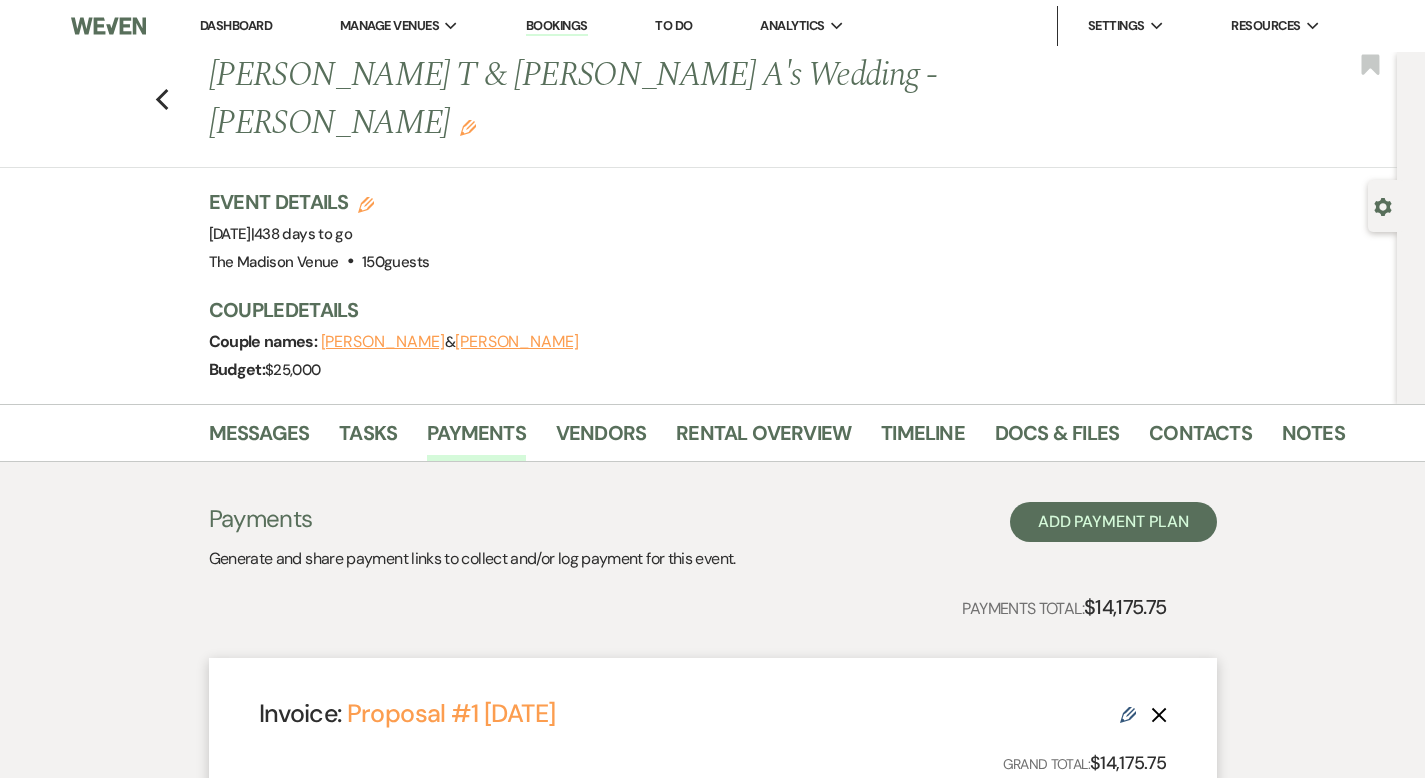 scroll, scrollTop: 0, scrollLeft: 0, axis: both 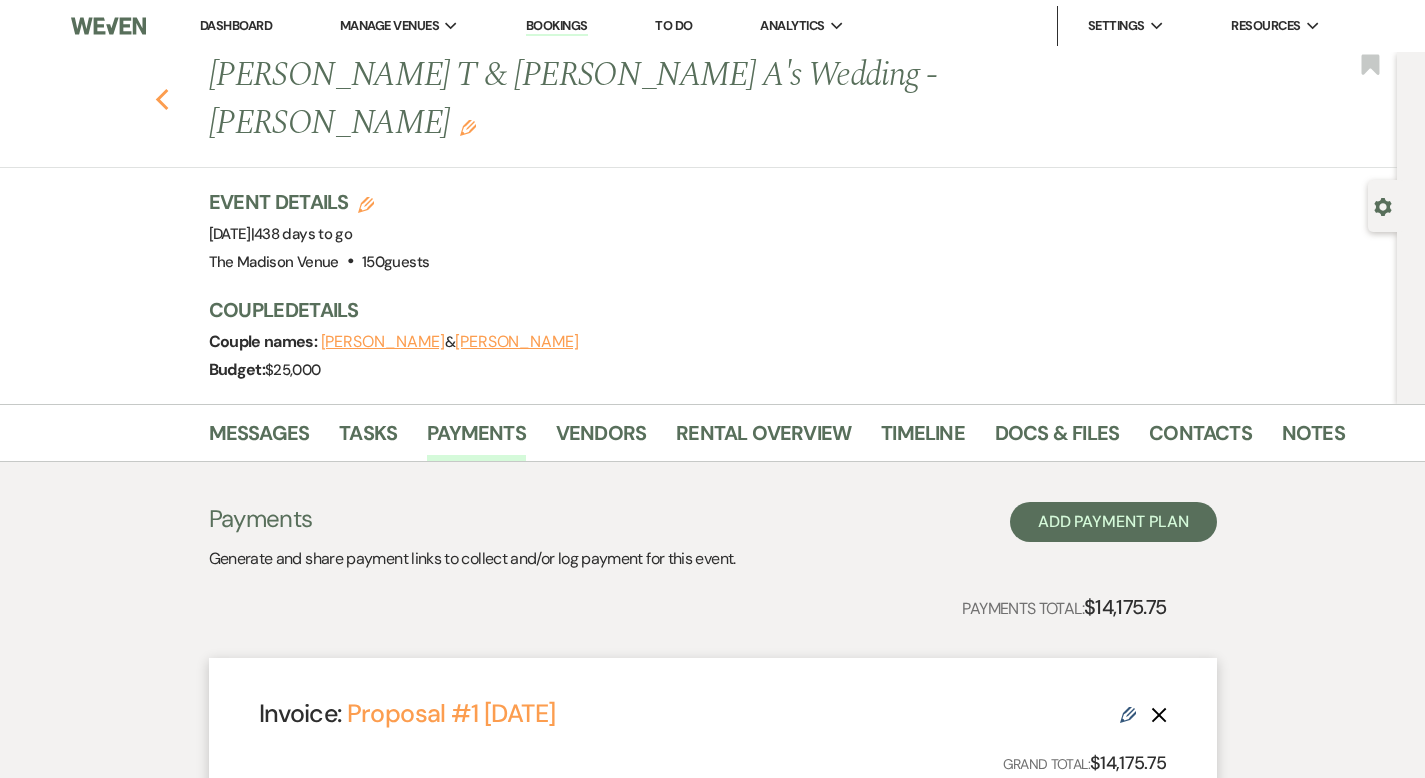 click 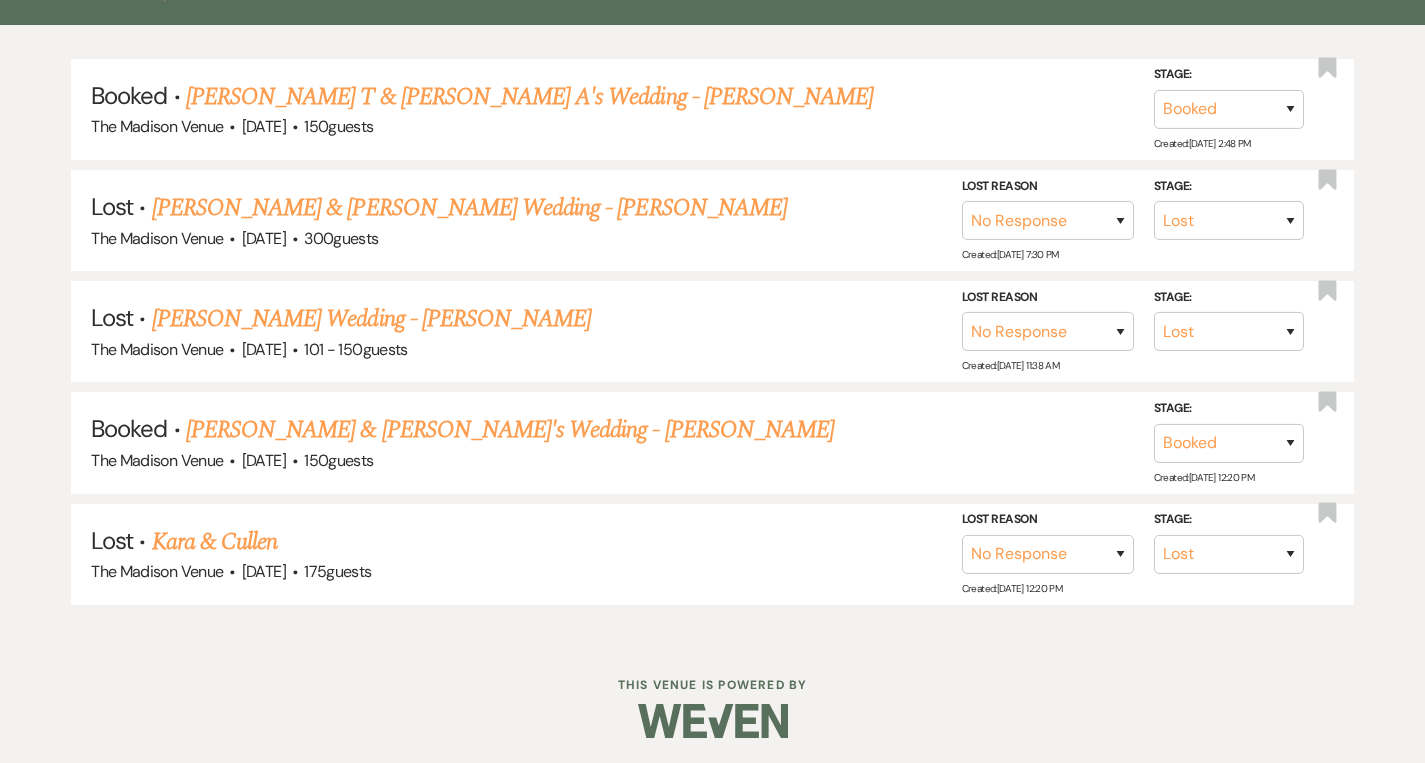 scroll, scrollTop: 0, scrollLeft: 0, axis: both 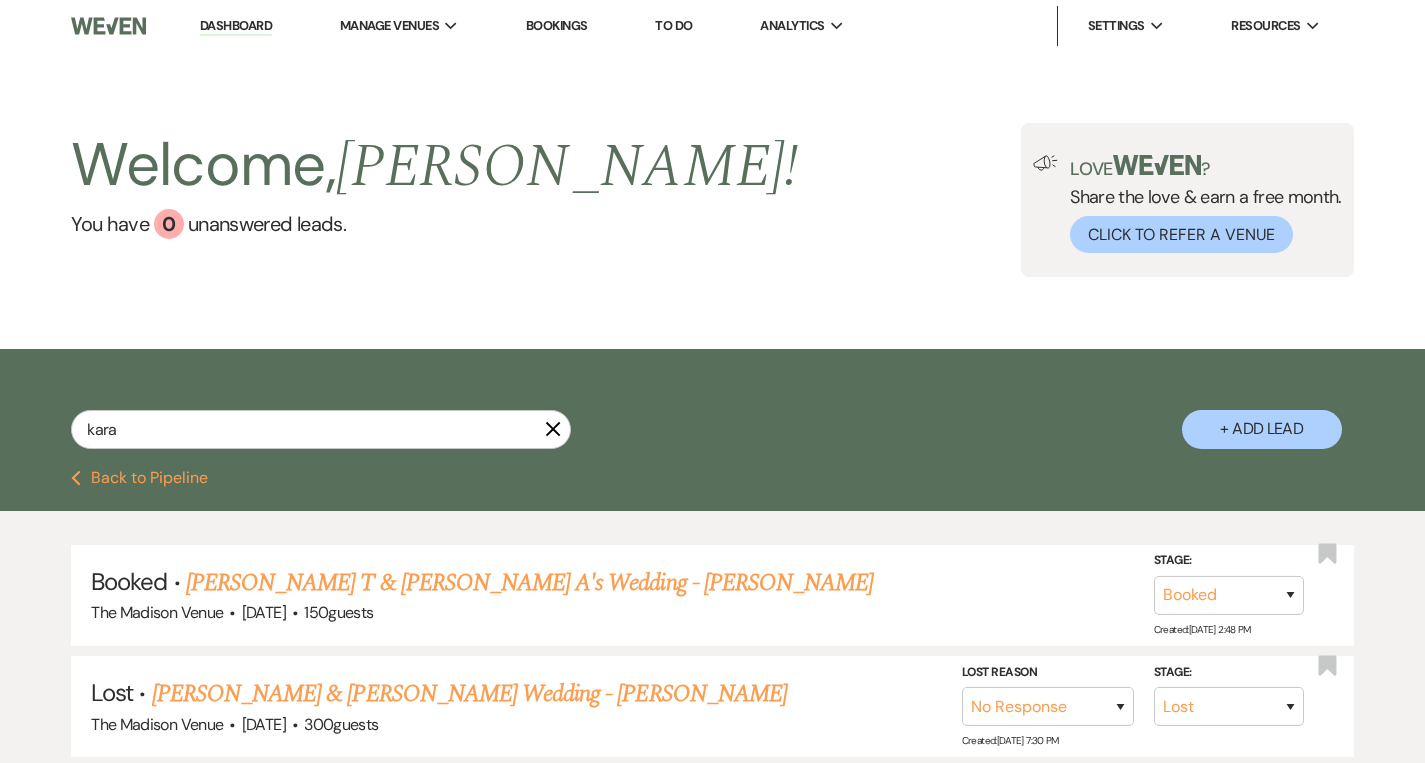 click on "X" 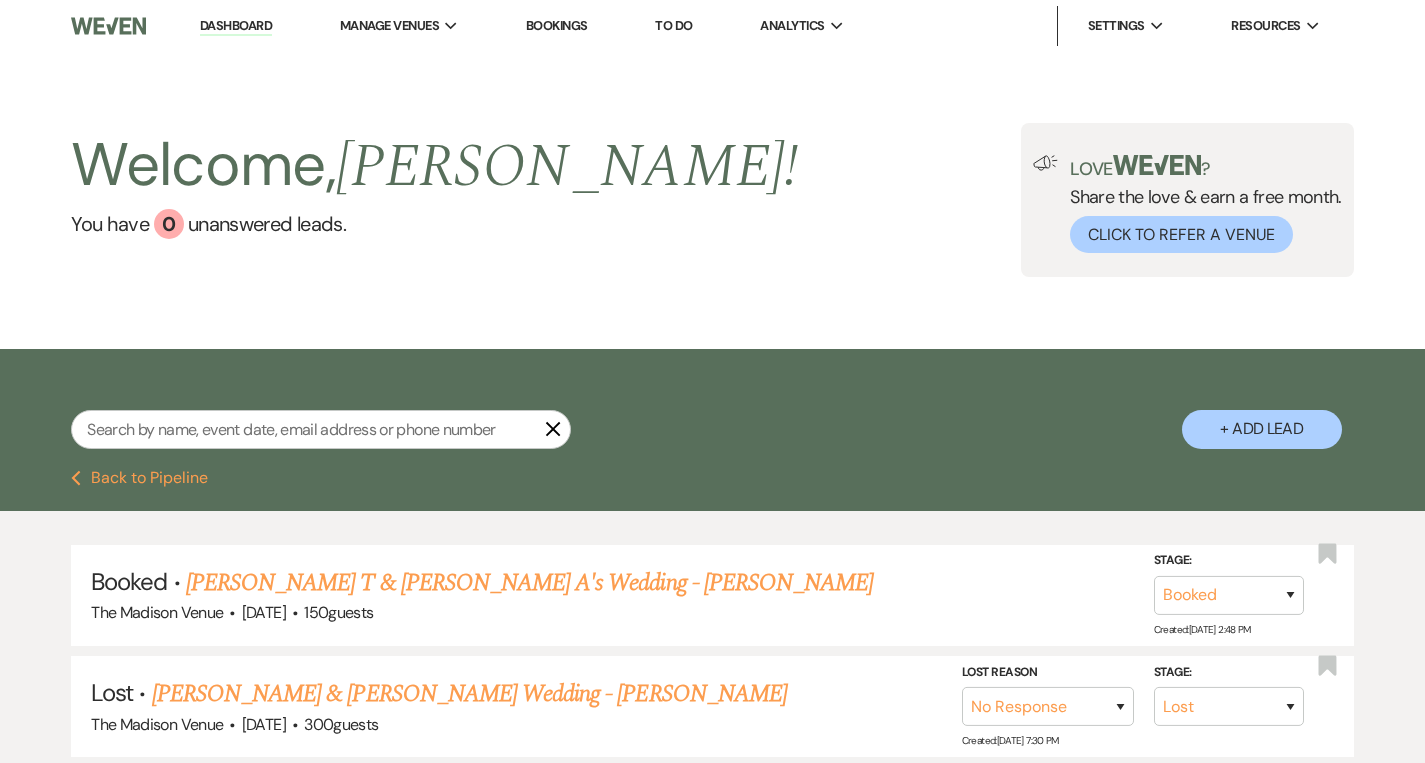 select on "6" 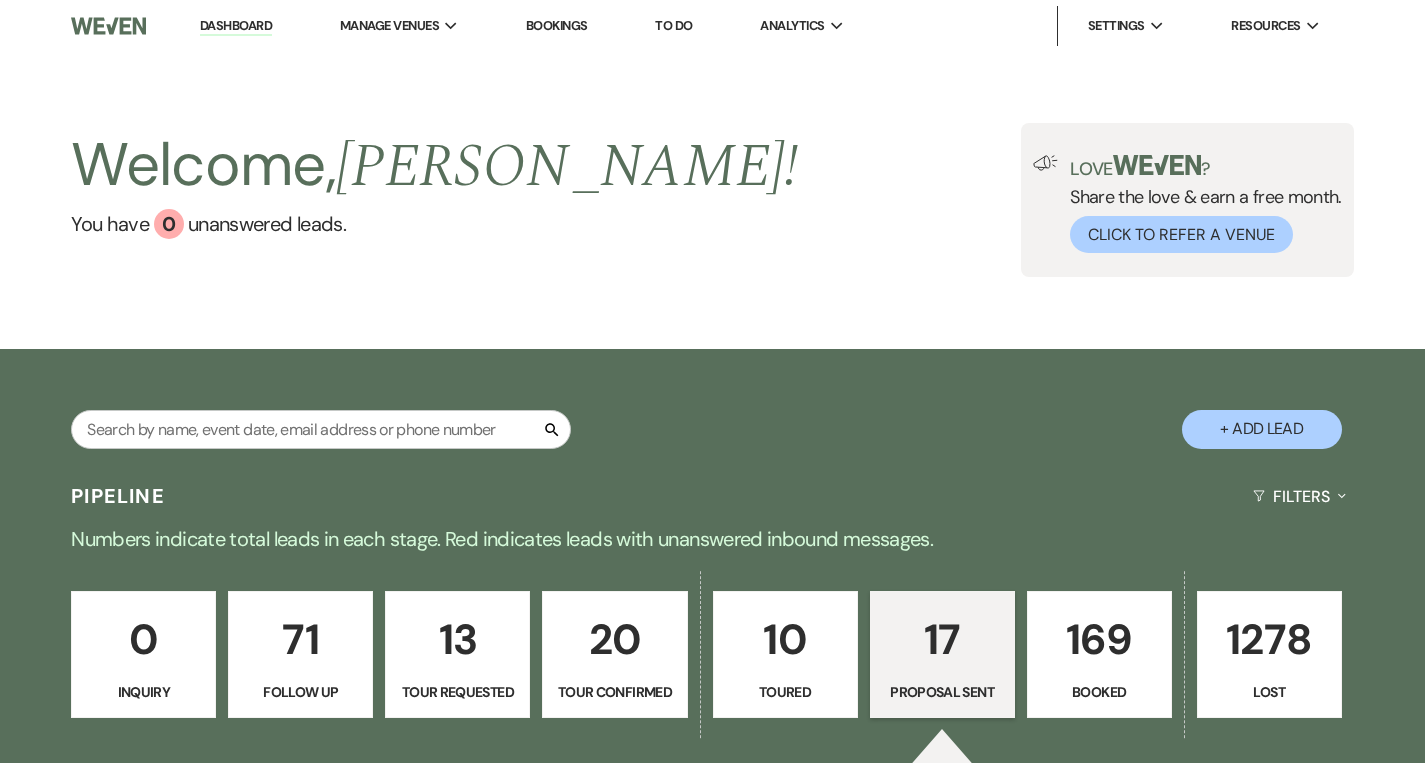 select on "6" 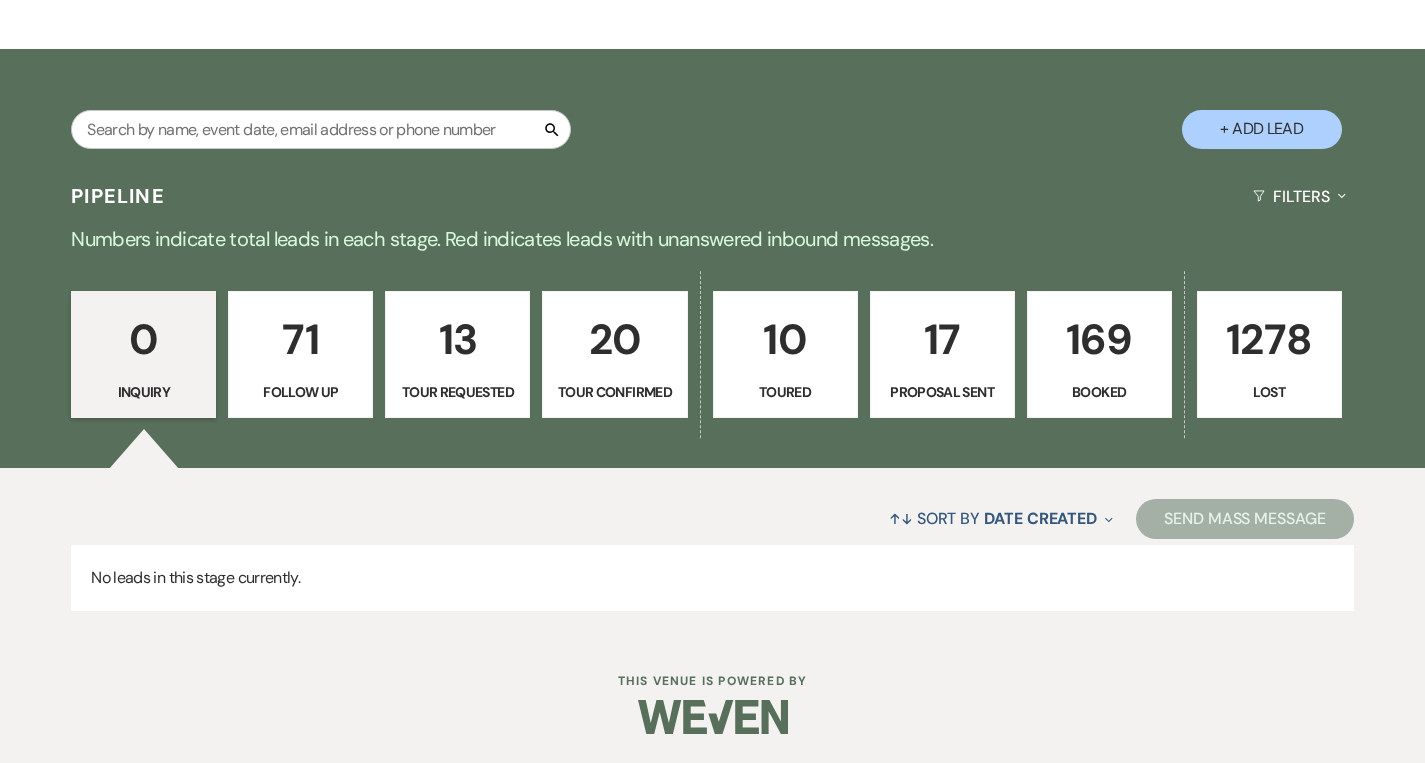 scroll, scrollTop: 0, scrollLeft: 0, axis: both 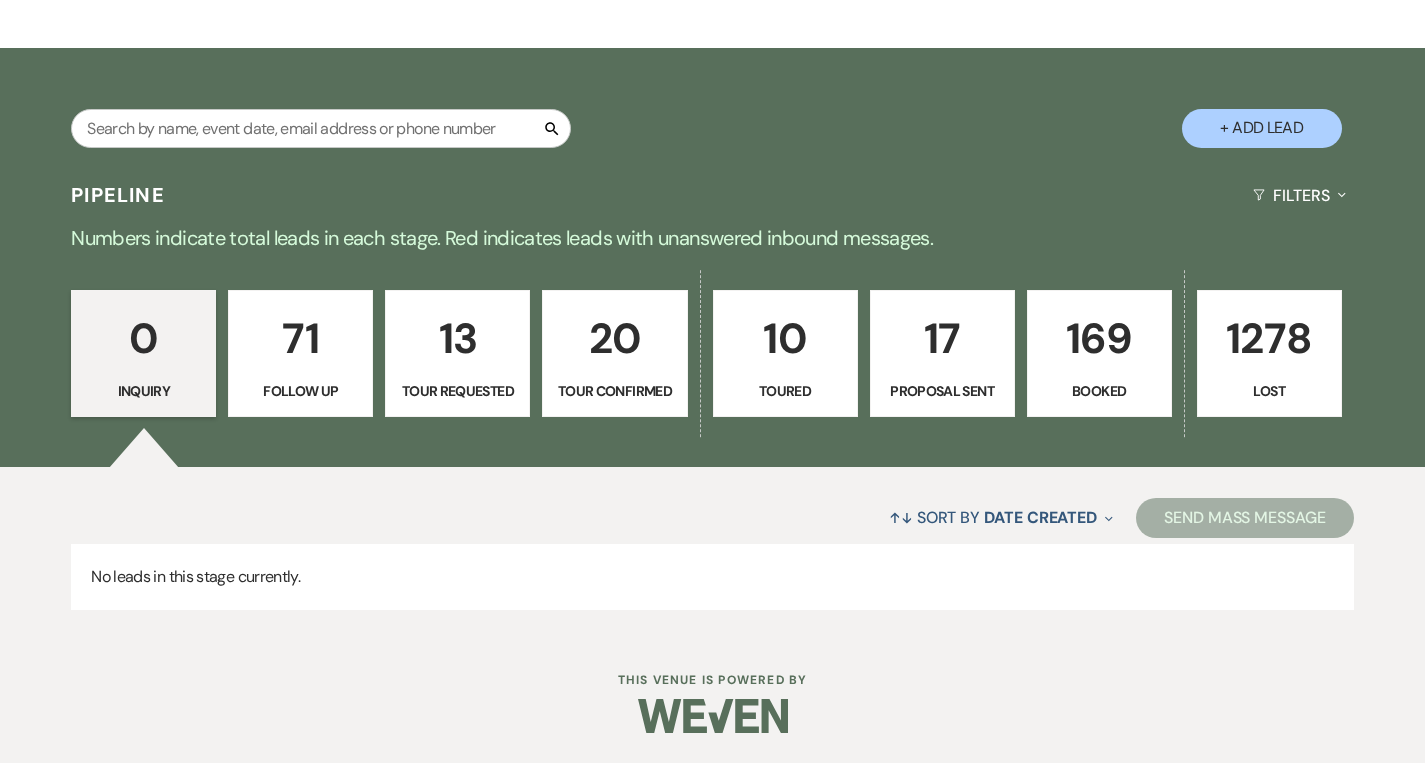 click on "71" at bounding box center [300, 338] 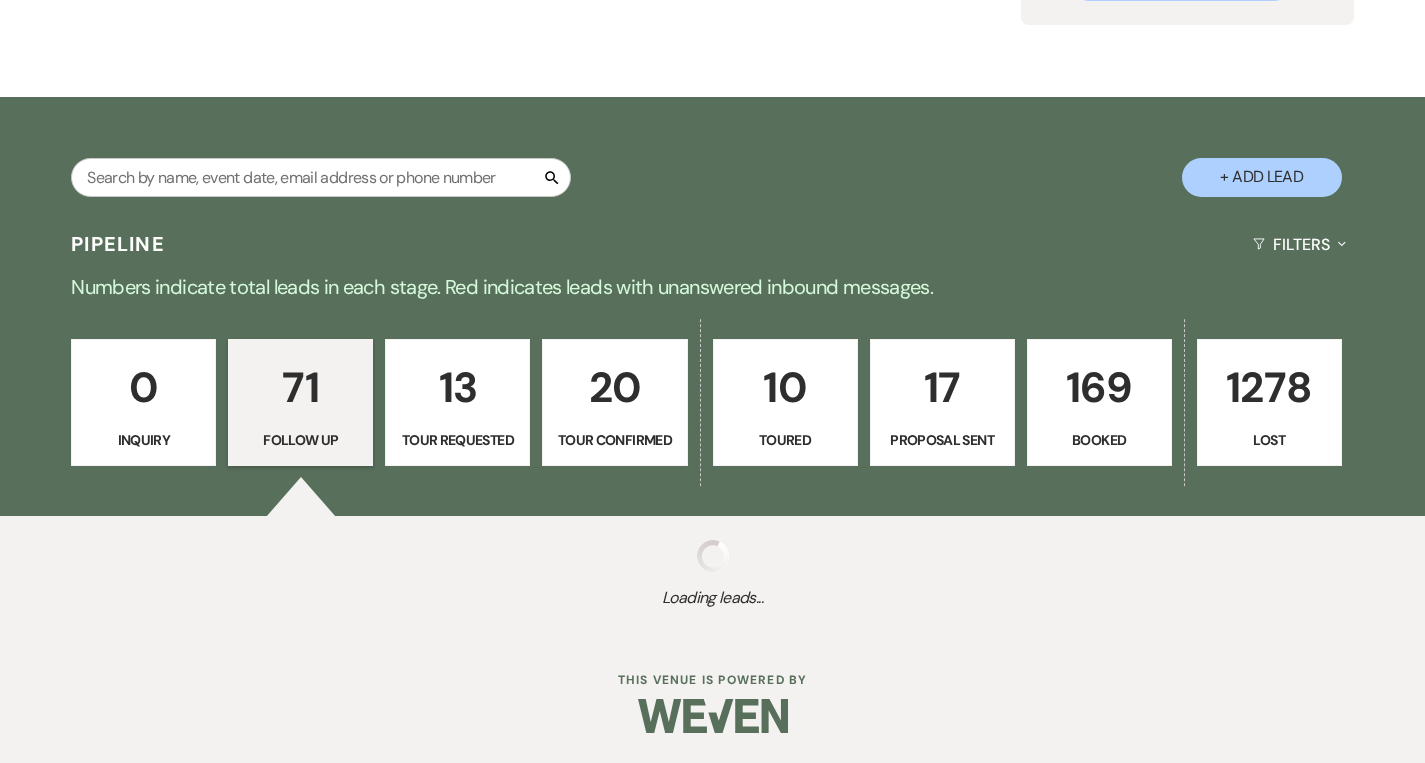 select on "9" 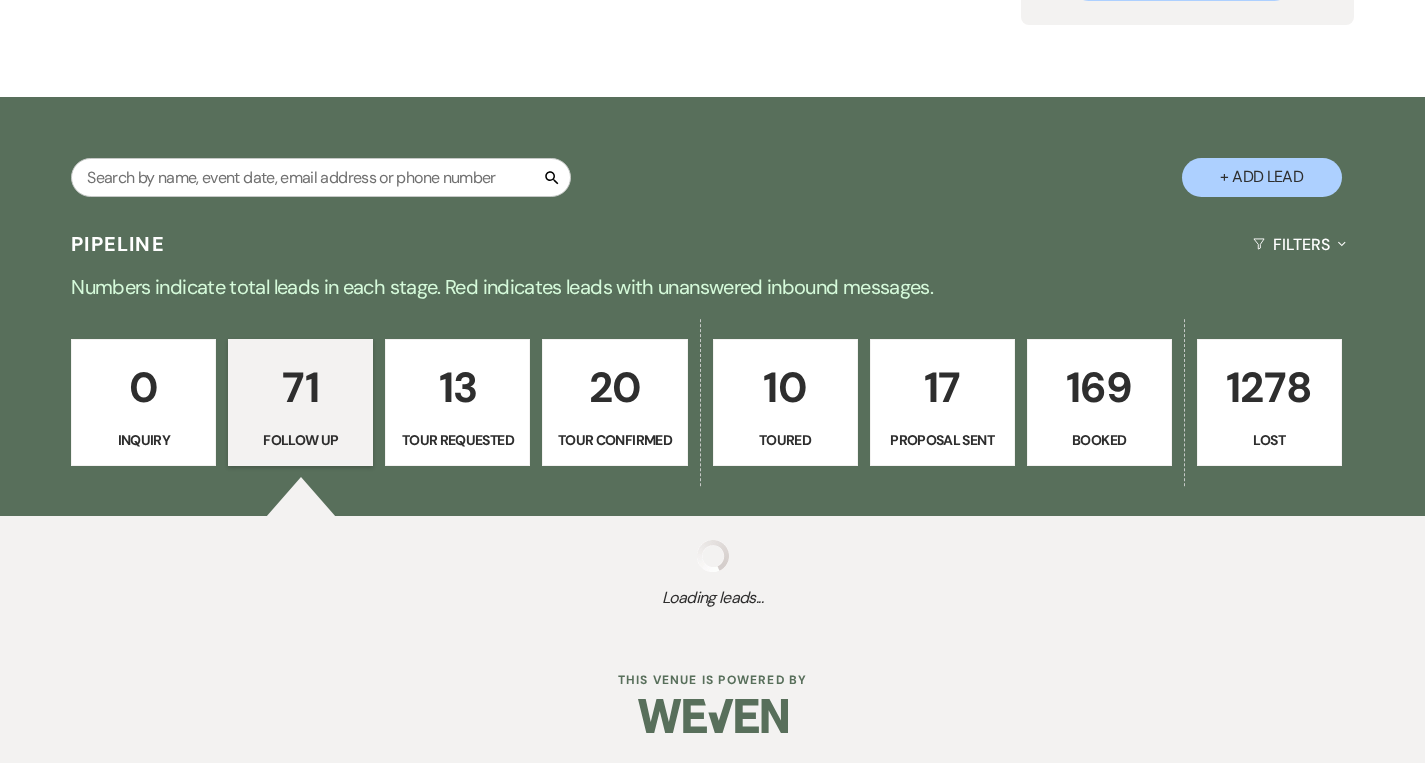 select on "9" 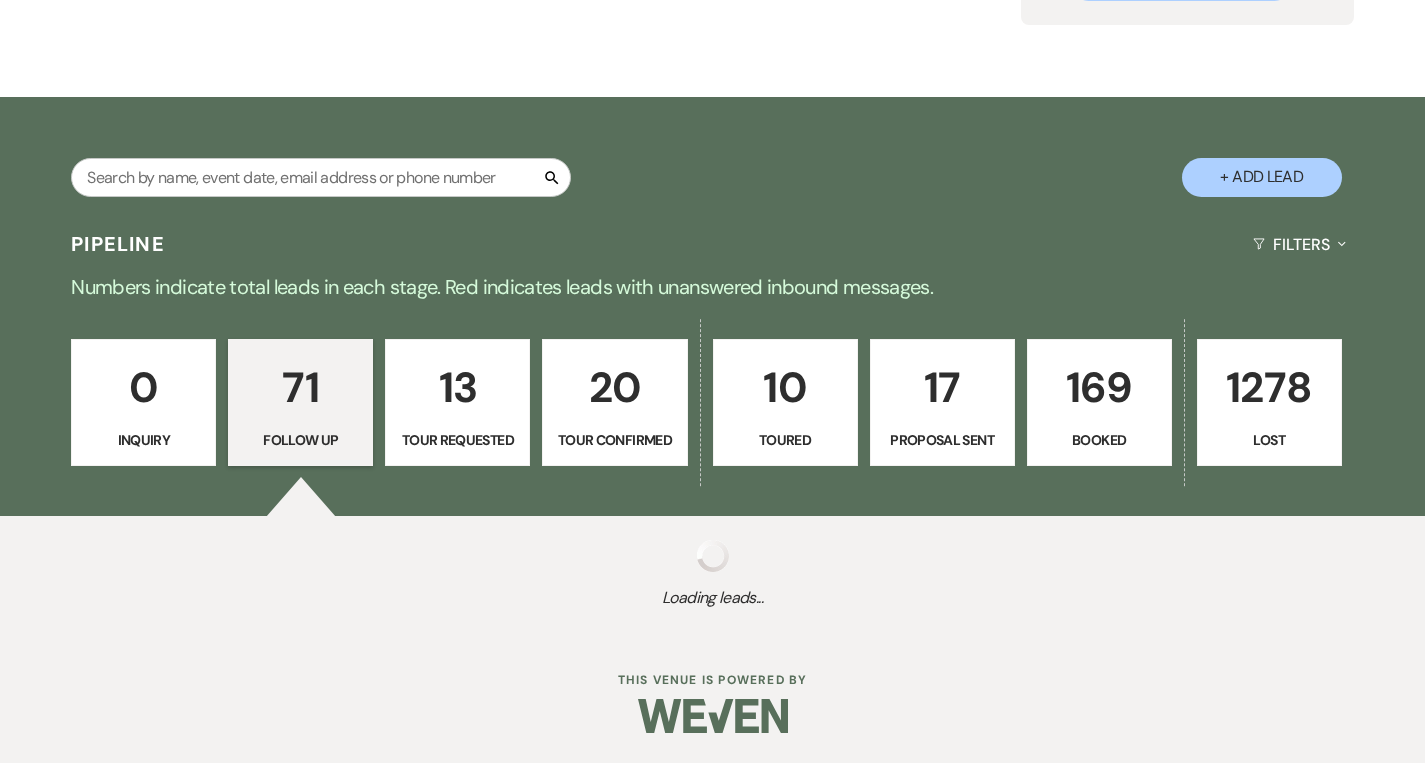 select on "9" 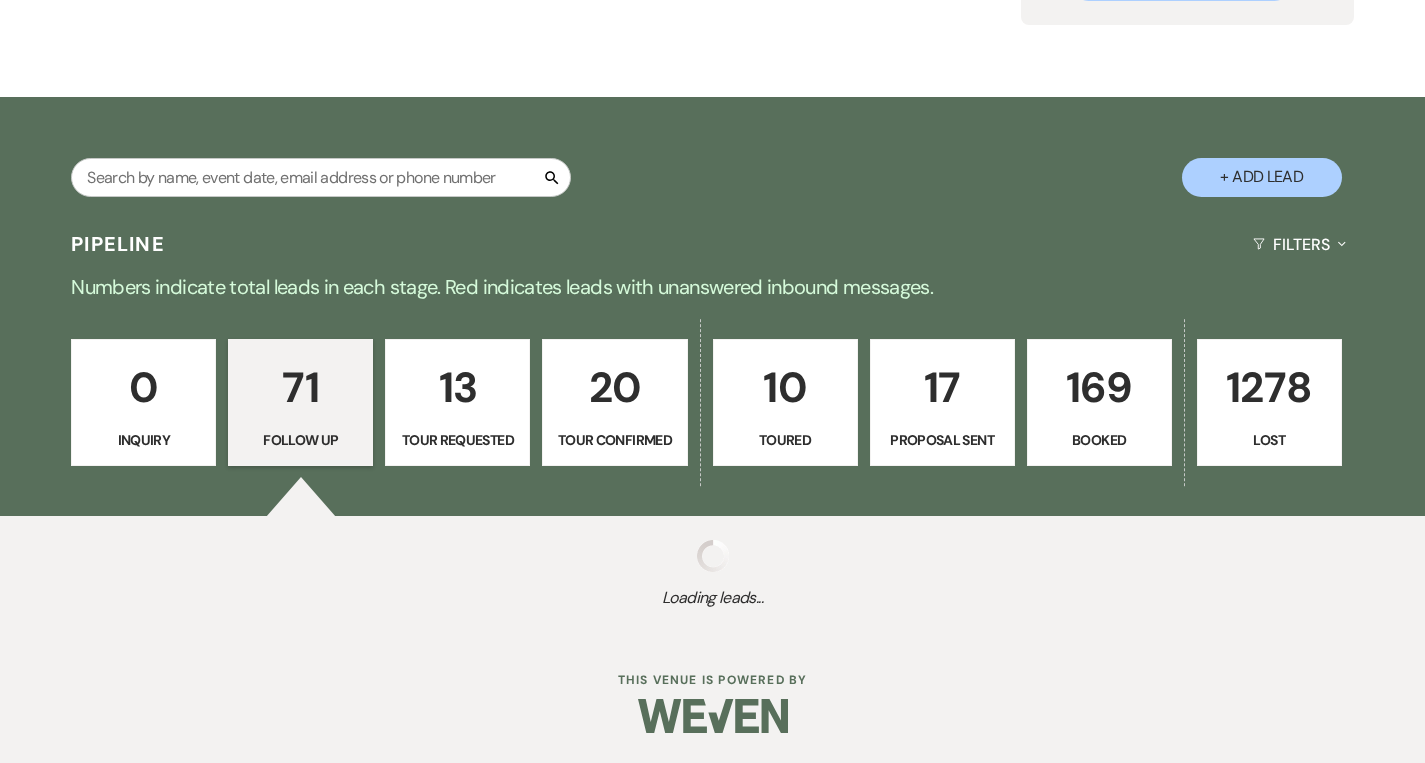 select on "9" 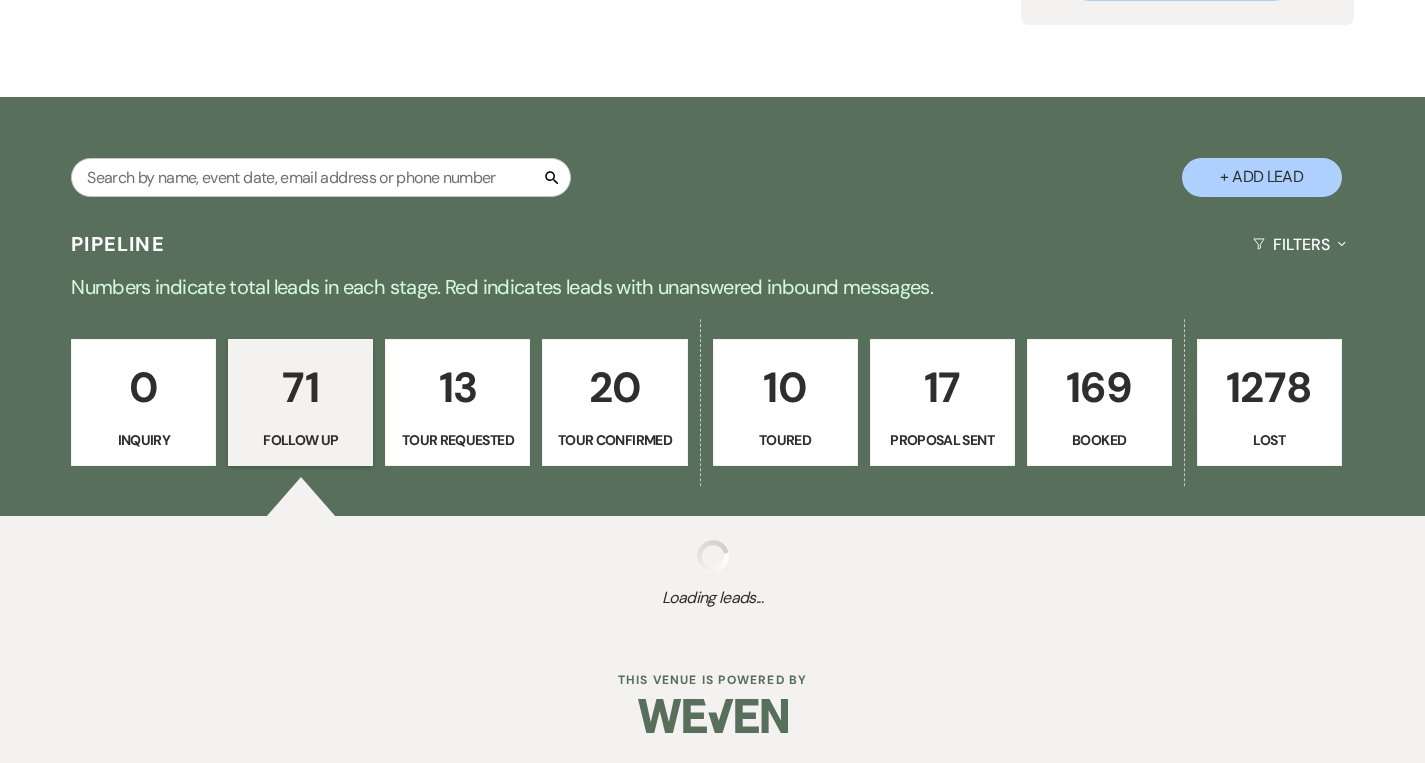 select on "9" 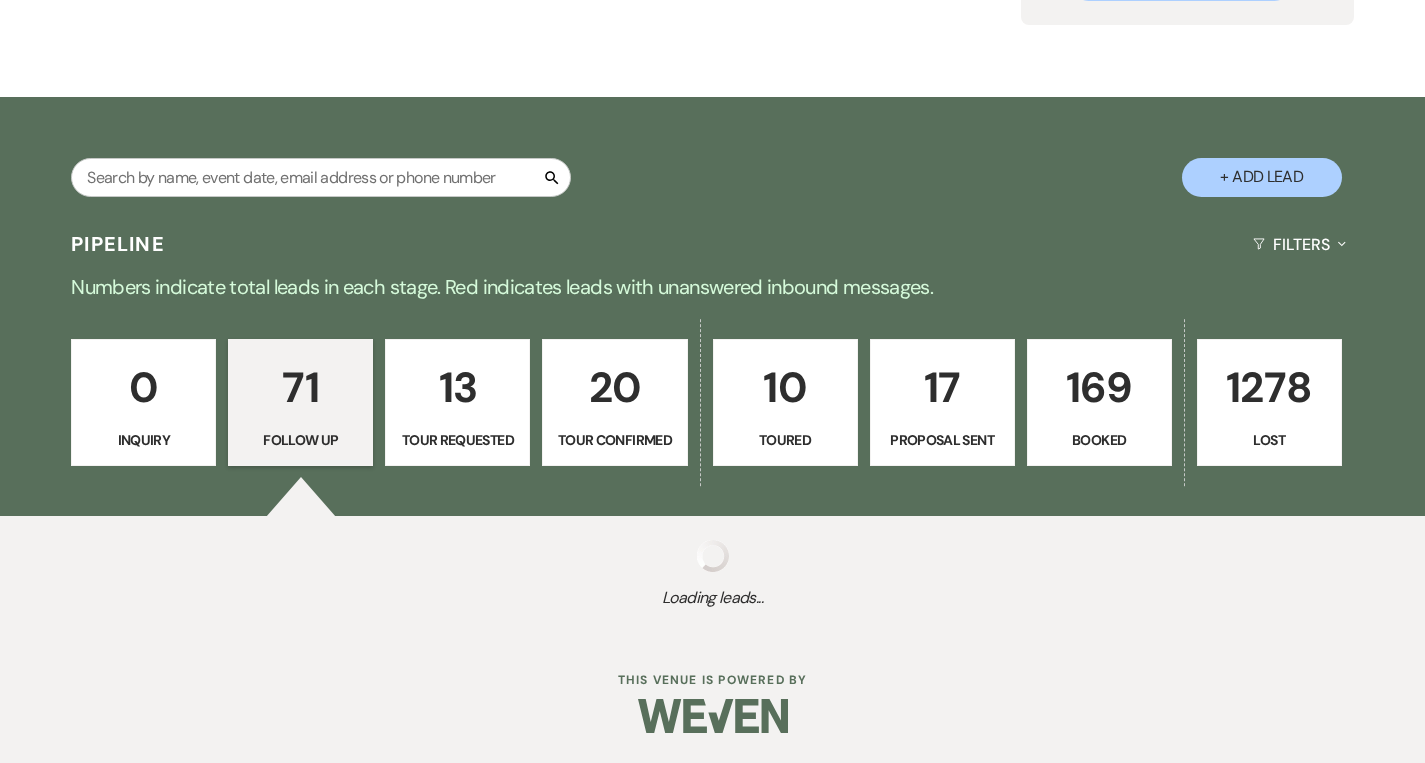 select on "9" 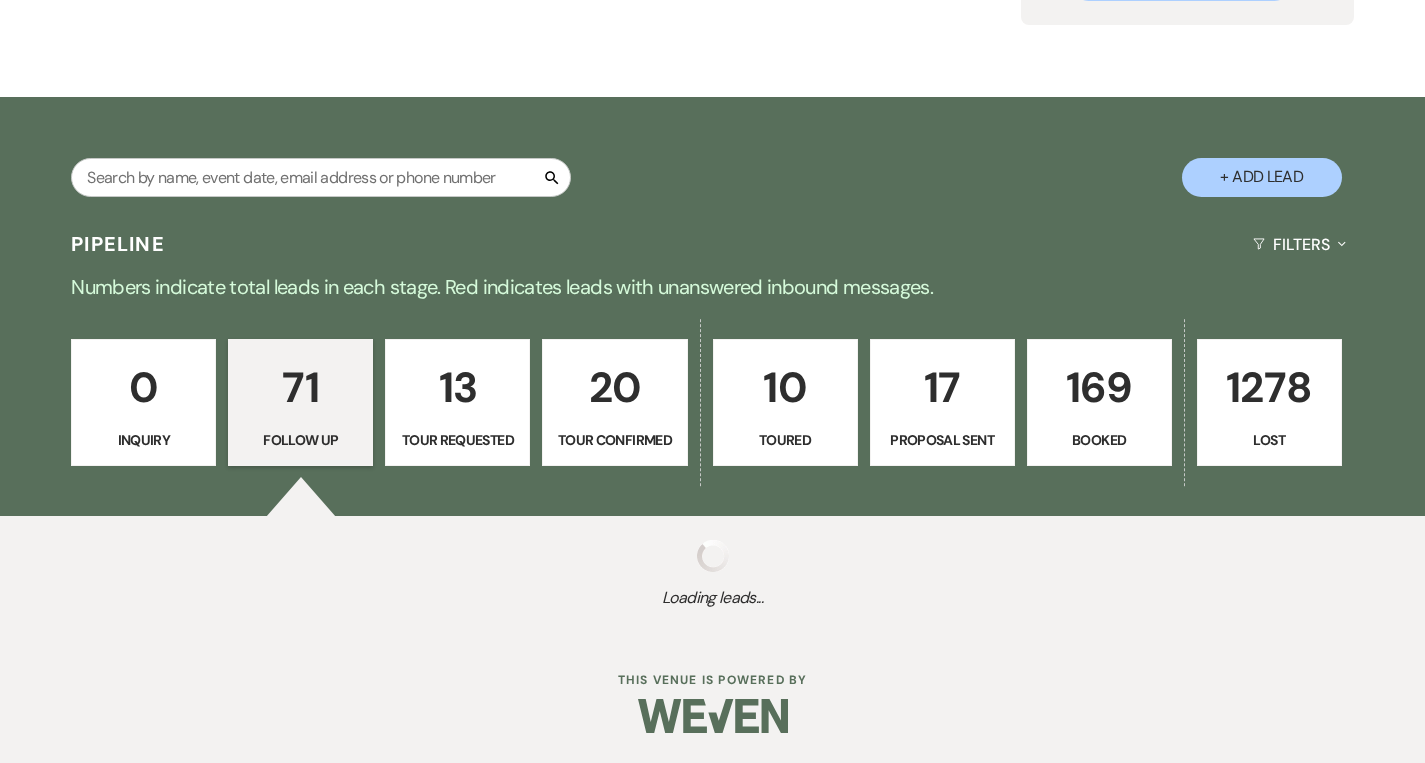 select on "9" 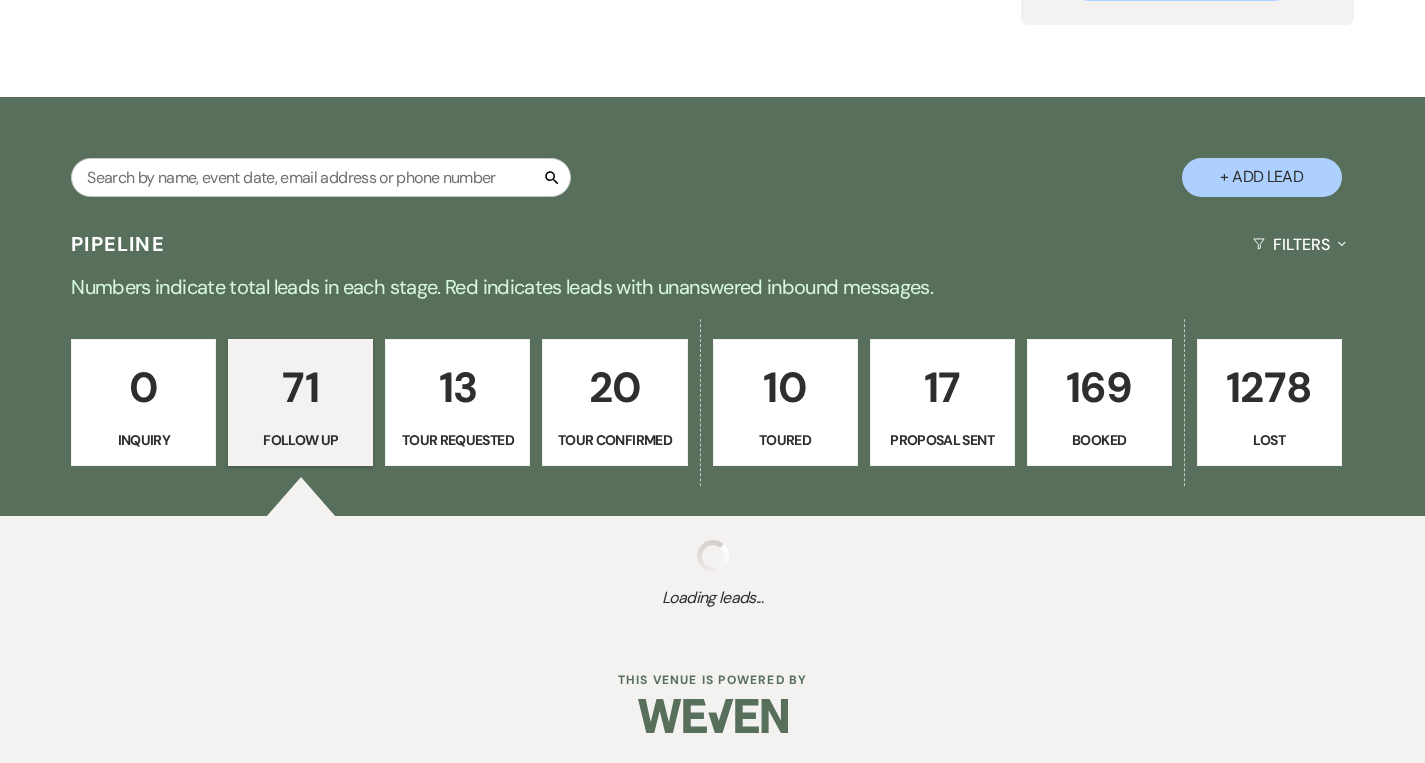 select on "9" 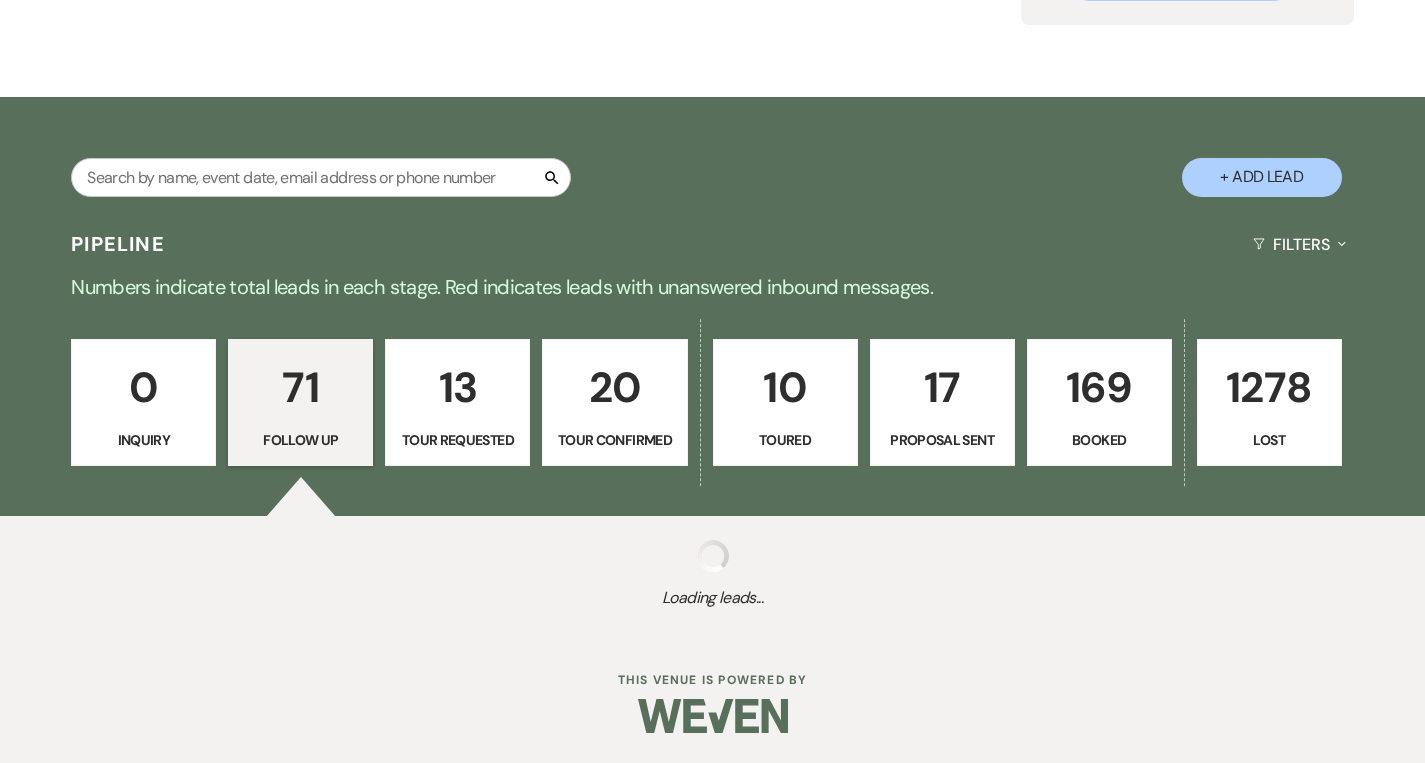 select on "9" 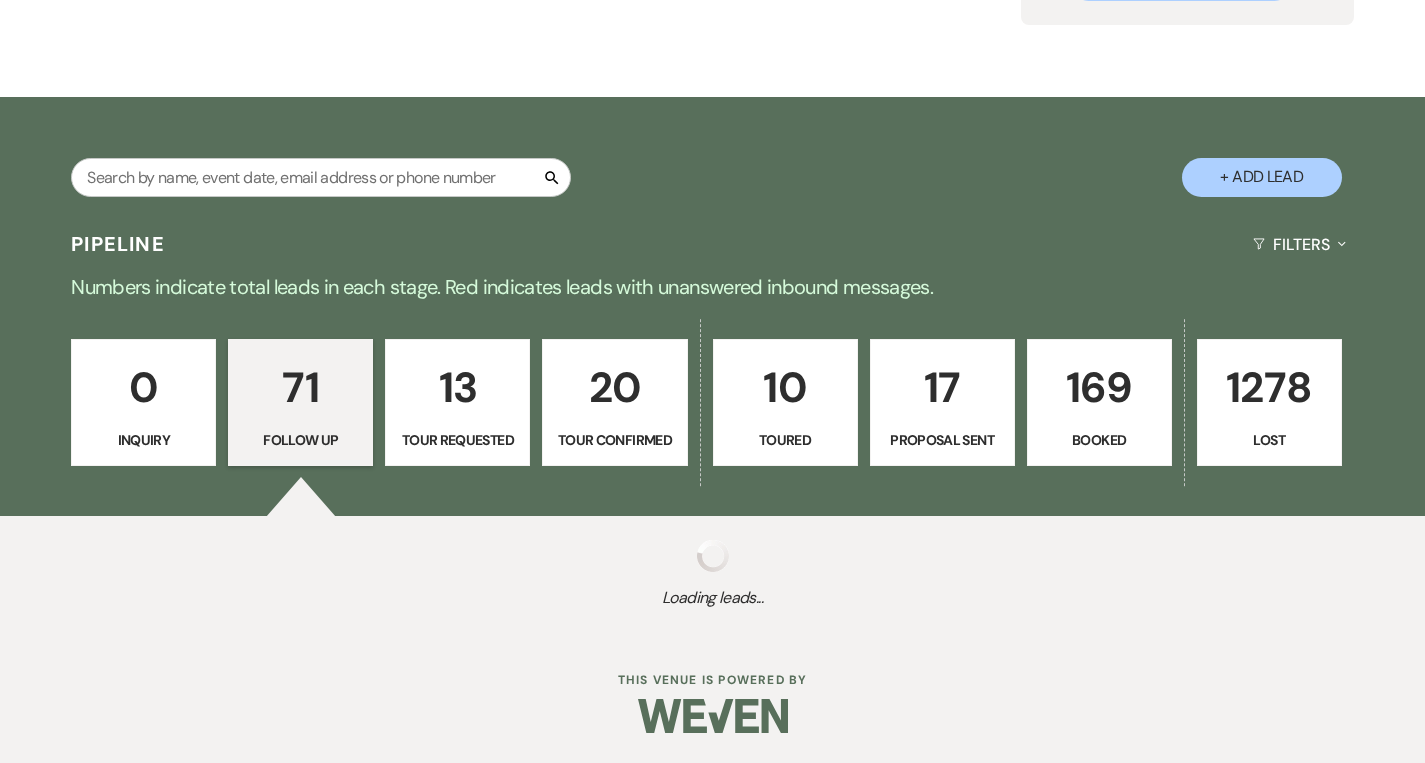 select on "9" 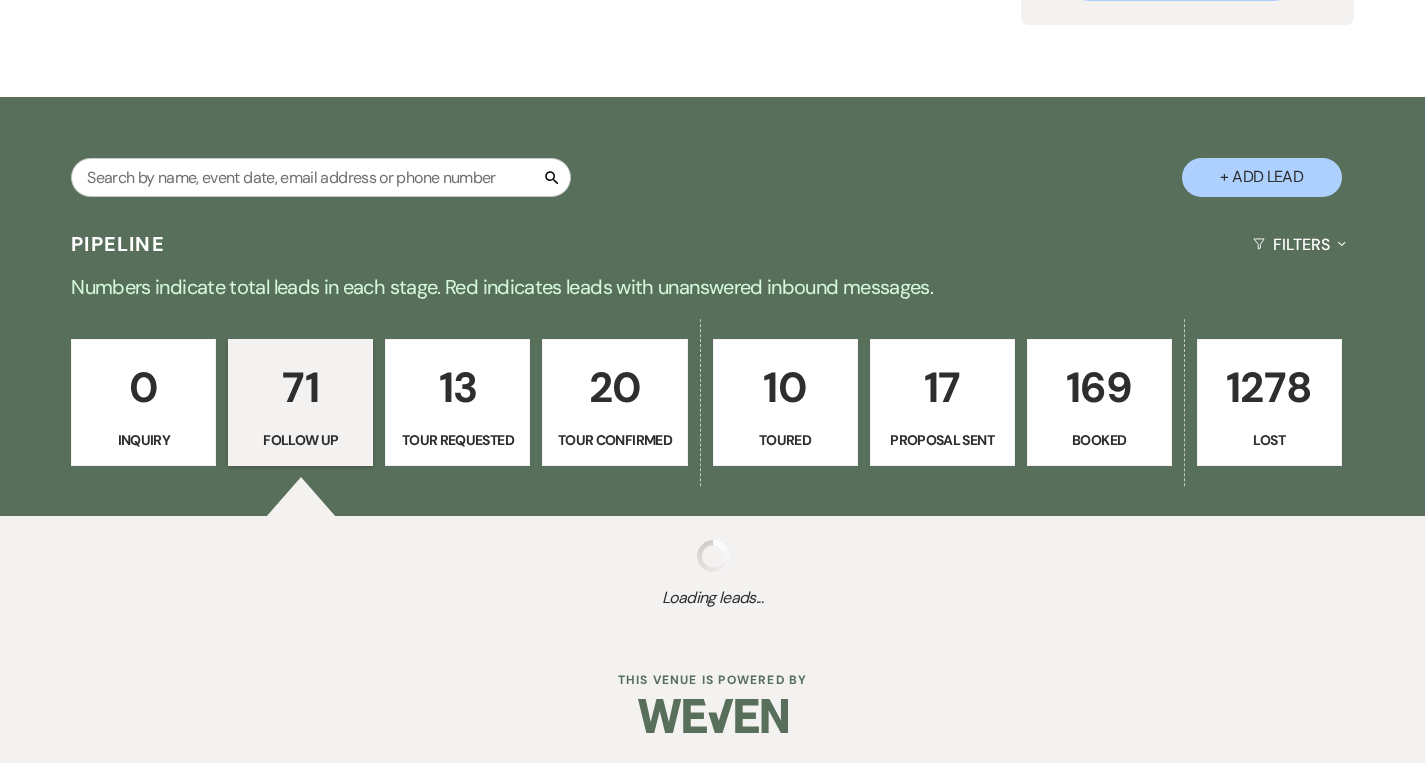 select on "9" 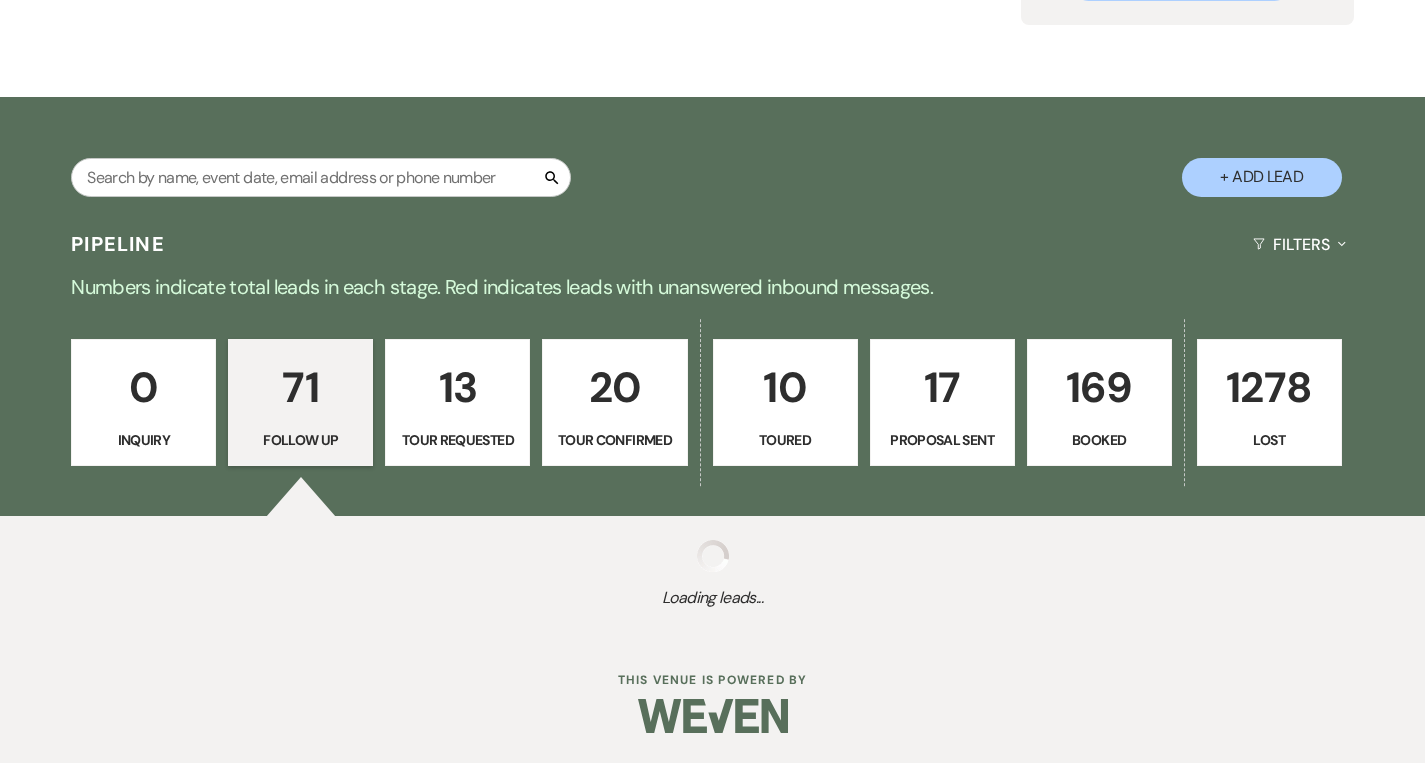 select on "9" 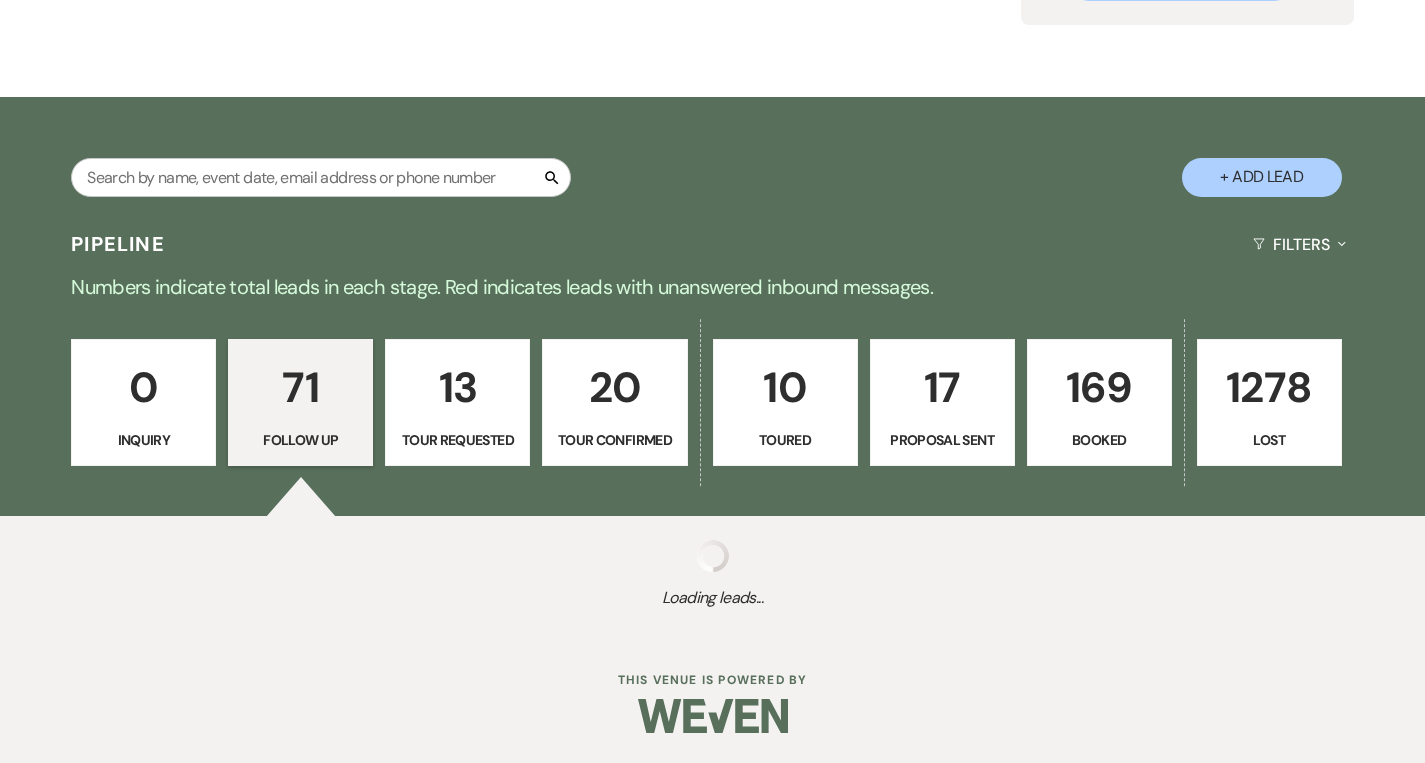 select on "9" 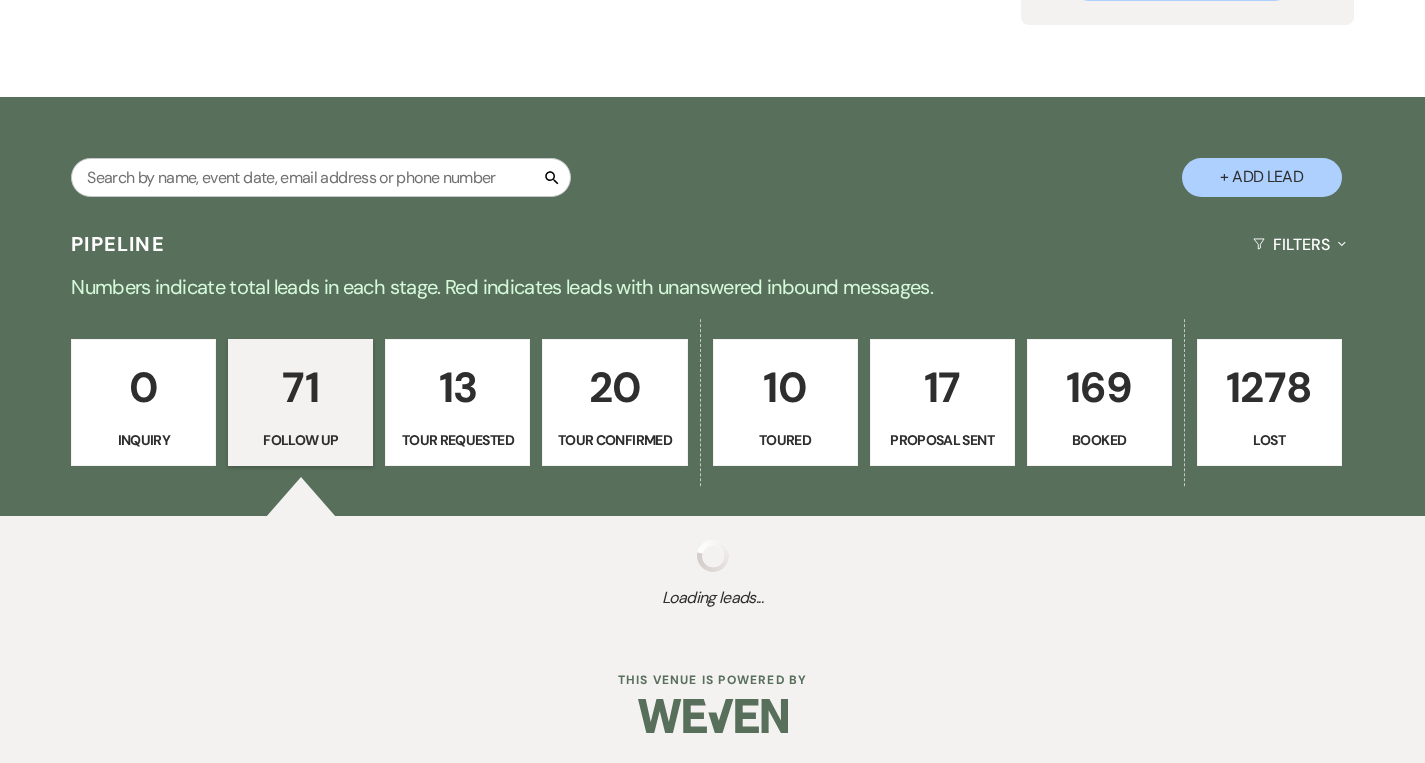 select on "9" 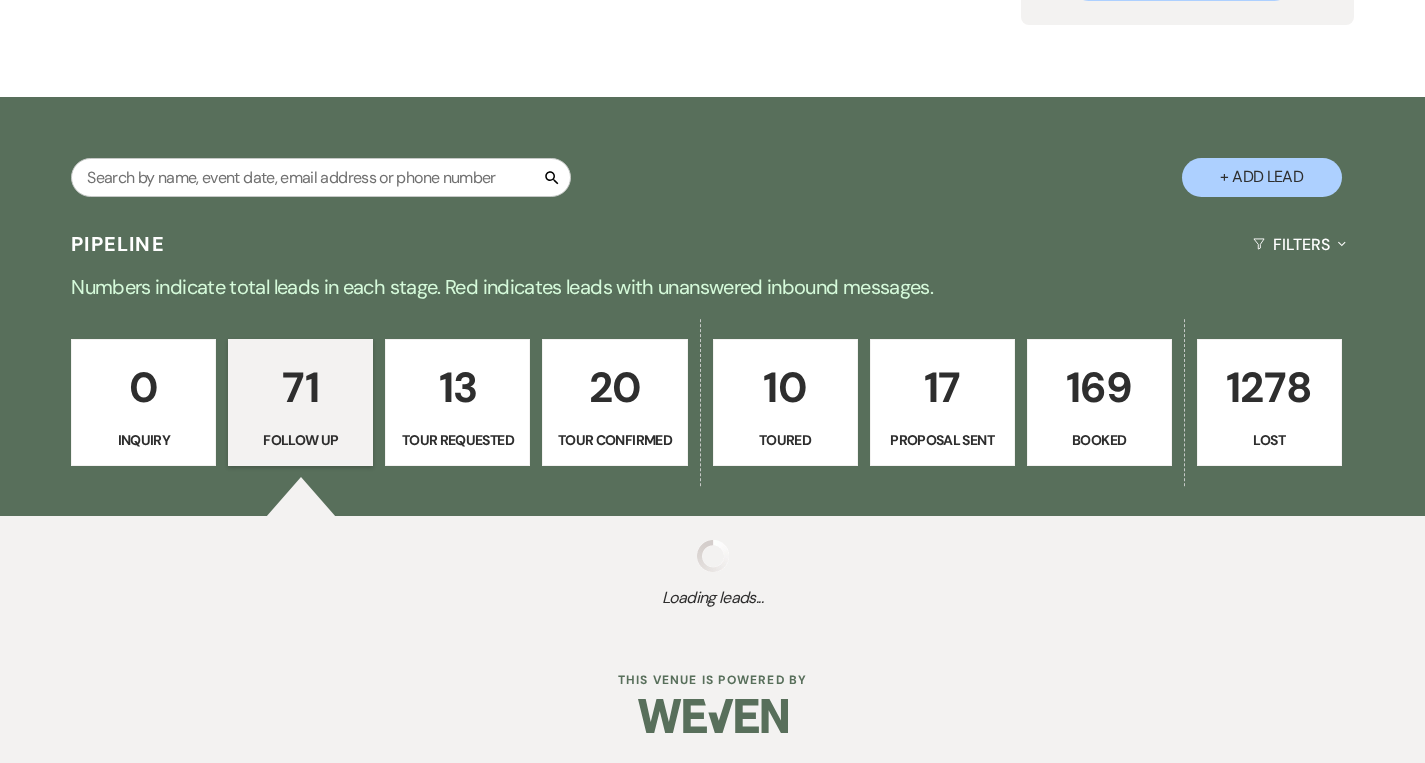 select on "9" 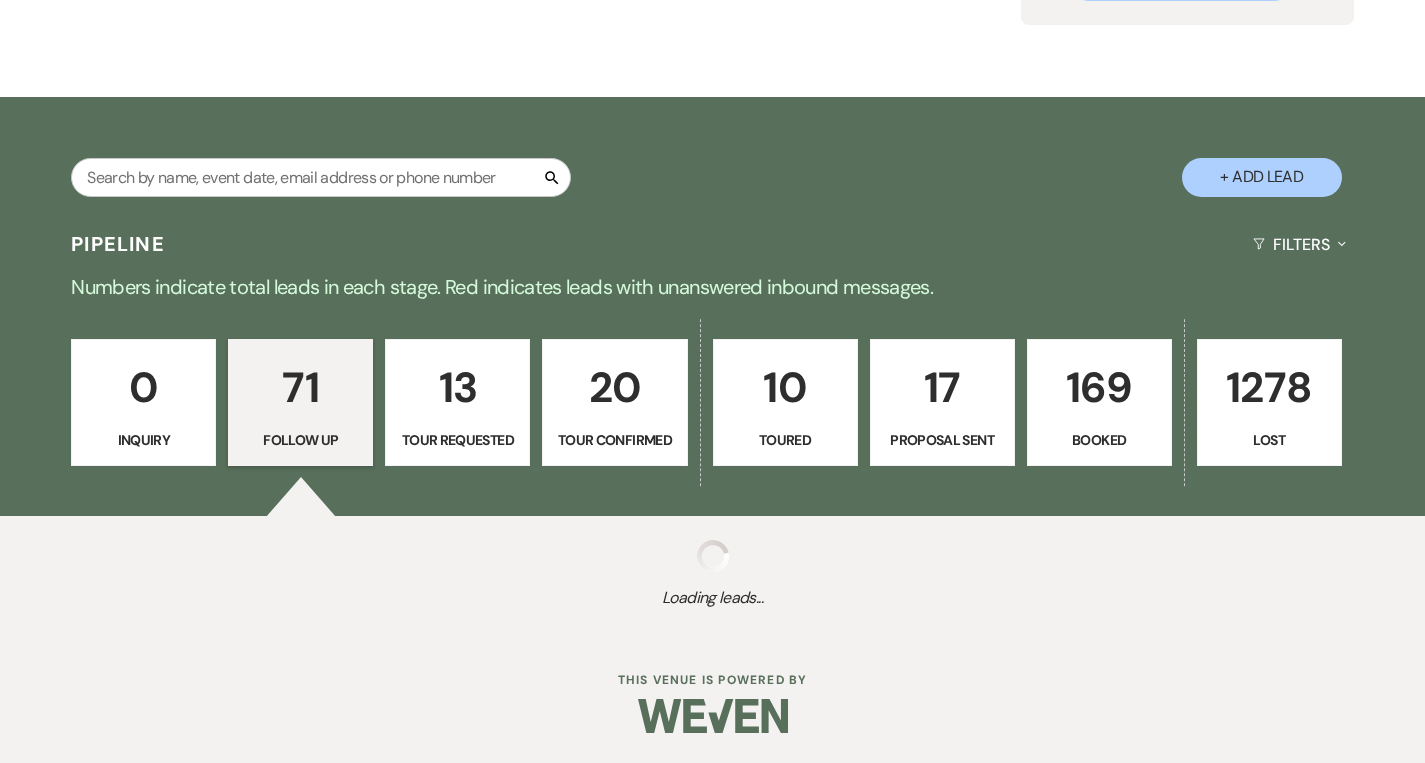 select on "9" 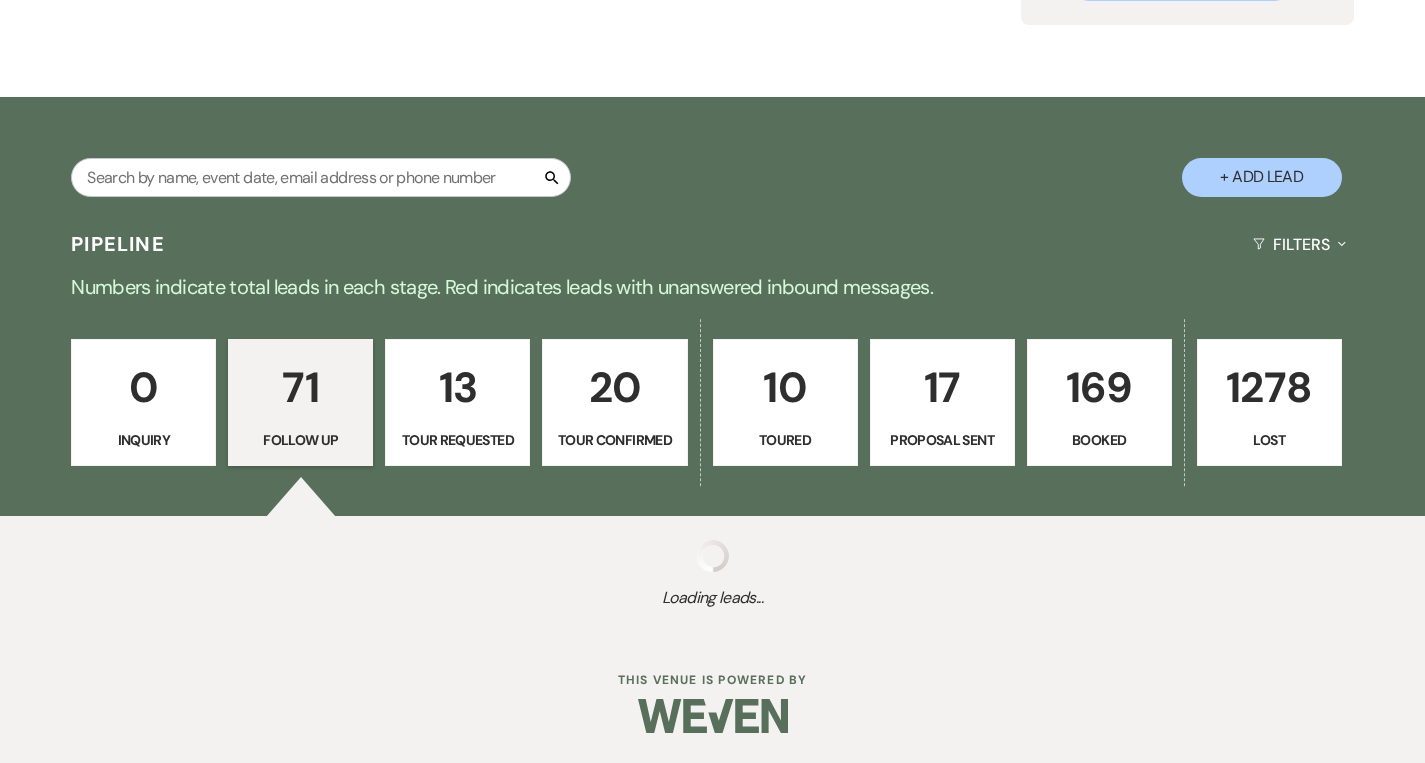 select on "9" 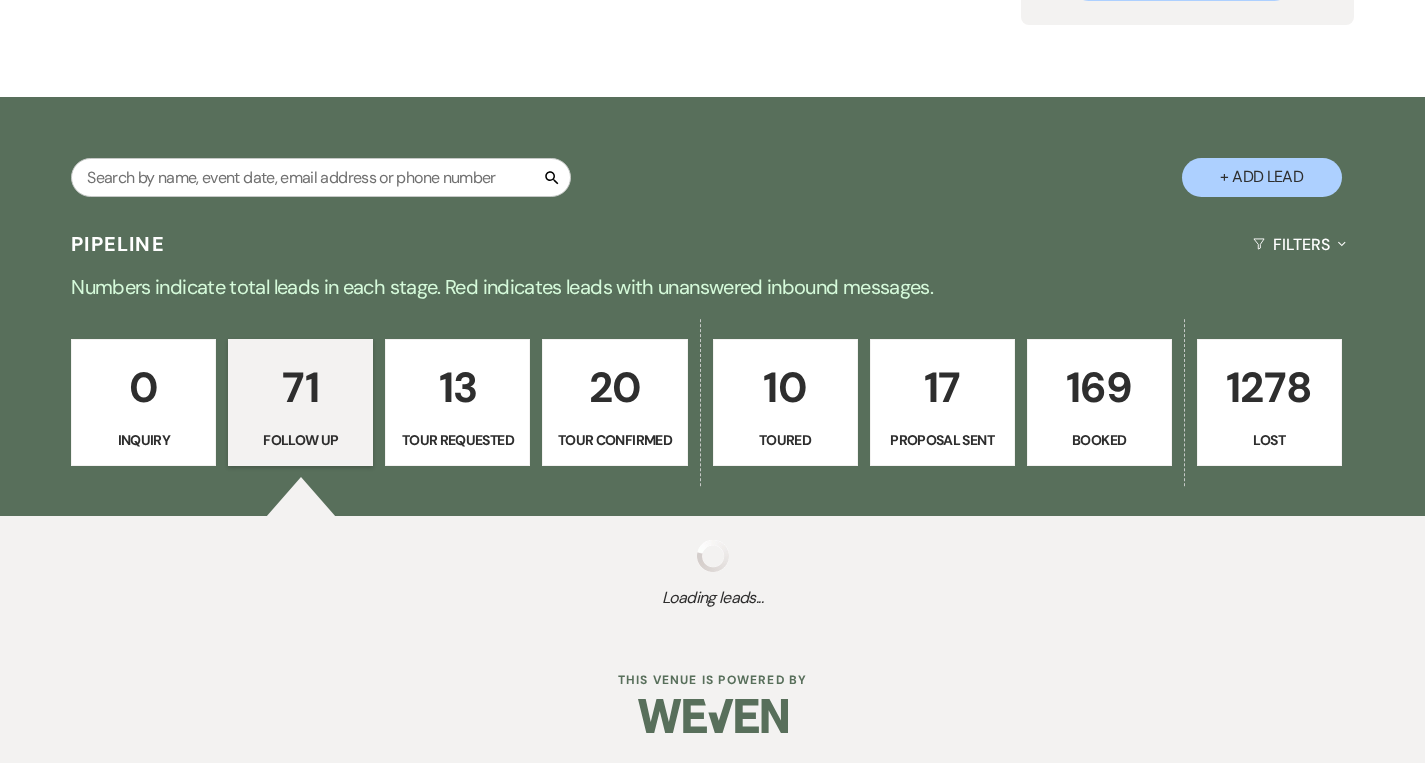 select on "9" 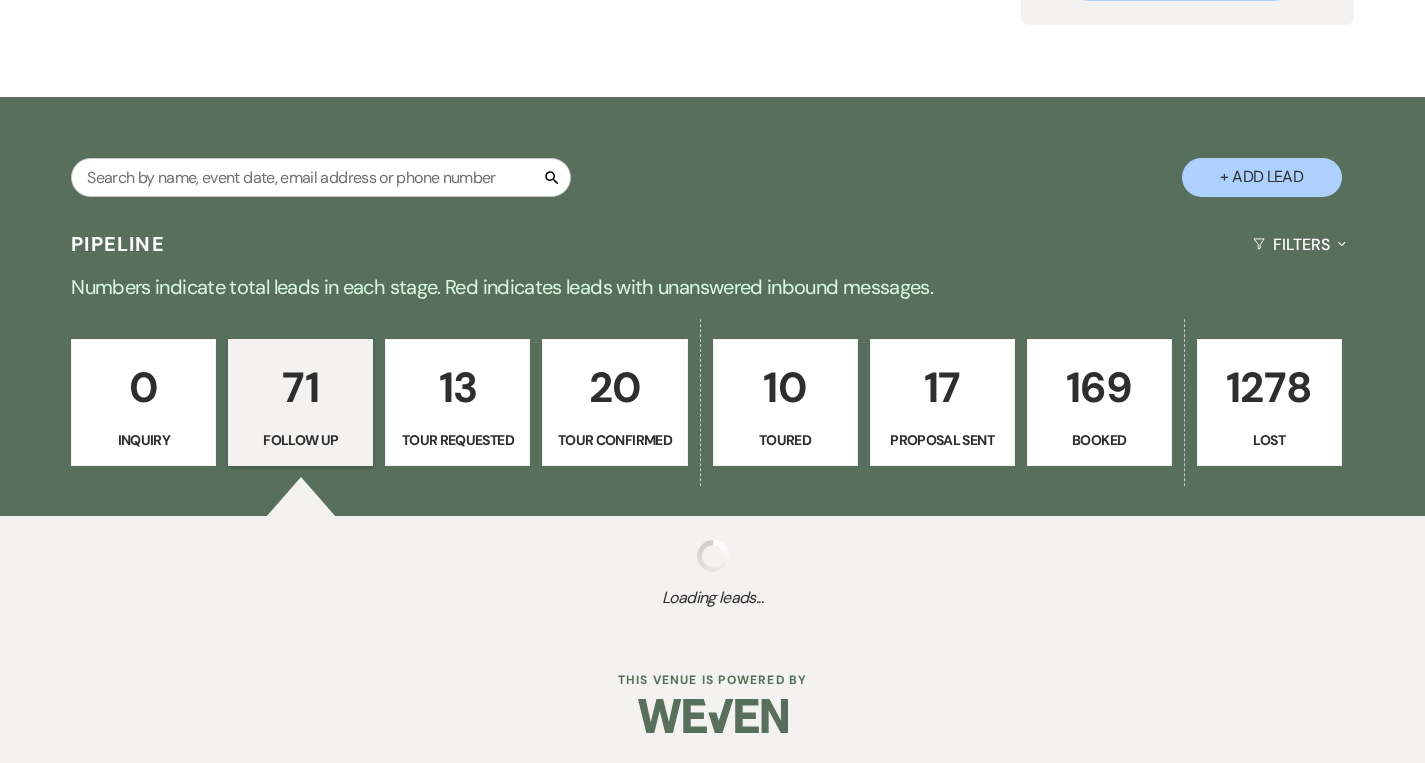 select on "9" 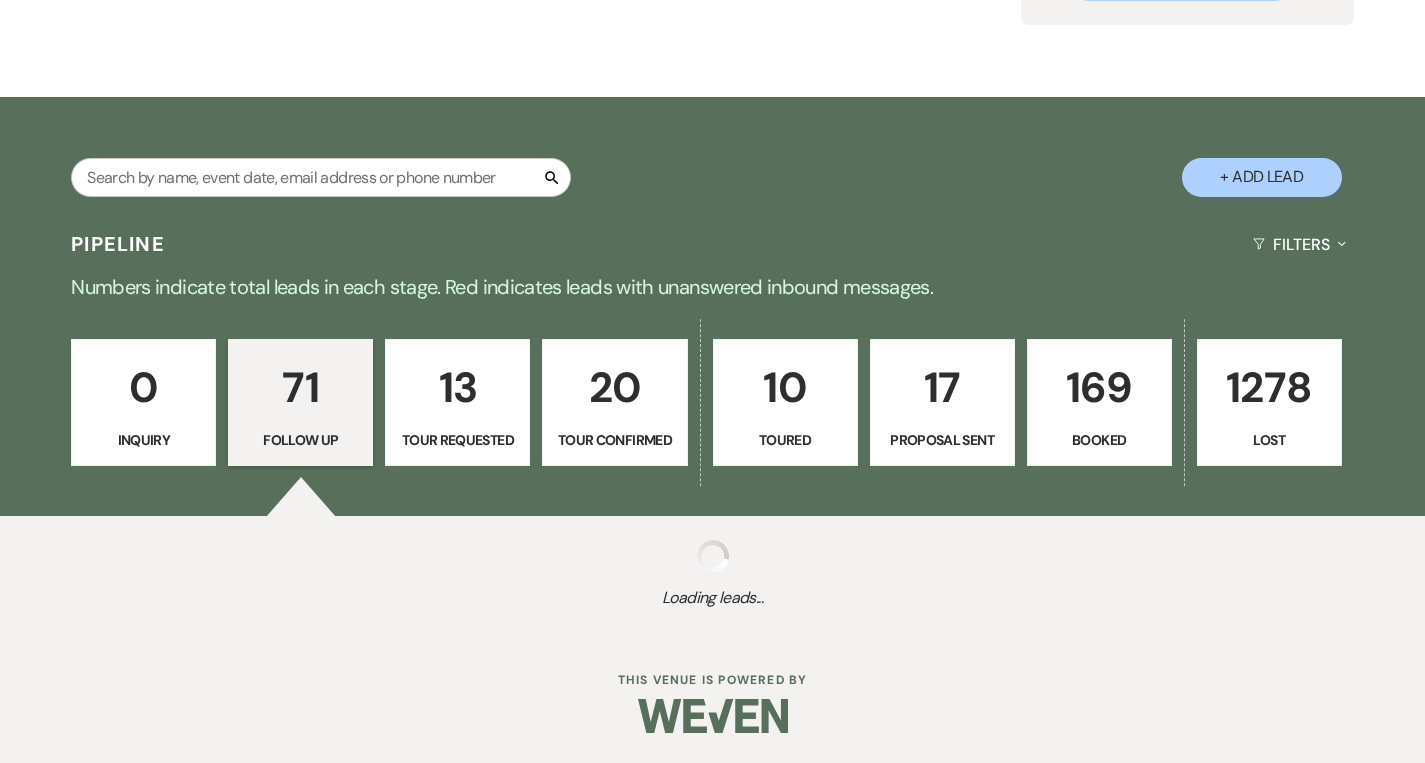 select on "9" 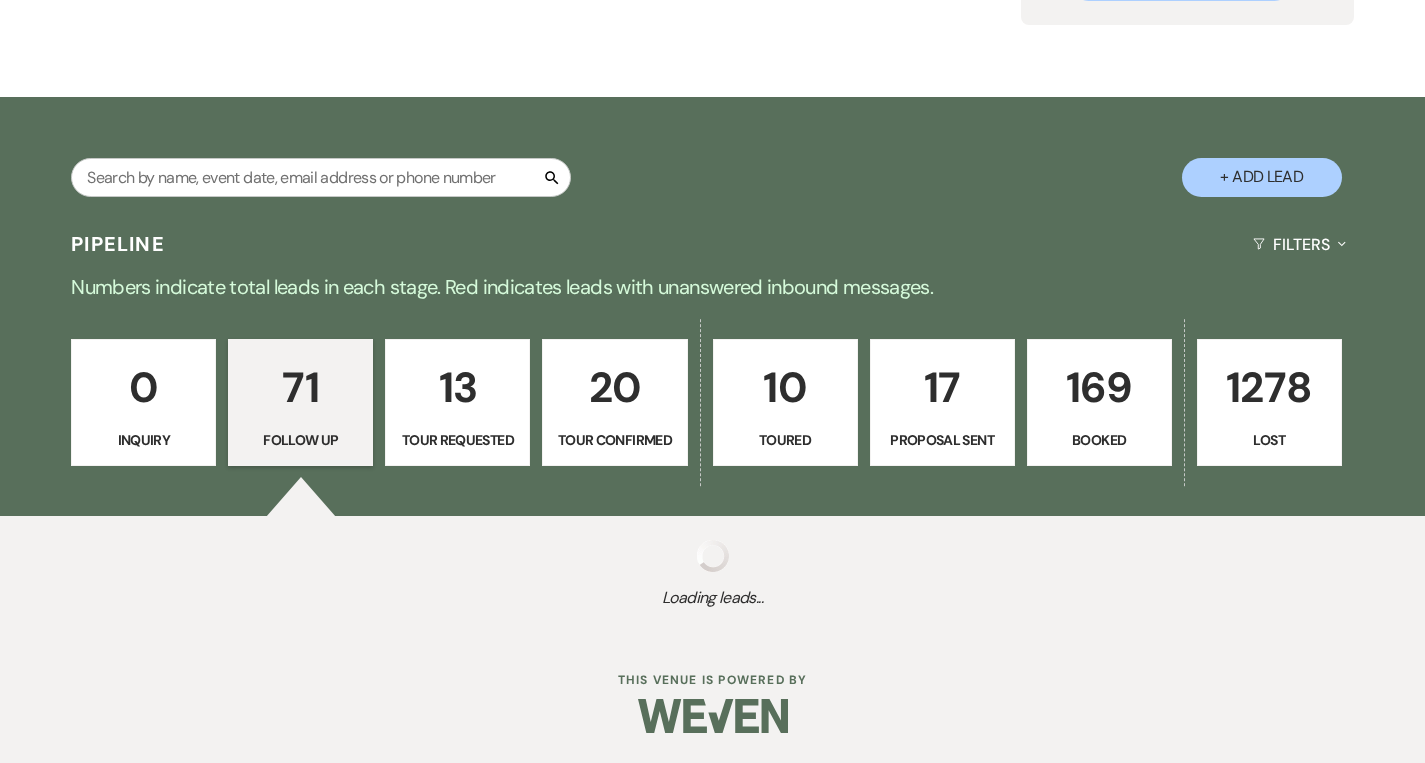 select on "9" 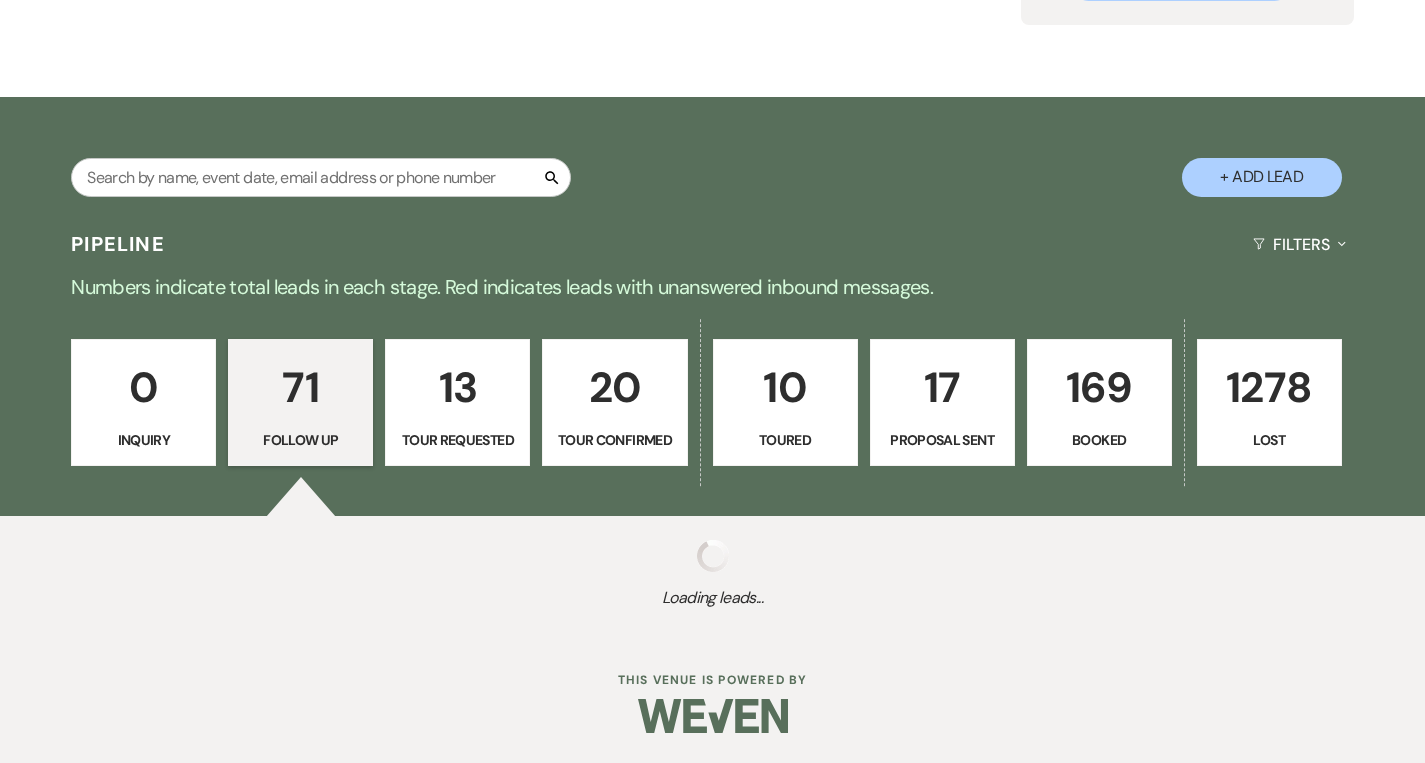 select on "9" 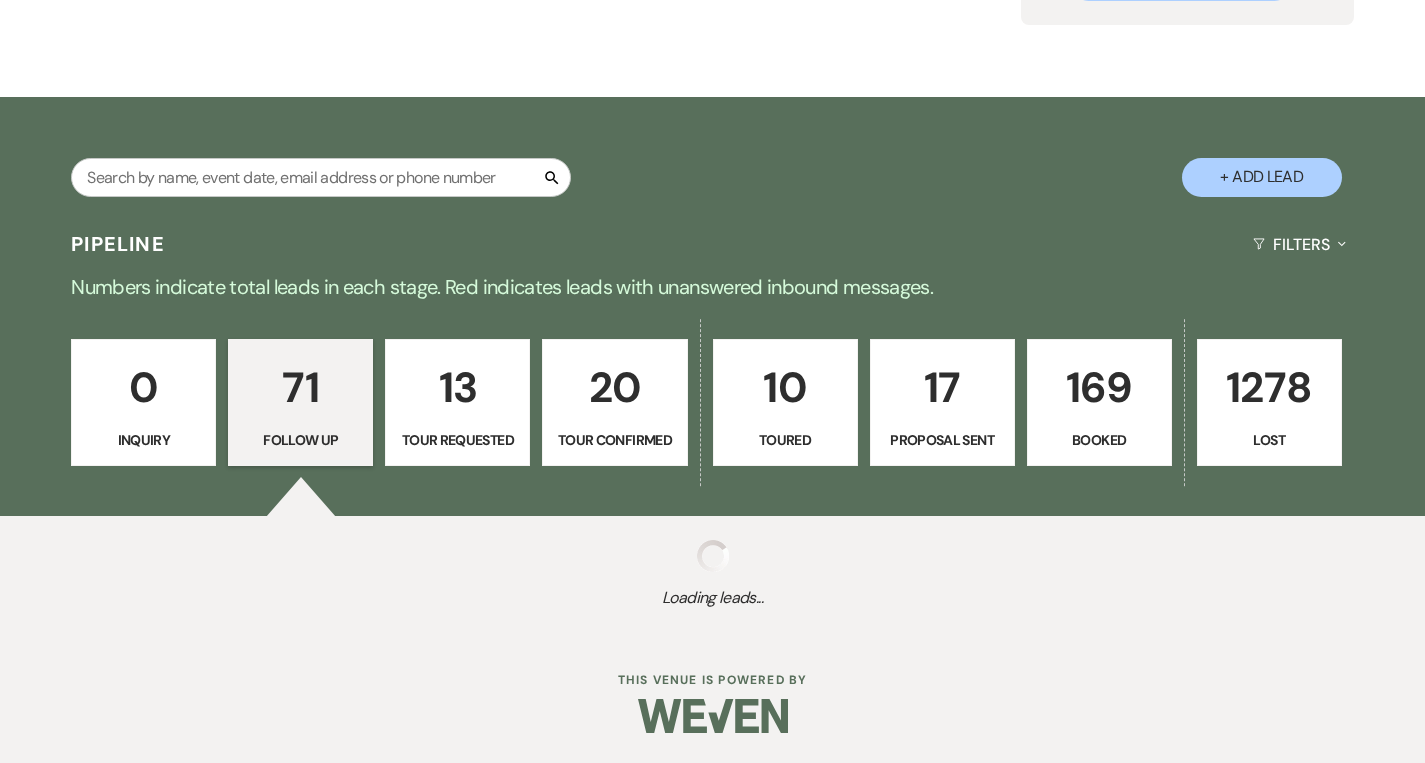 select on "9" 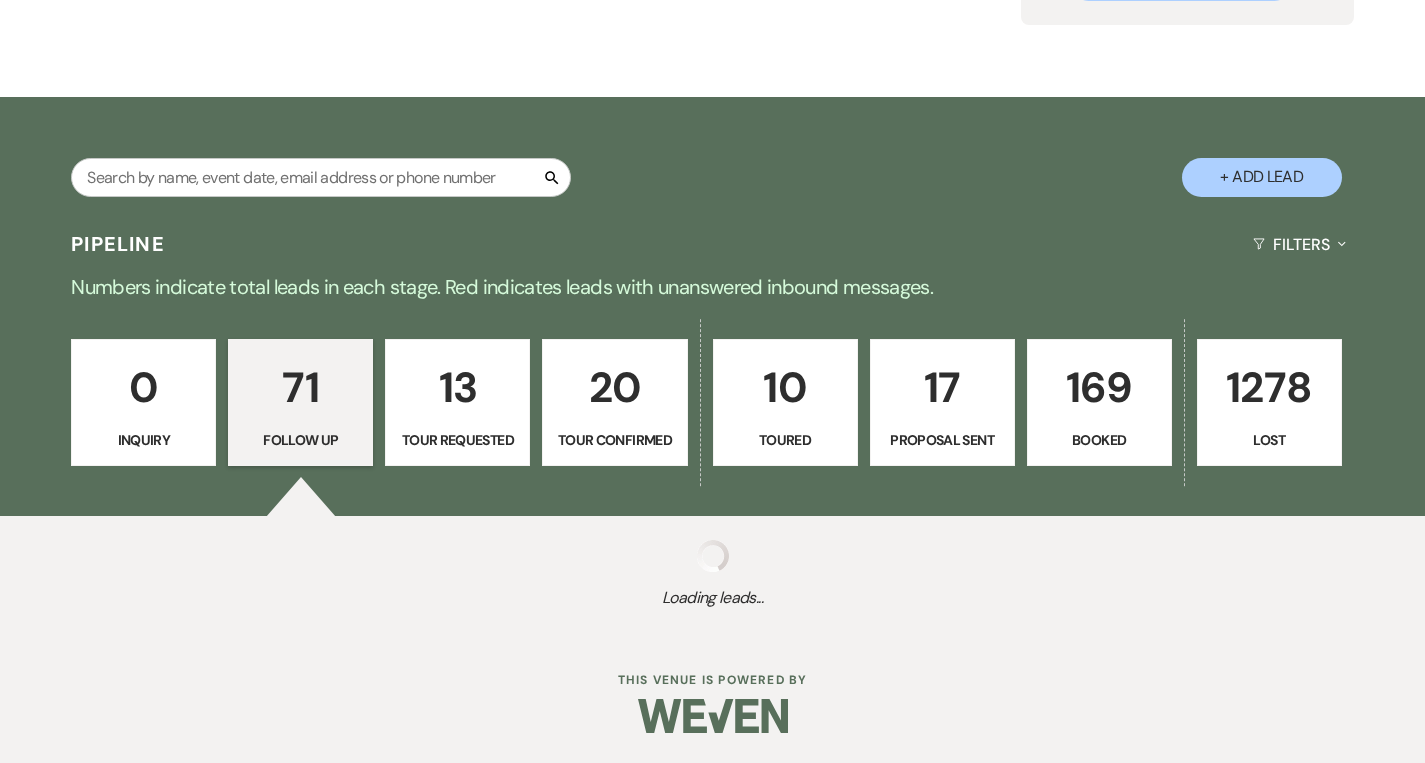 select on "9" 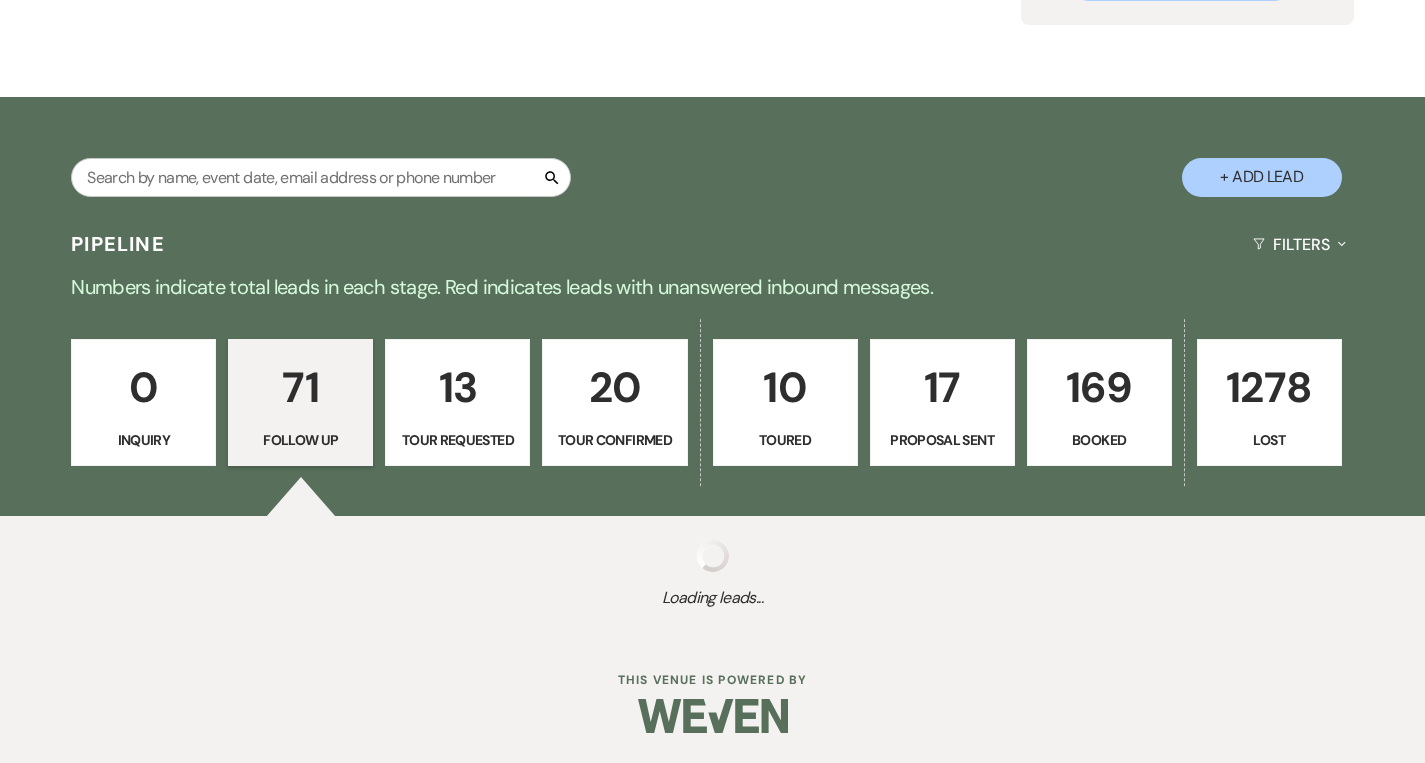 select on "9" 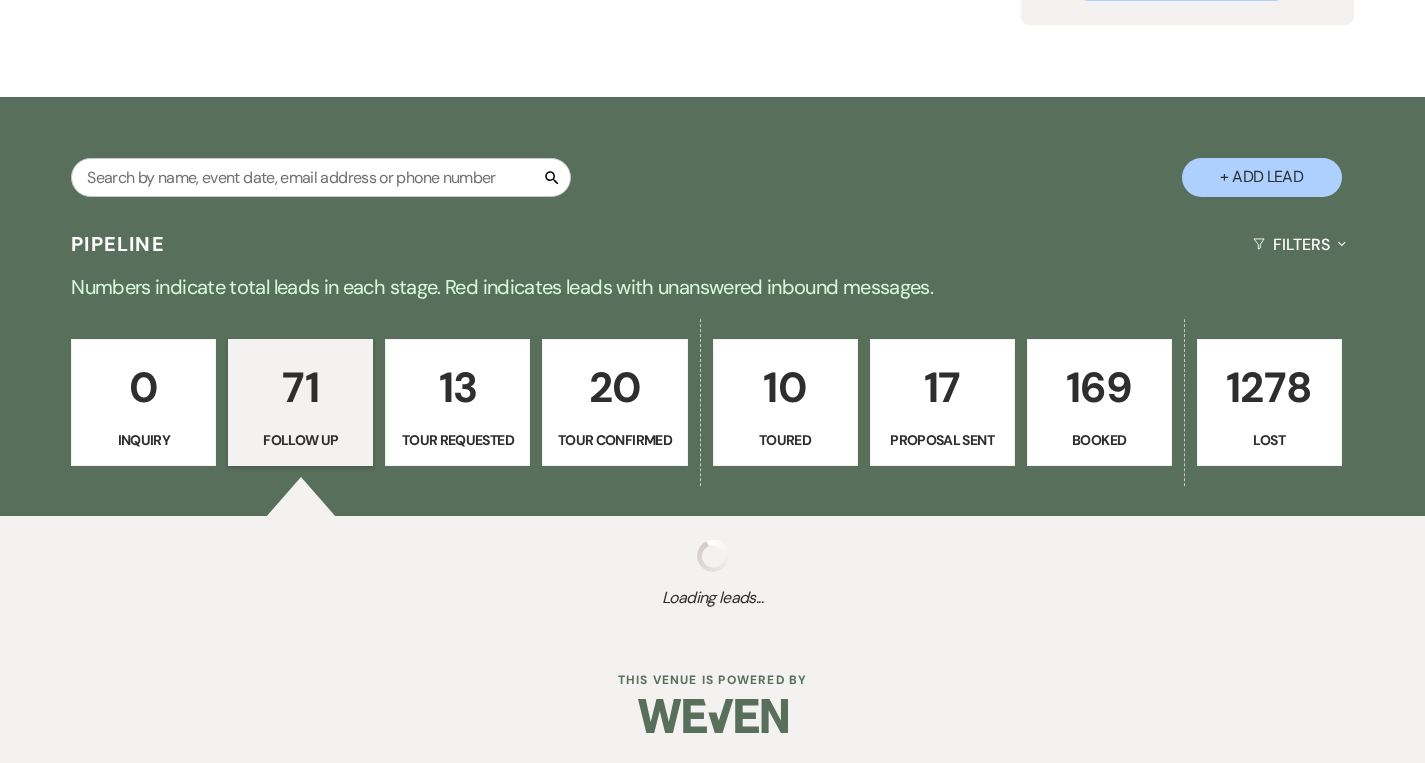 select on "9" 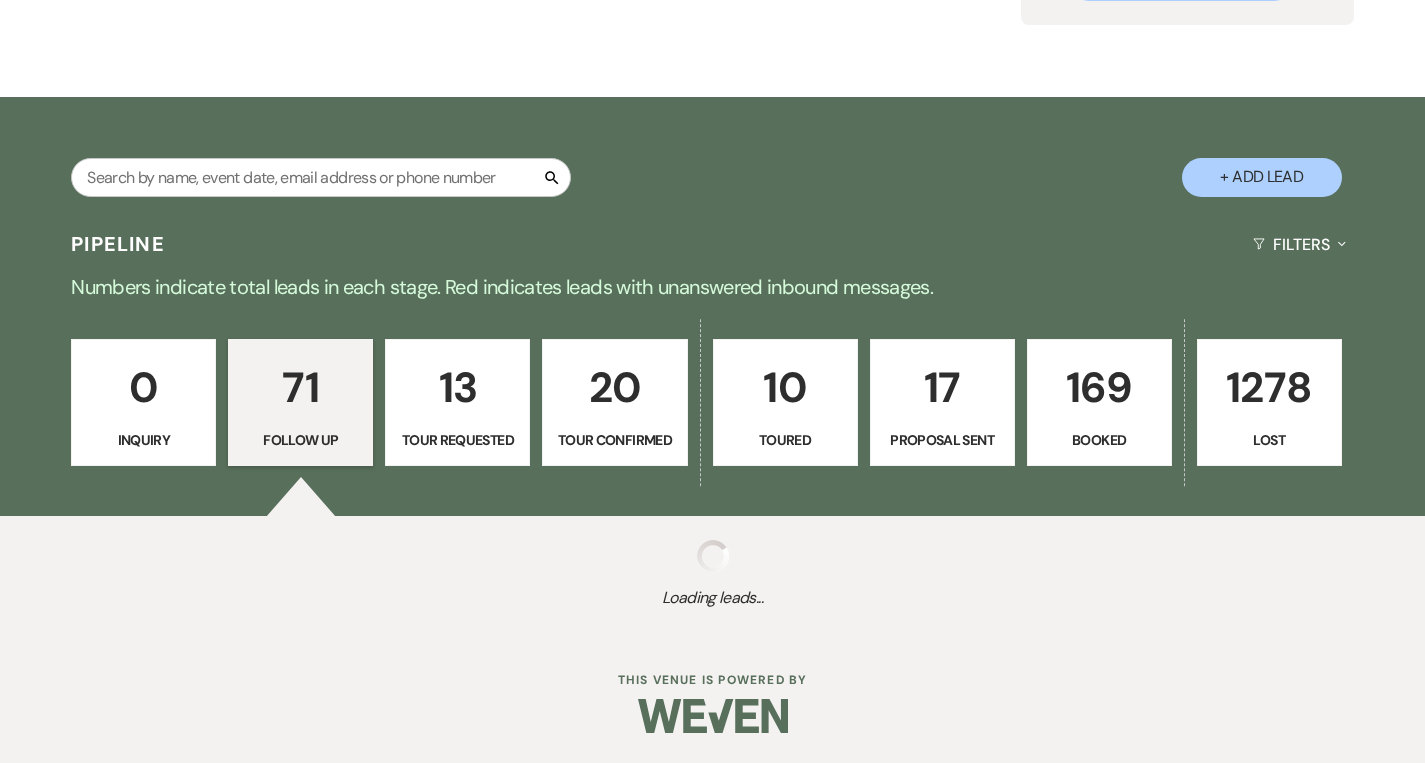 select on "9" 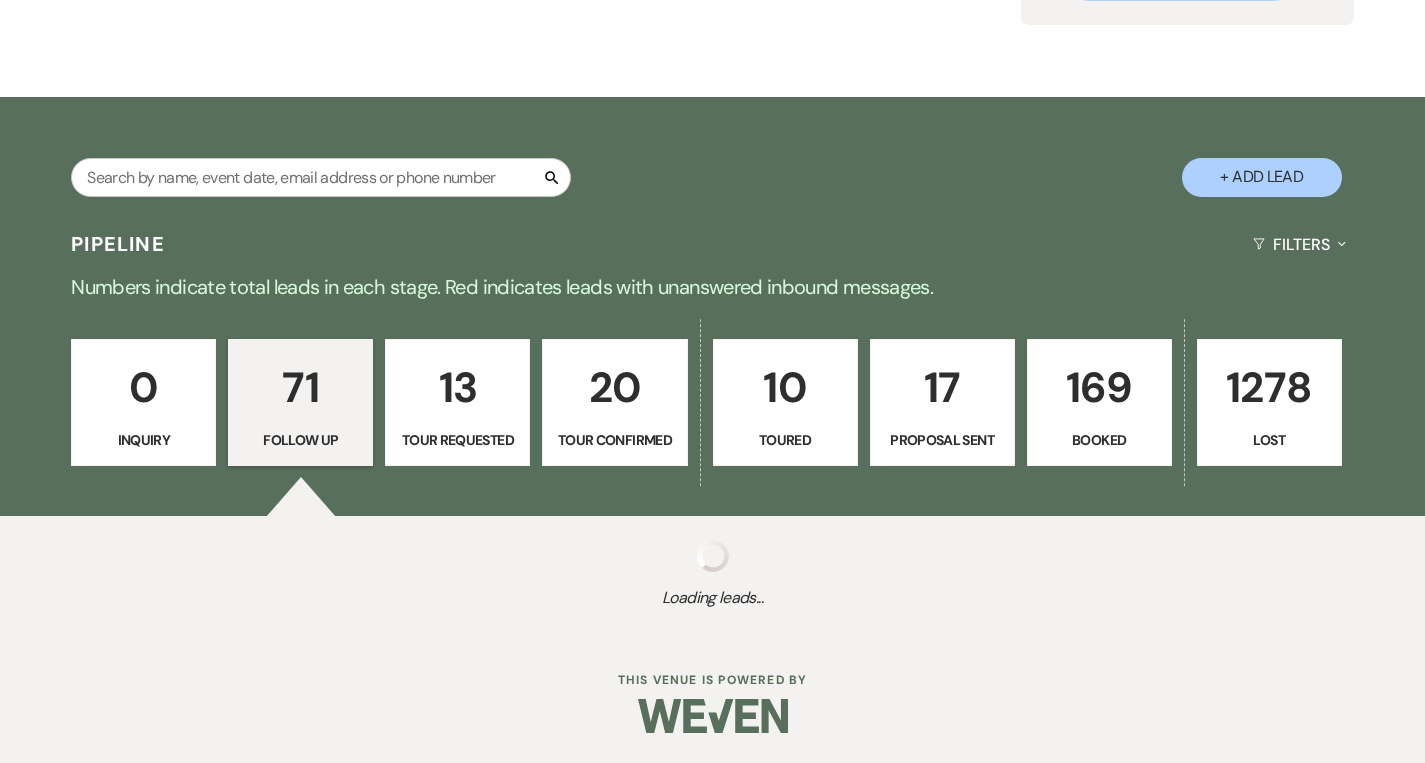 select on "9" 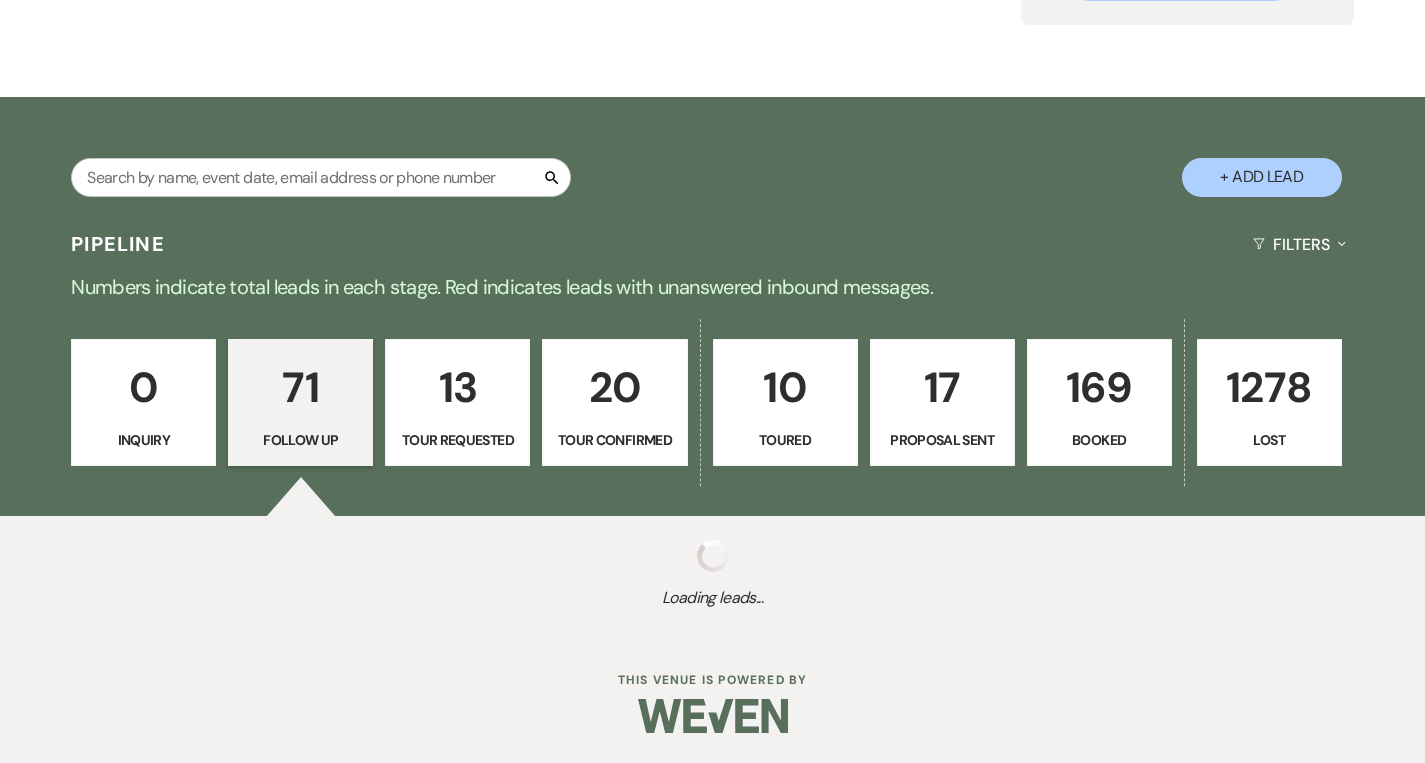 select on "9" 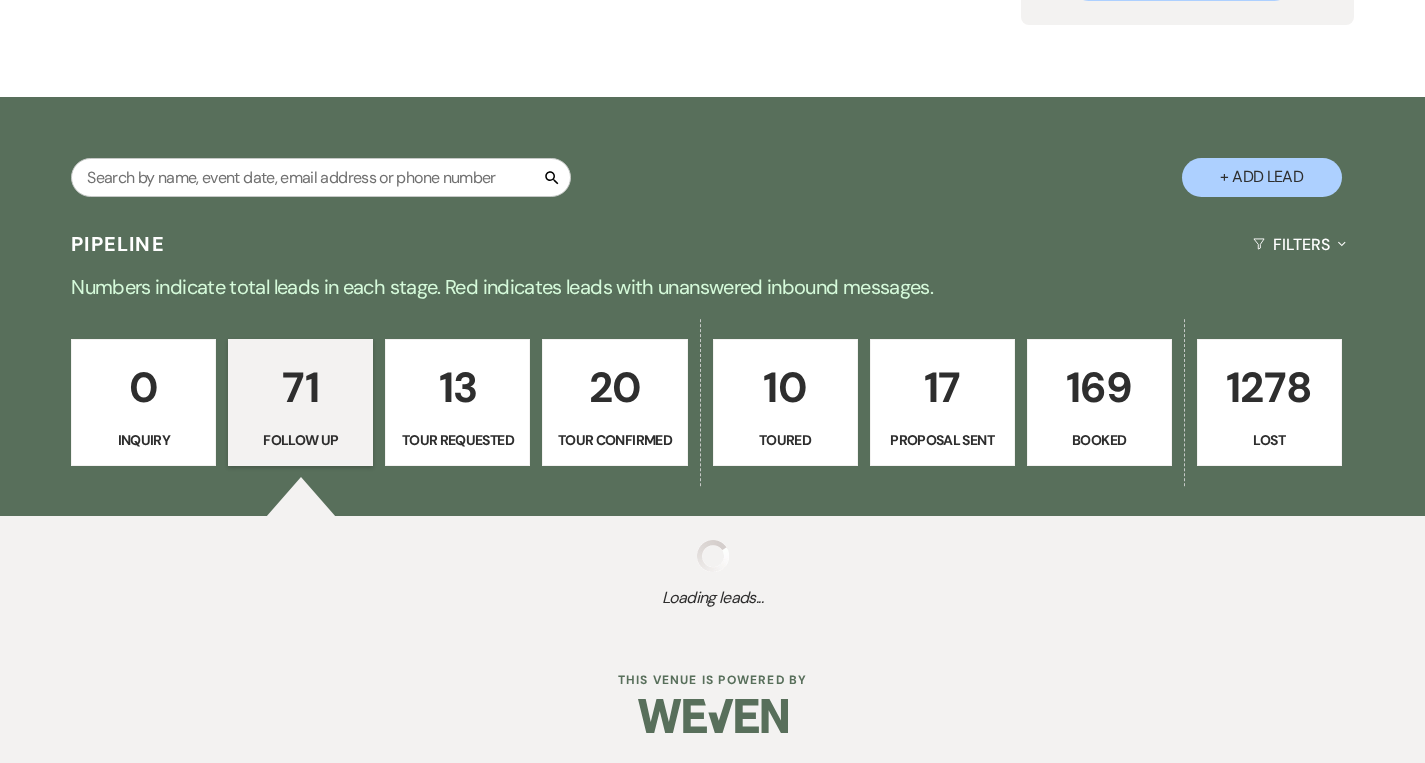 select on "9" 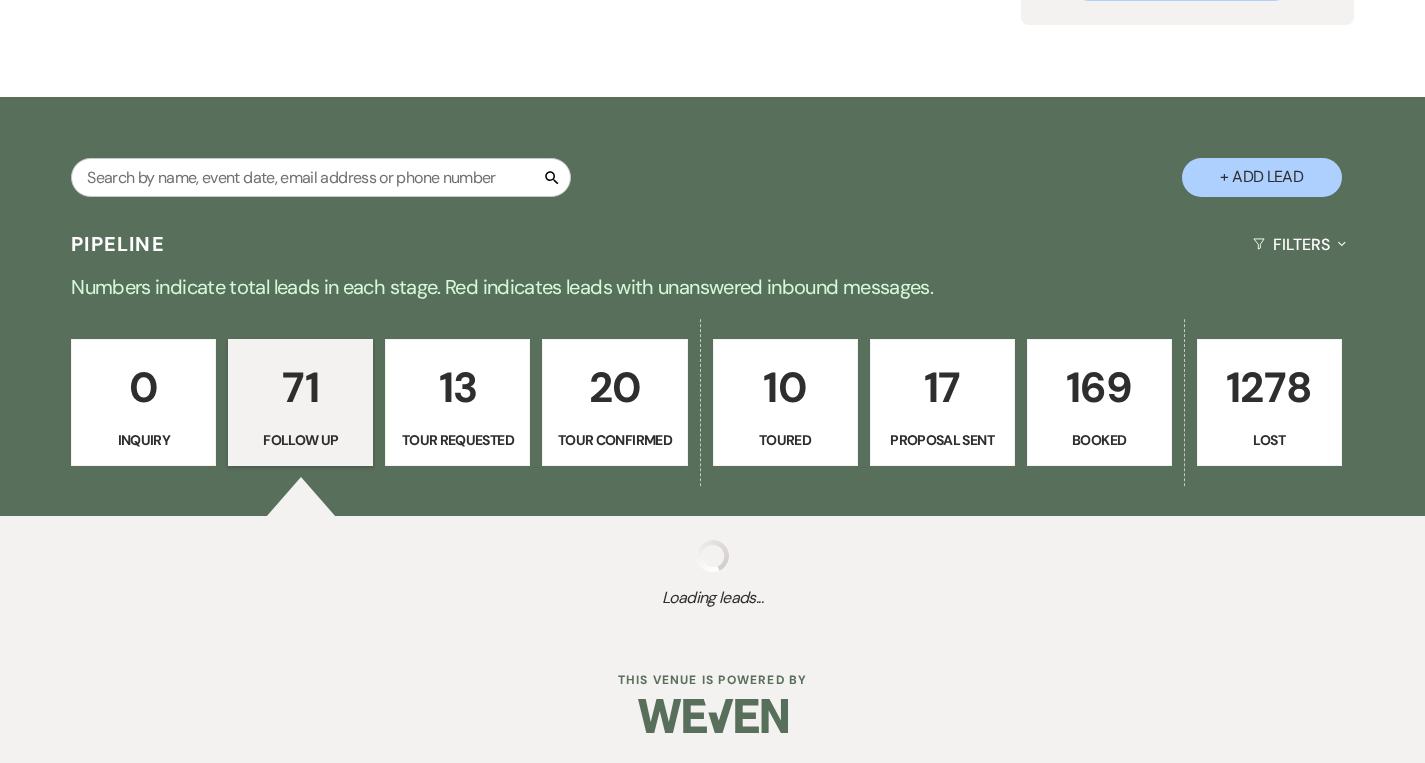 select on "9" 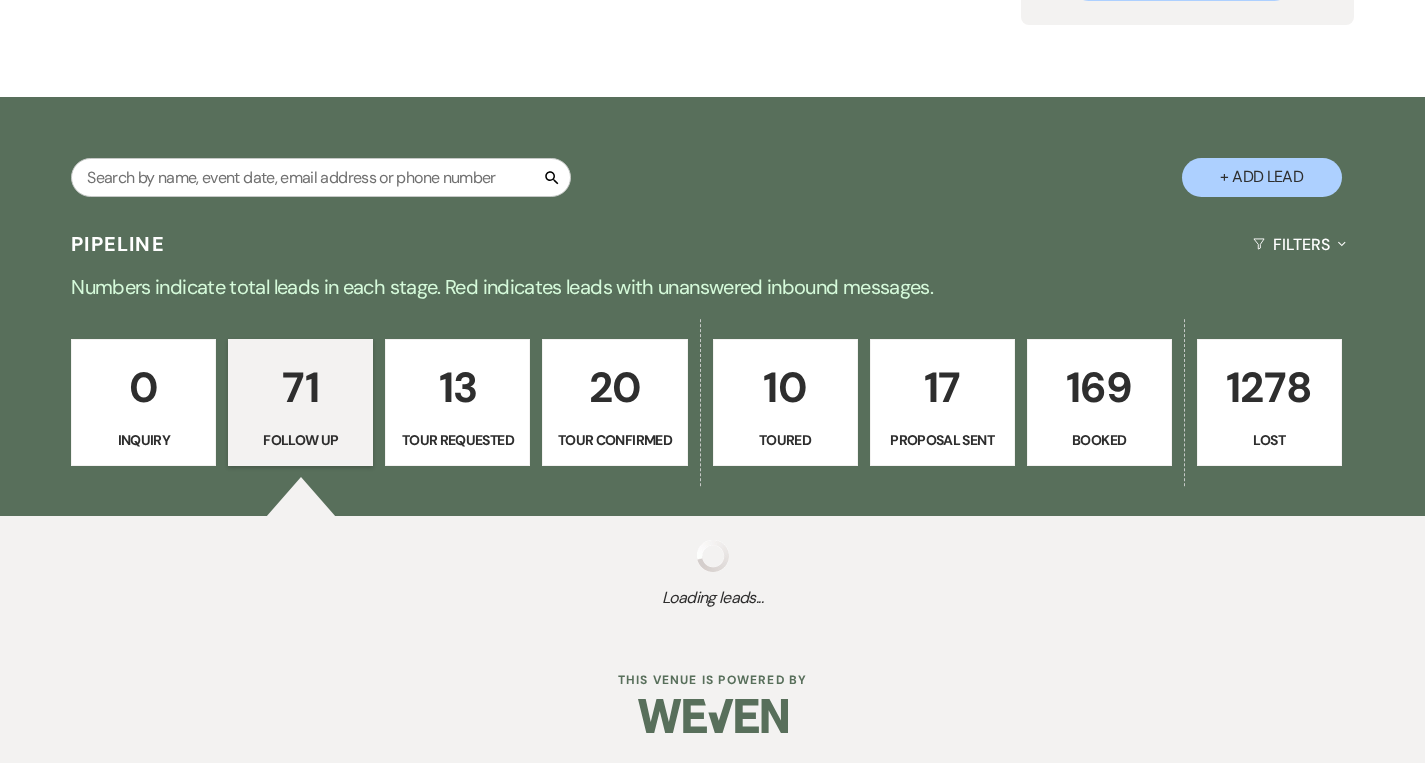 select on "9" 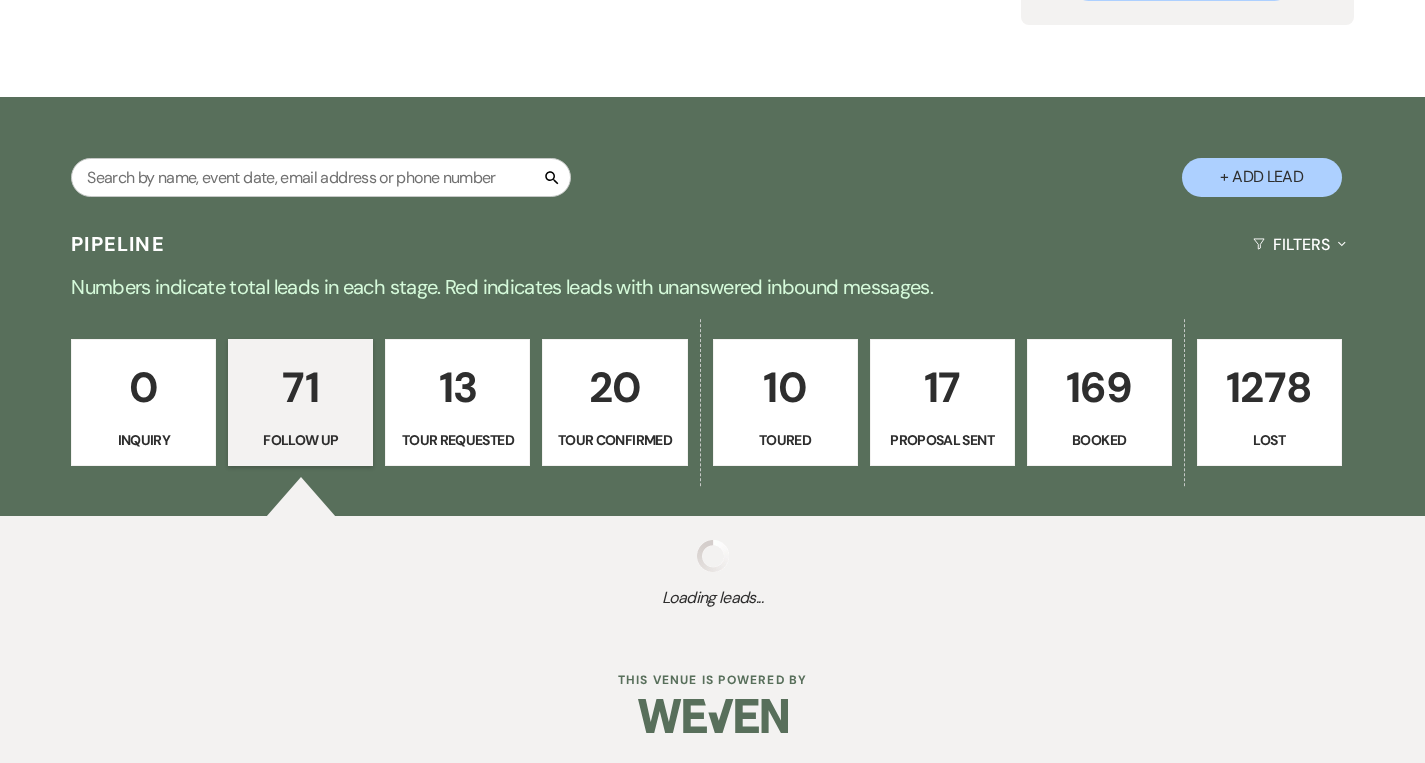 select on "9" 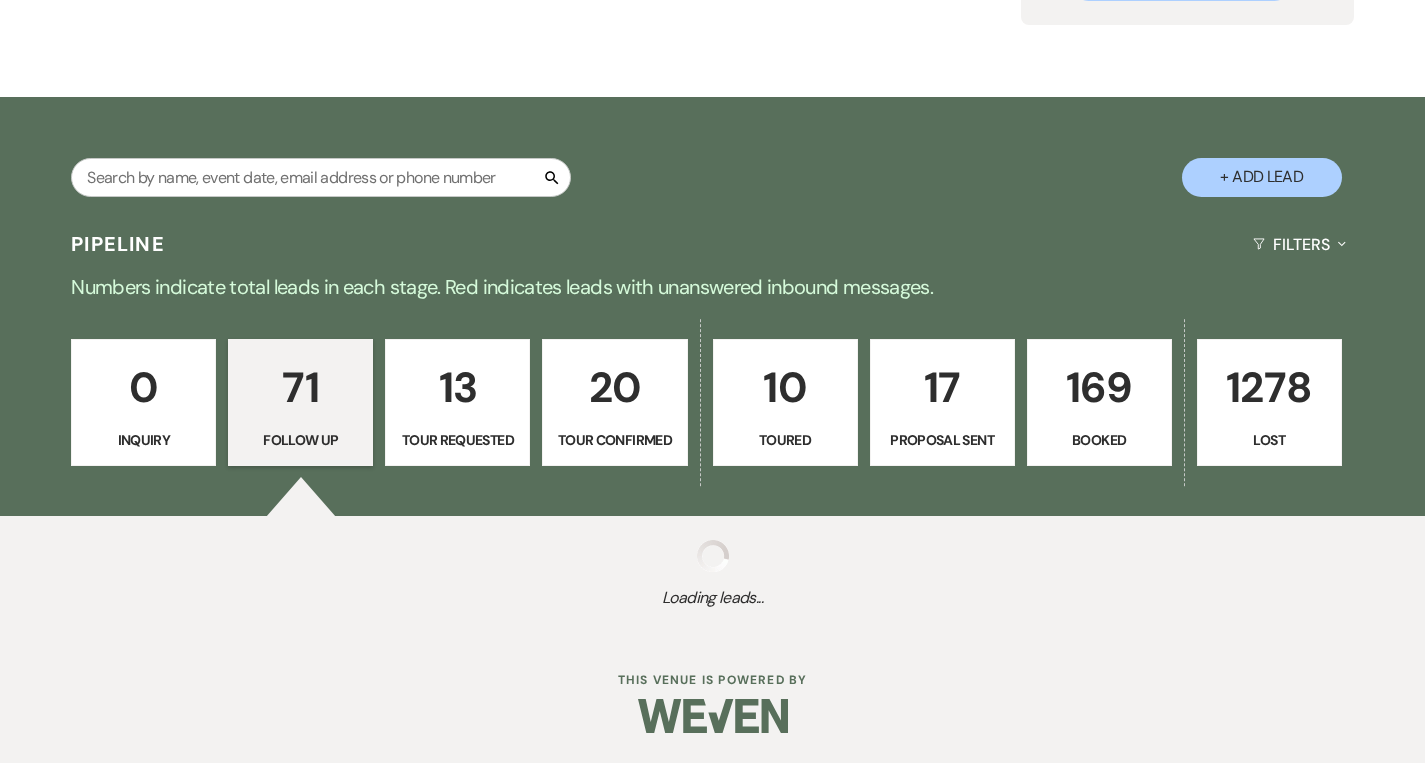 select on "9" 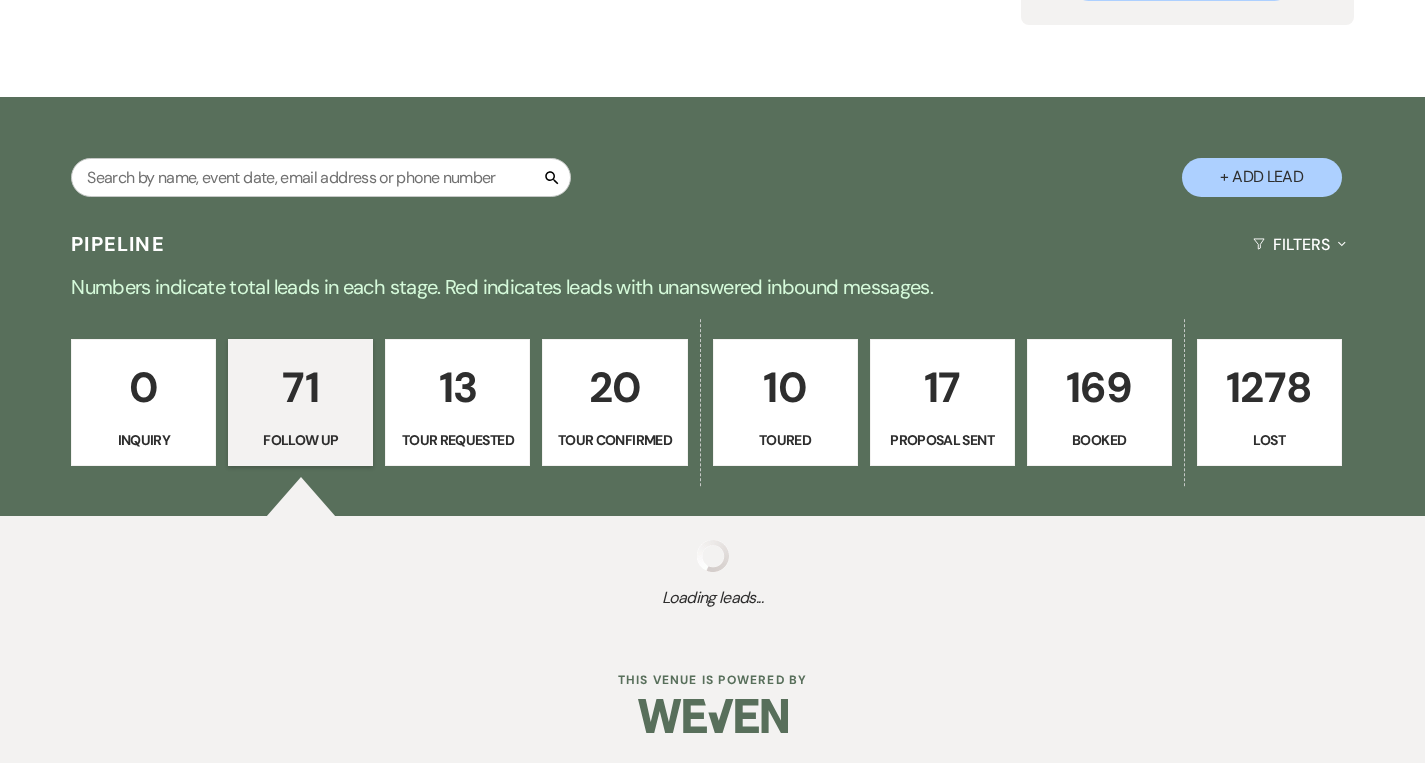 select on "9" 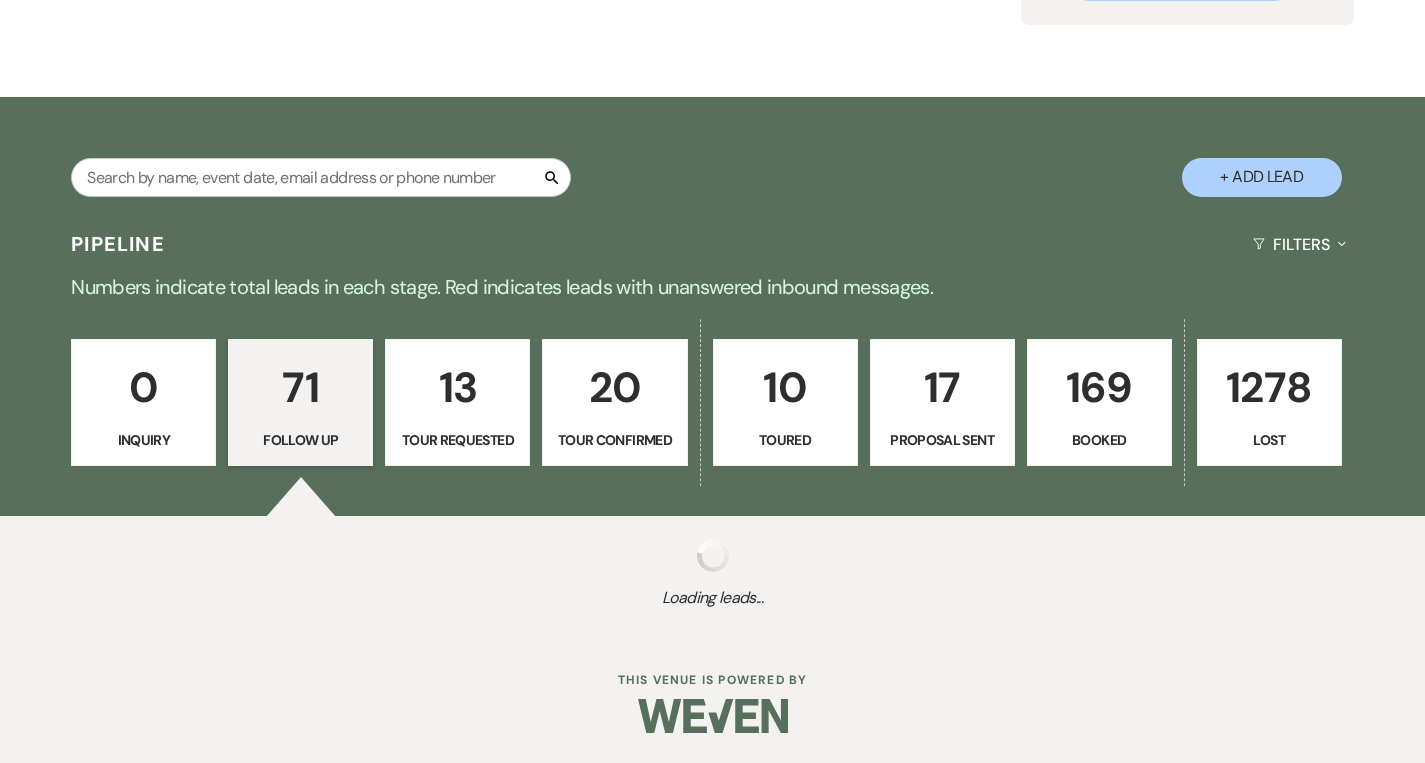select on "9" 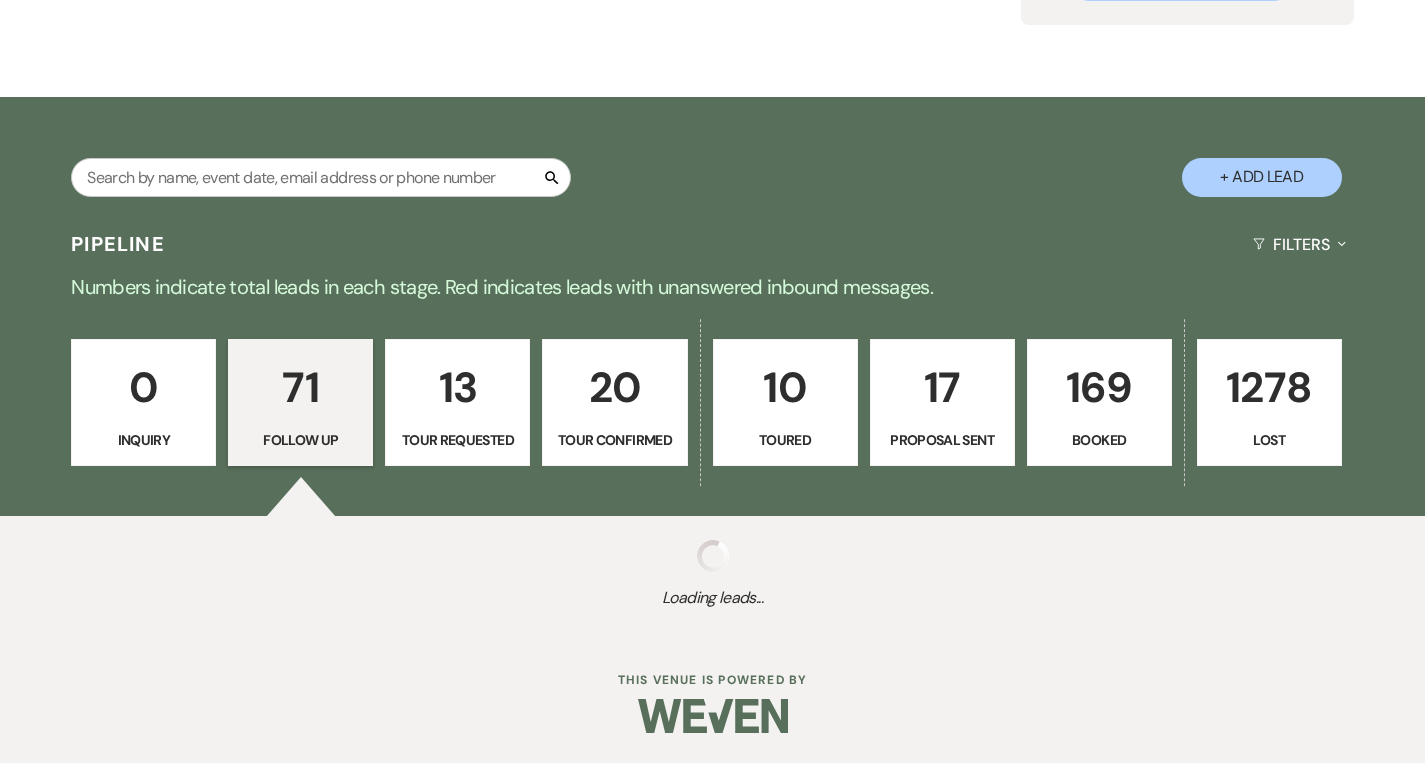 select on "9" 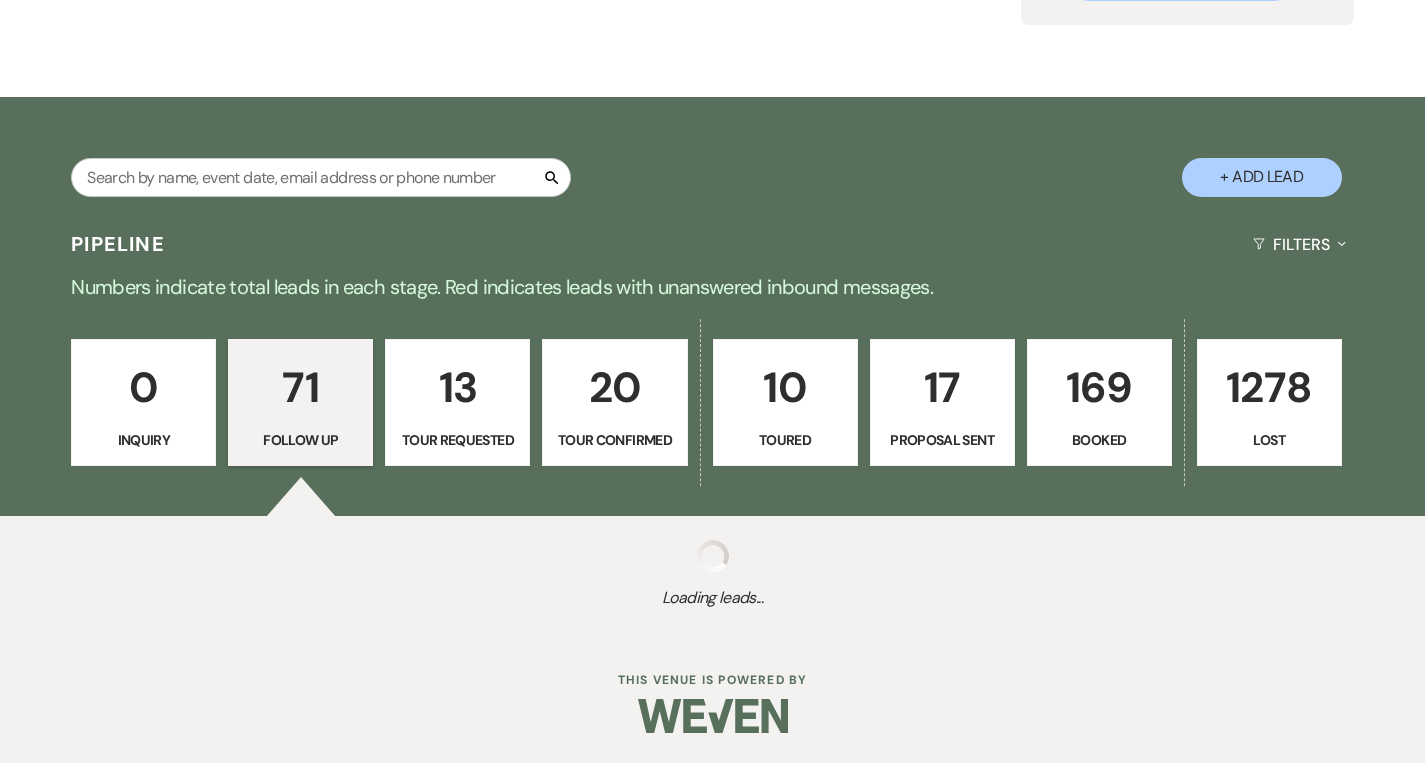 select on "9" 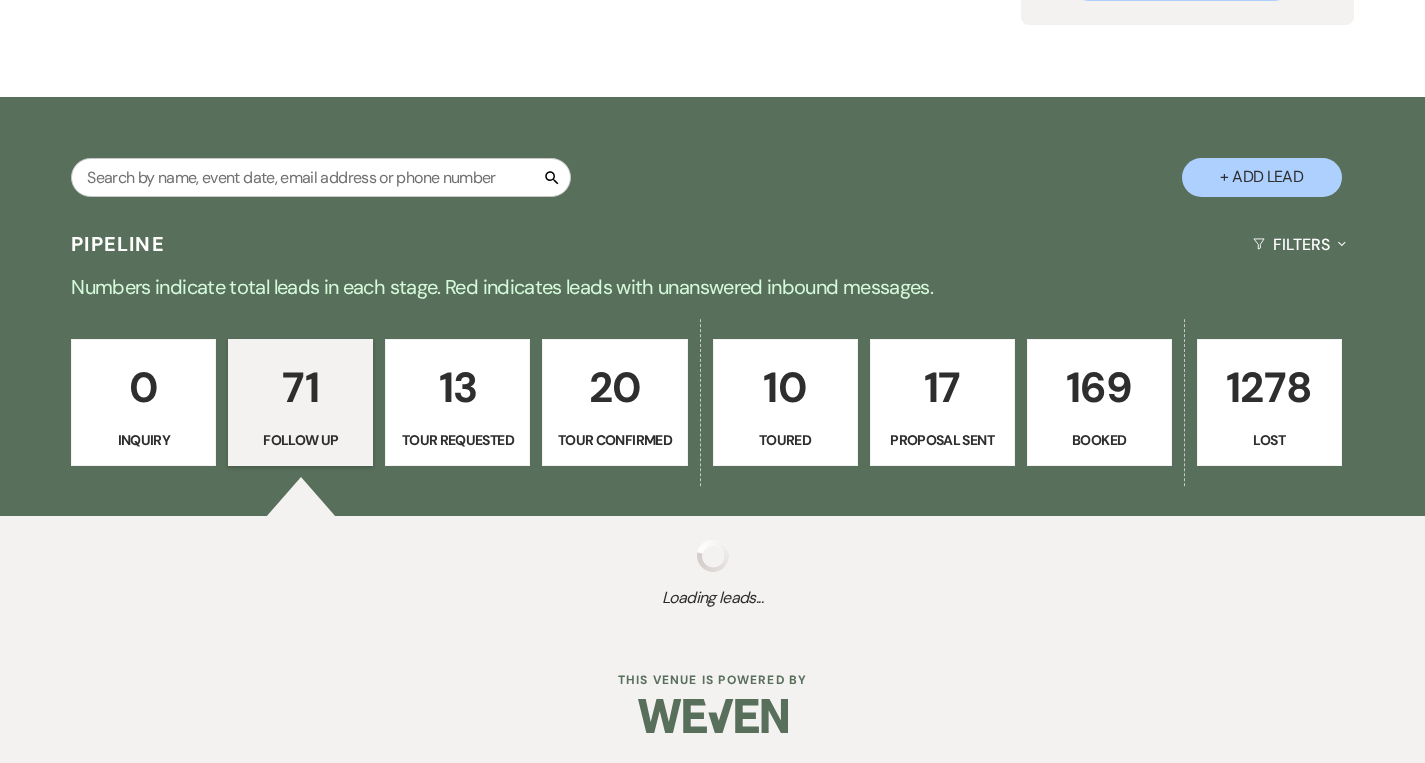 select on "9" 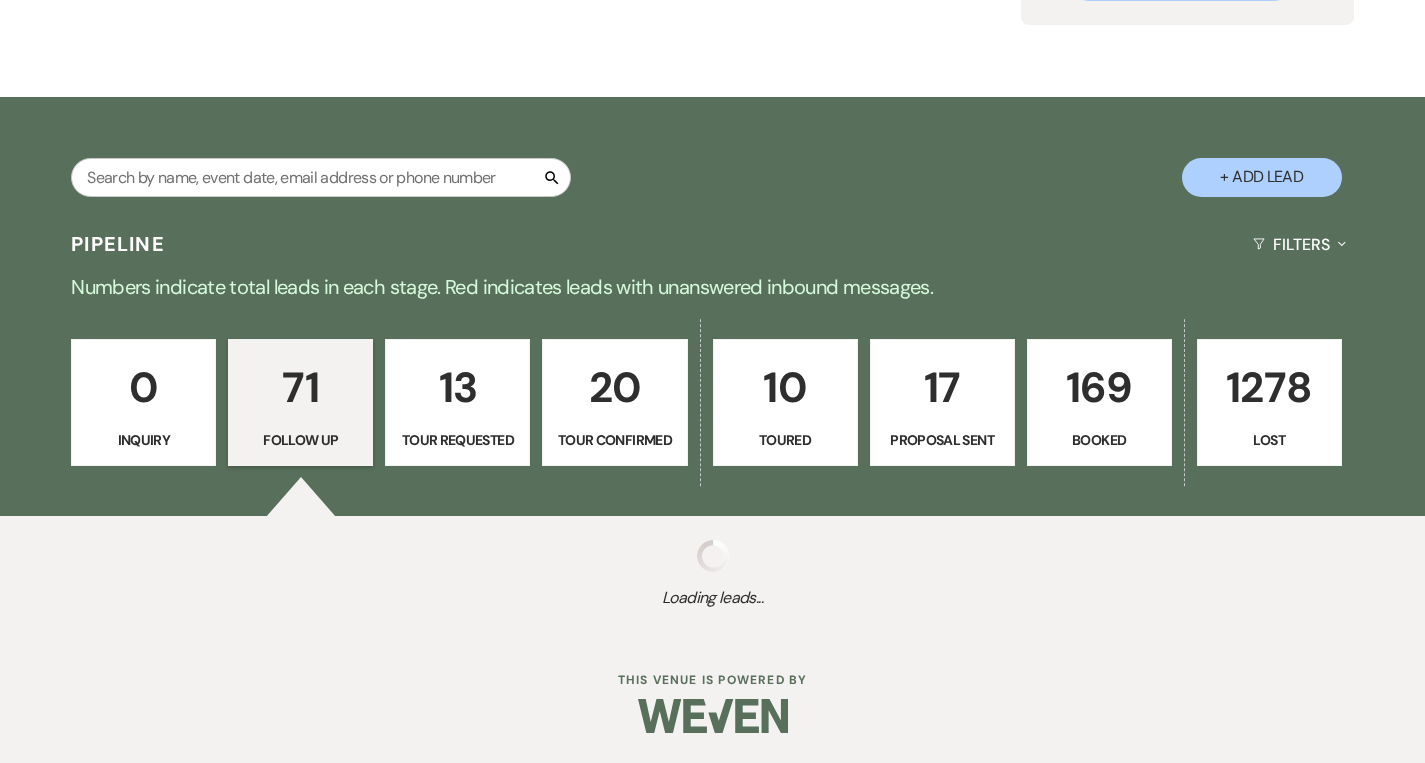 select on "9" 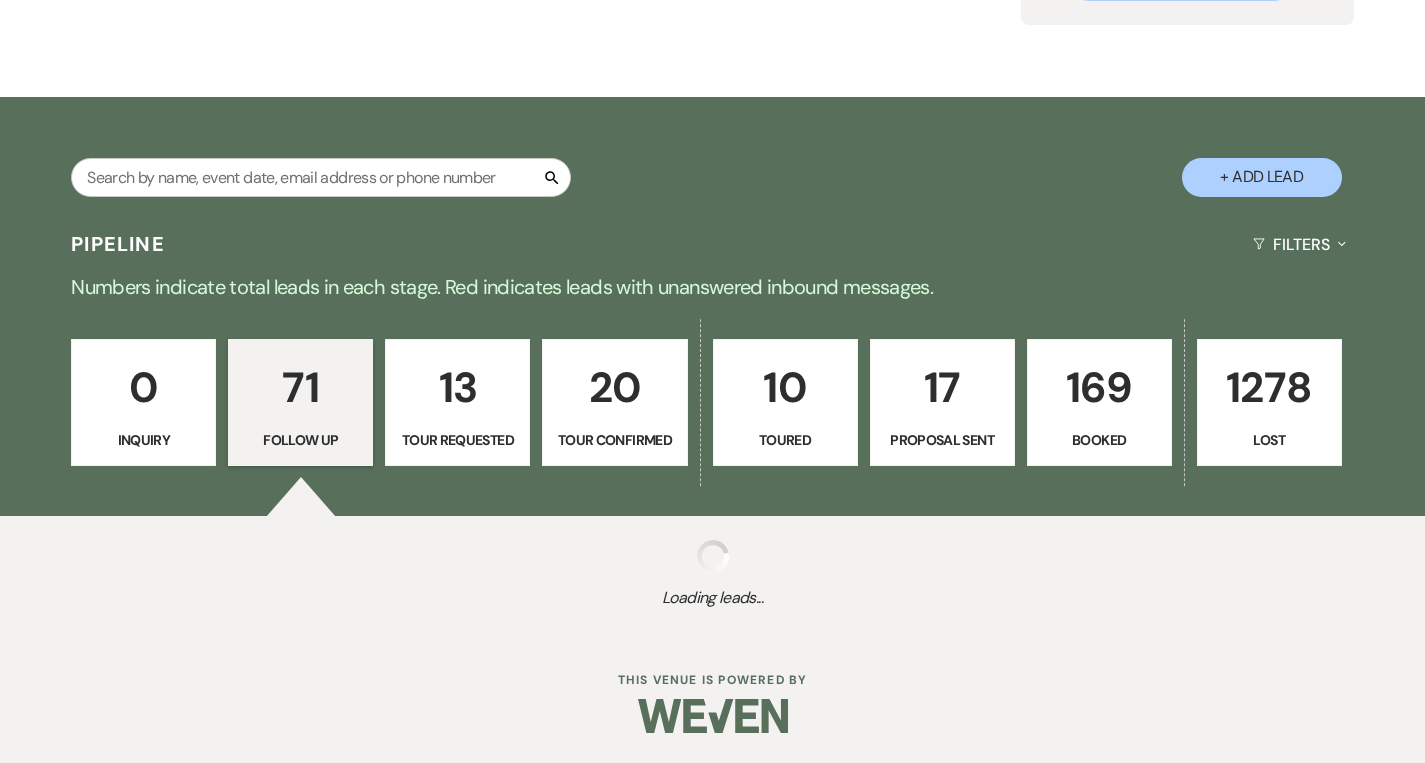 select on "9" 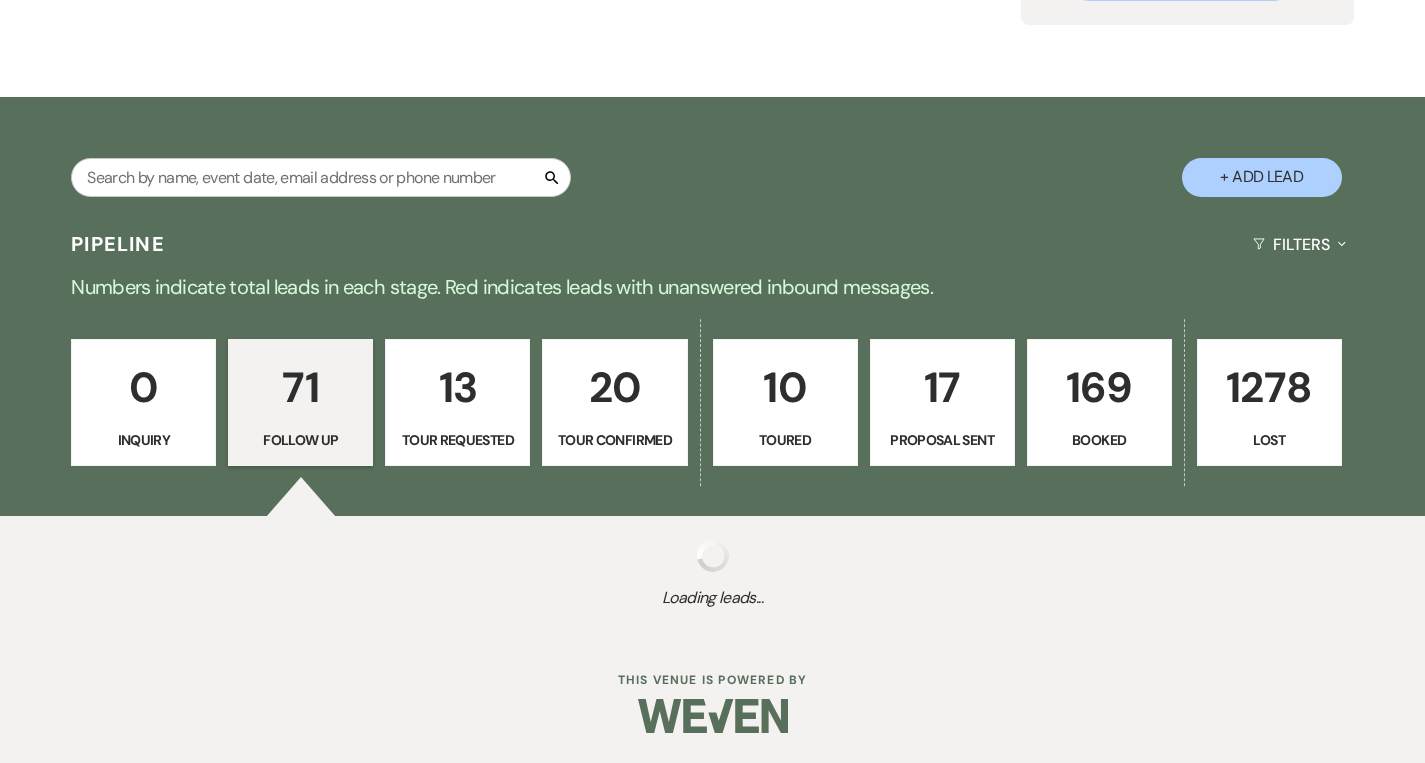select on "9" 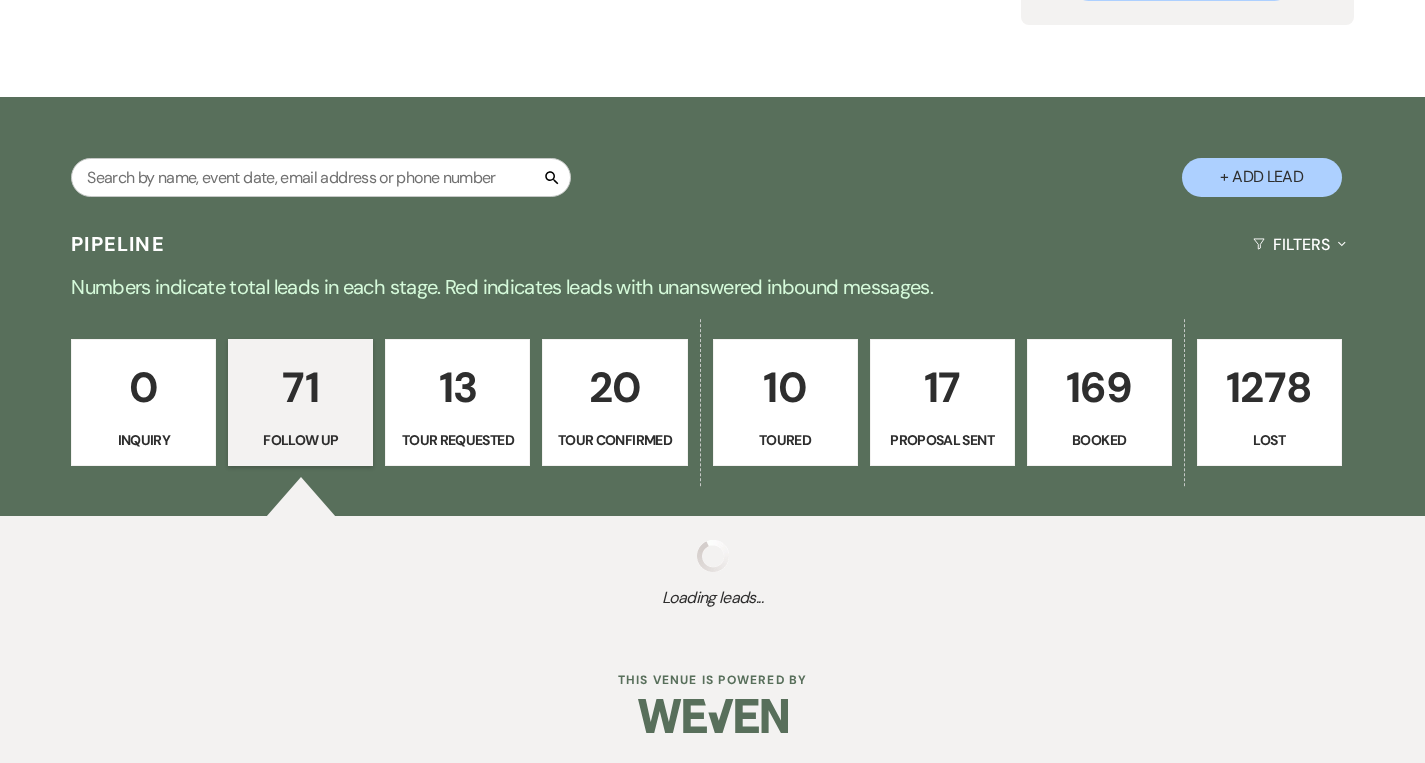 select on "9" 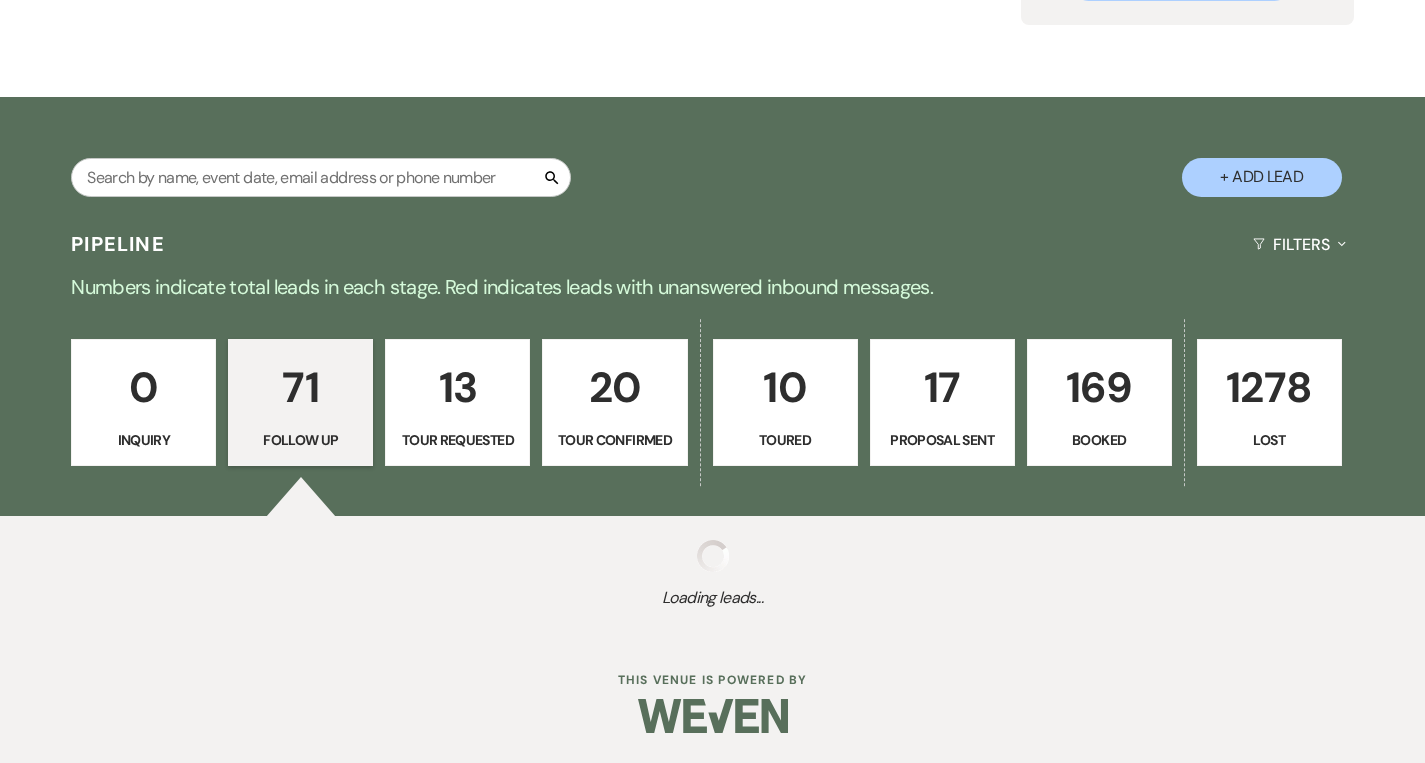 select on "9" 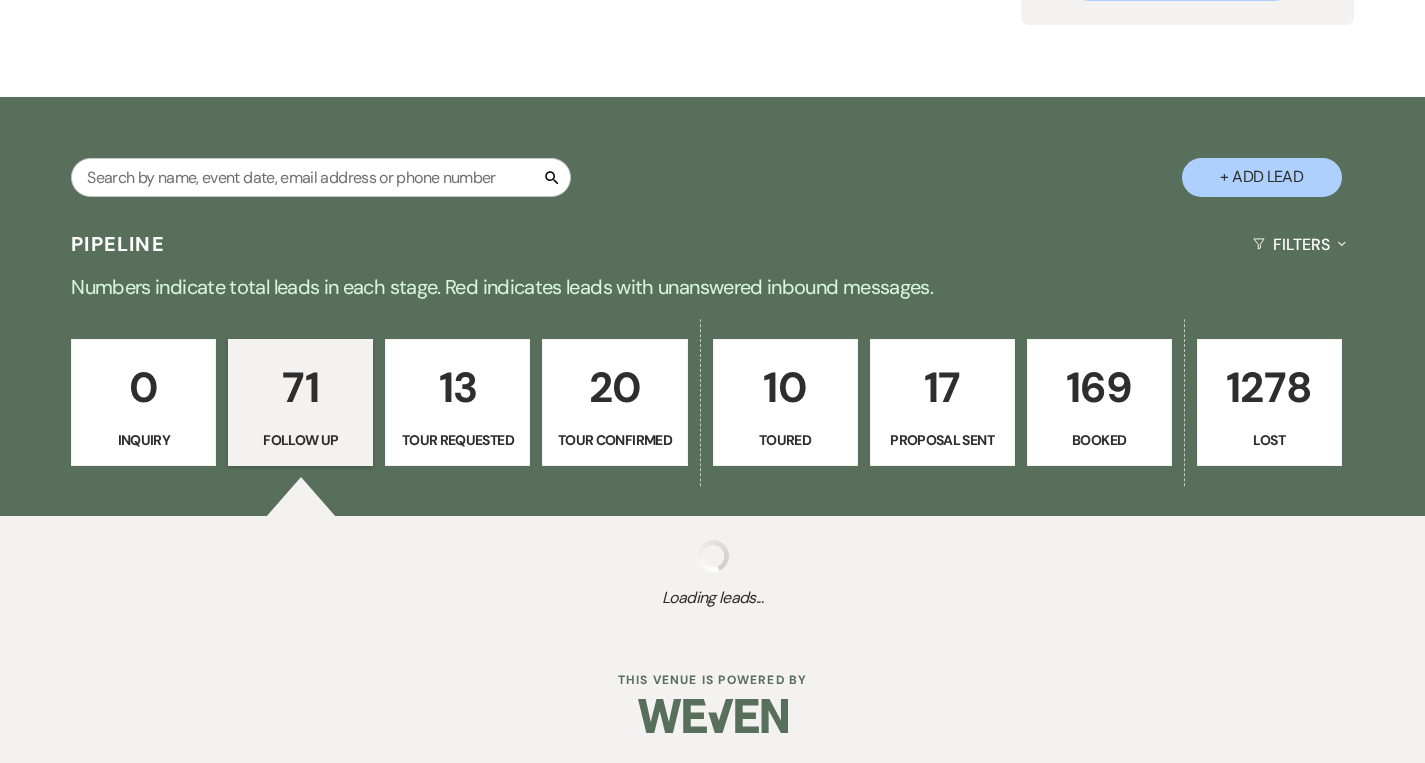 select on "9" 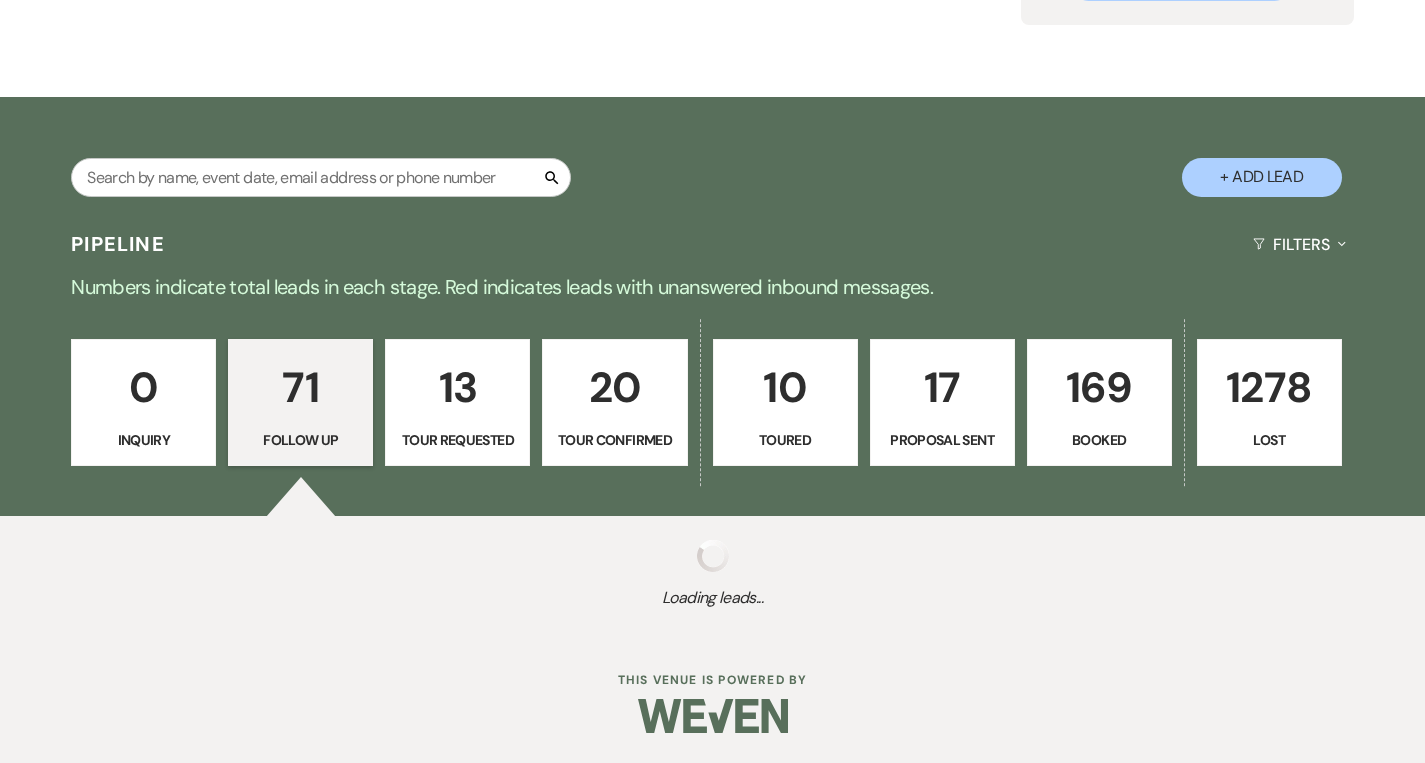 select on "9" 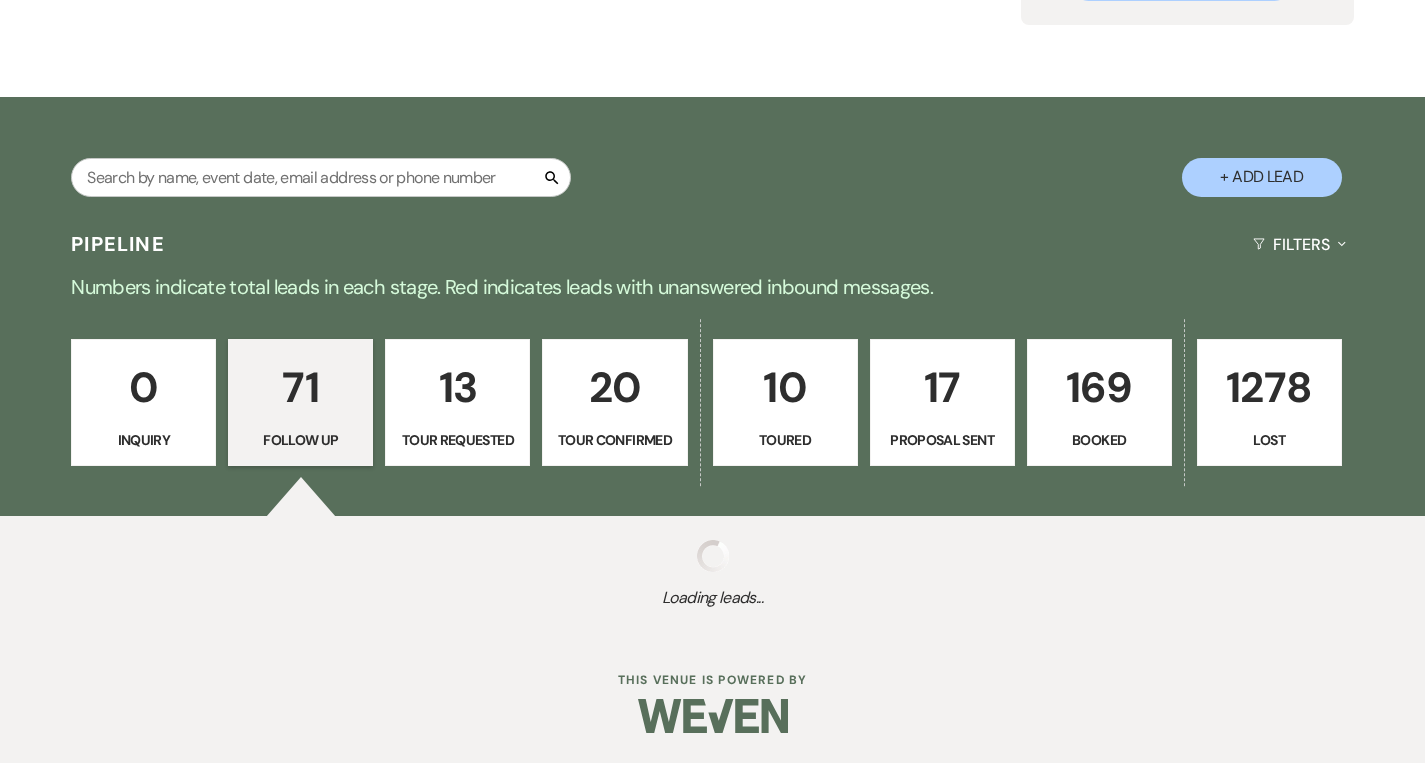 select on "9" 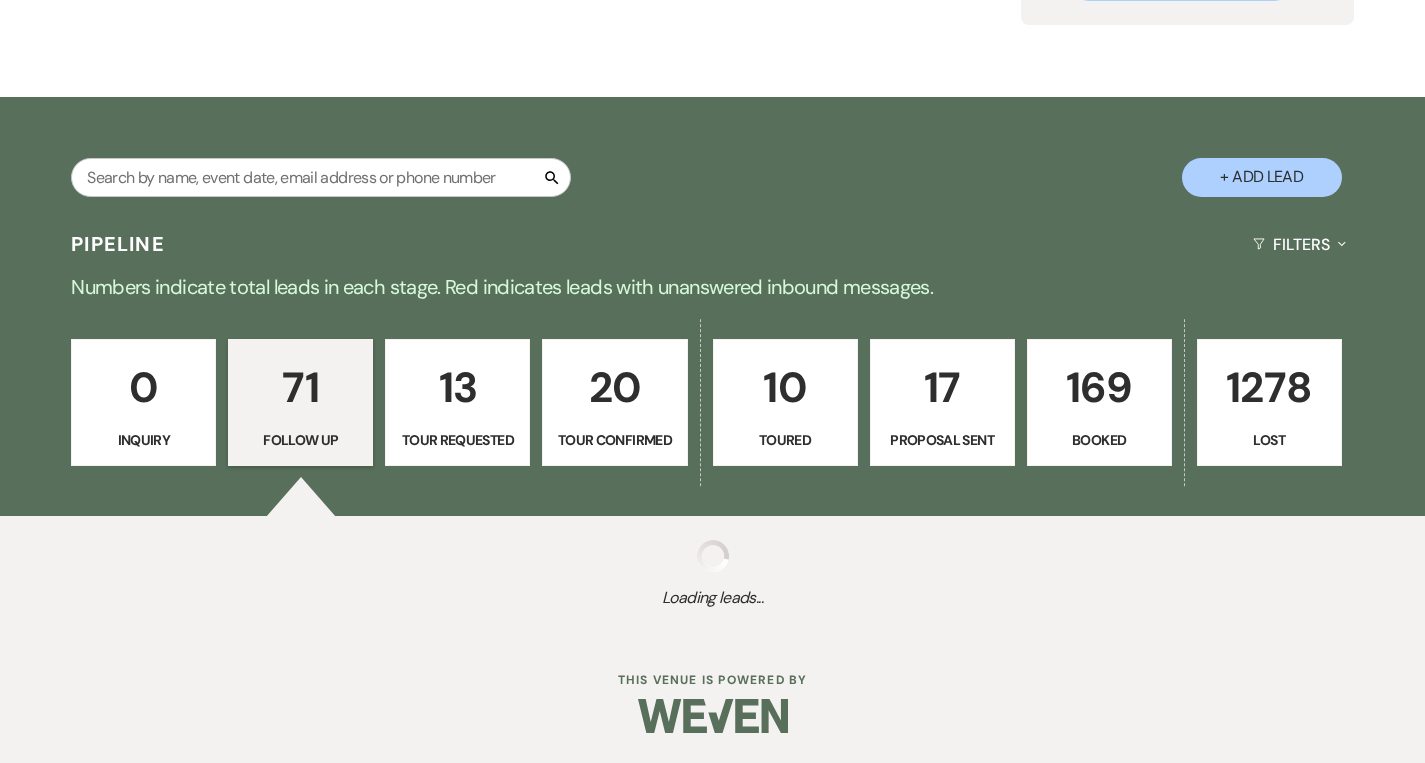 select on "9" 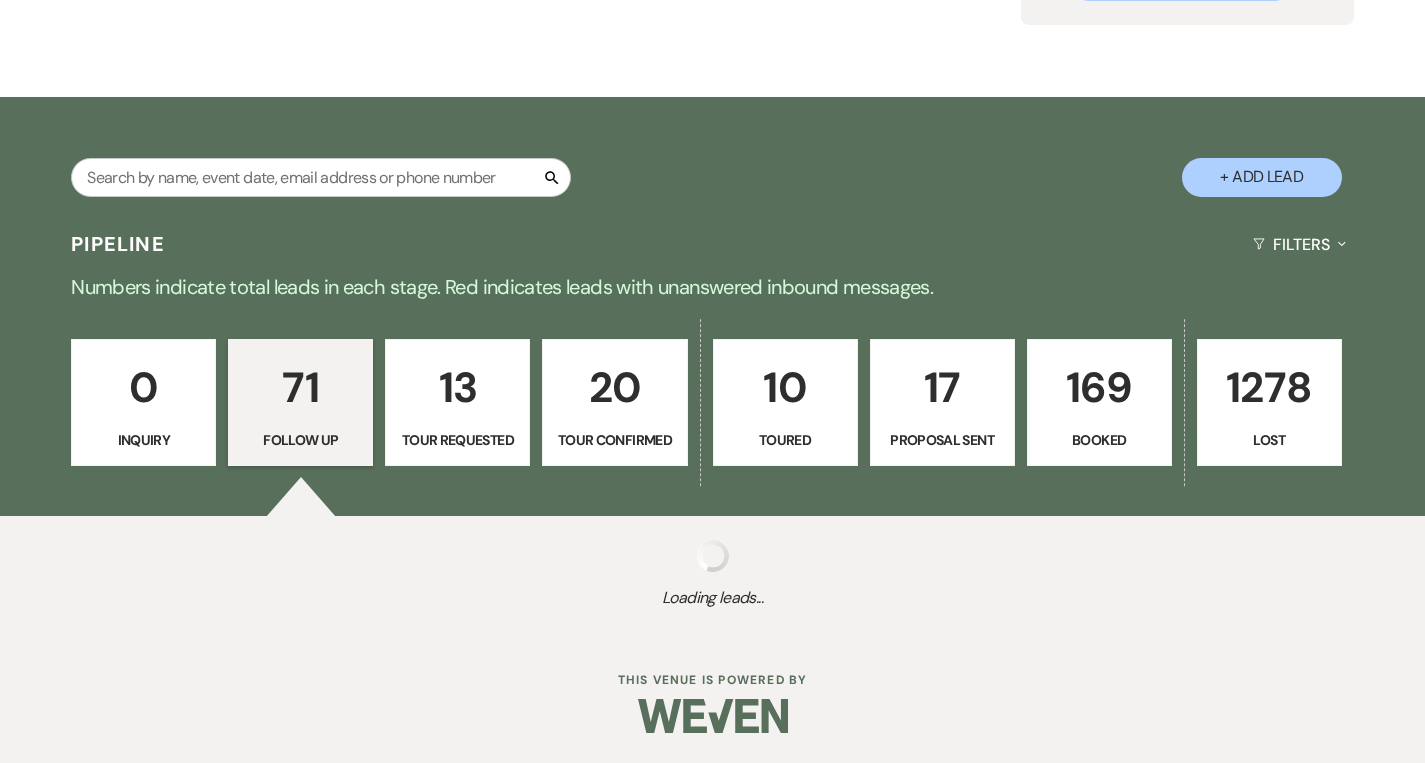 select on "9" 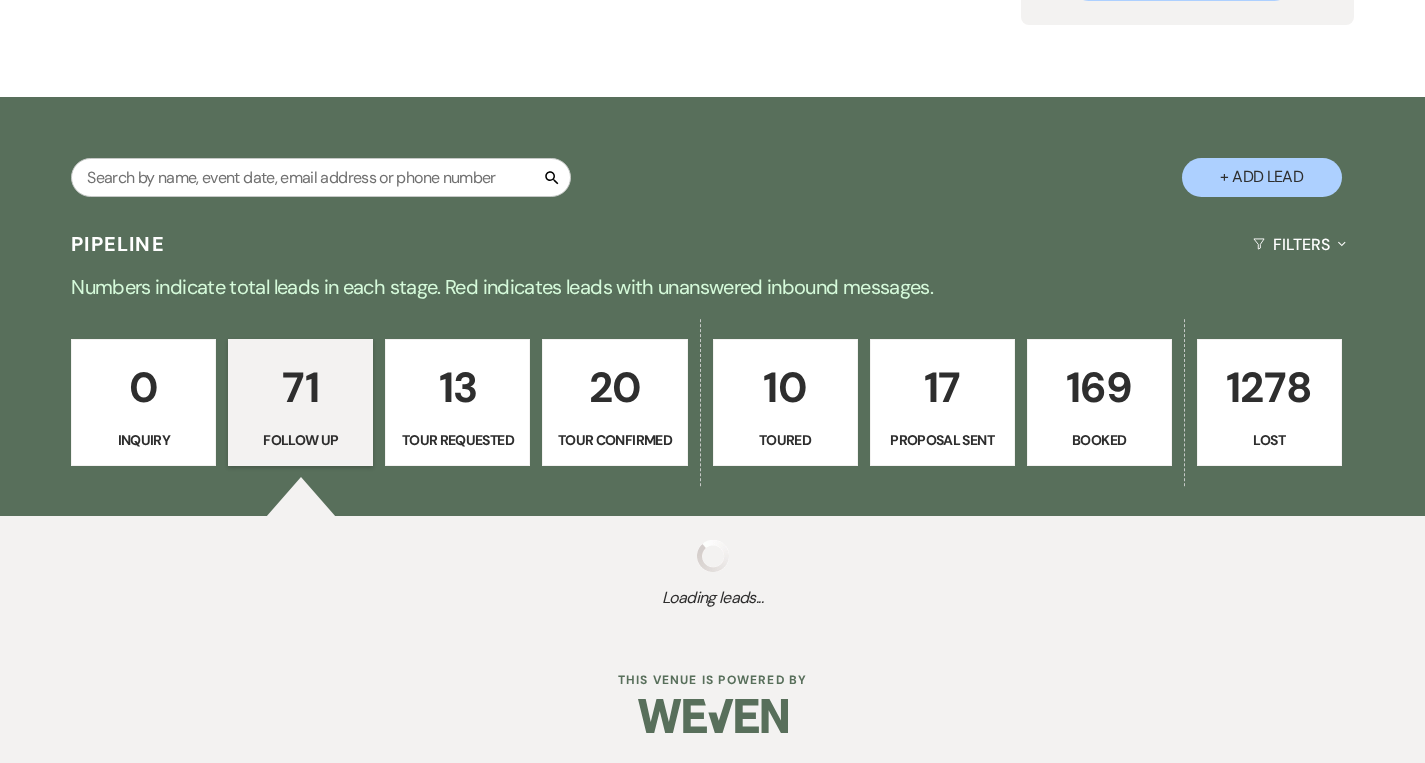 select on "9" 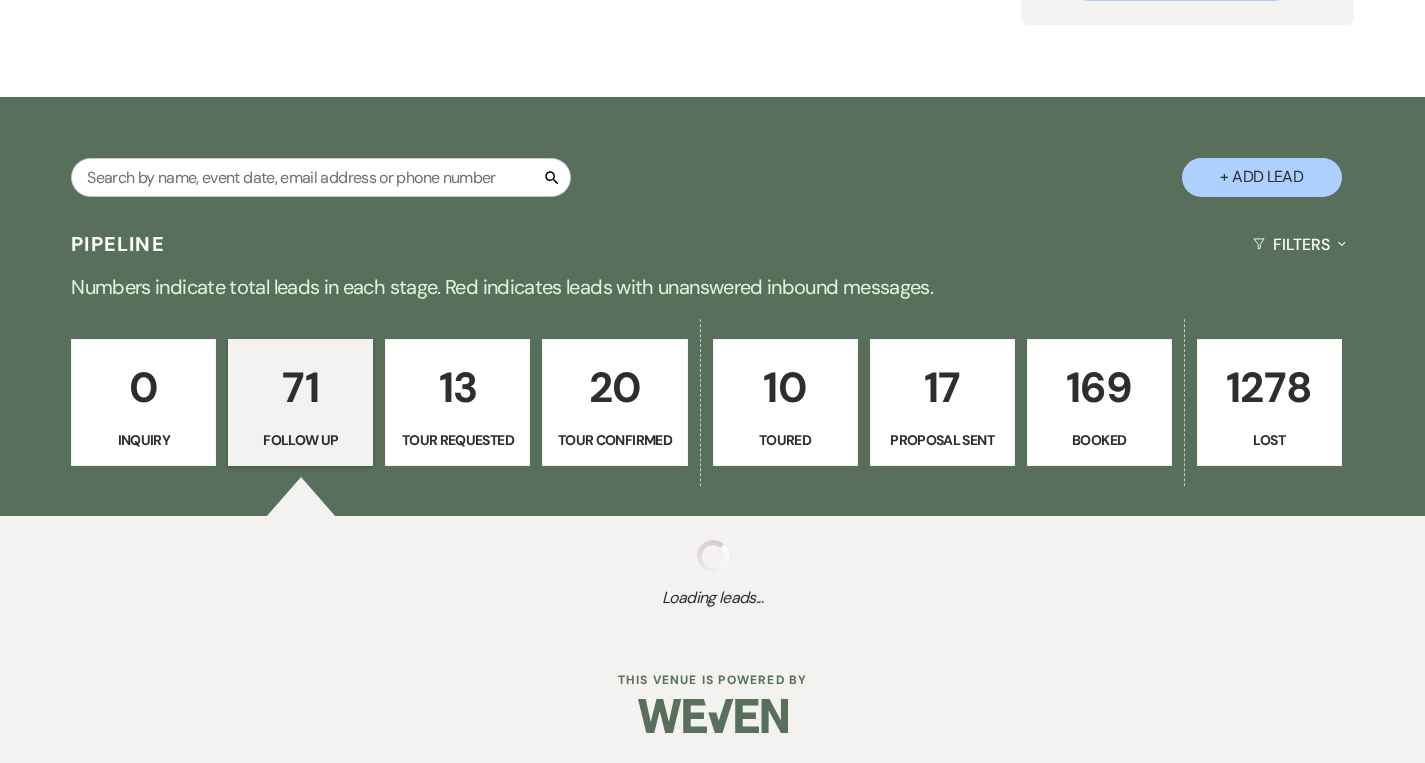 select on "9" 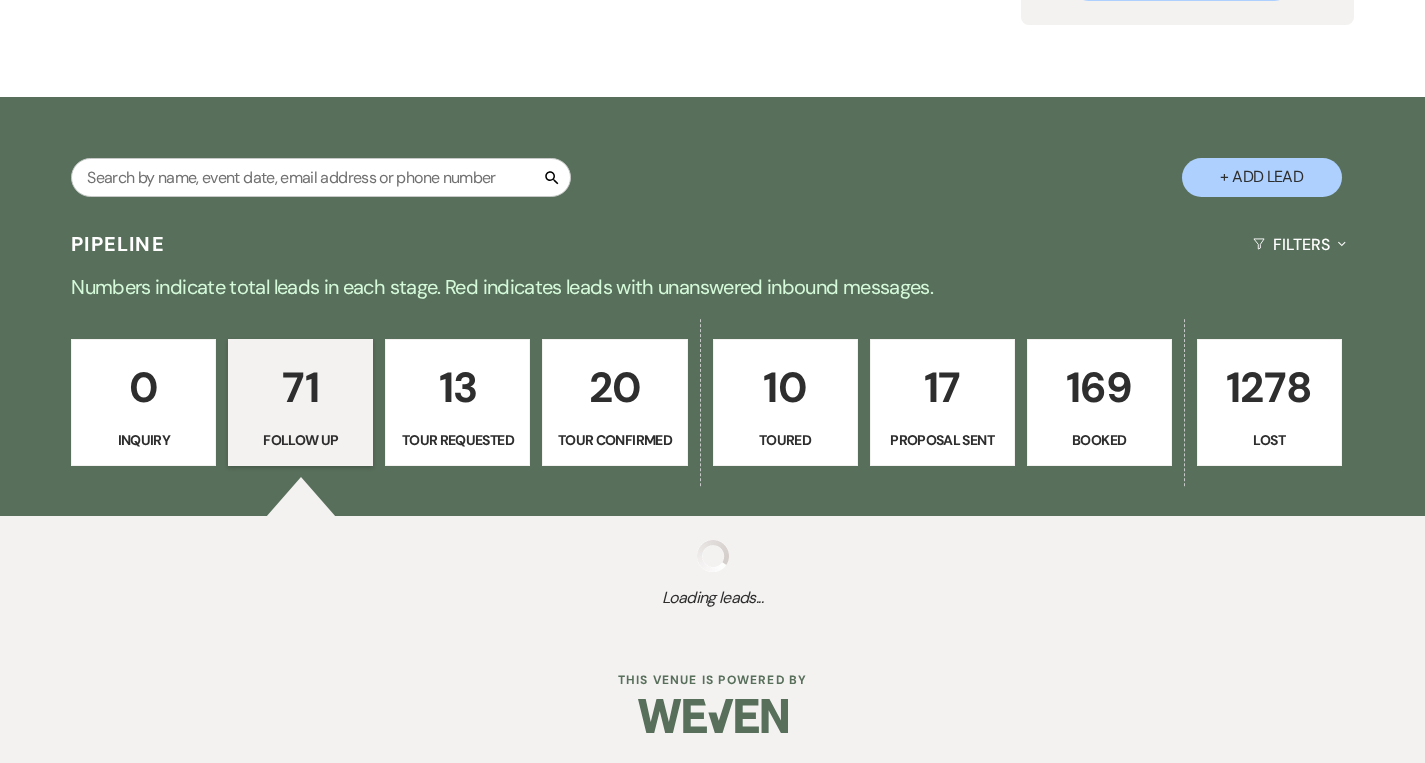 select on "9" 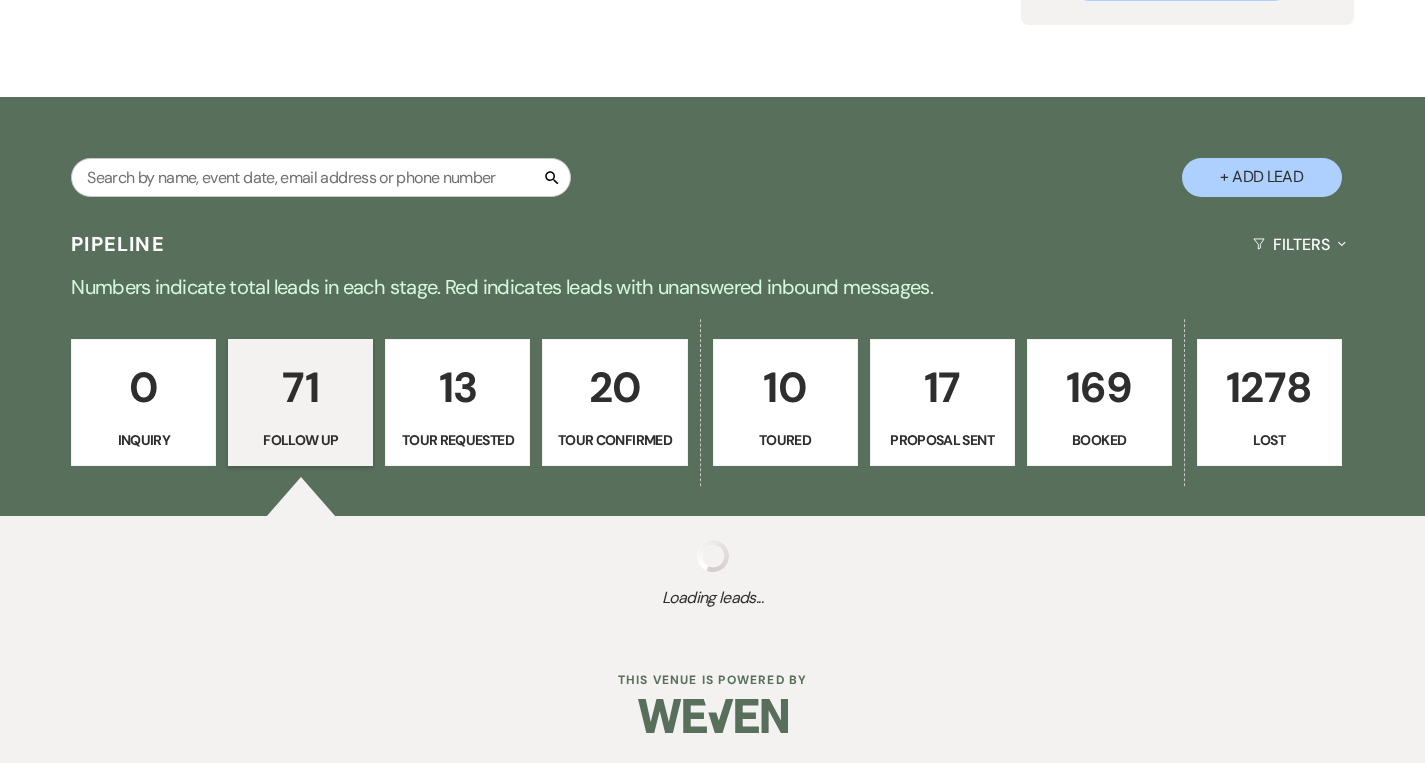 select on "9" 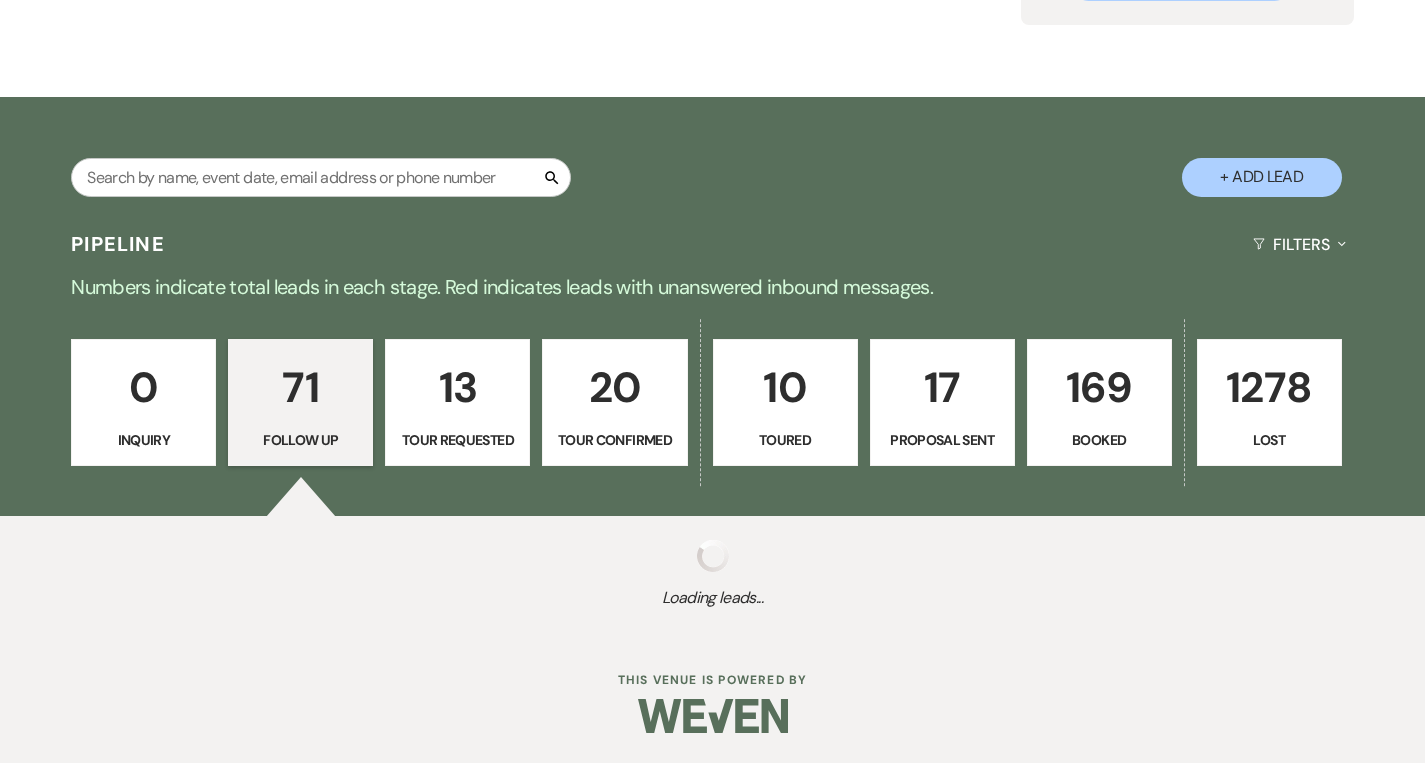 select on "9" 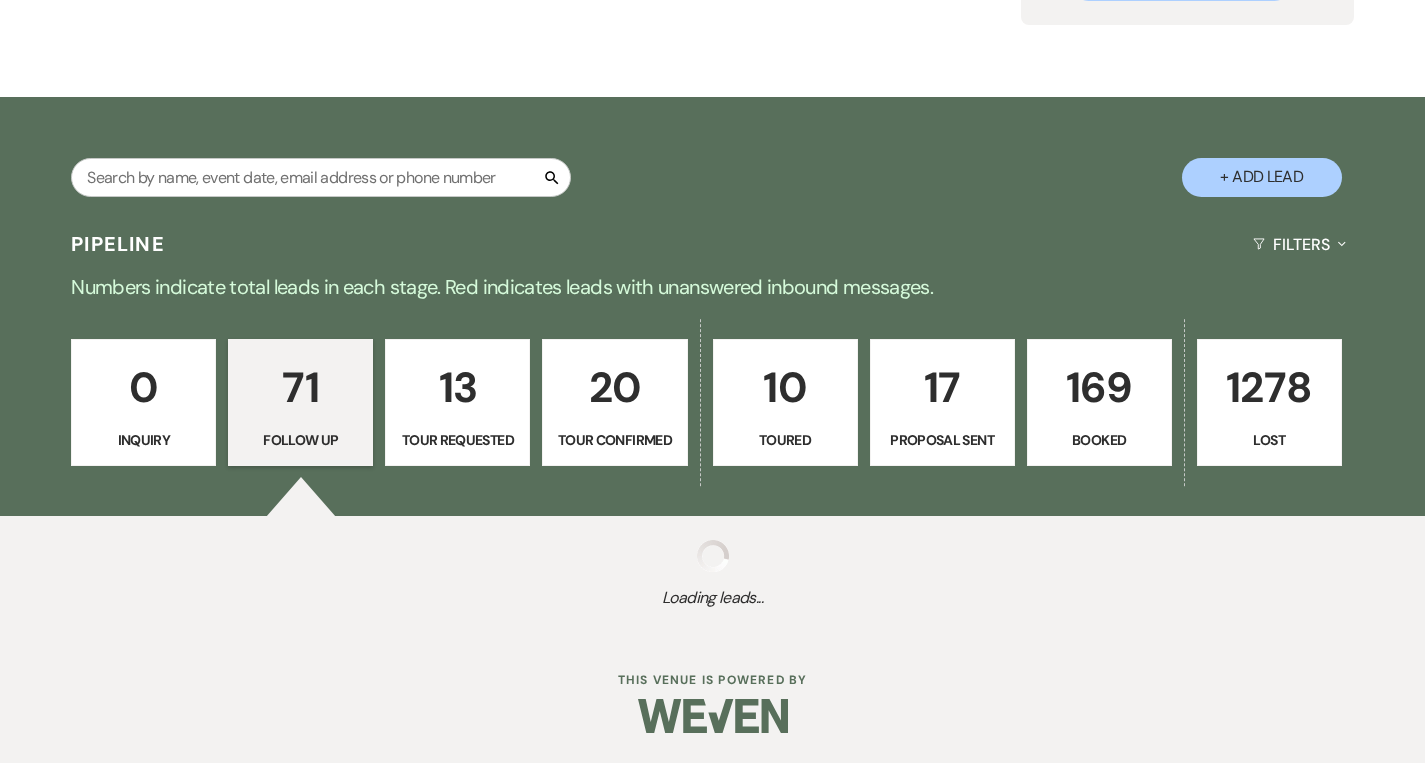 select on "9" 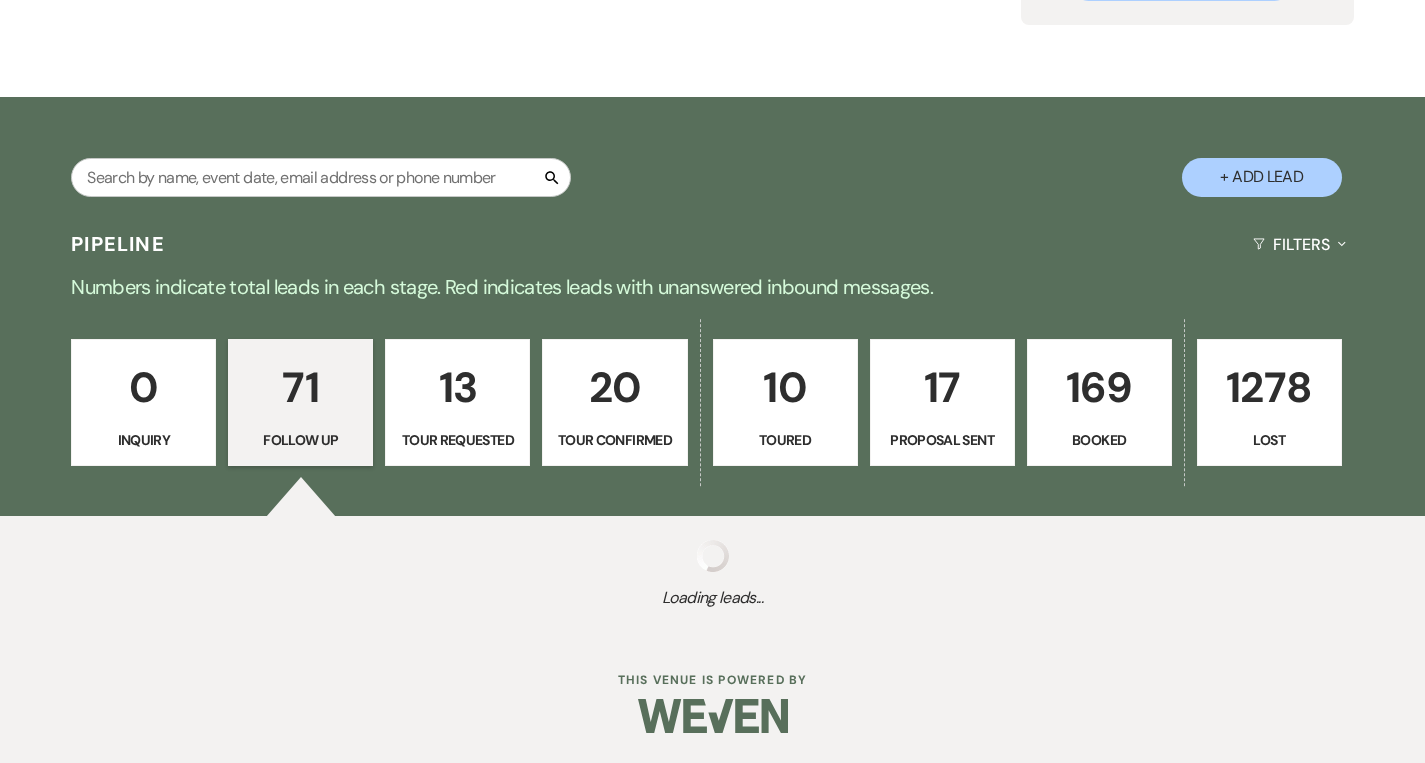 select on "9" 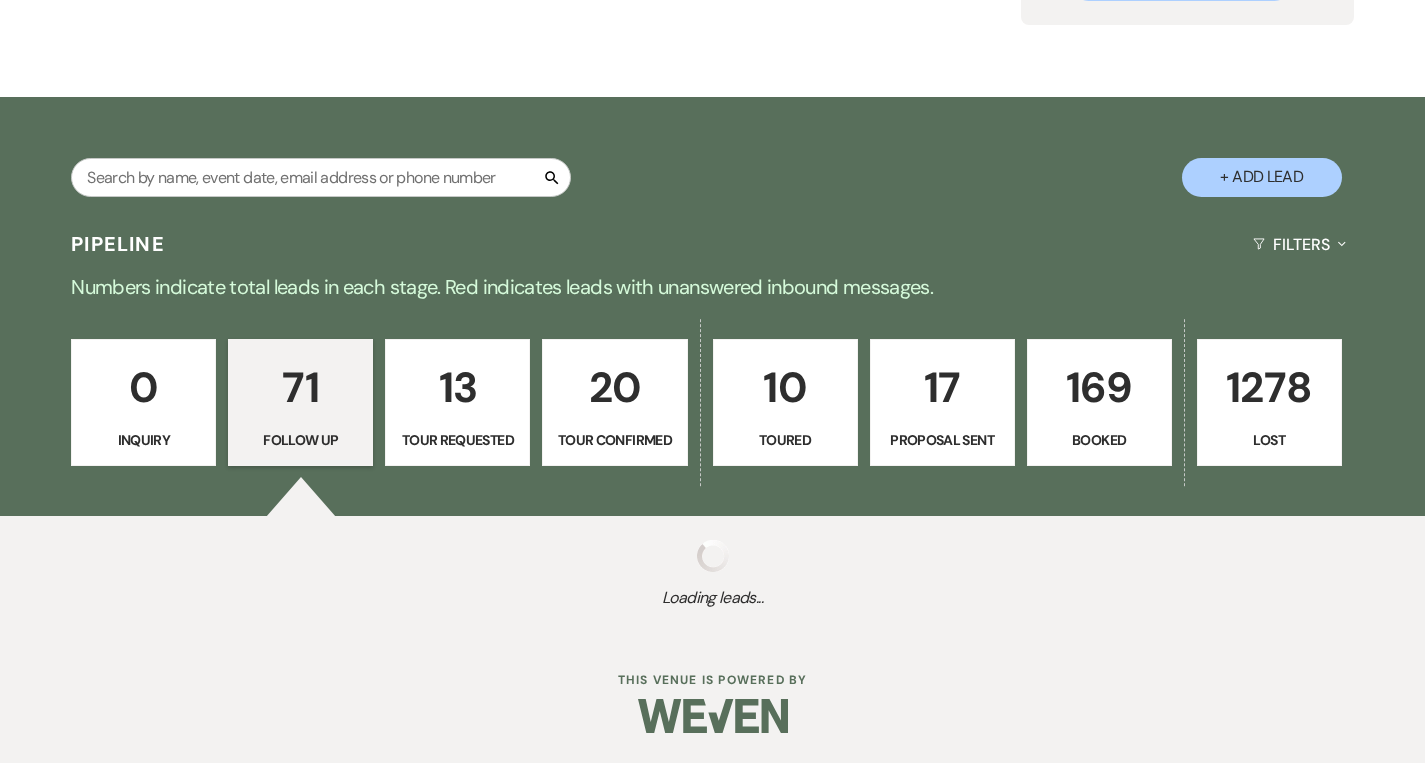select on "9" 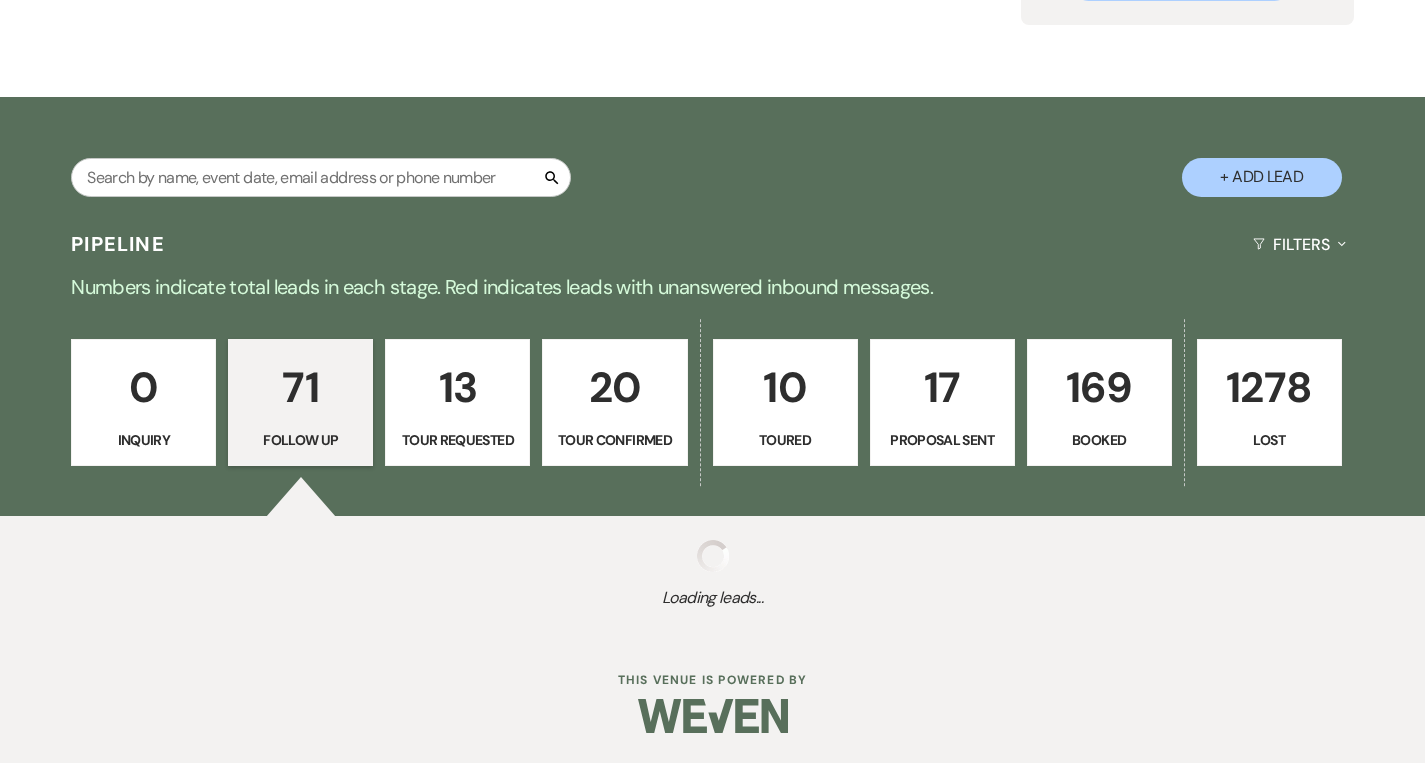 select on "9" 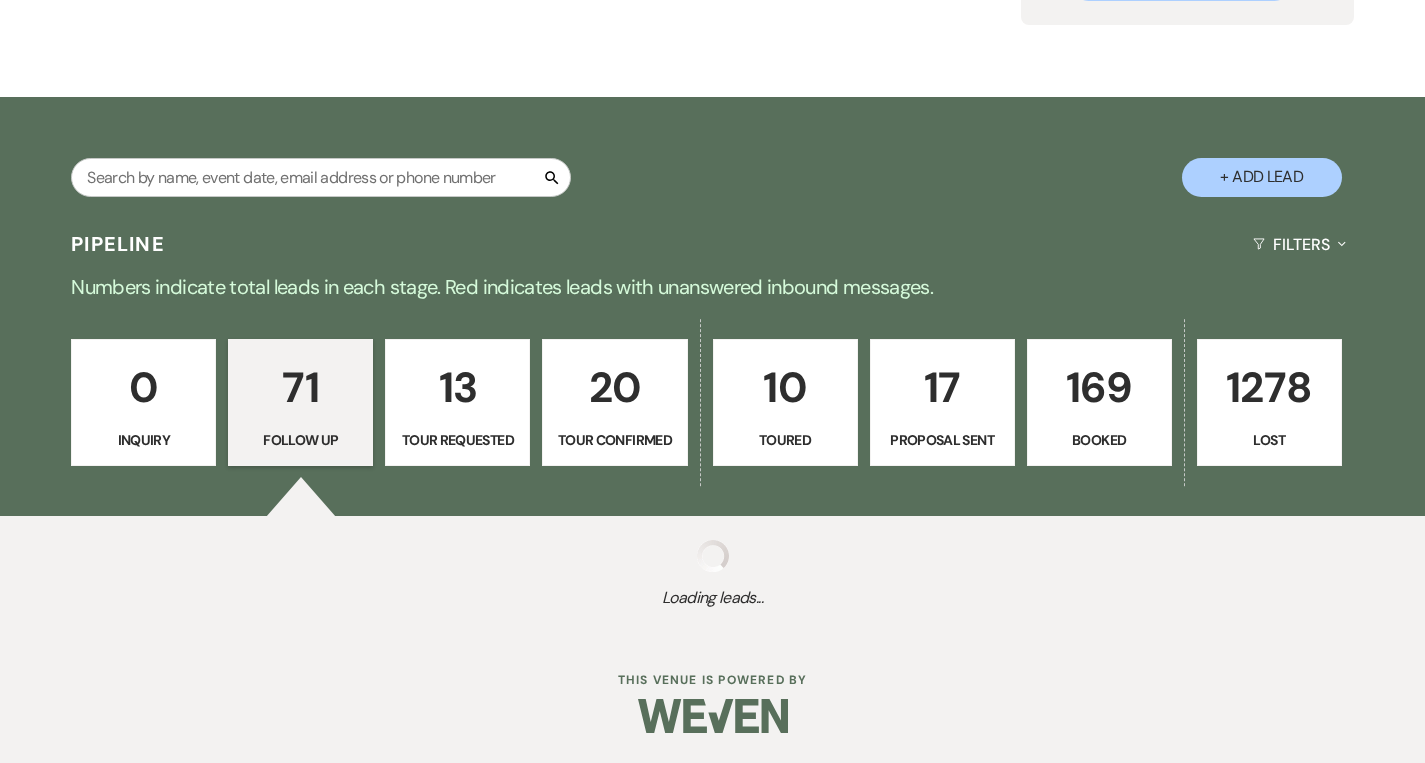 select on "9" 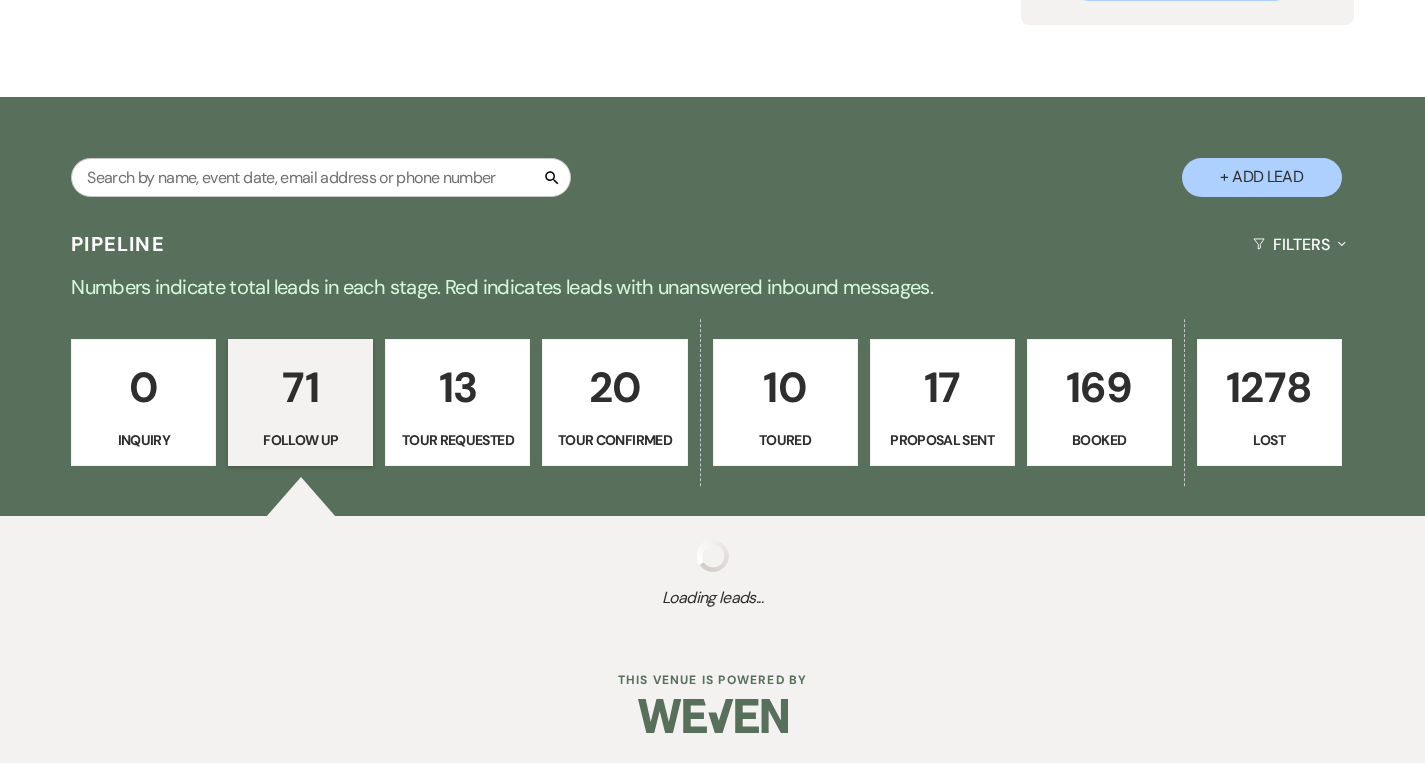 select on "9" 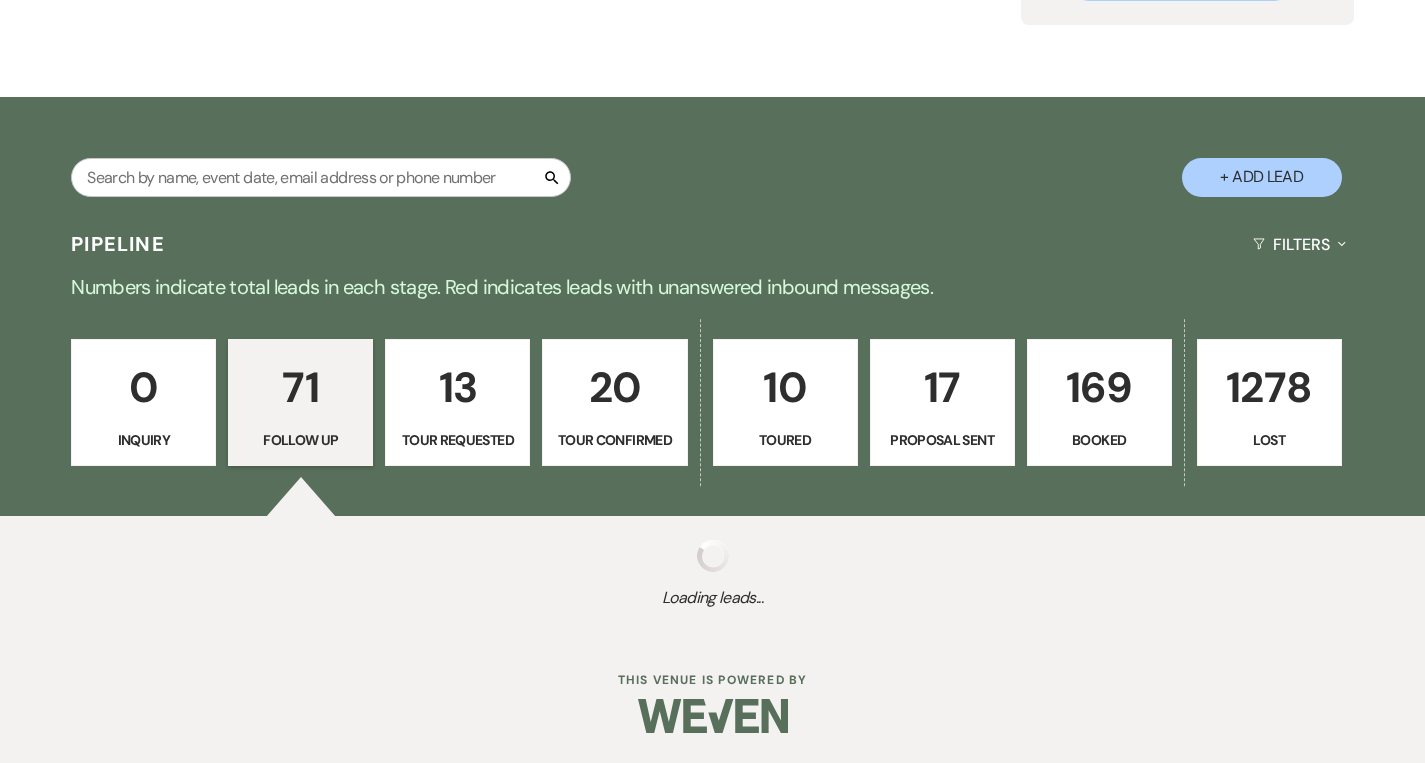 select on "9" 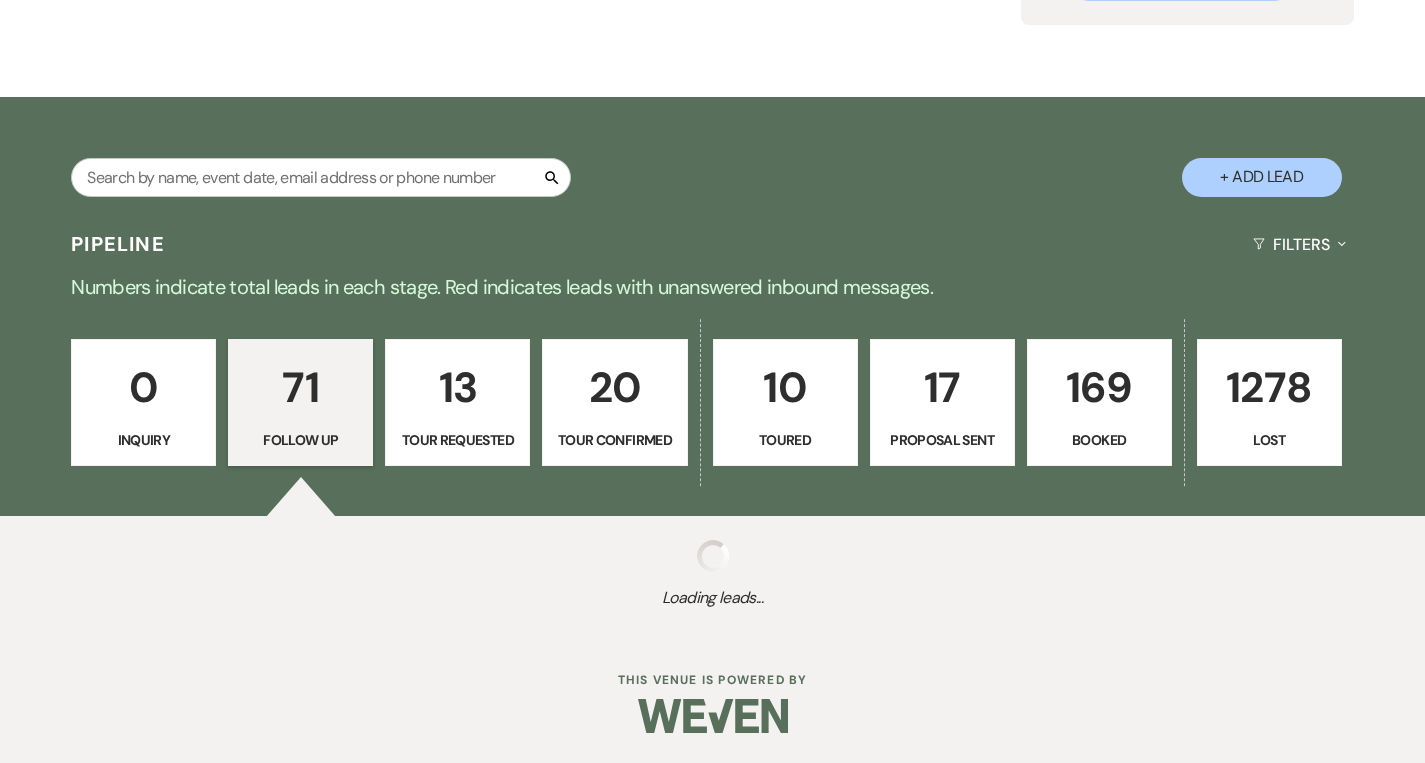 select on "9" 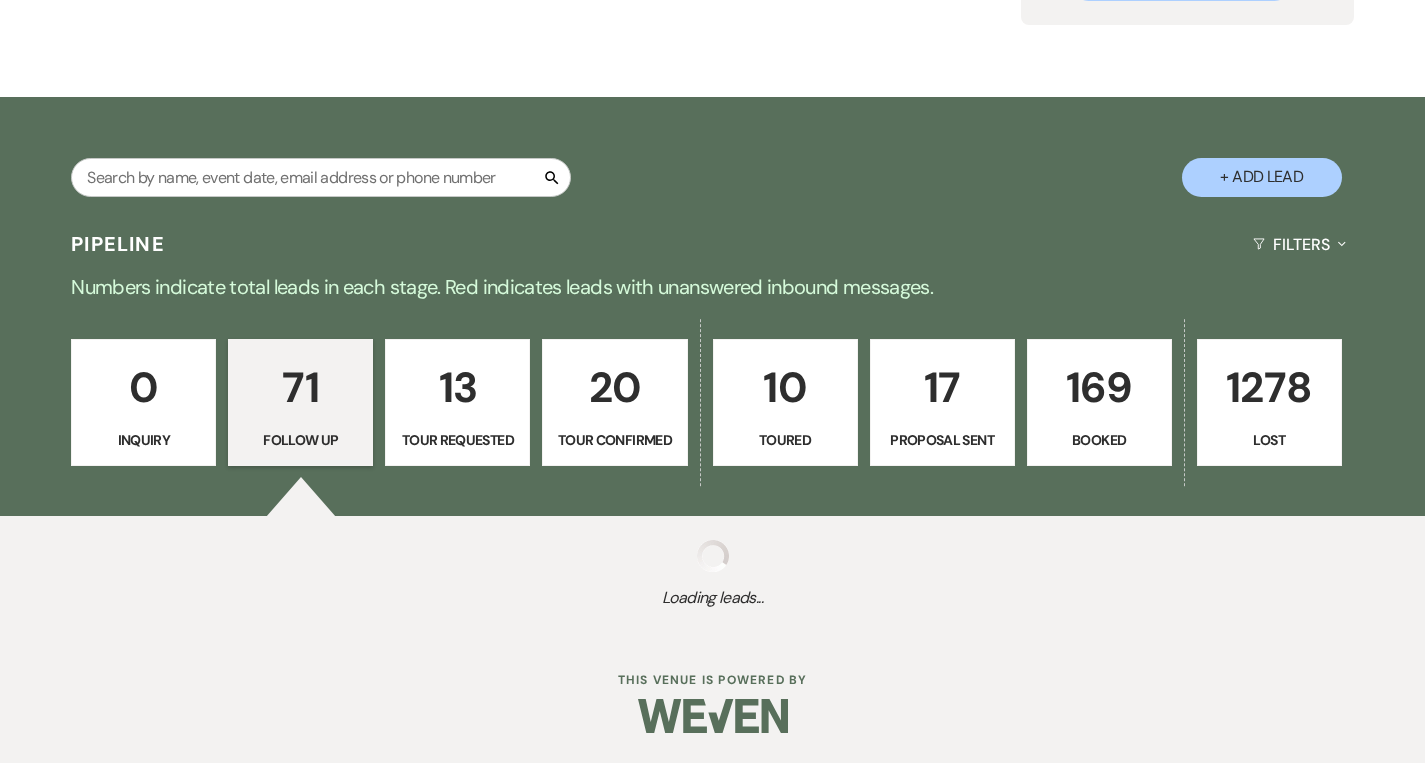 select on "9" 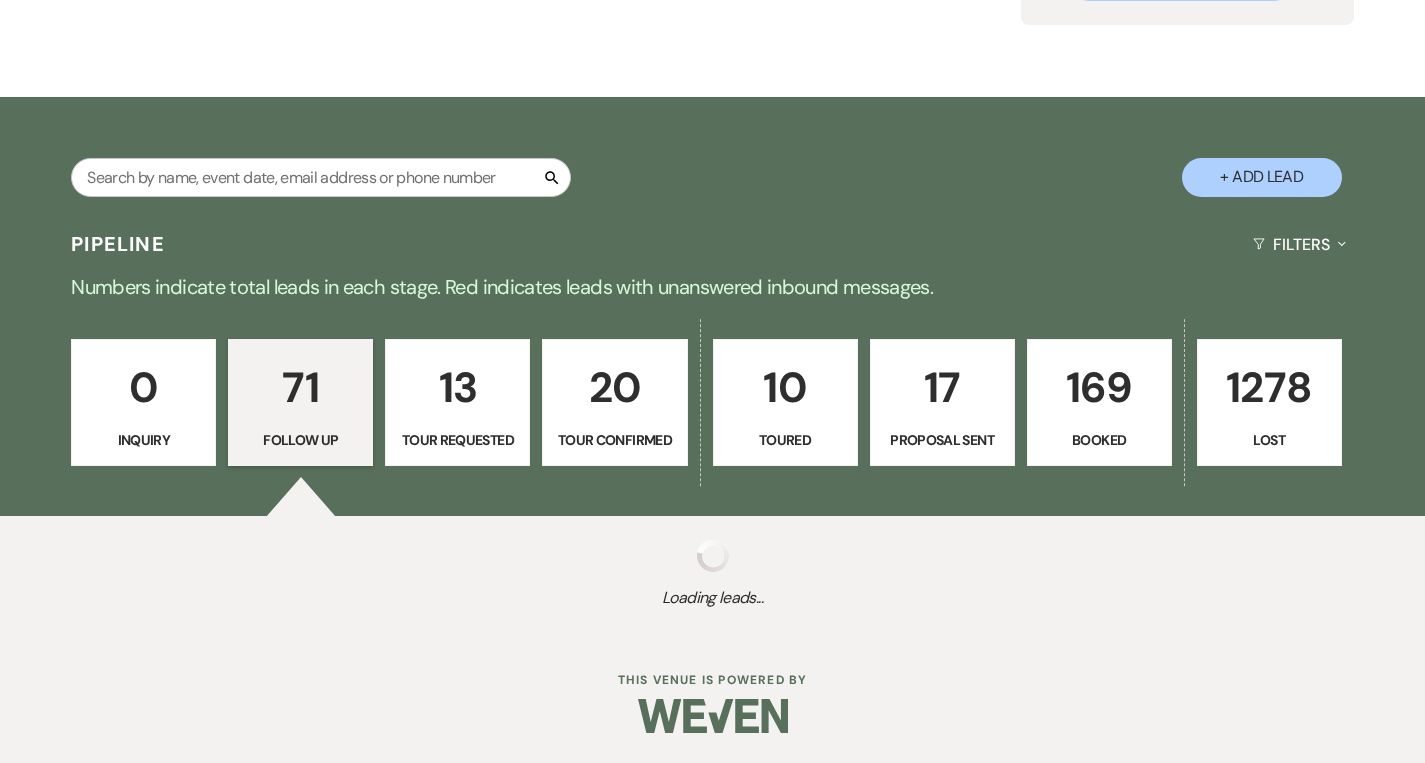 select on "9" 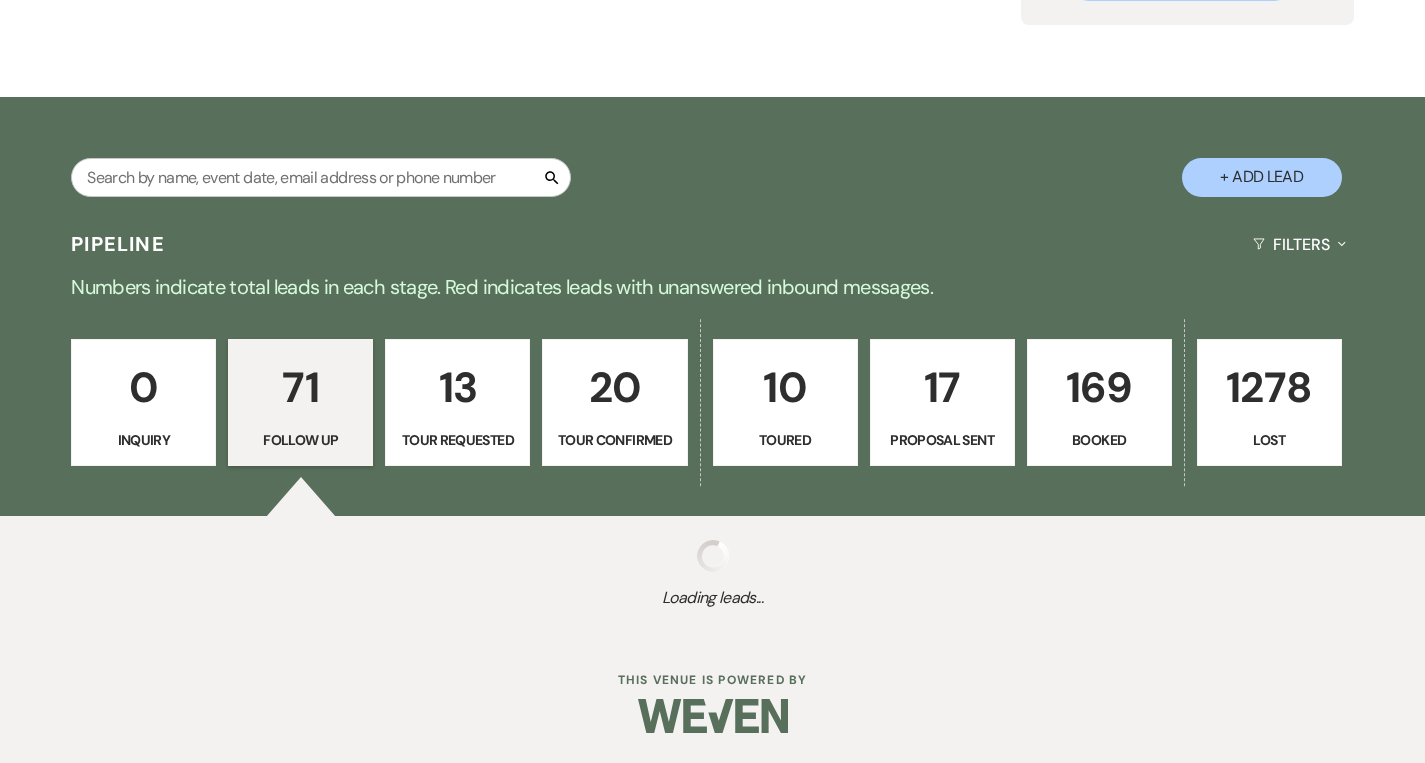 select on "9" 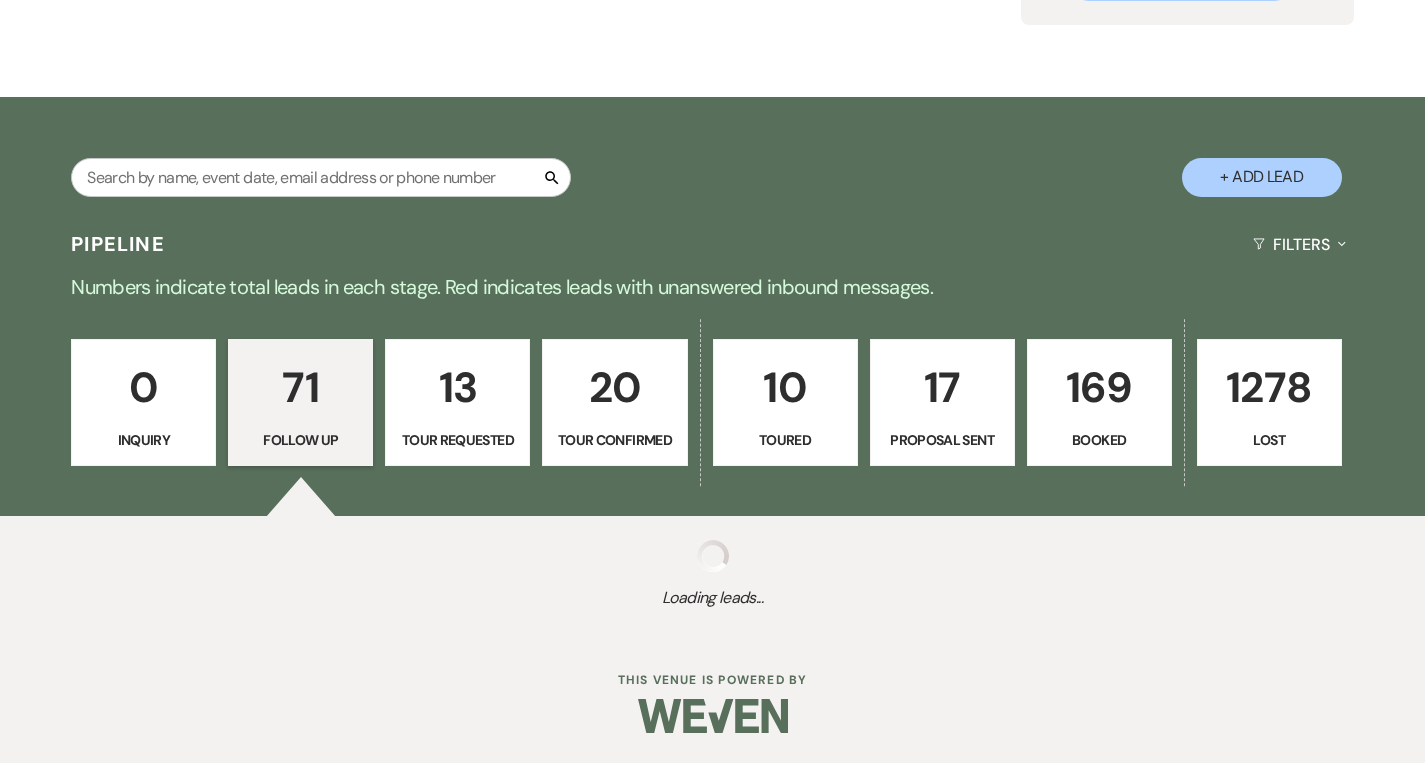 select on "9" 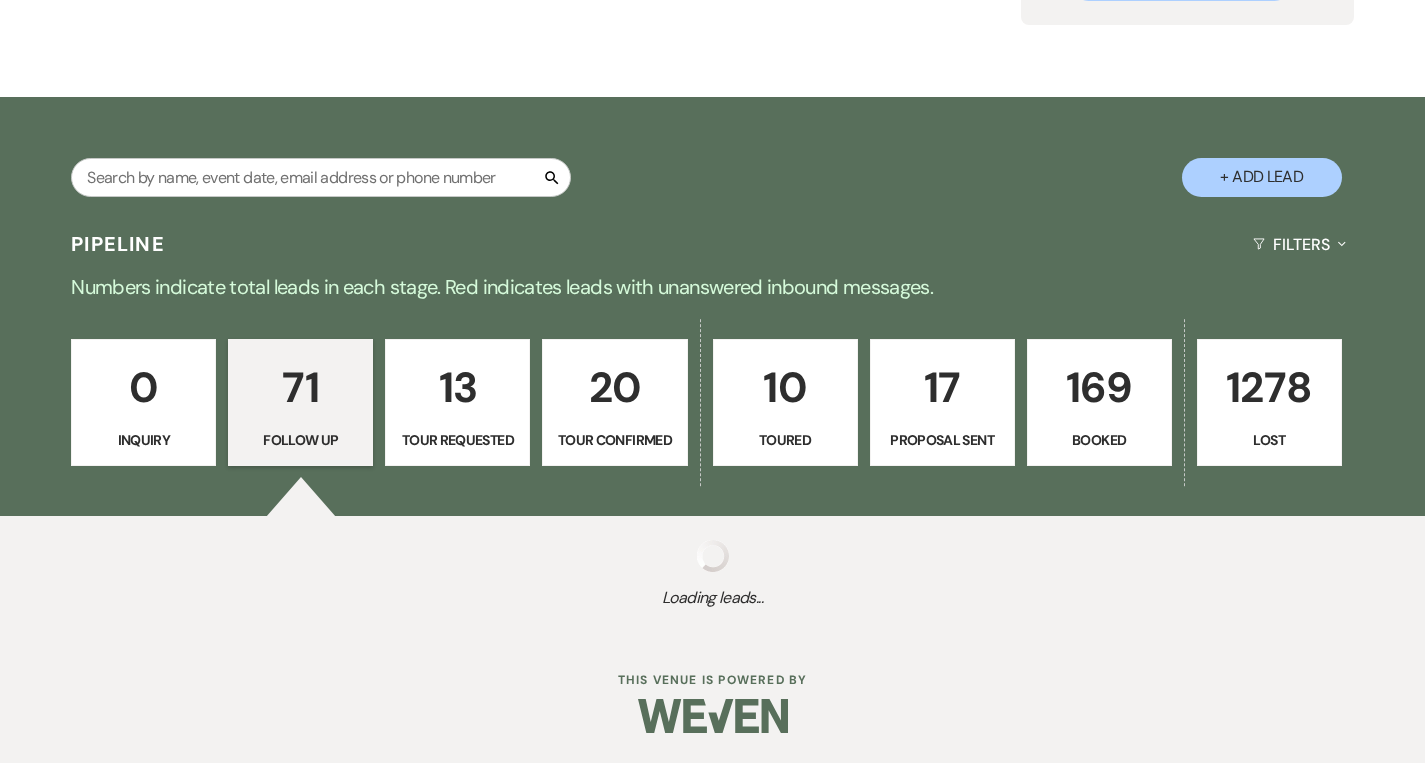 select on "9" 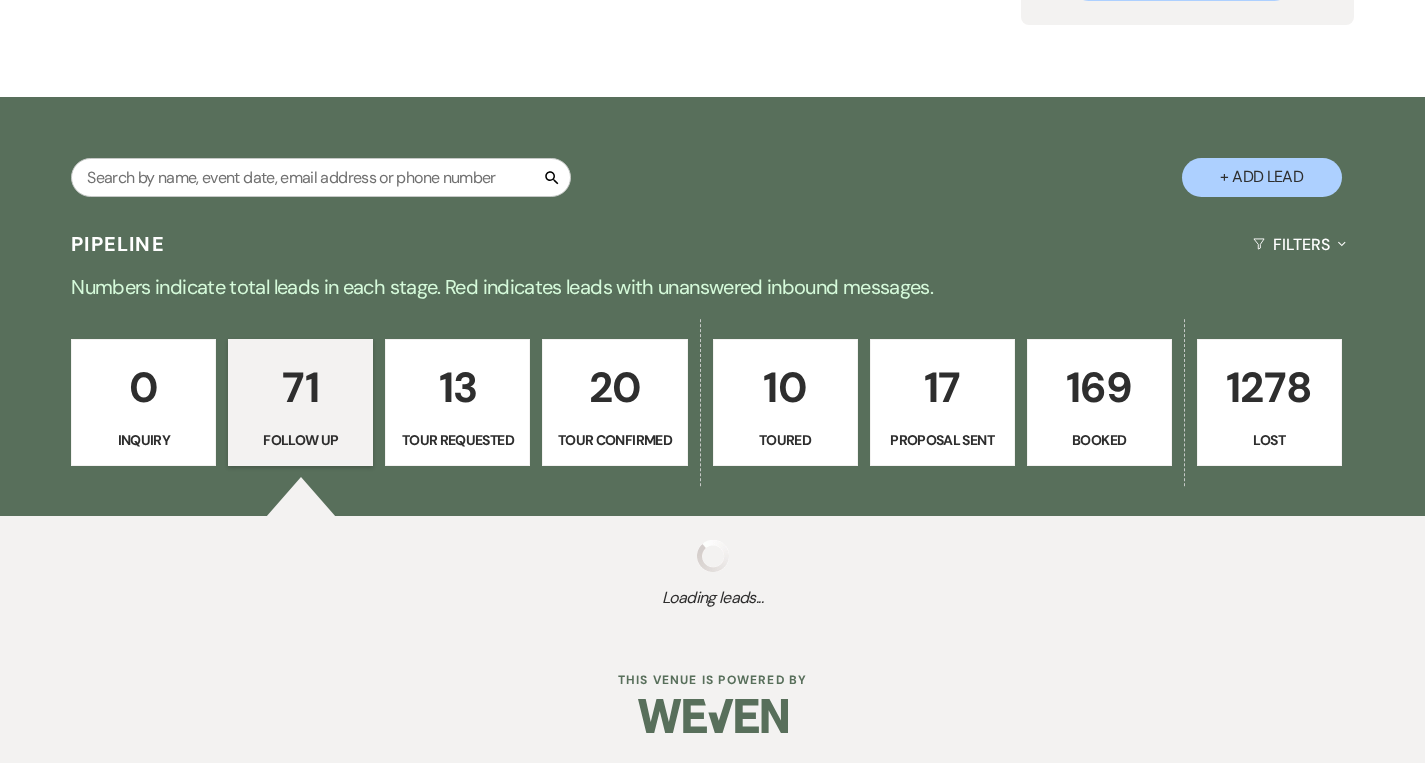 select on "9" 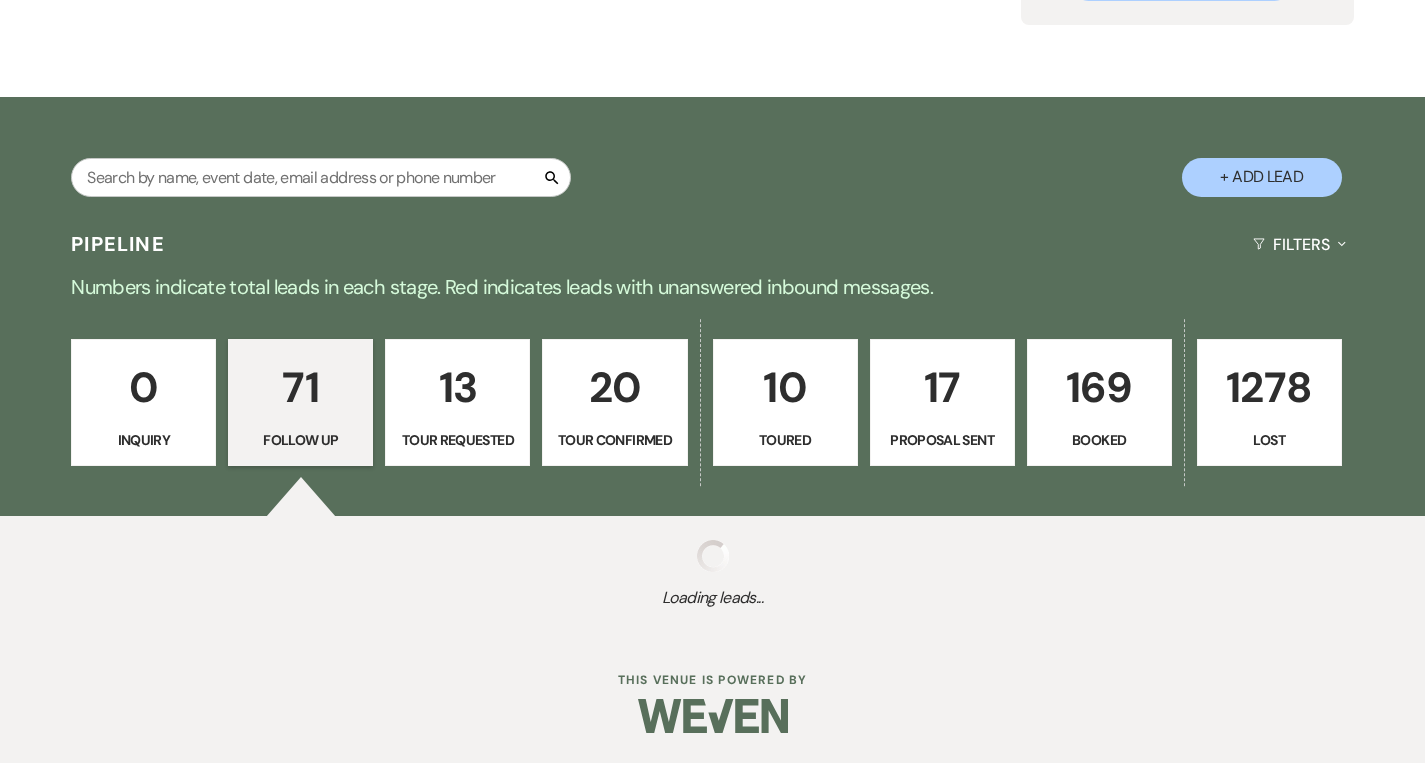 select on "9" 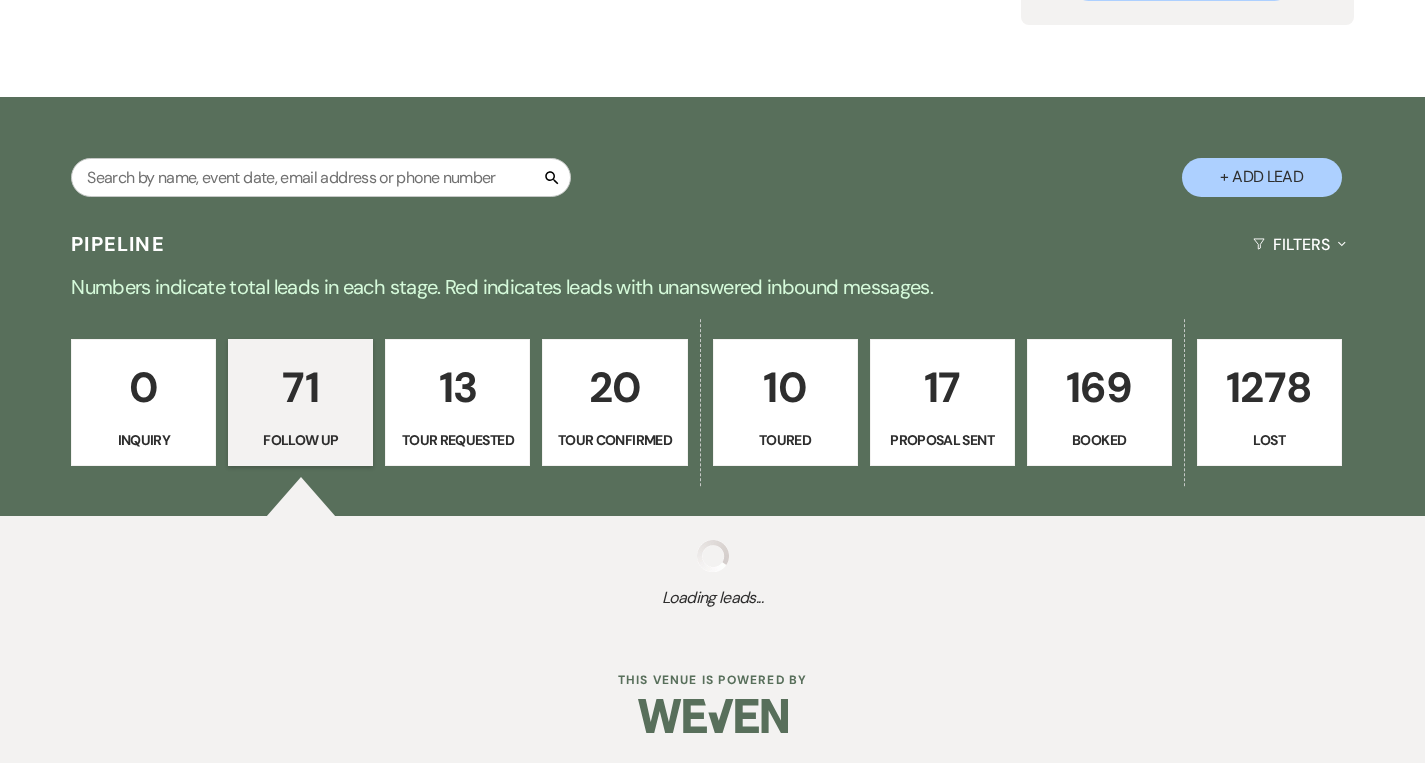 select on "9" 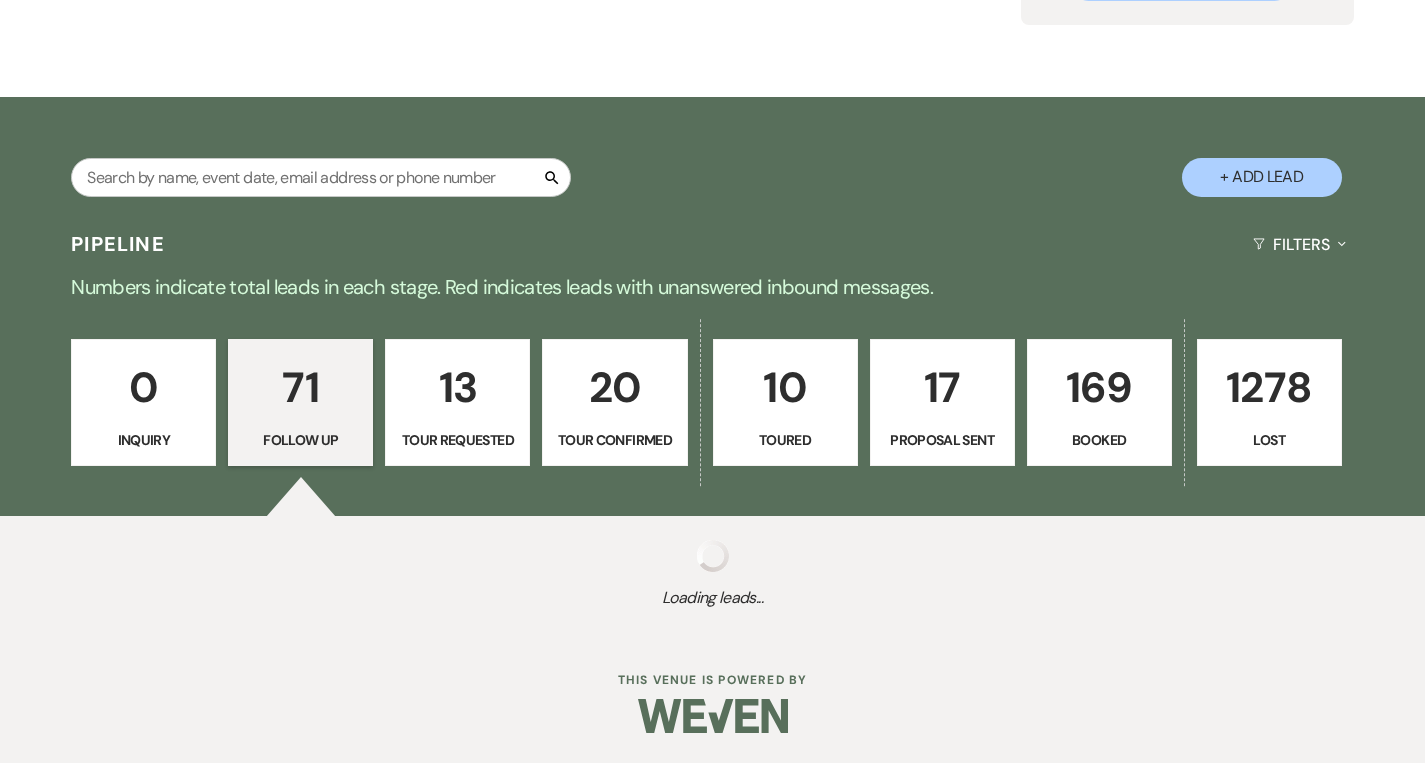 select on "9" 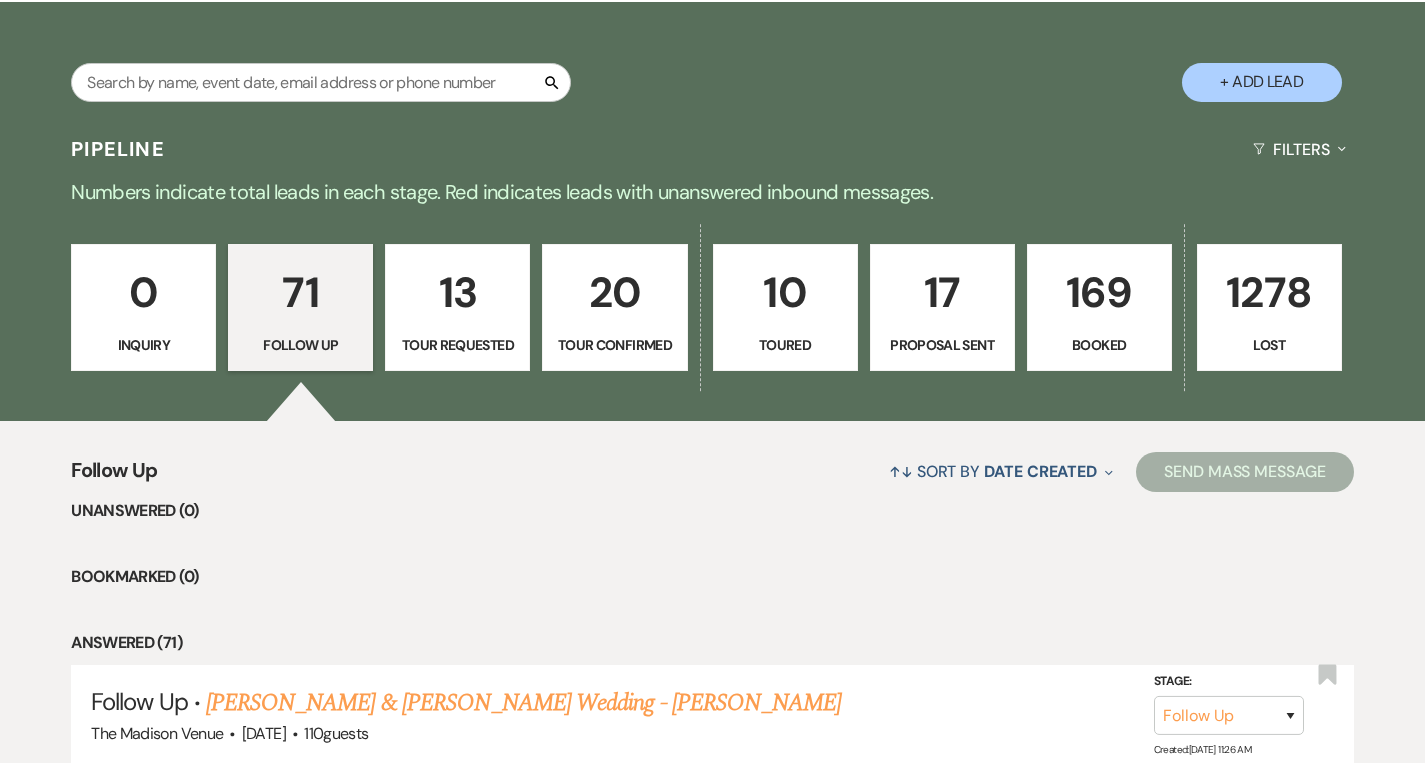 scroll, scrollTop: 0, scrollLeft: 0, axis: both 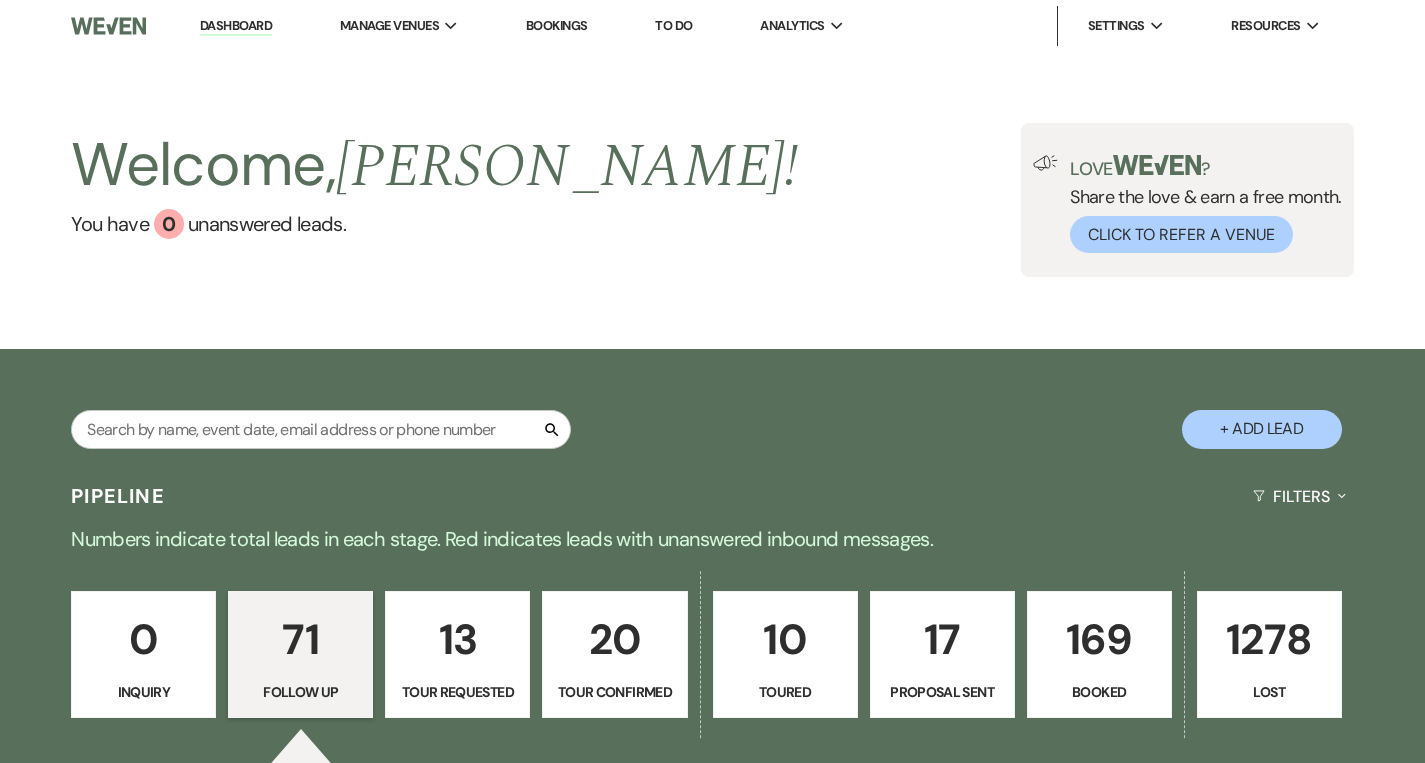 click on "13" at bounding box center [457, 639] 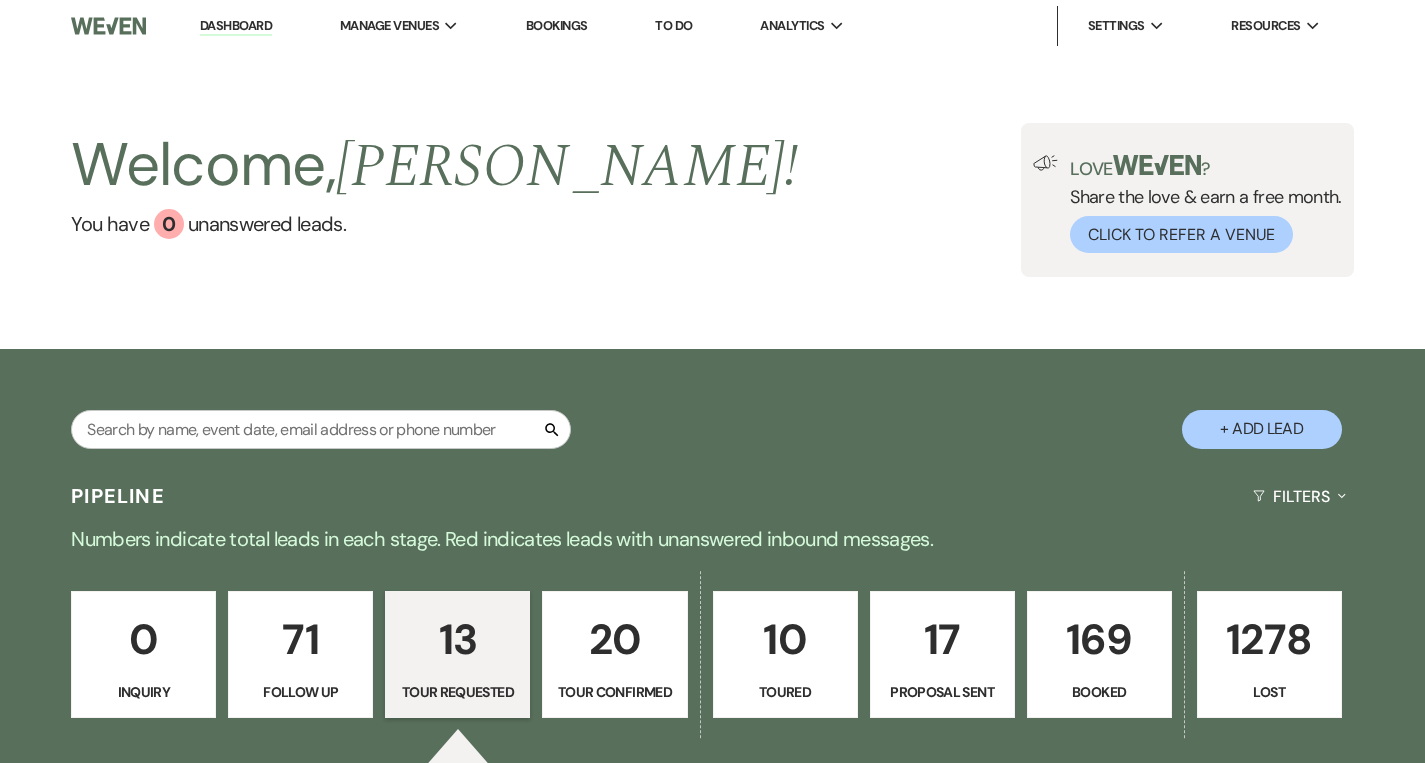 select on "2" 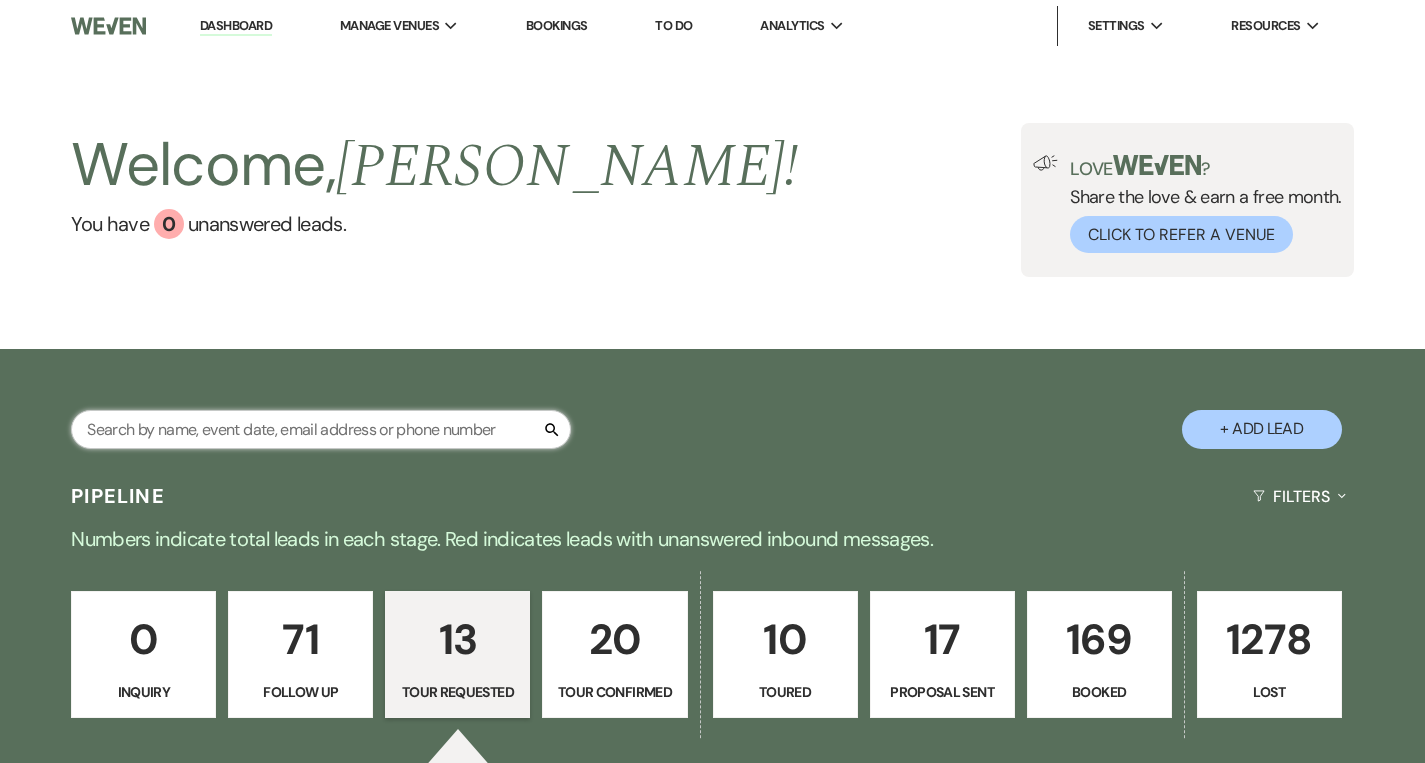 click at bounding box center (321, 429) 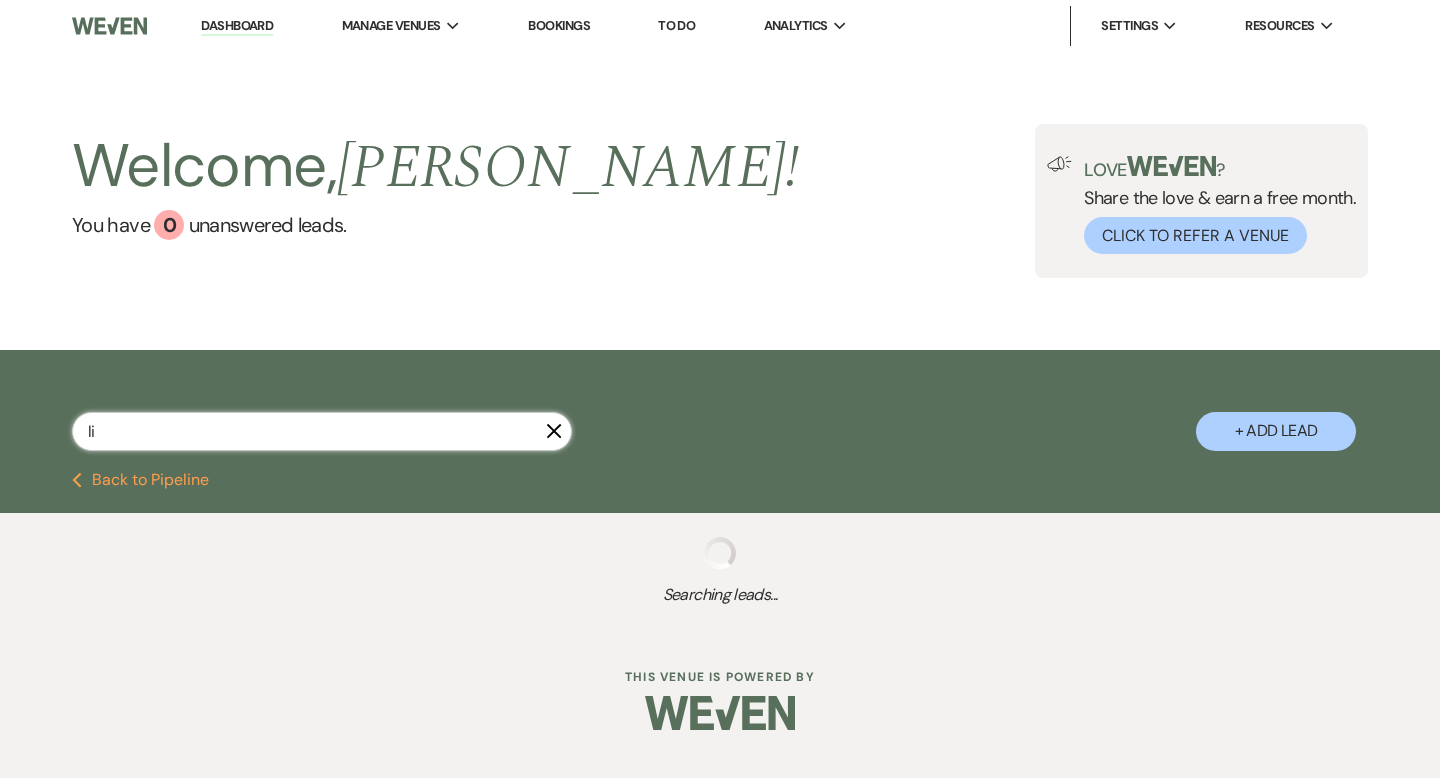type on "lin" 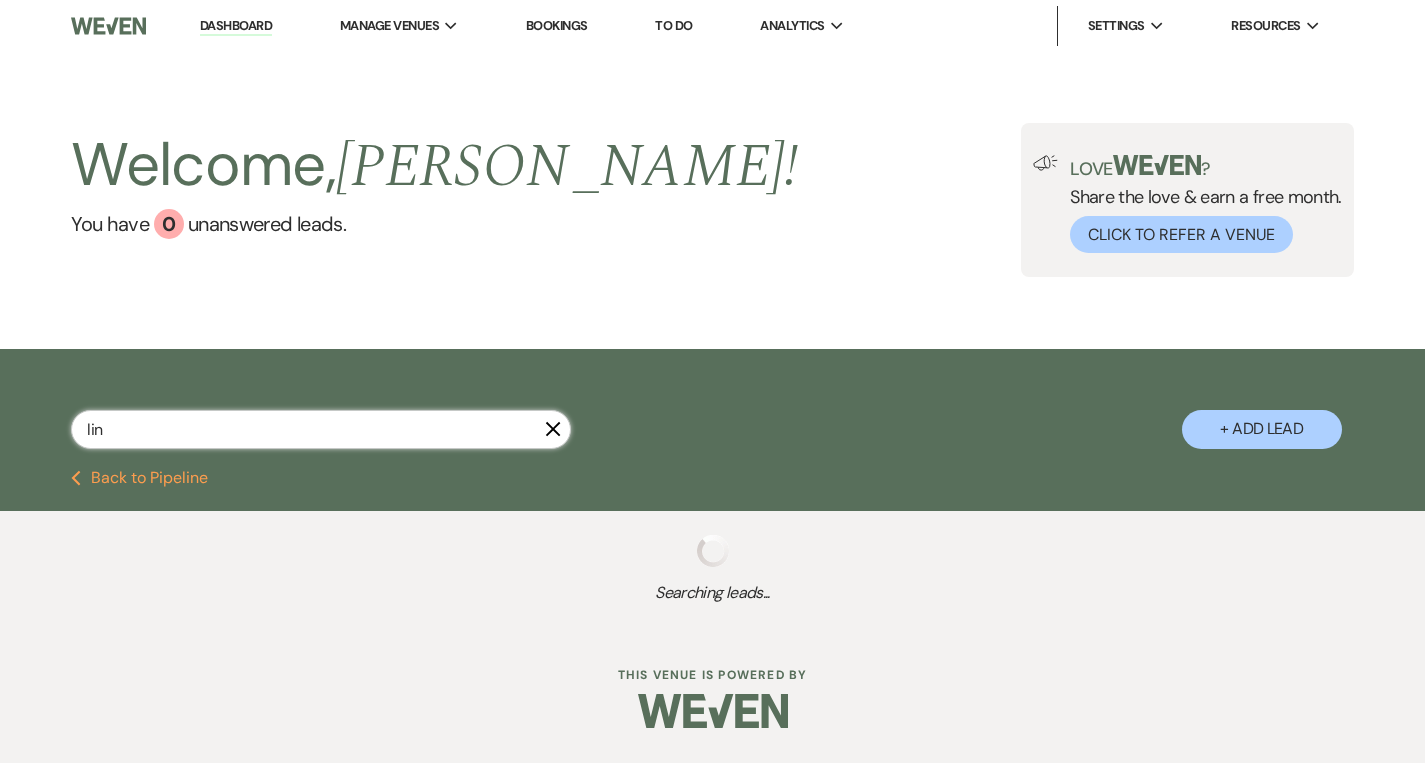 select on "9" 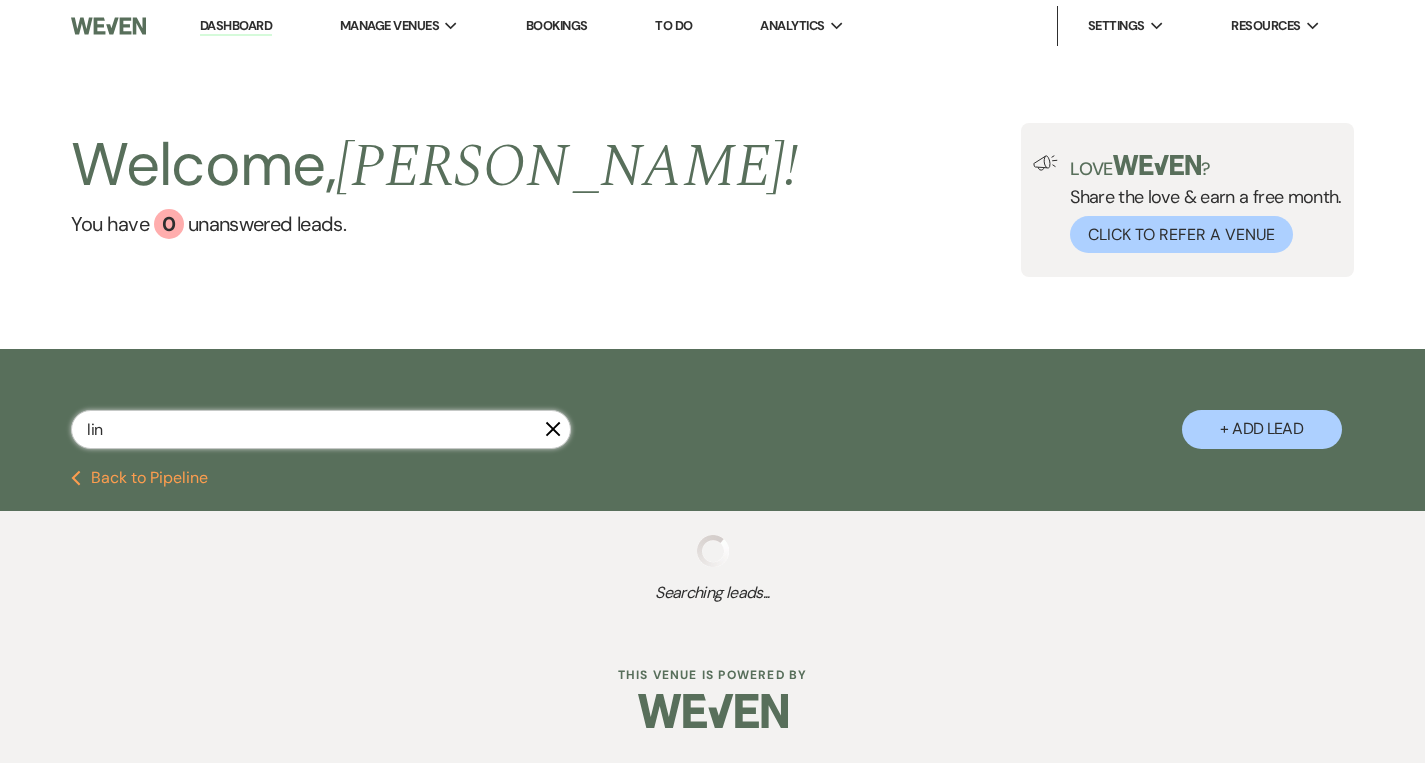 select on "9" 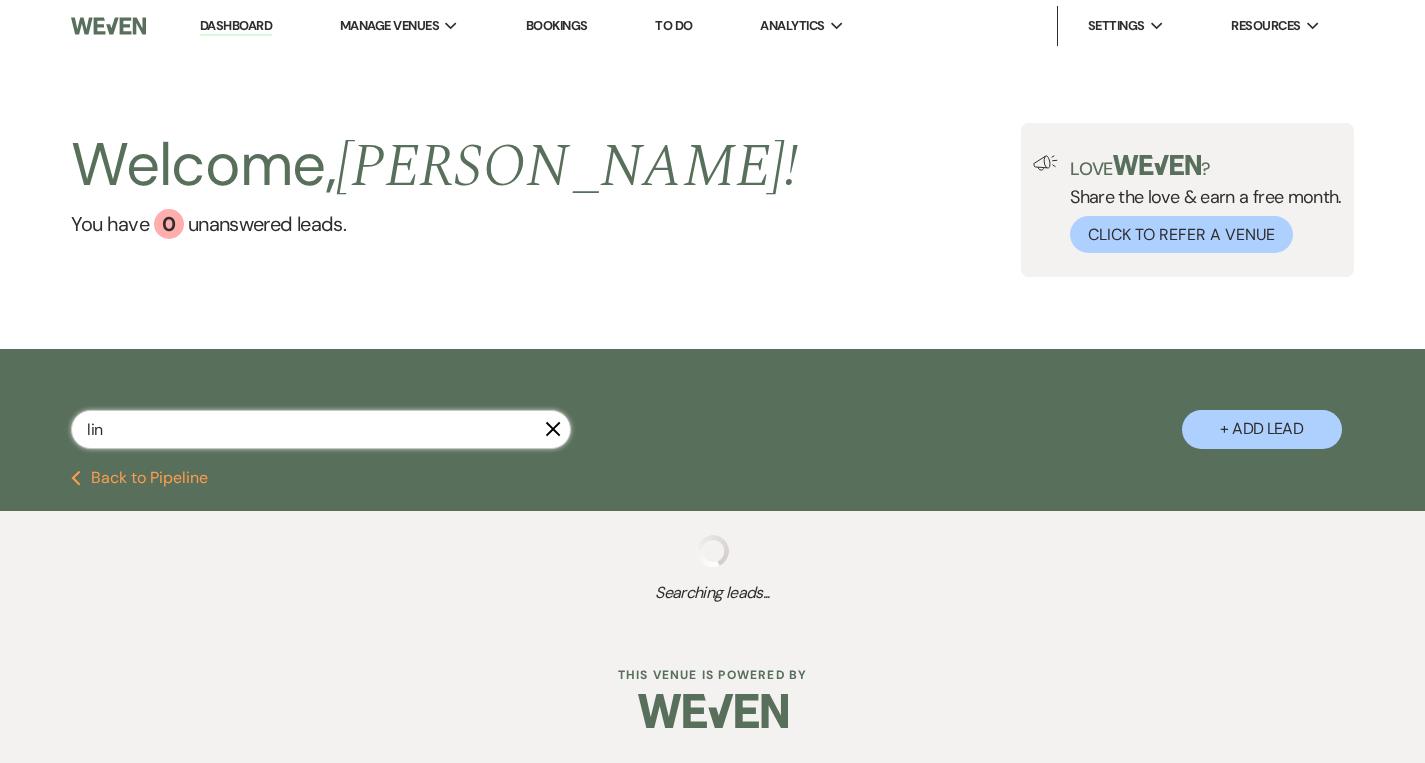 select on "9" 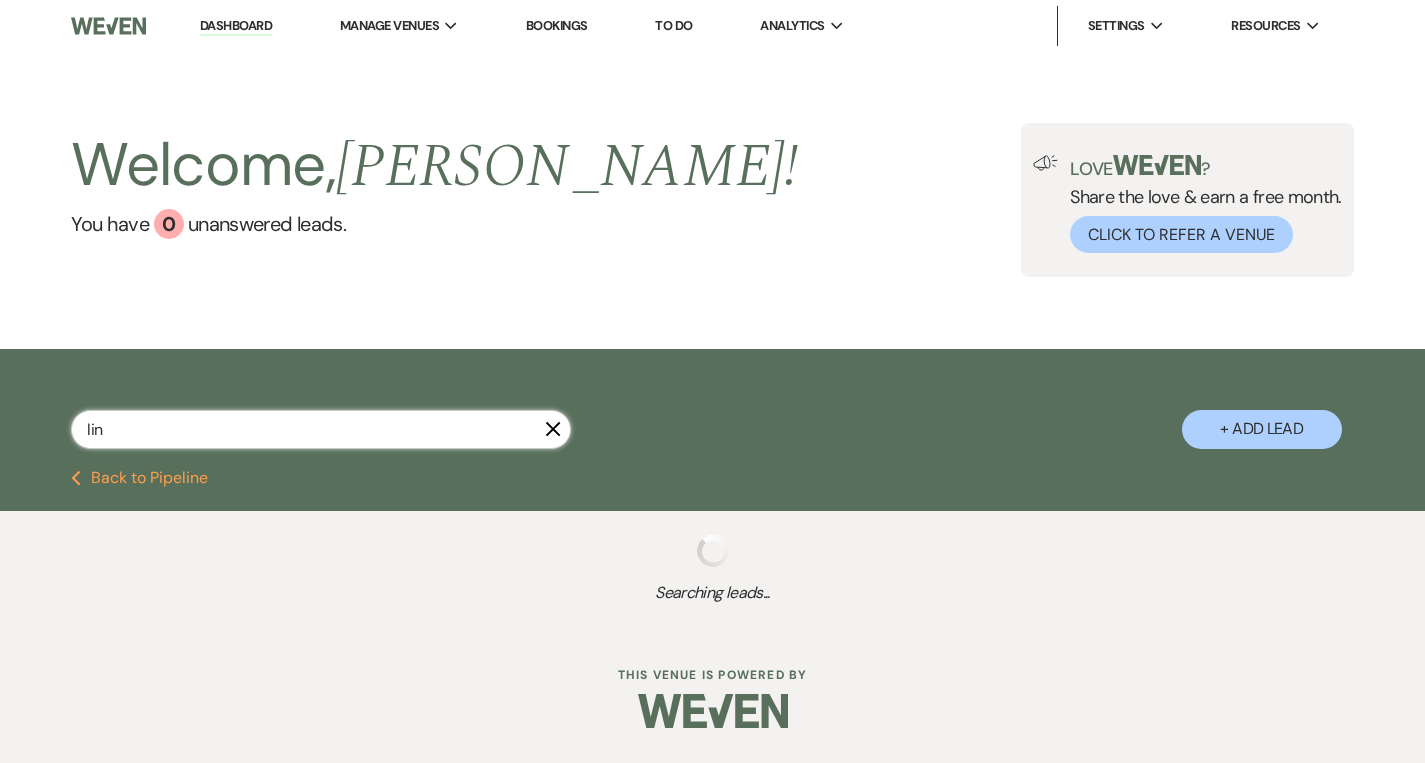 select on "9" 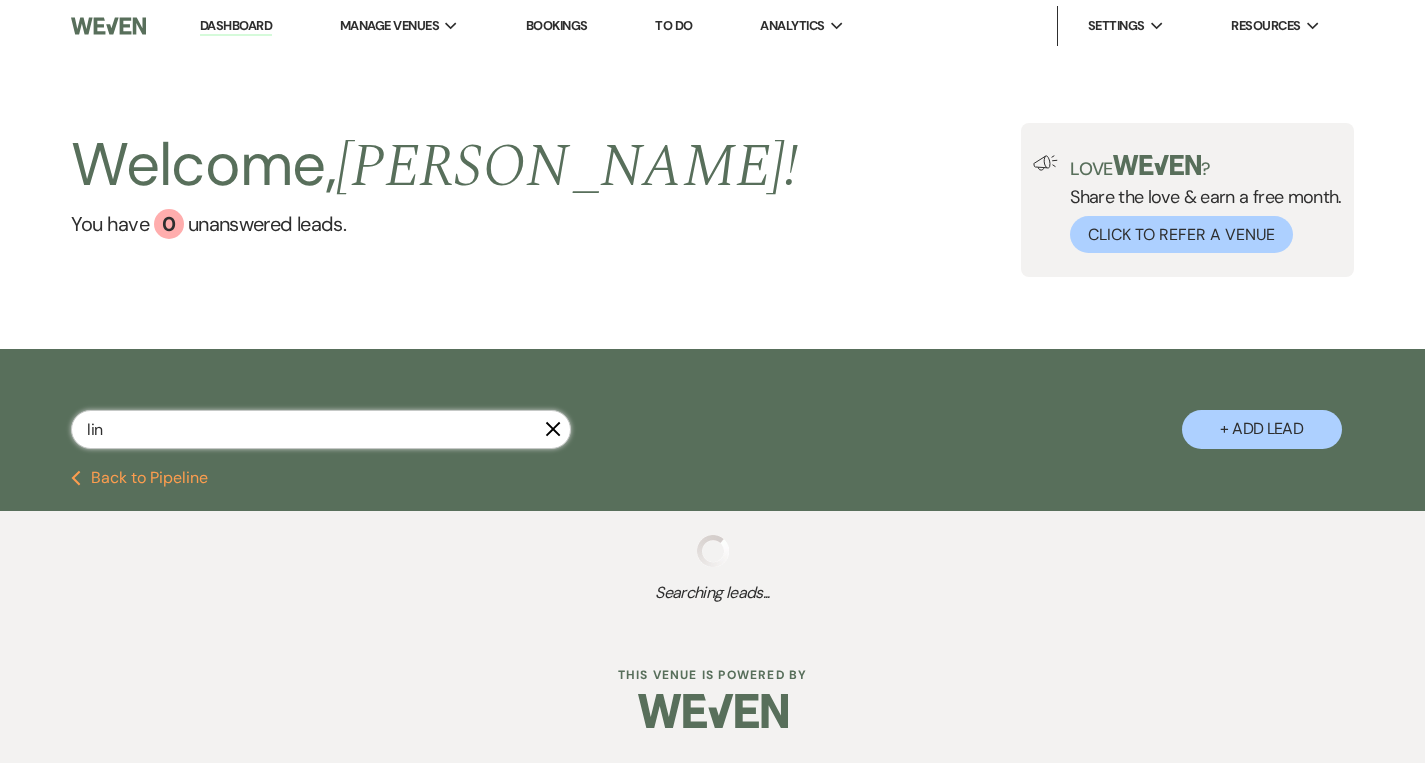select on "5" 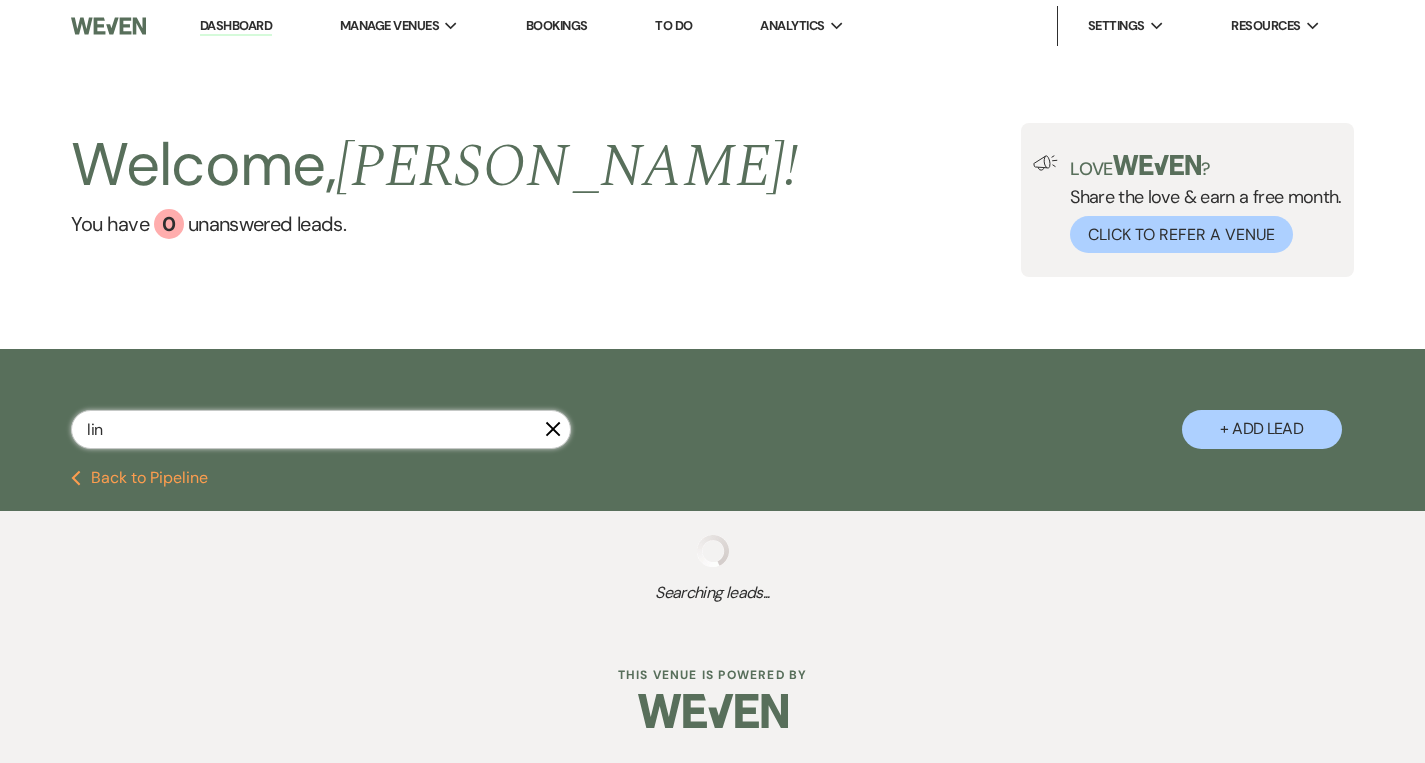 select on "8" 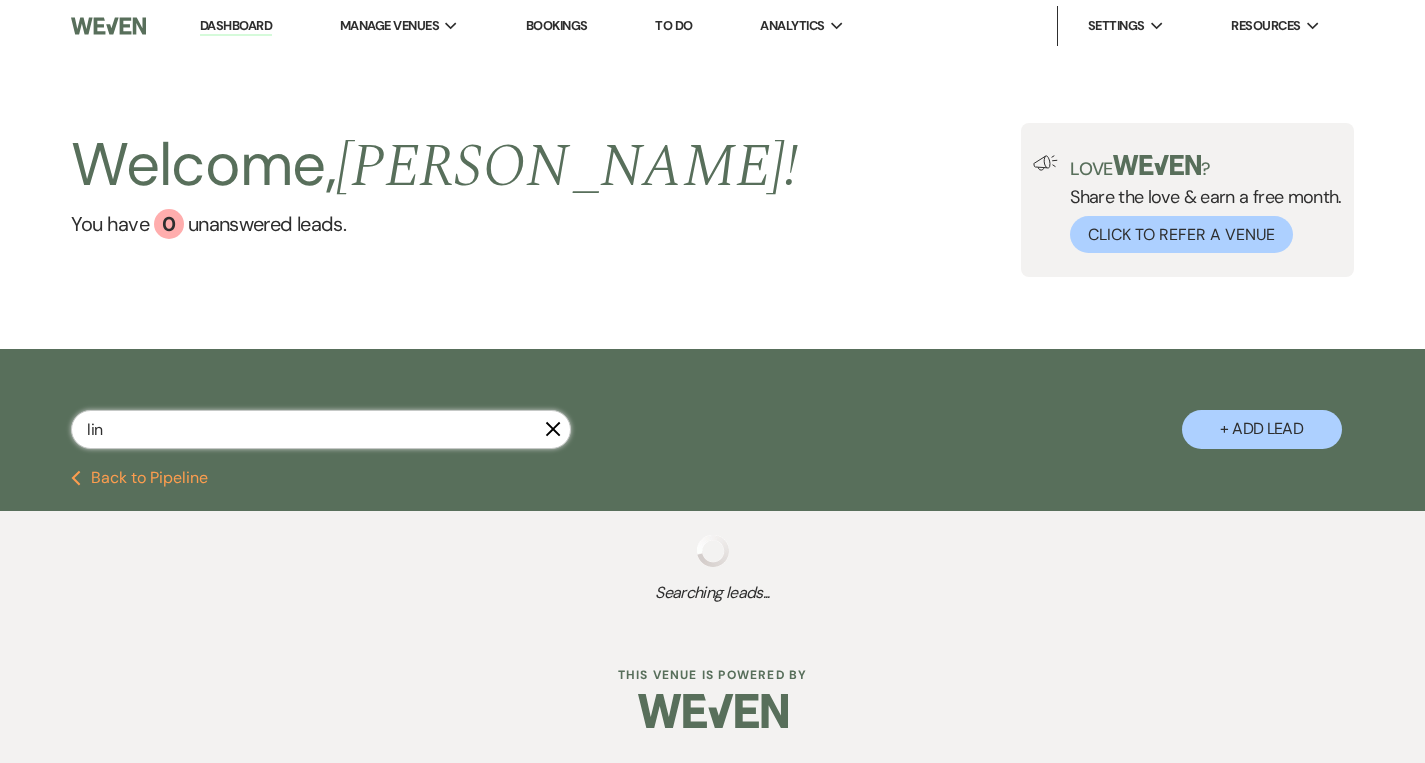 select on "10" 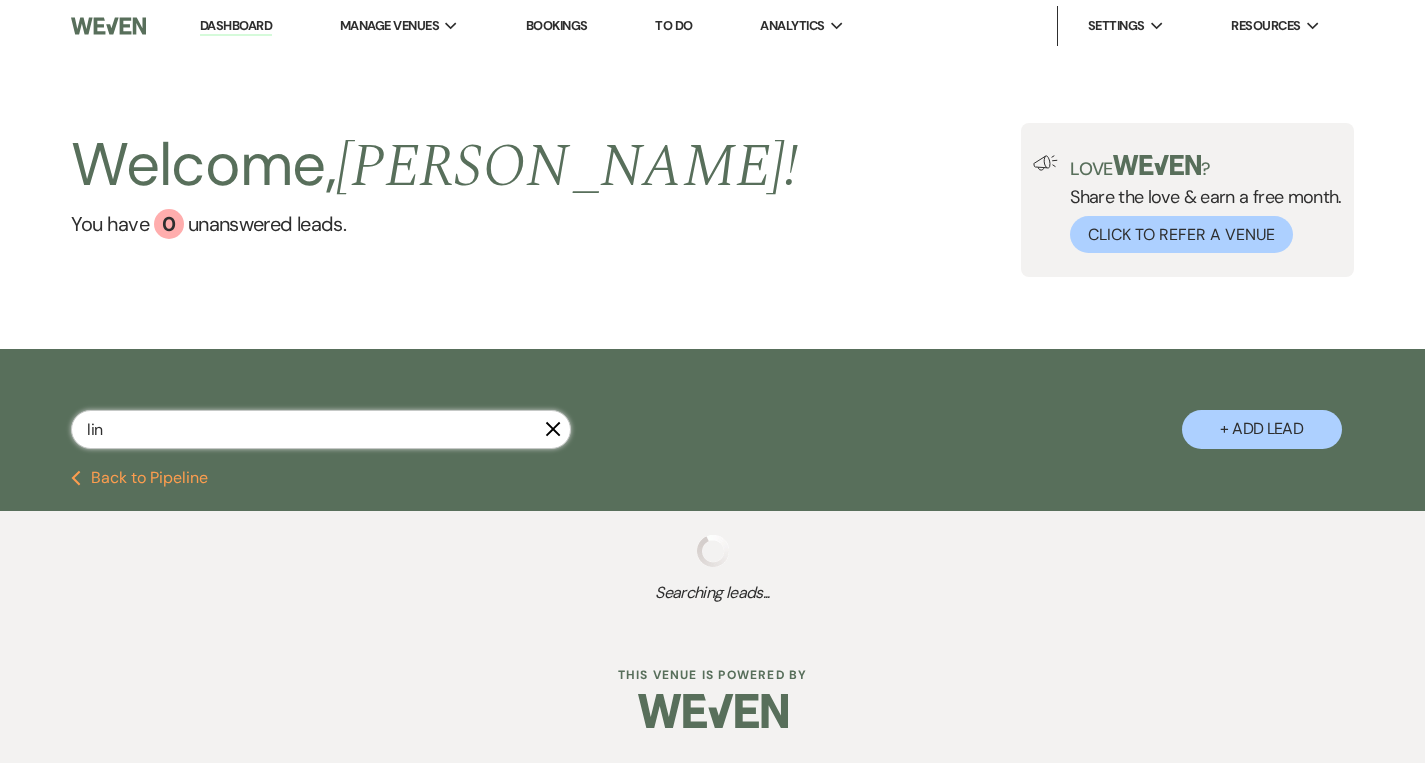 select on "8" 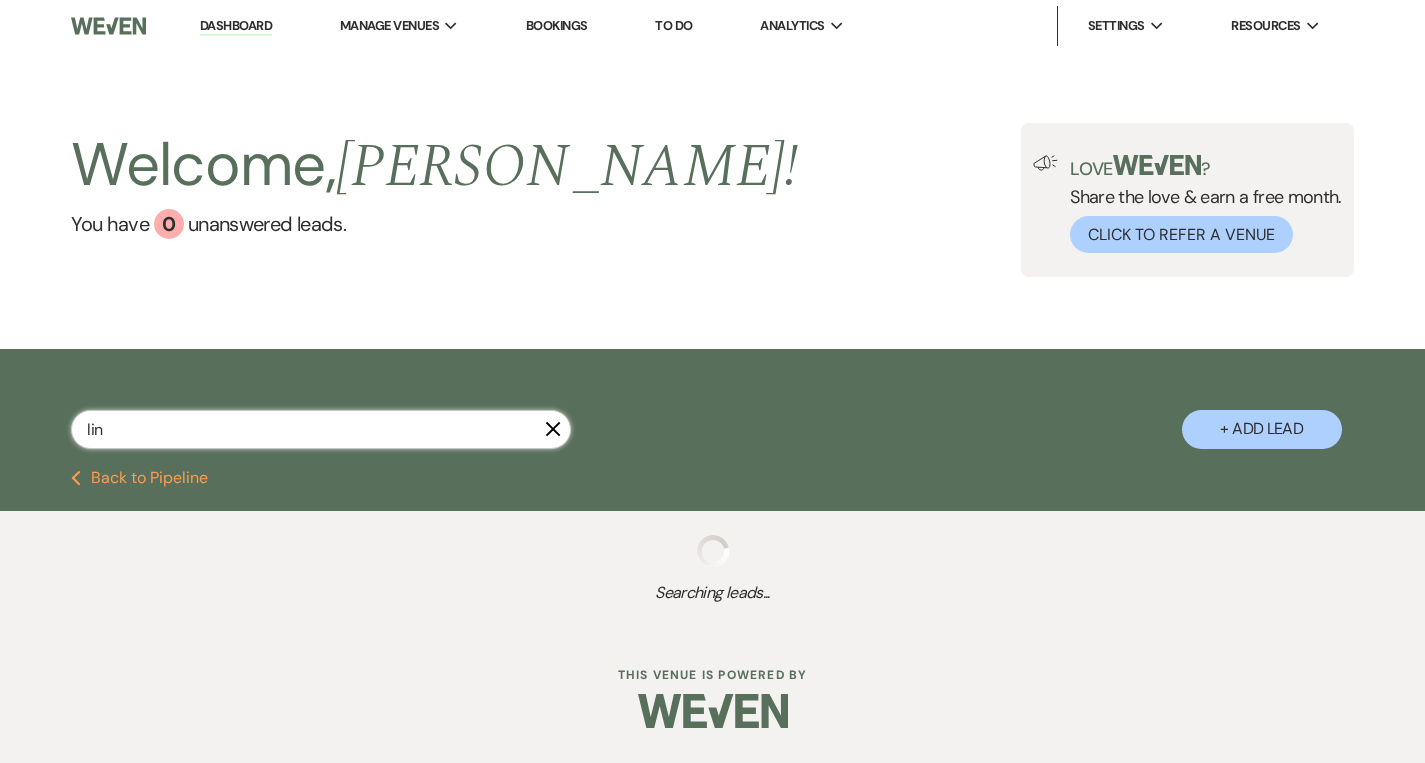 select on "5" 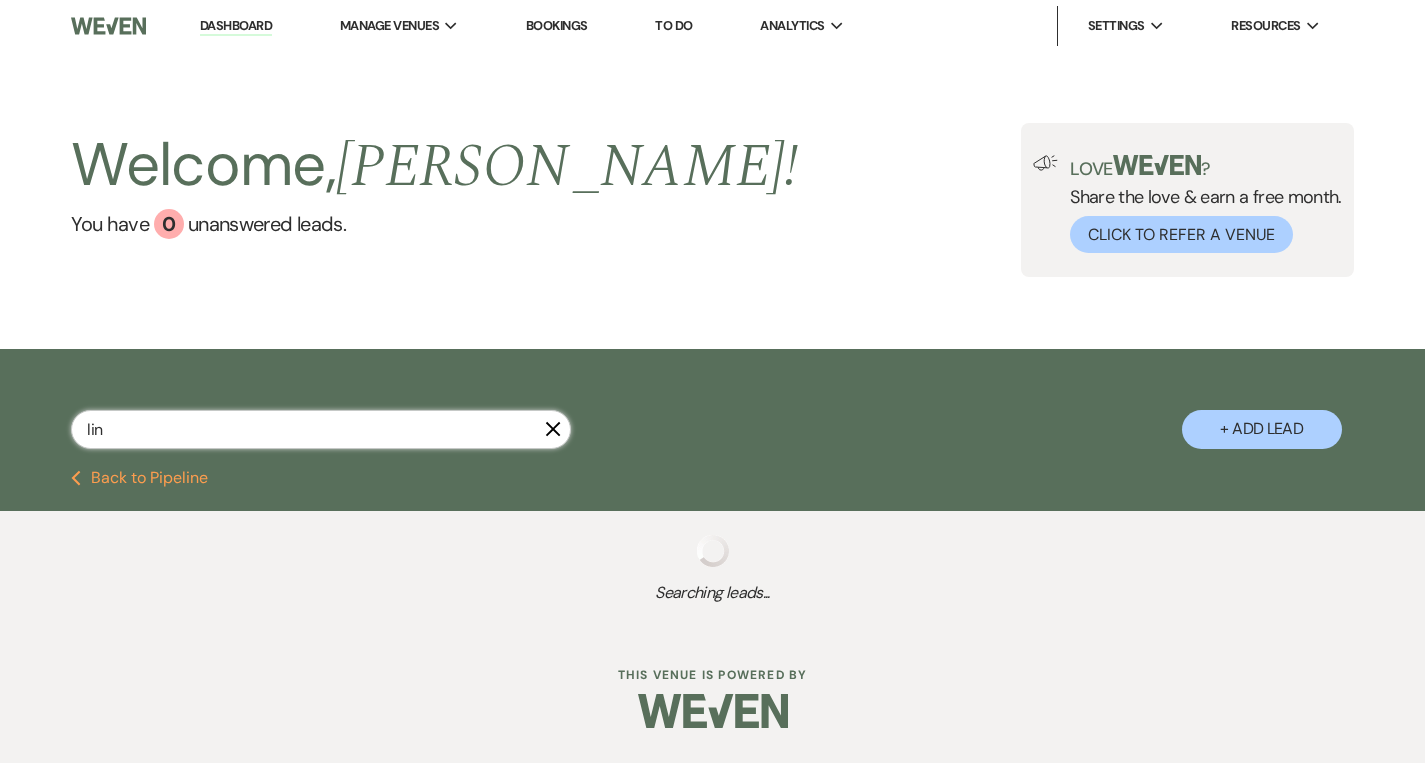 select on "8" 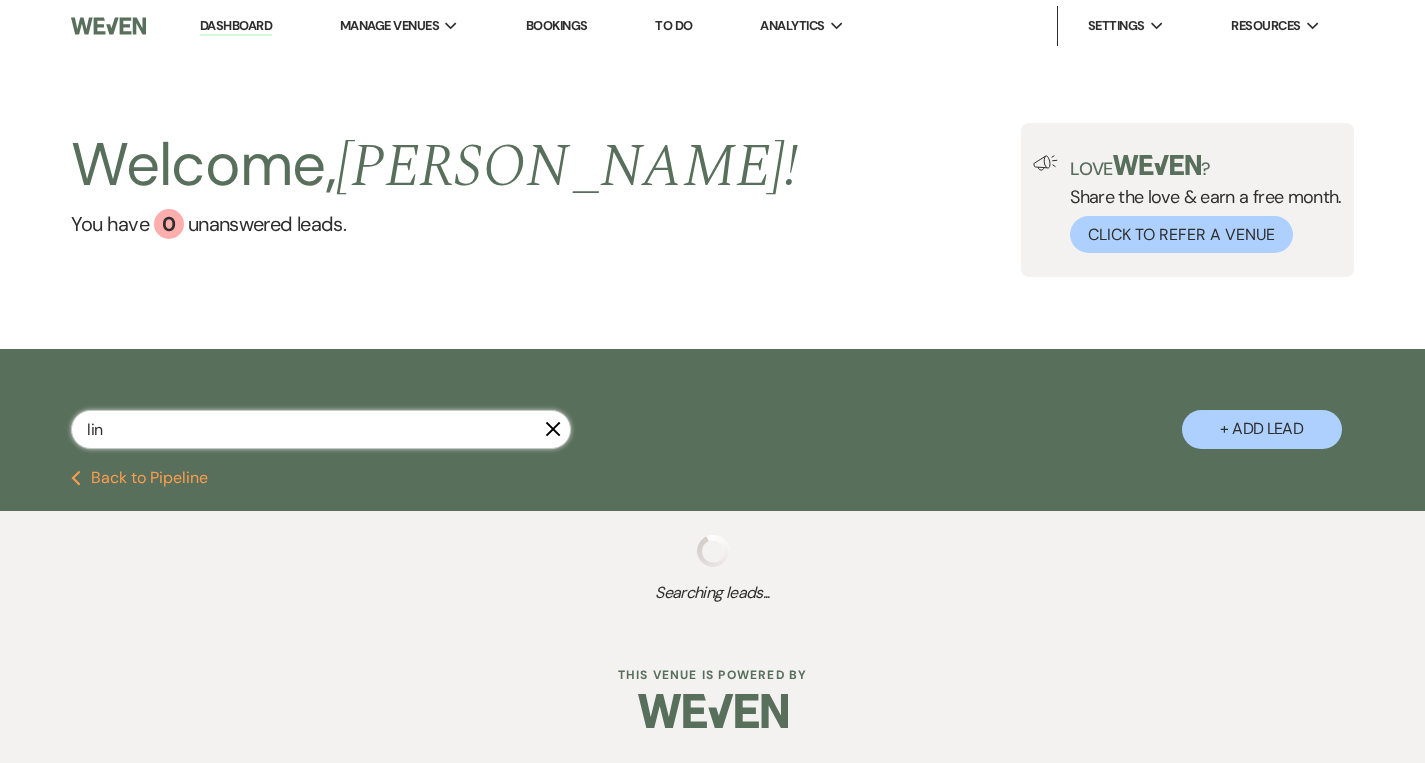 select on "6" 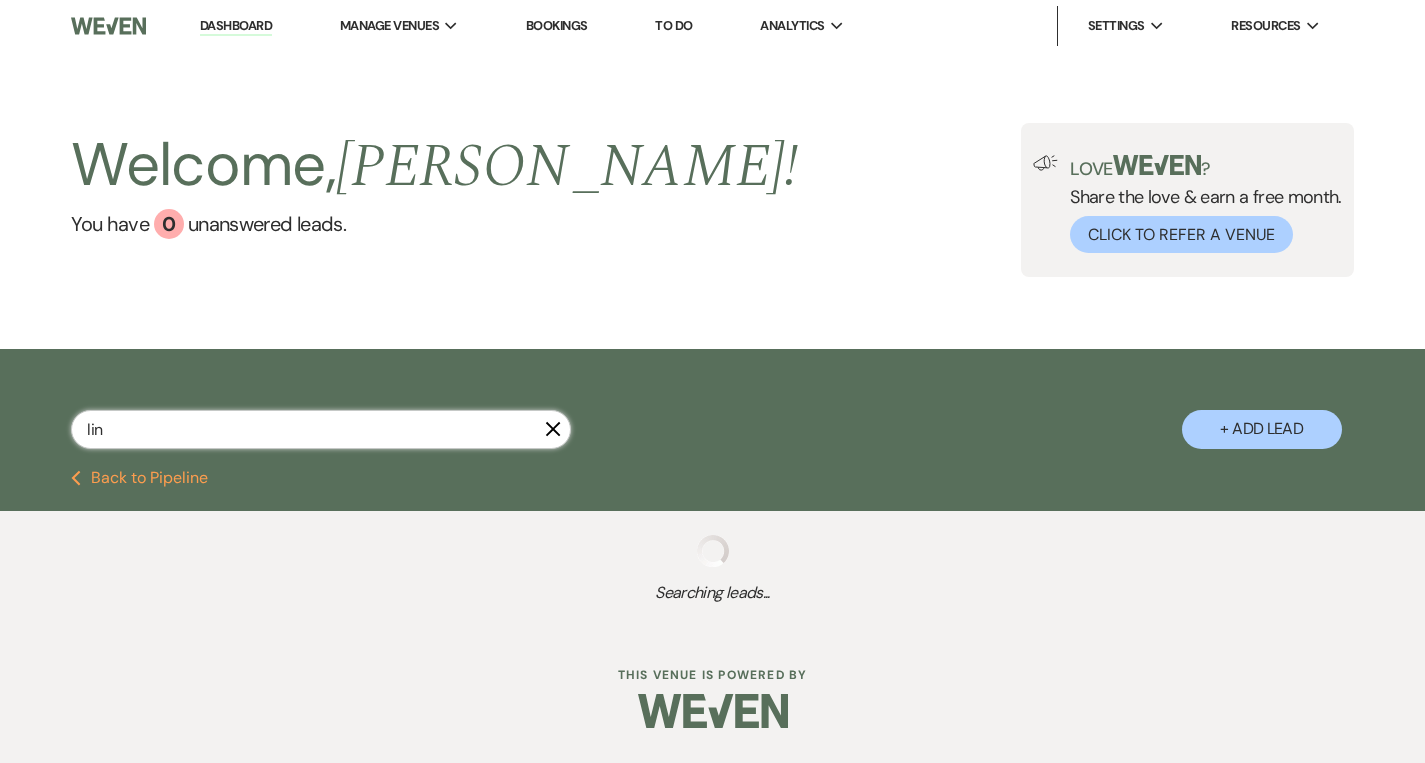 select on "8" 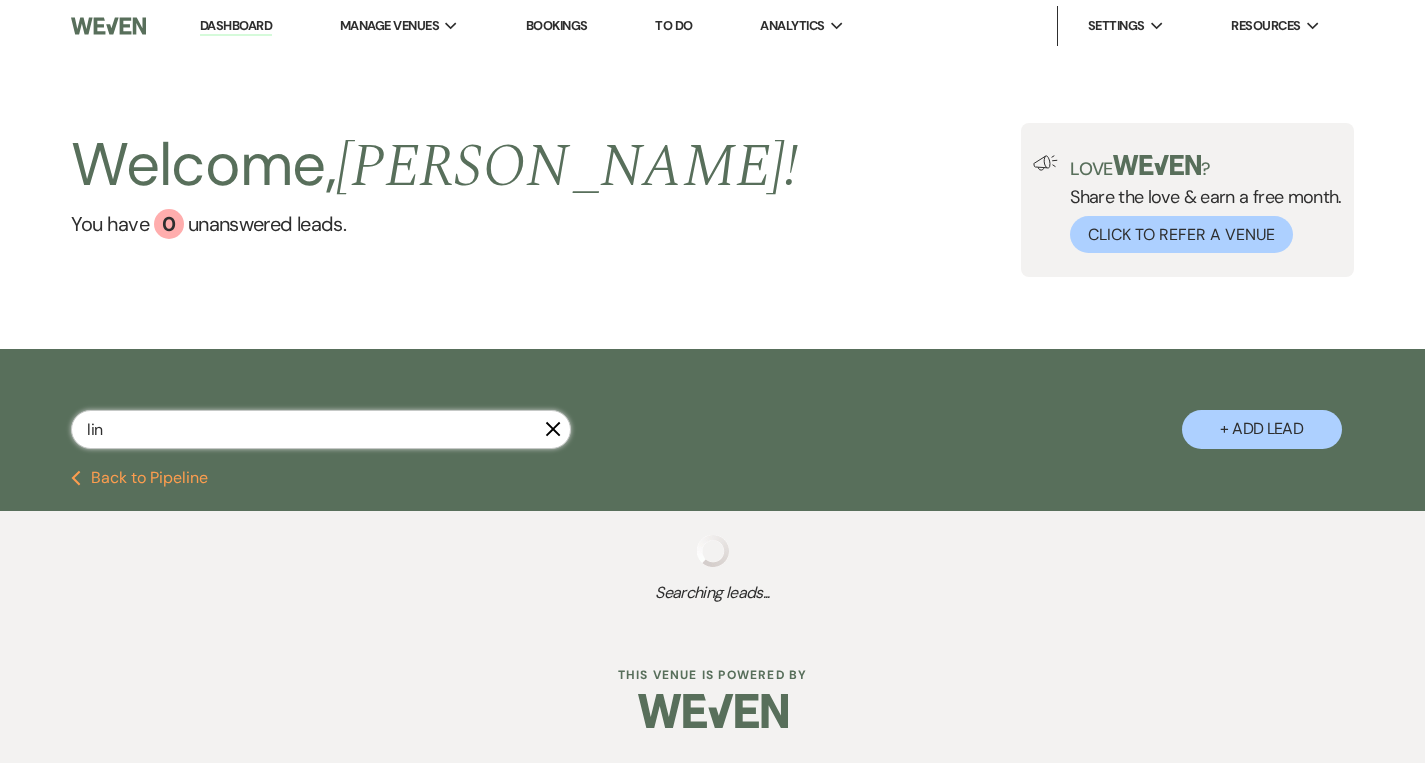select on "5" 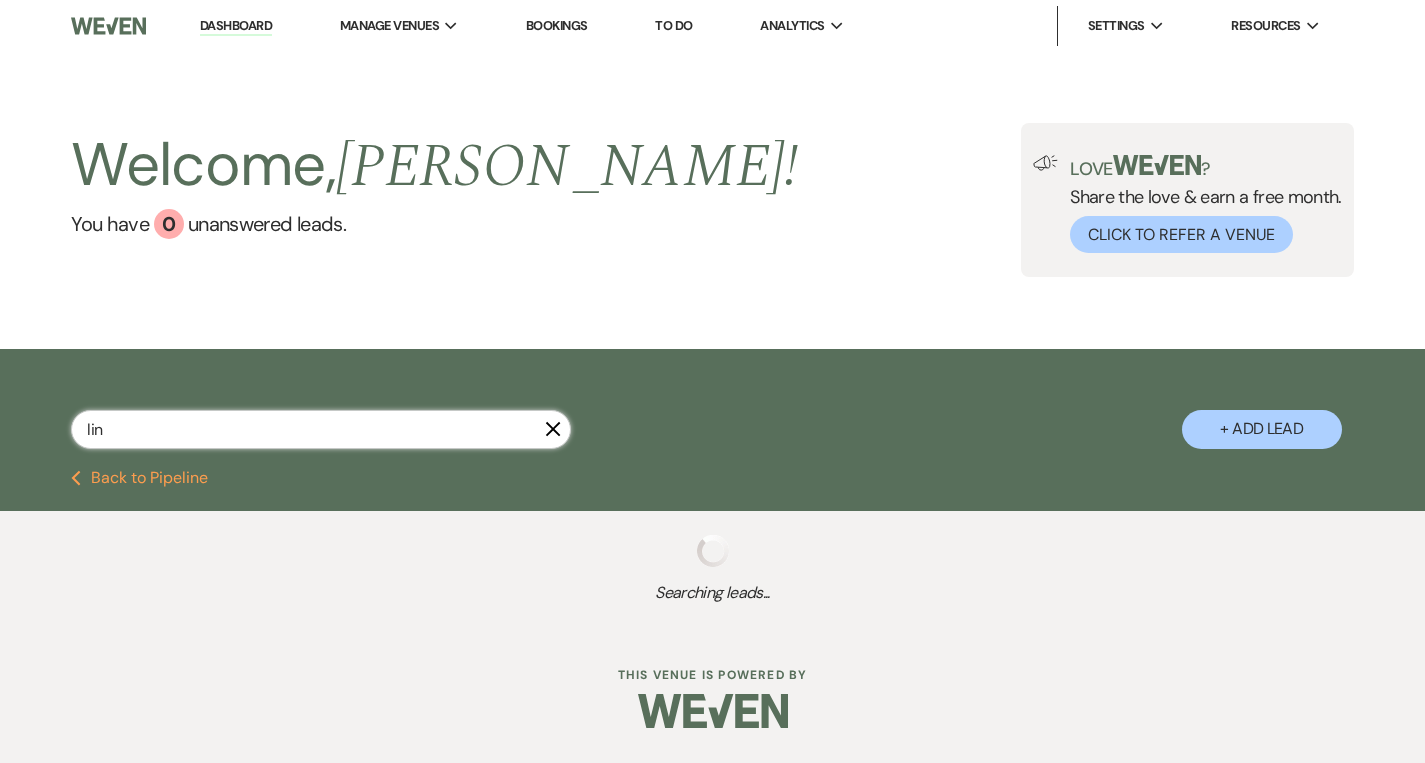 select on "9" 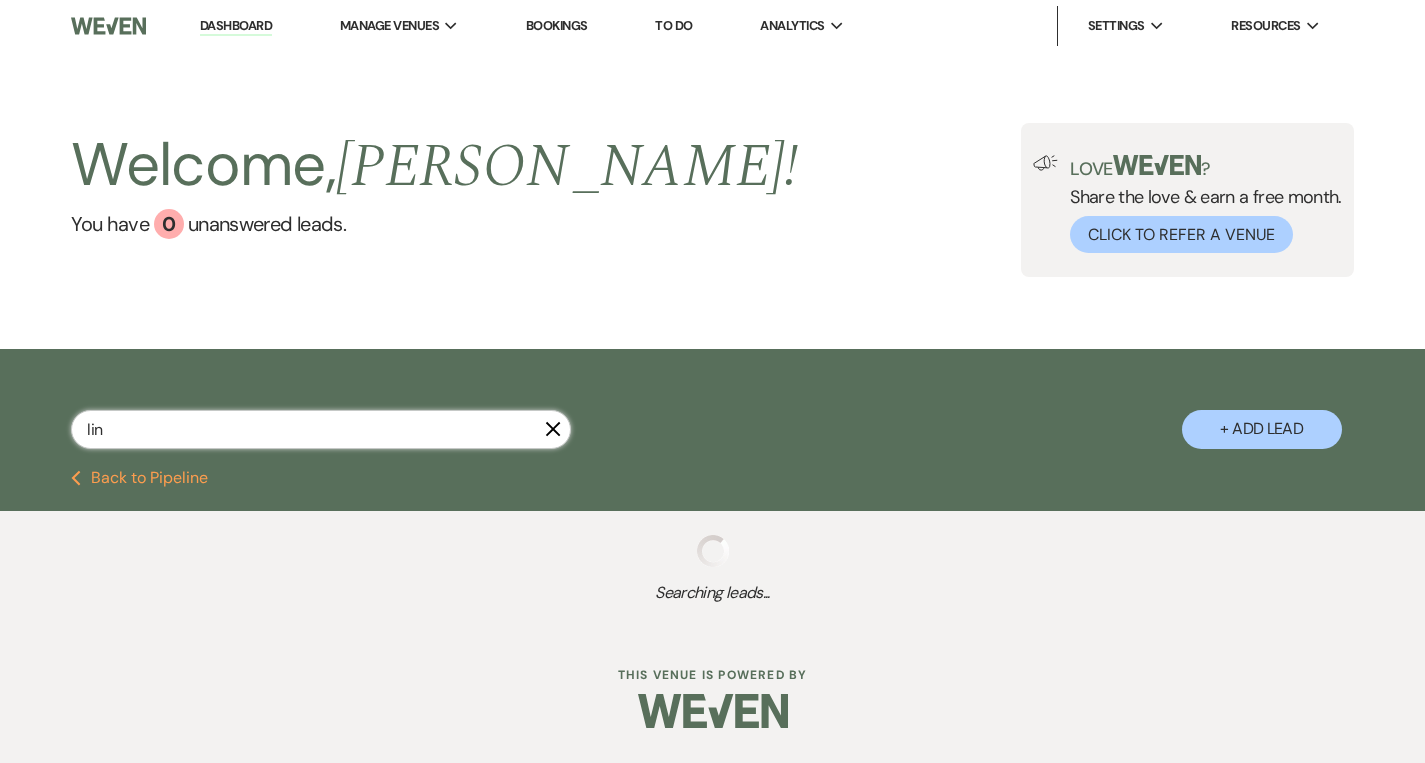 select on "4" 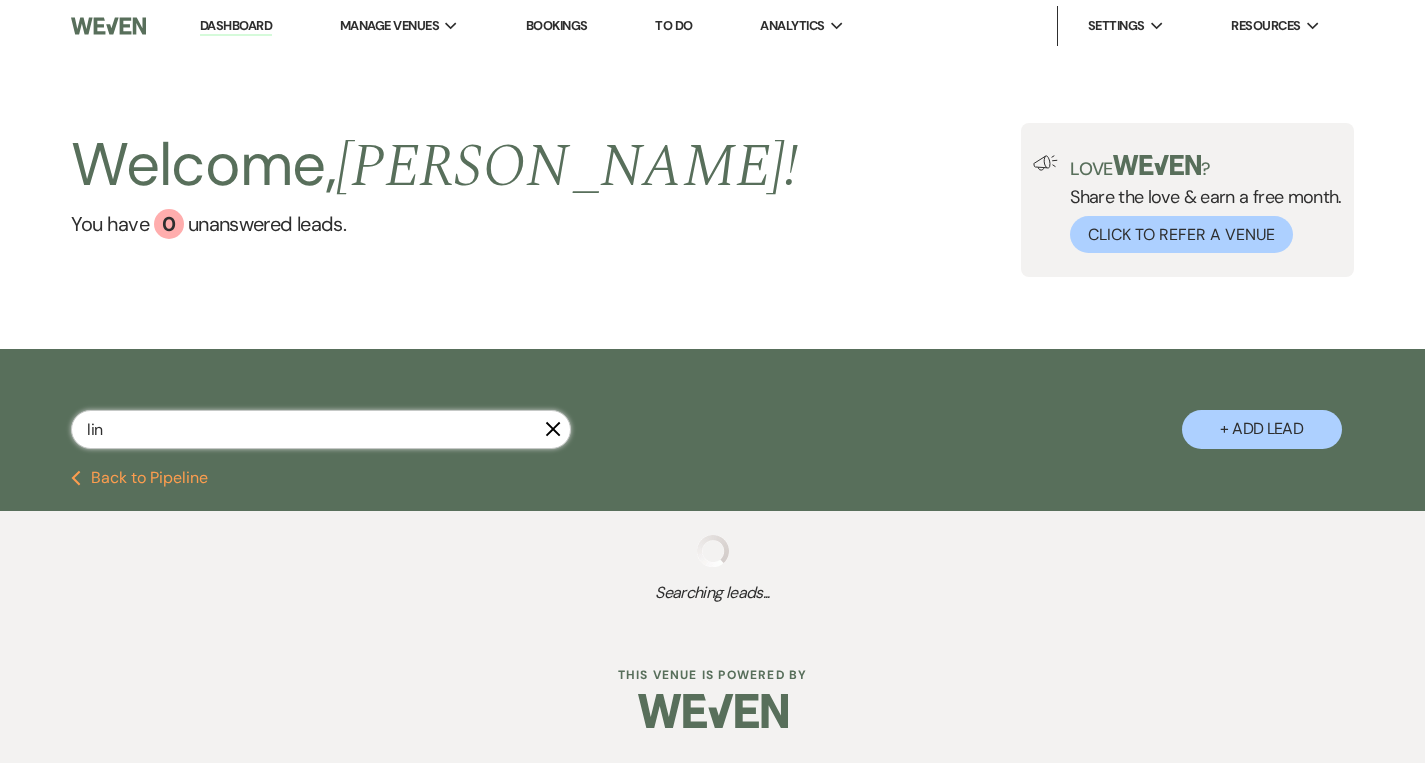 select on "8" 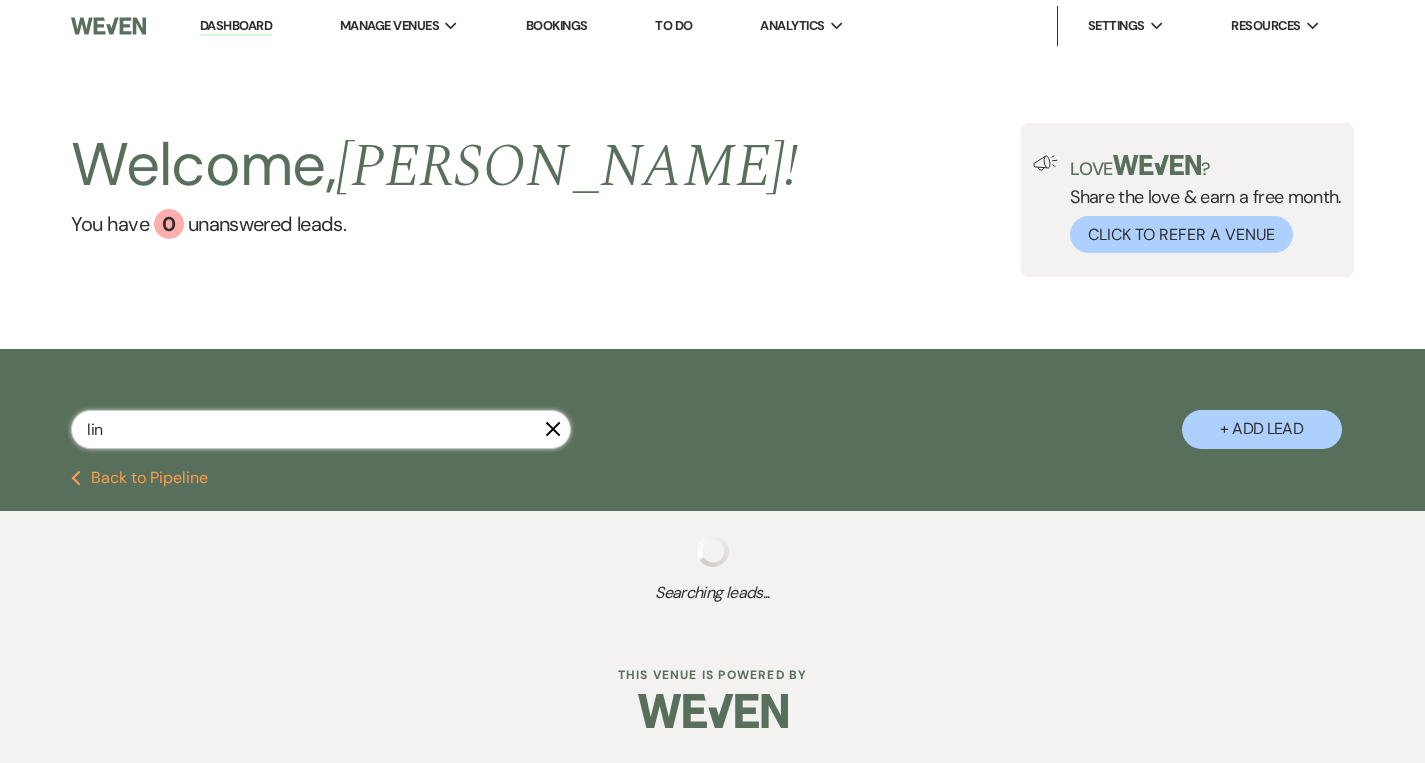 select on "5" 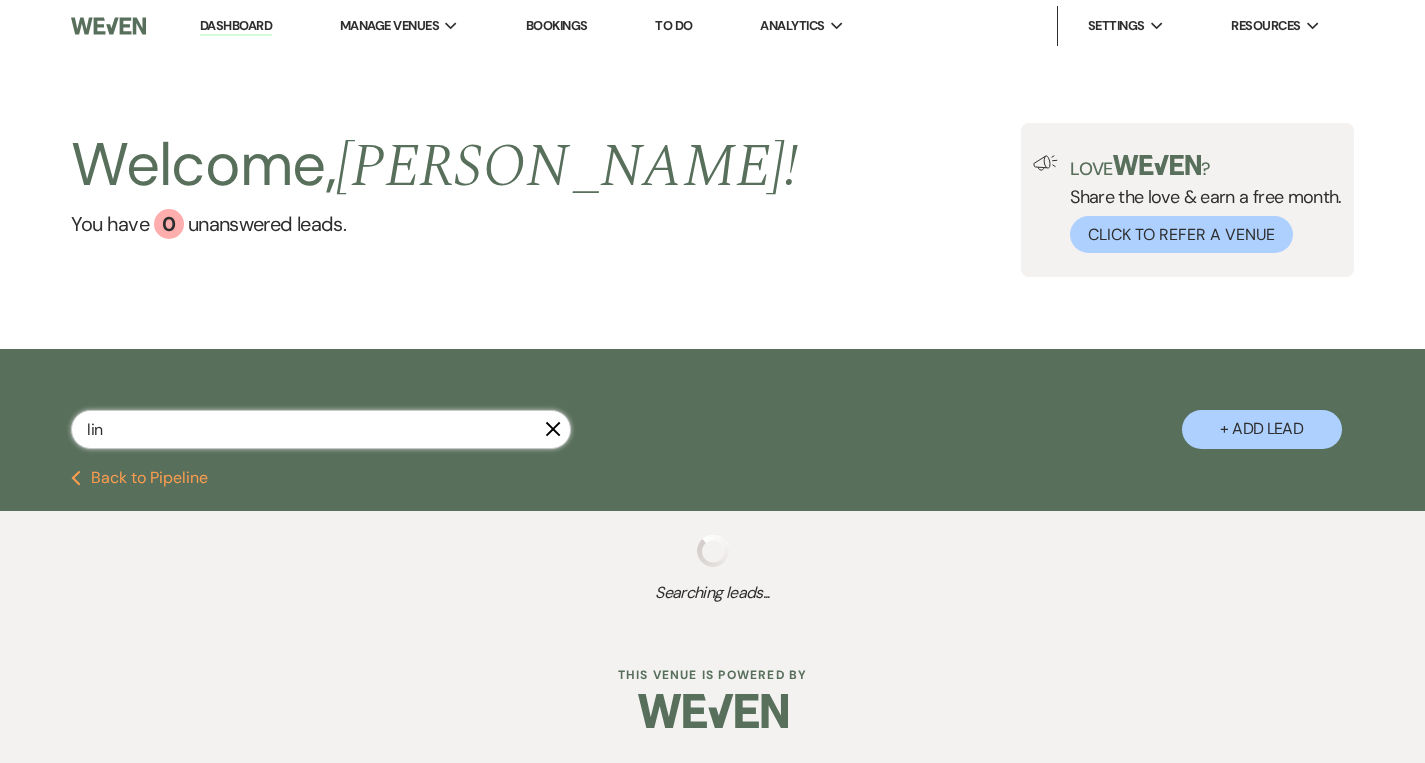 select on "8" 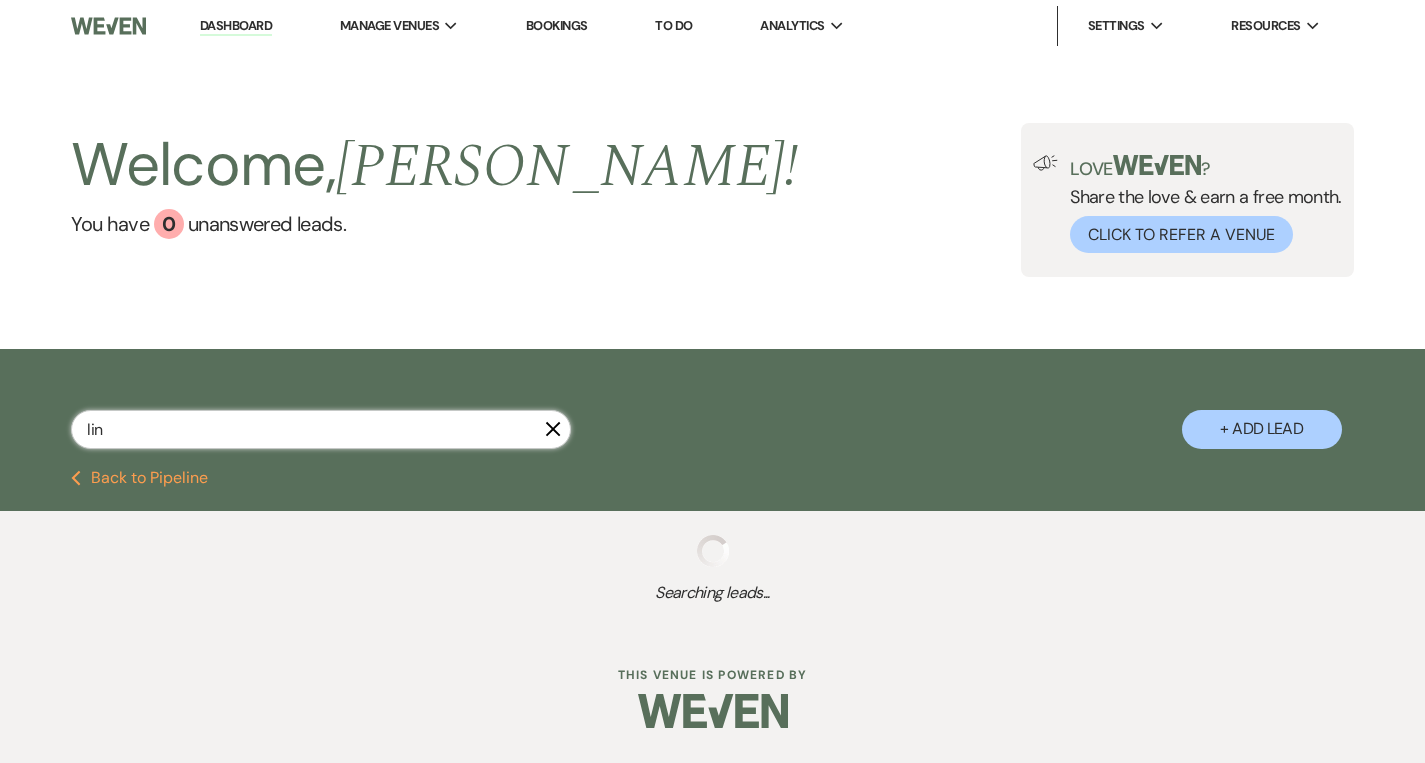 select on "5" 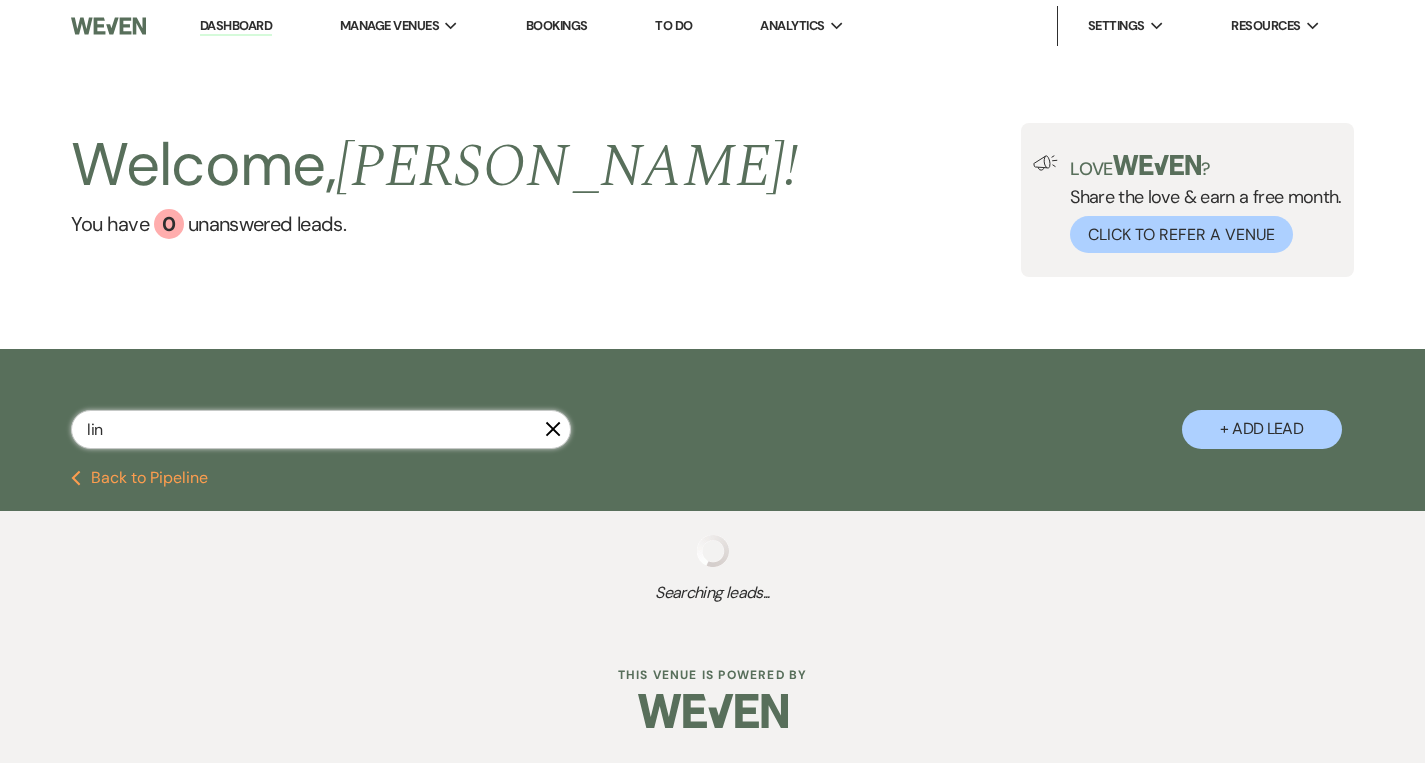 select on "8" 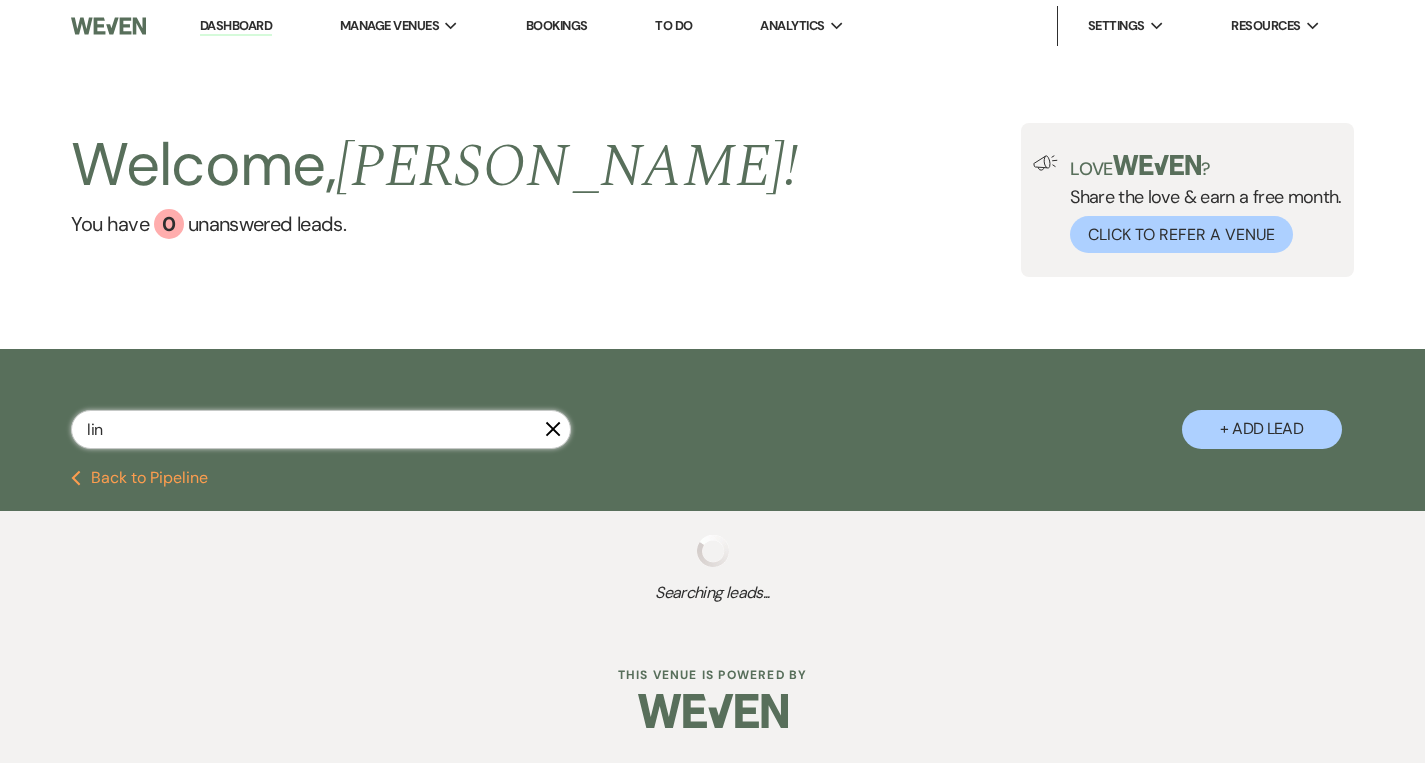 select on "8" 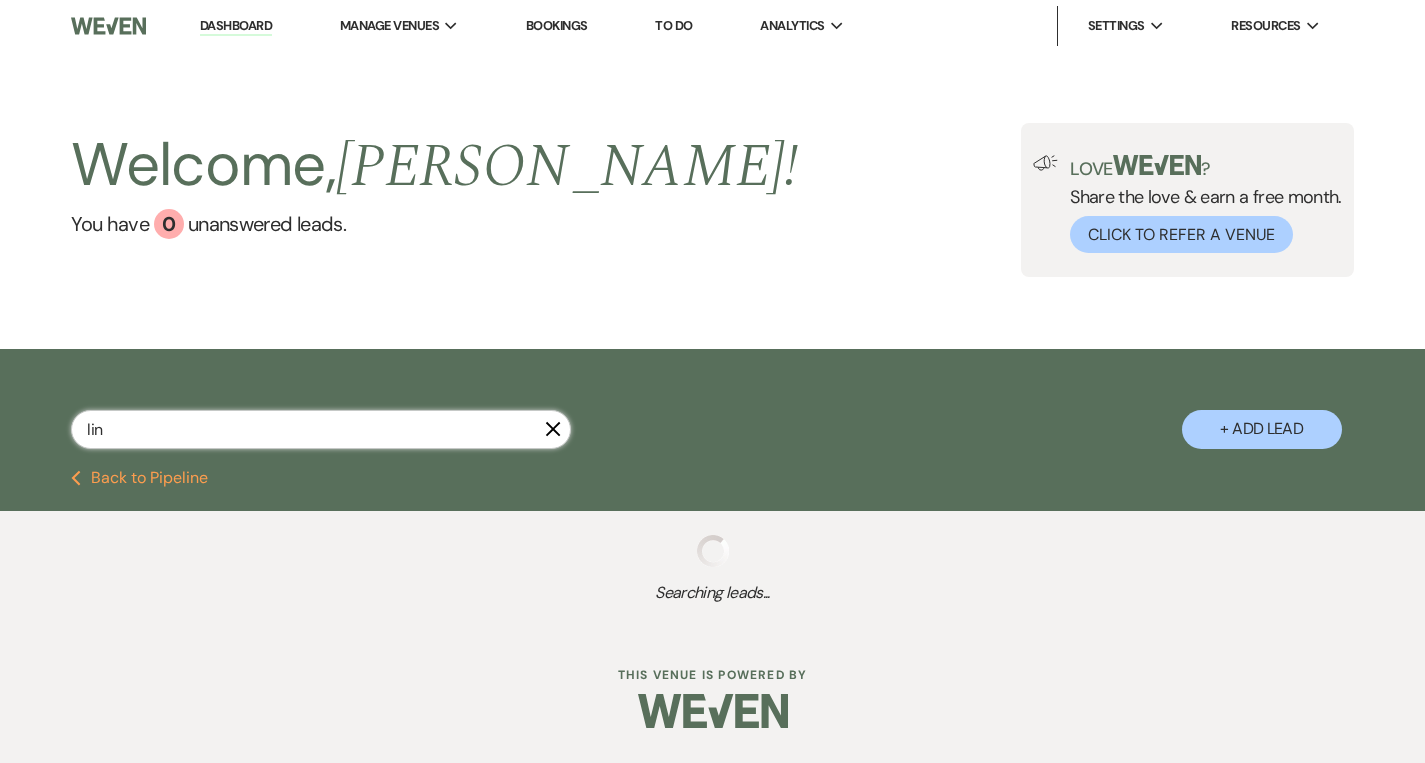 select on "8" 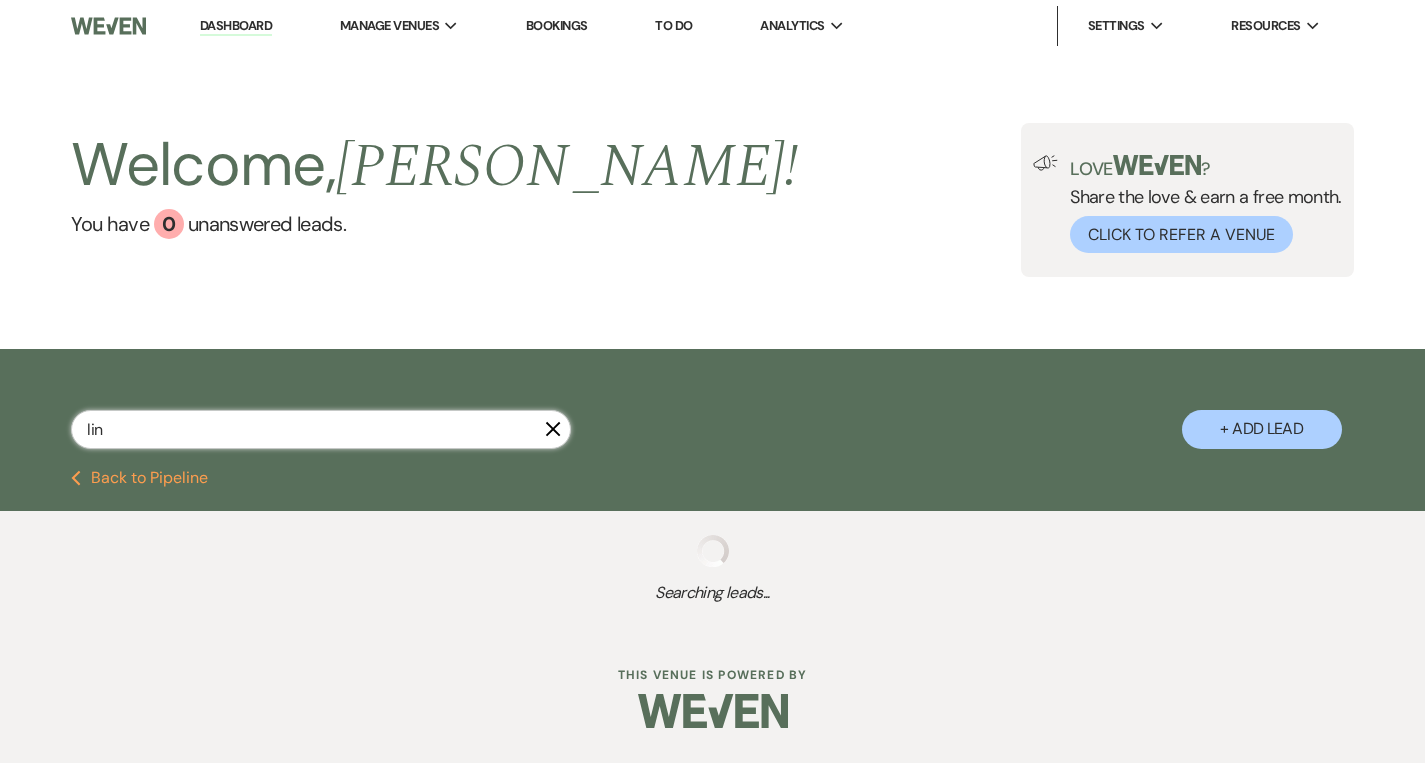 select on "5" 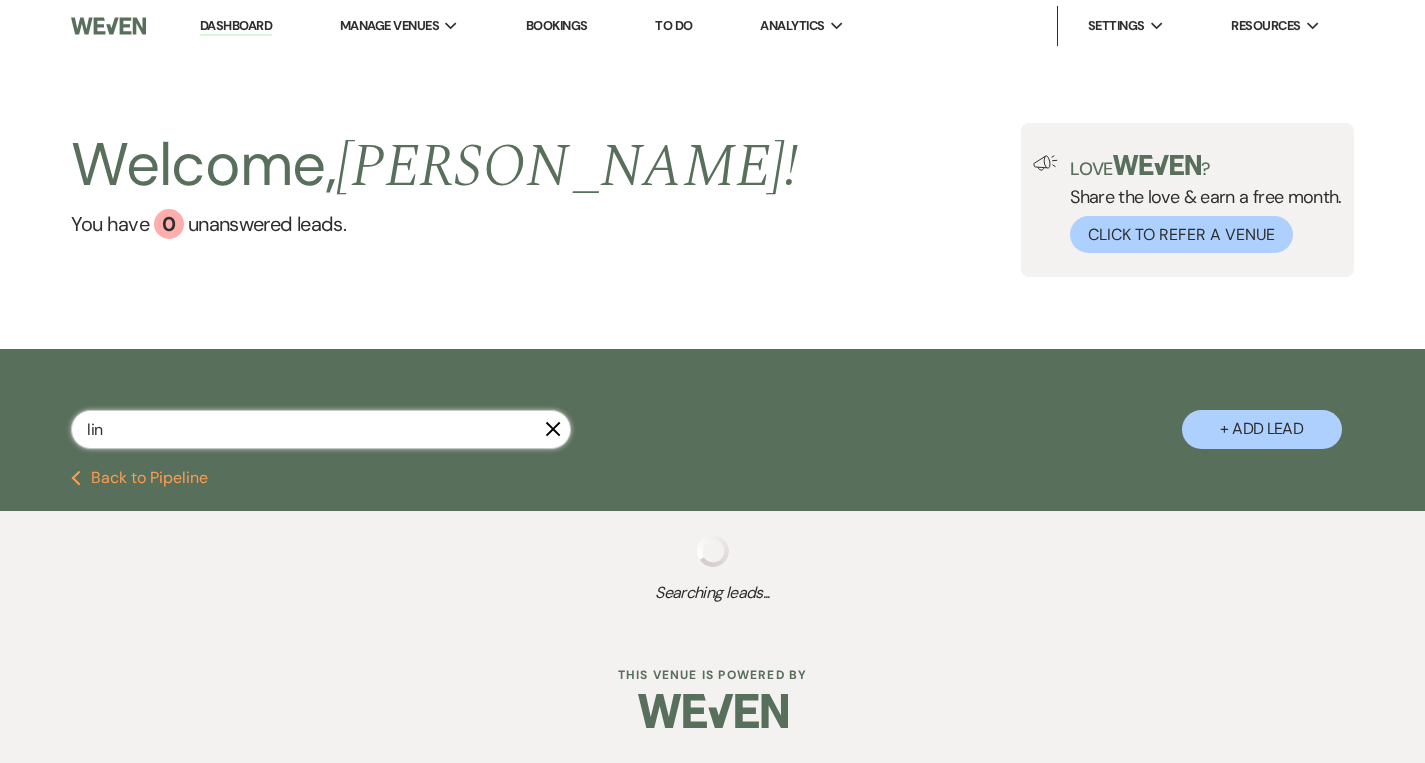 select on "8" 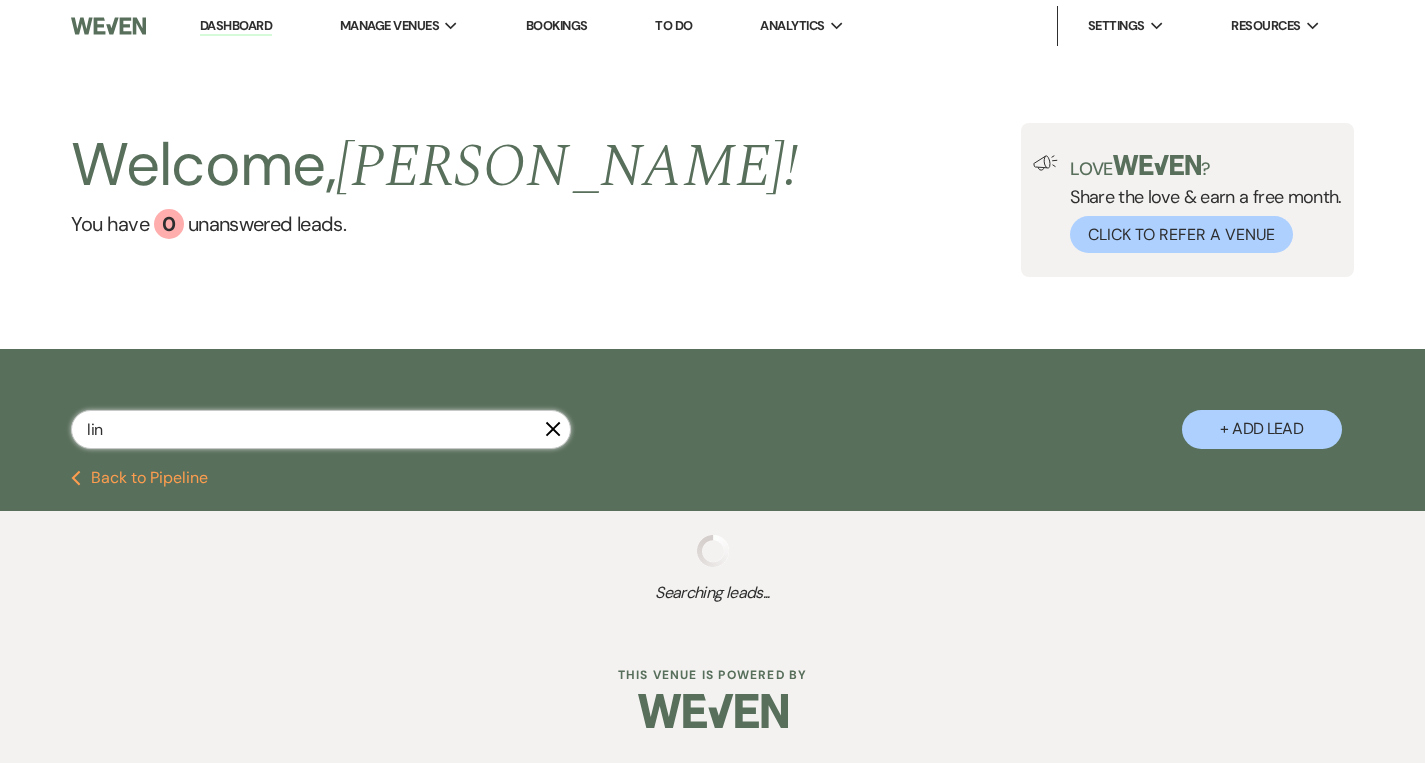 select on "5" 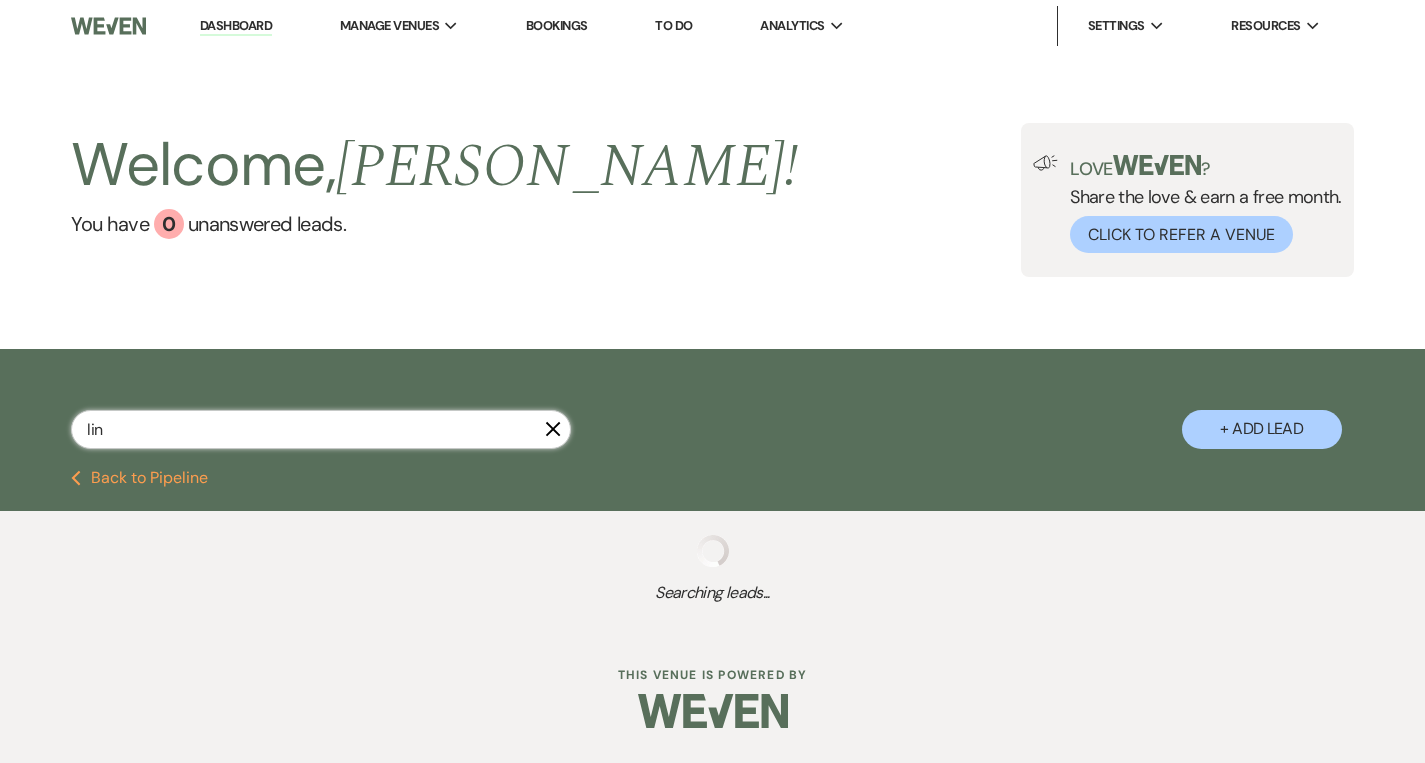 select on "8" 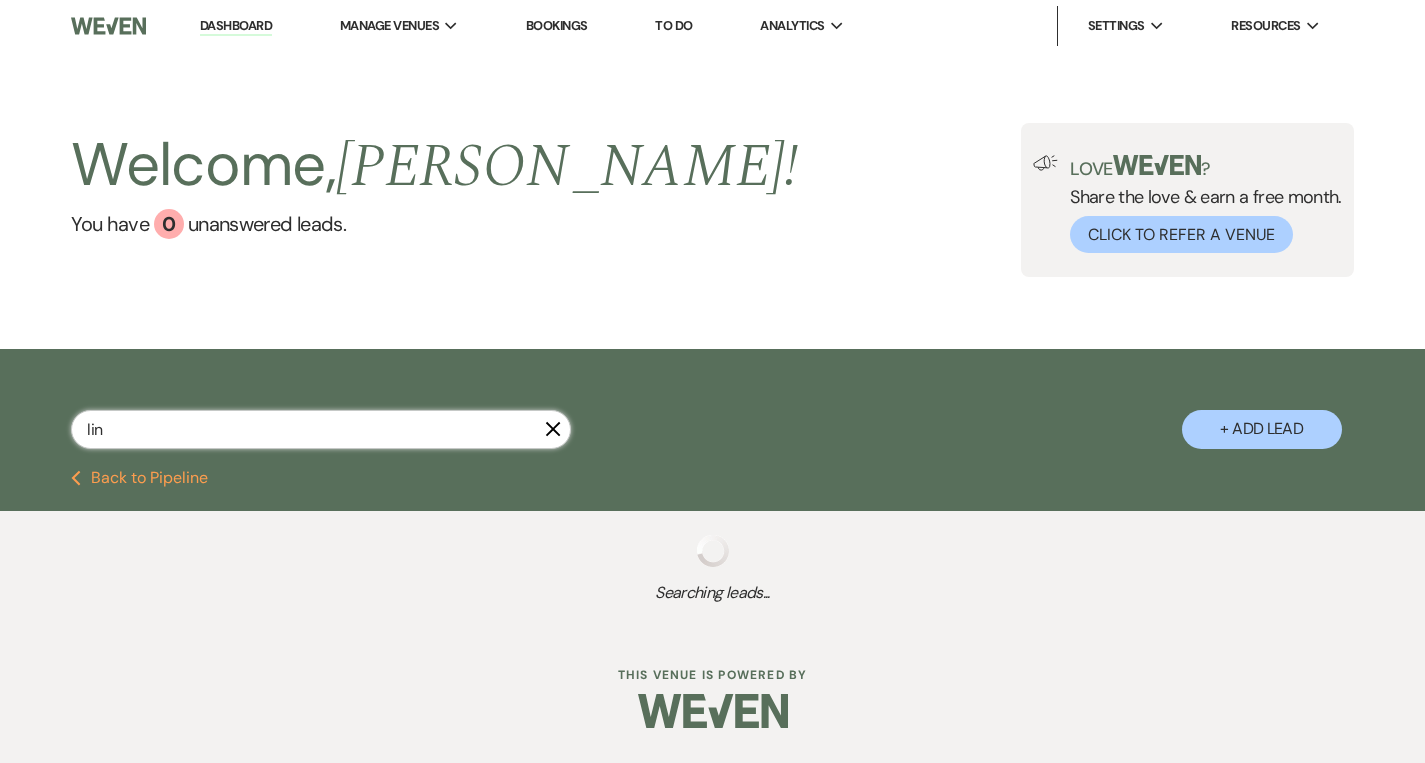 select on "6" 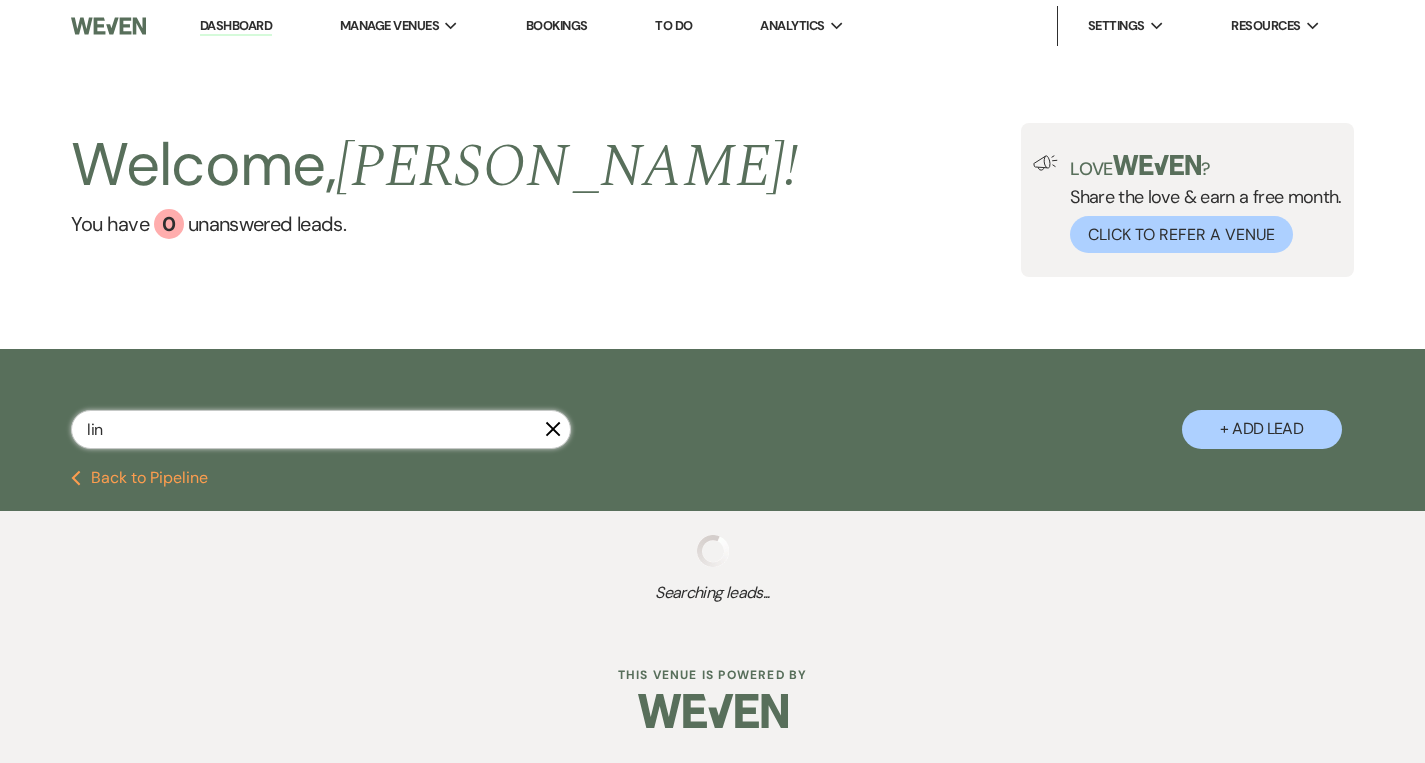 select on "8" 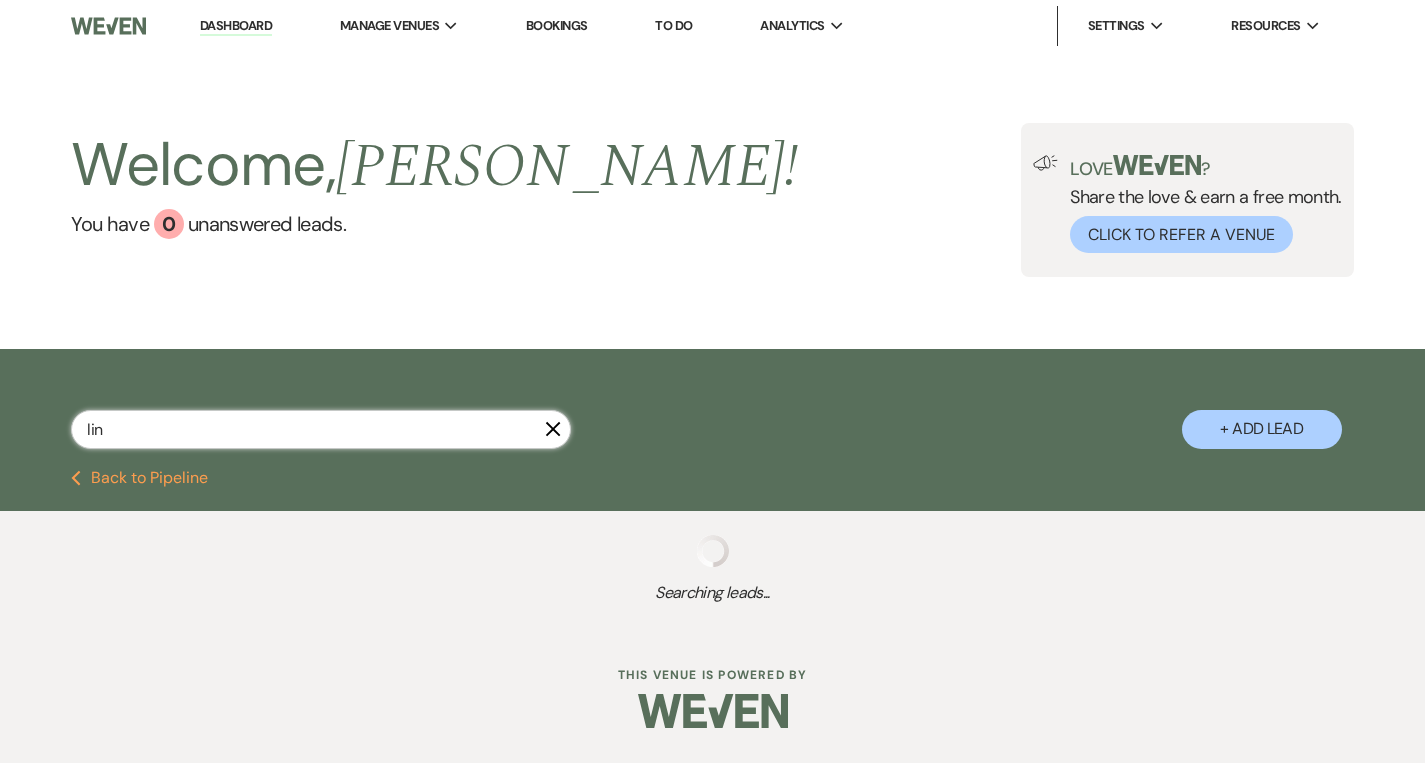 select on "5" 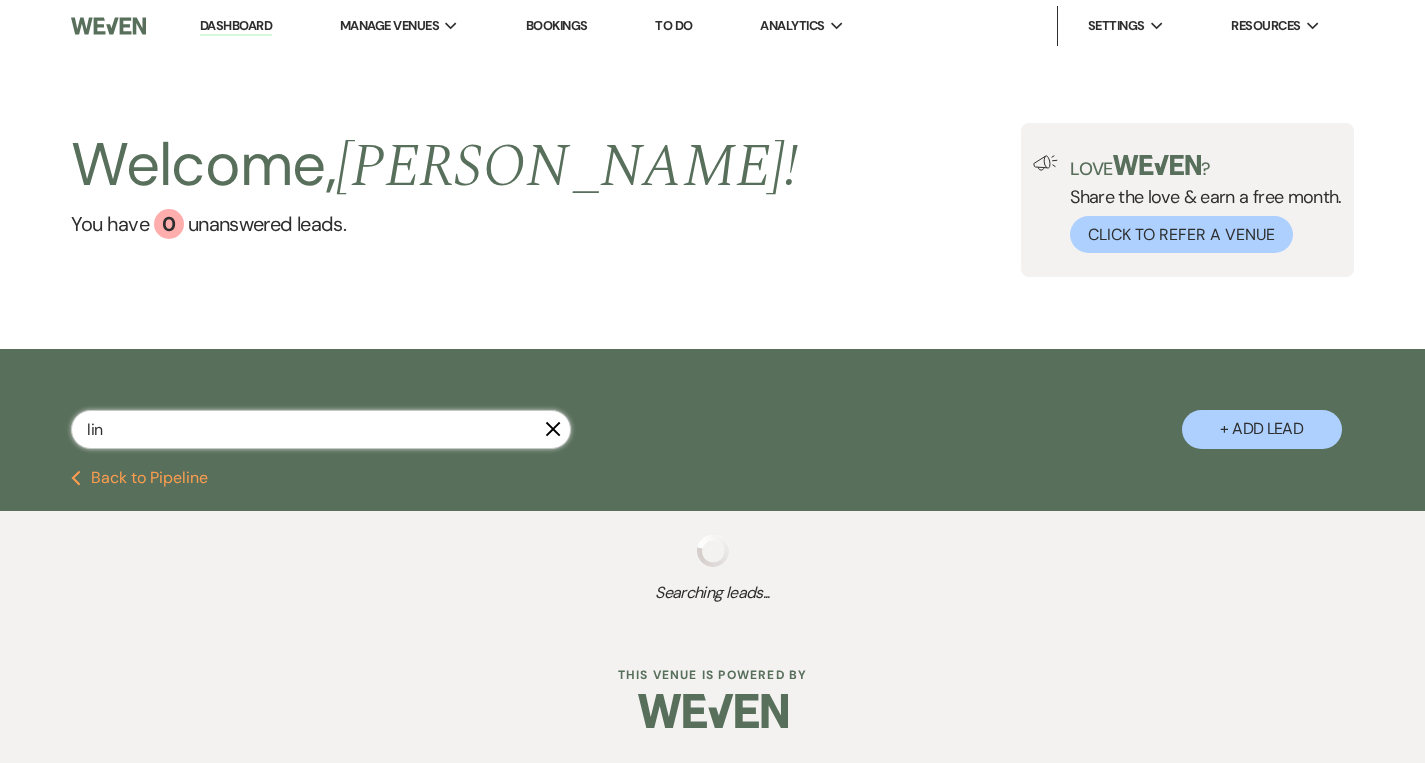 select on "8" 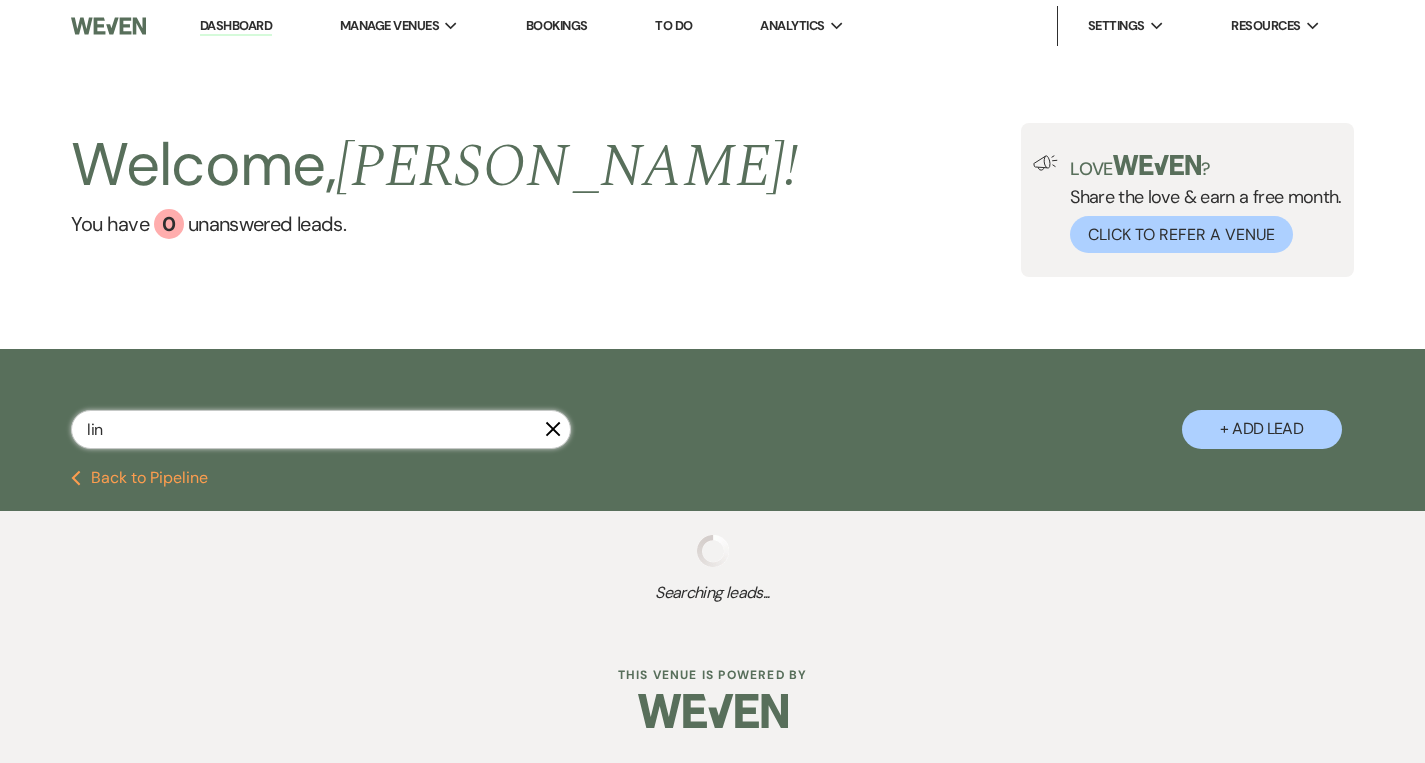 select on "5" 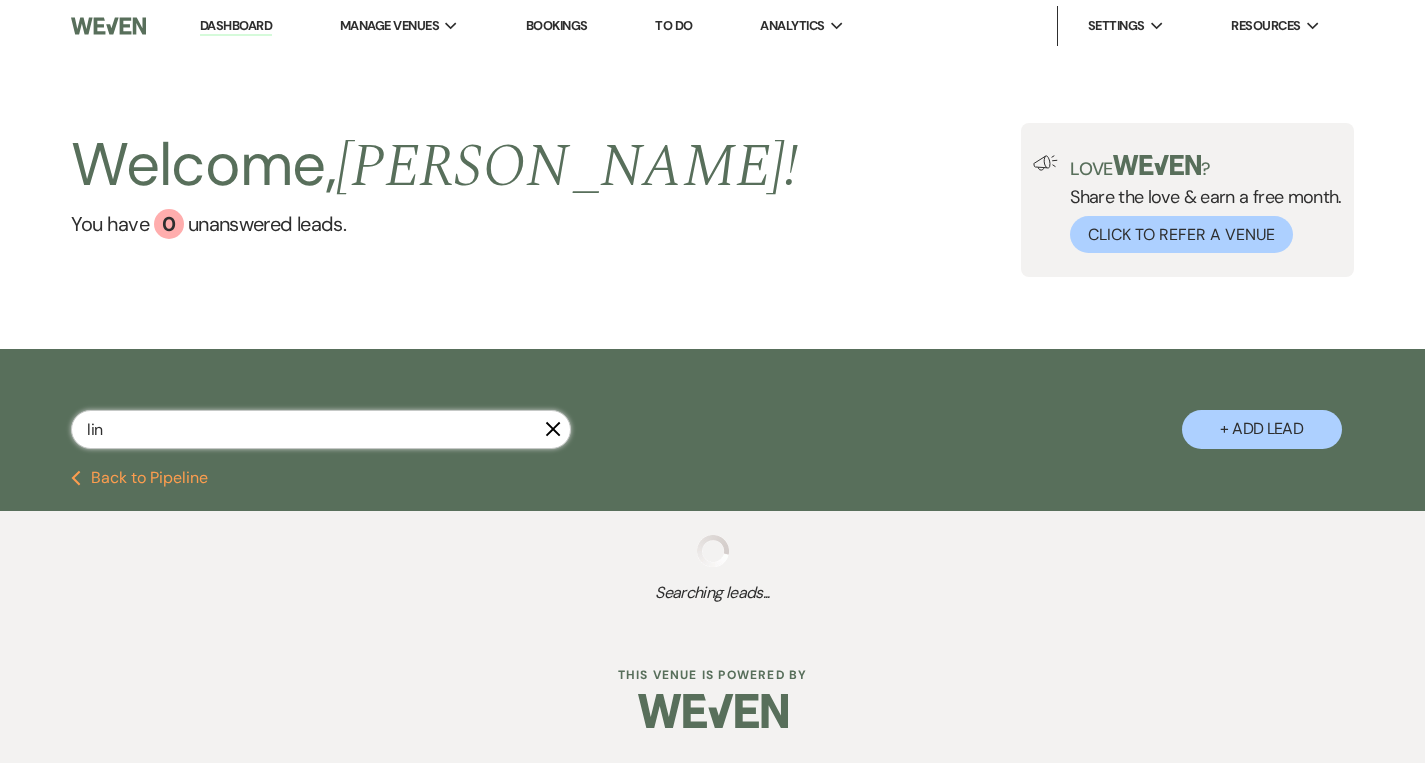 select on "8" 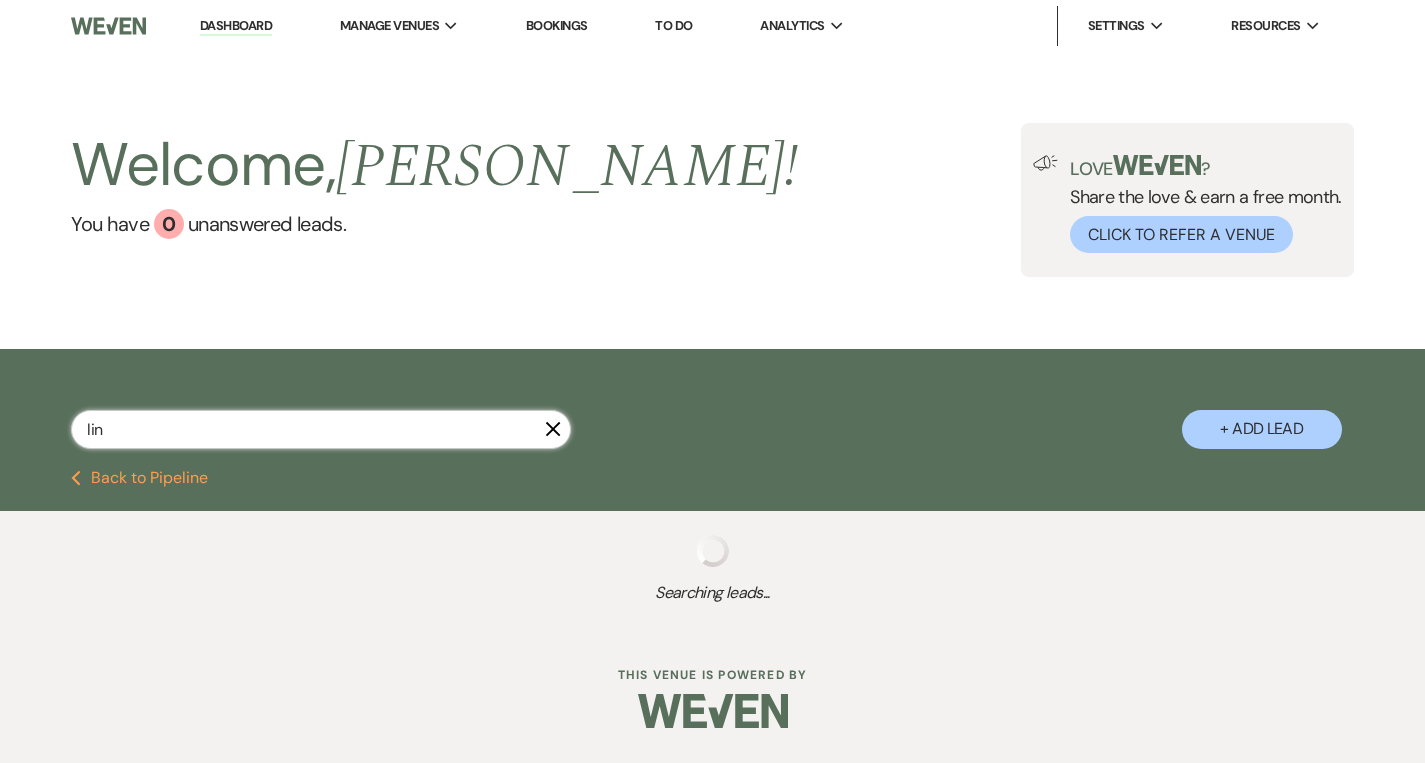 select on "6" 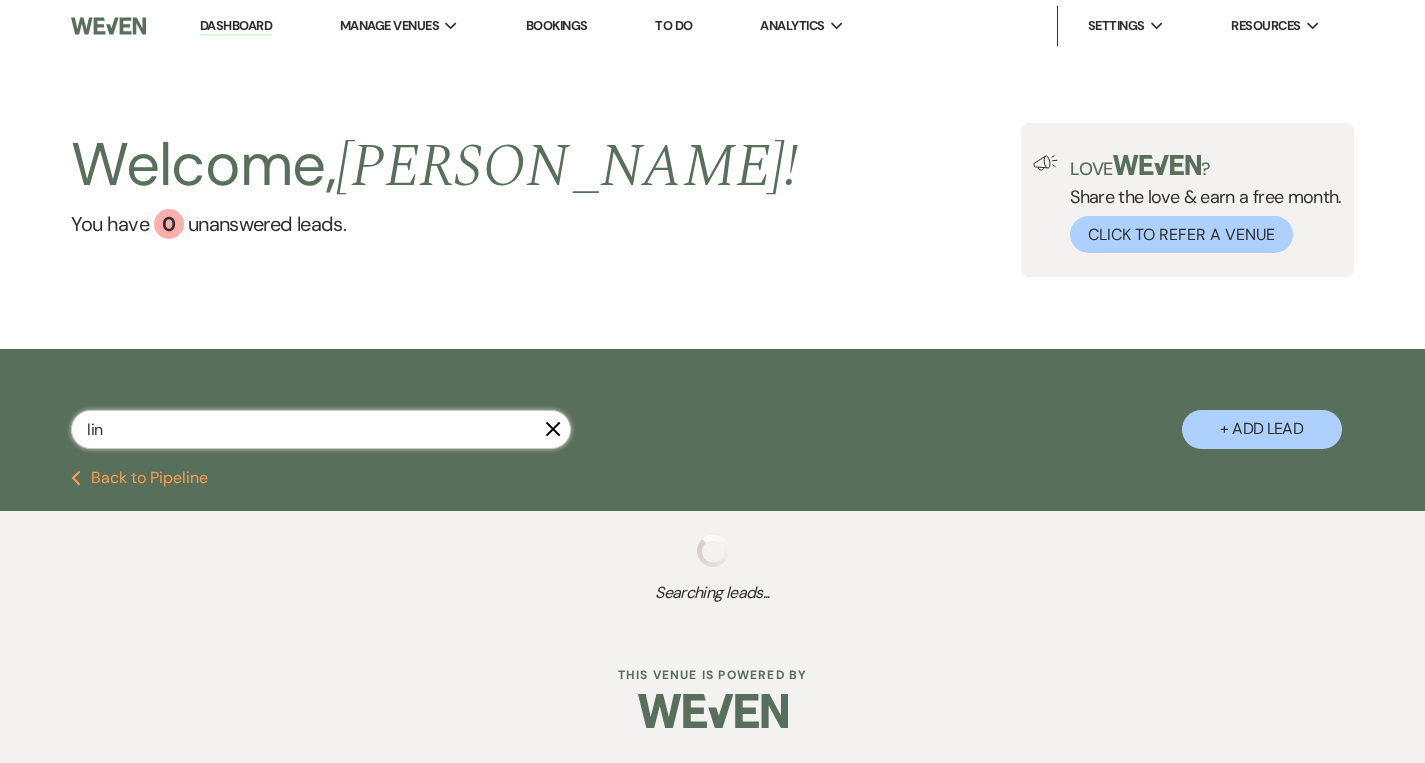 select on "8" 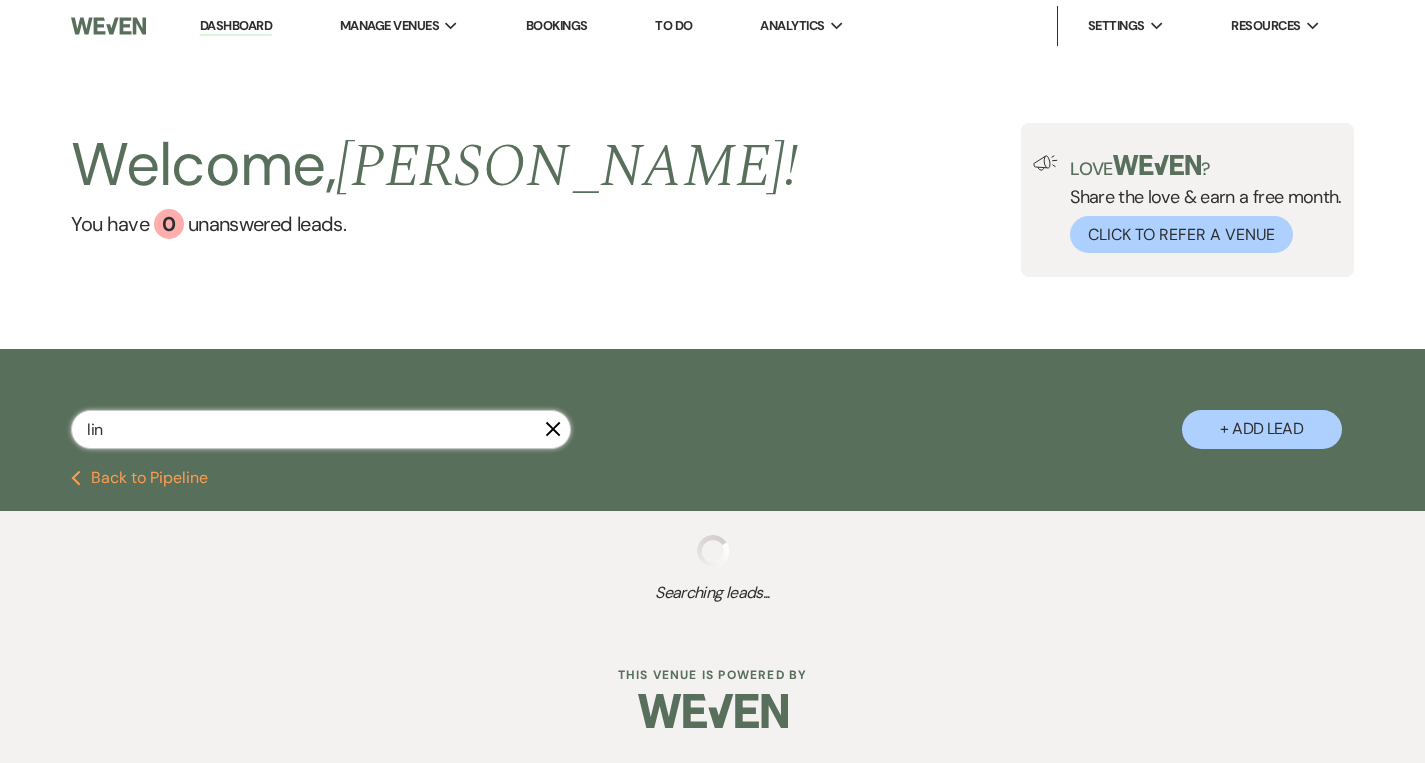 select on "6" 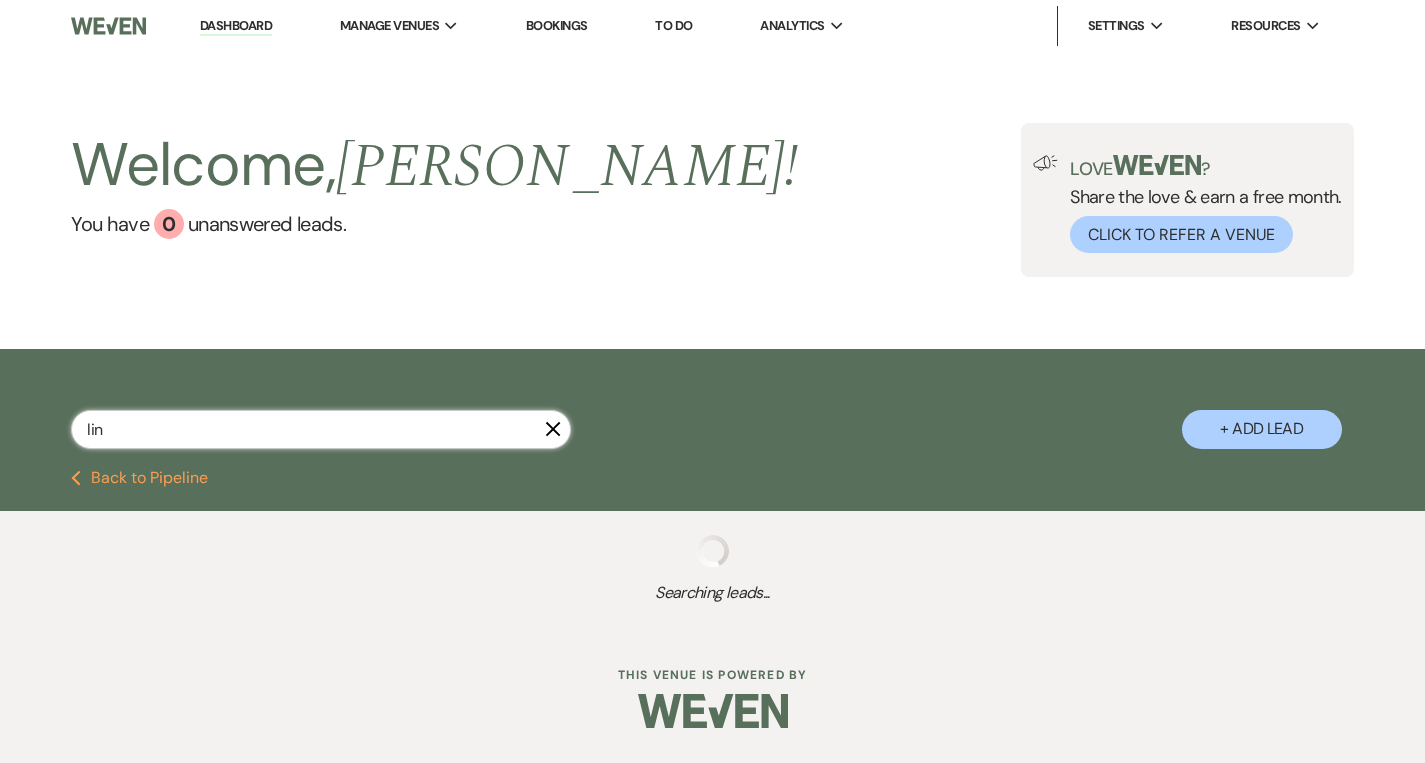 select on "8" 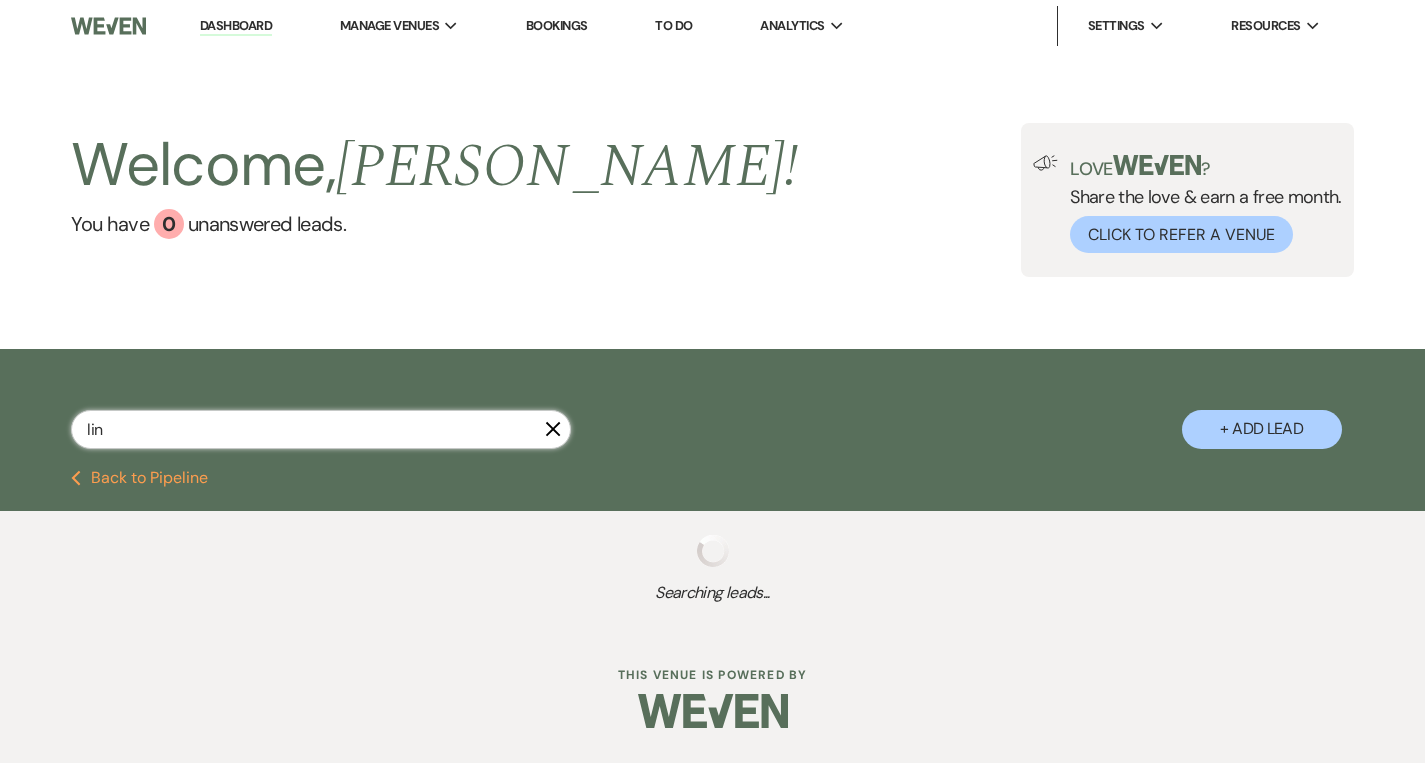 select on "5" 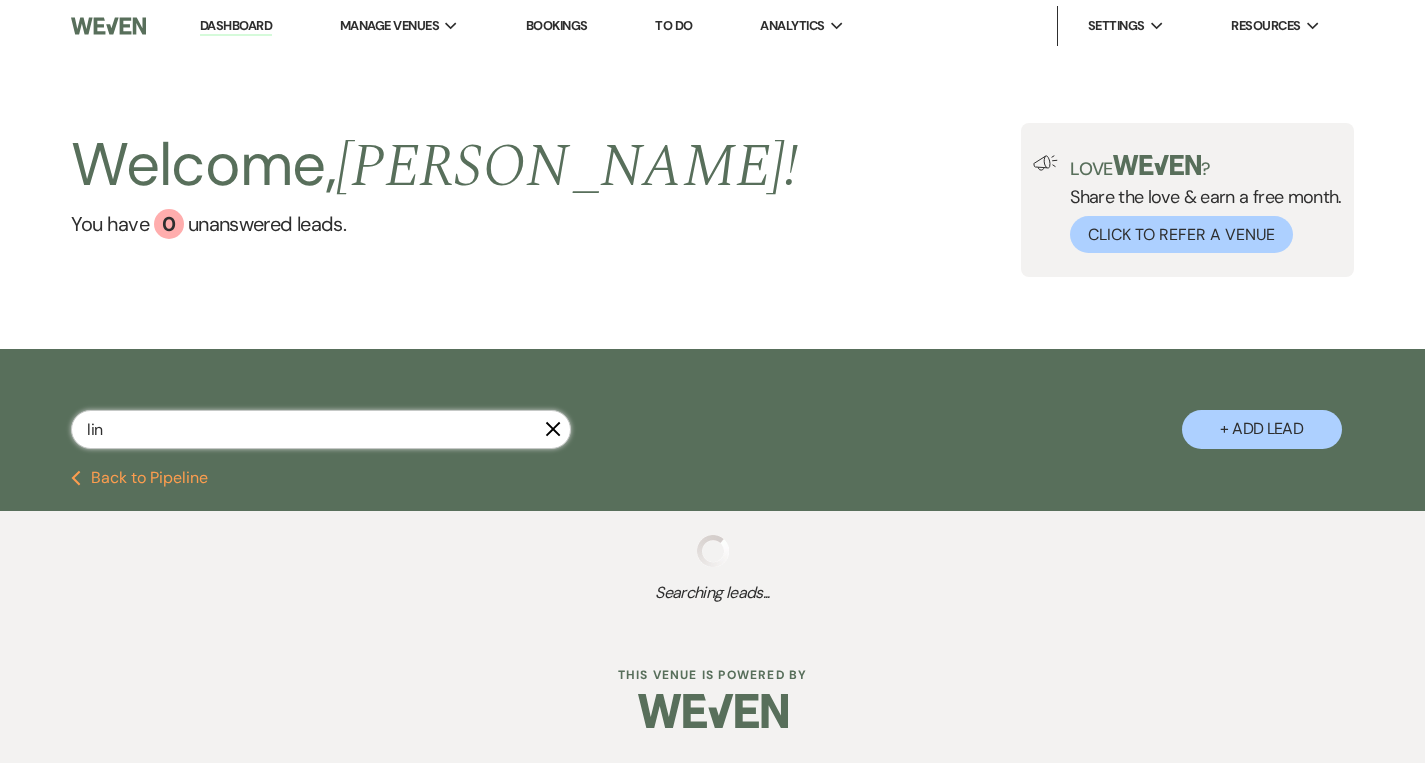 select on "8" 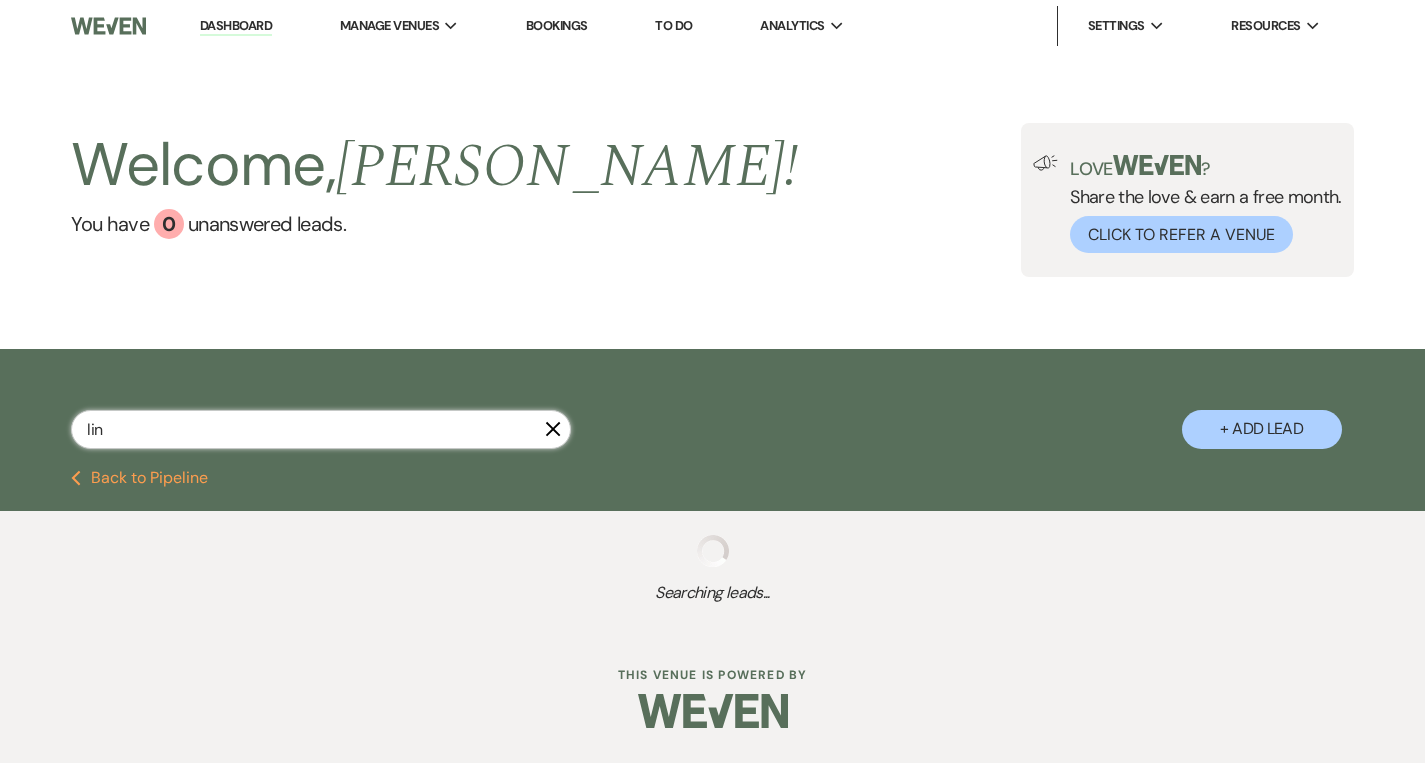 select on "5" 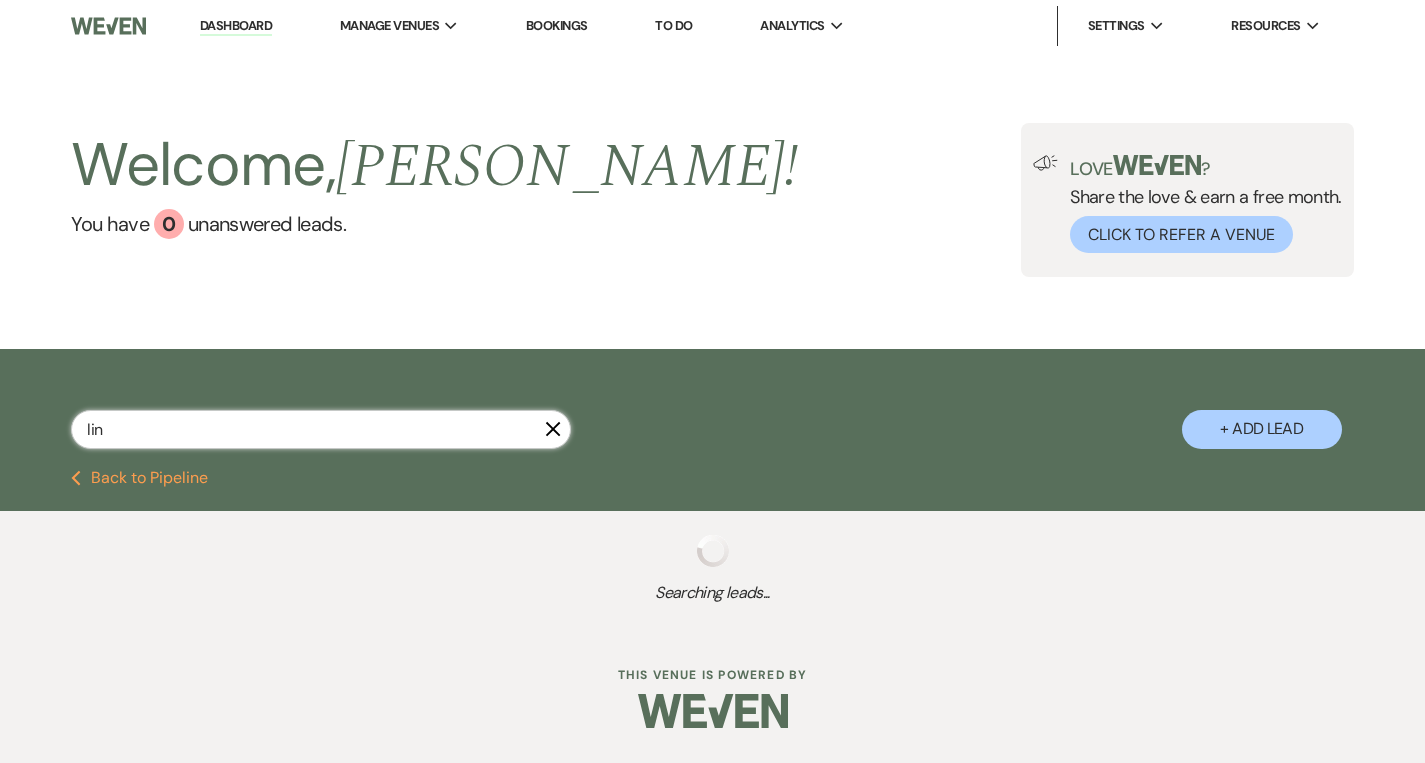 select on "8" 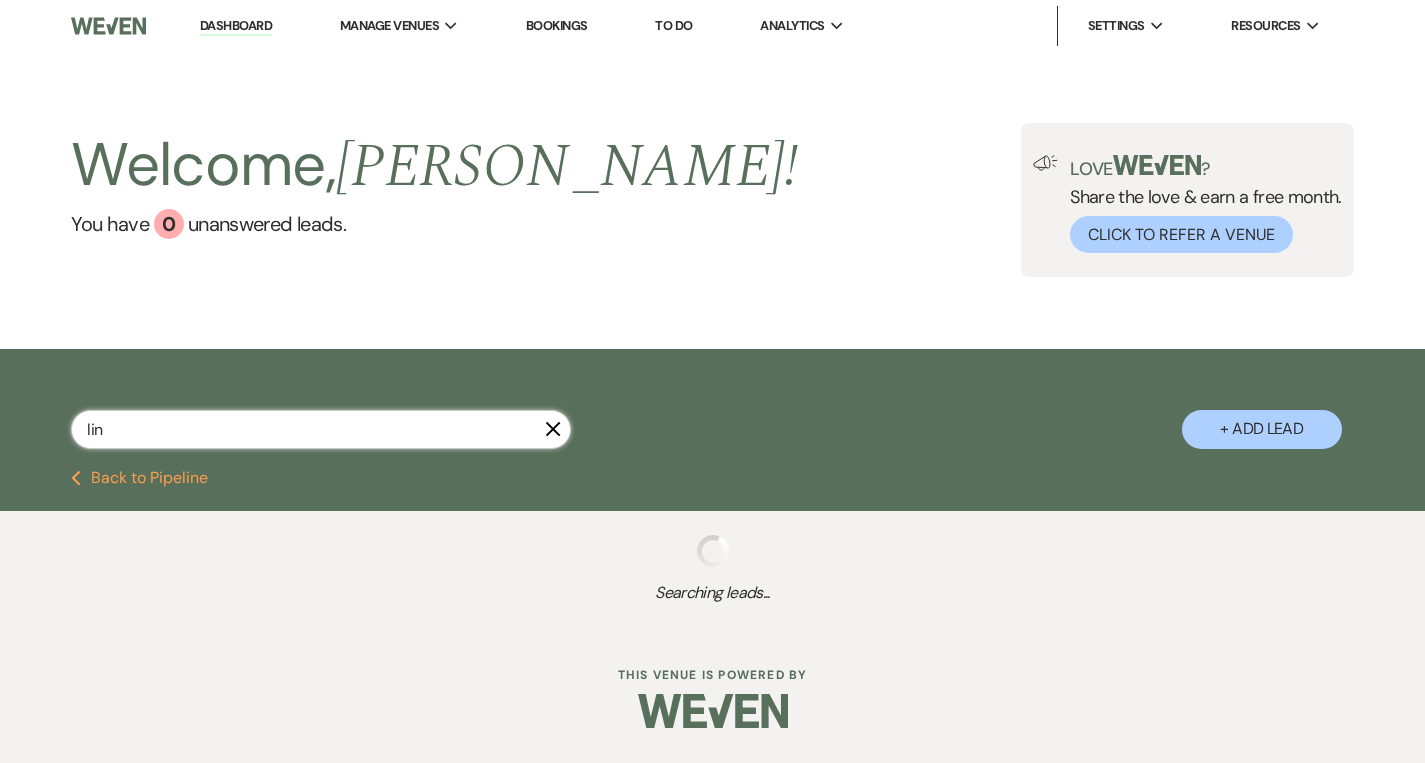 select on "5" 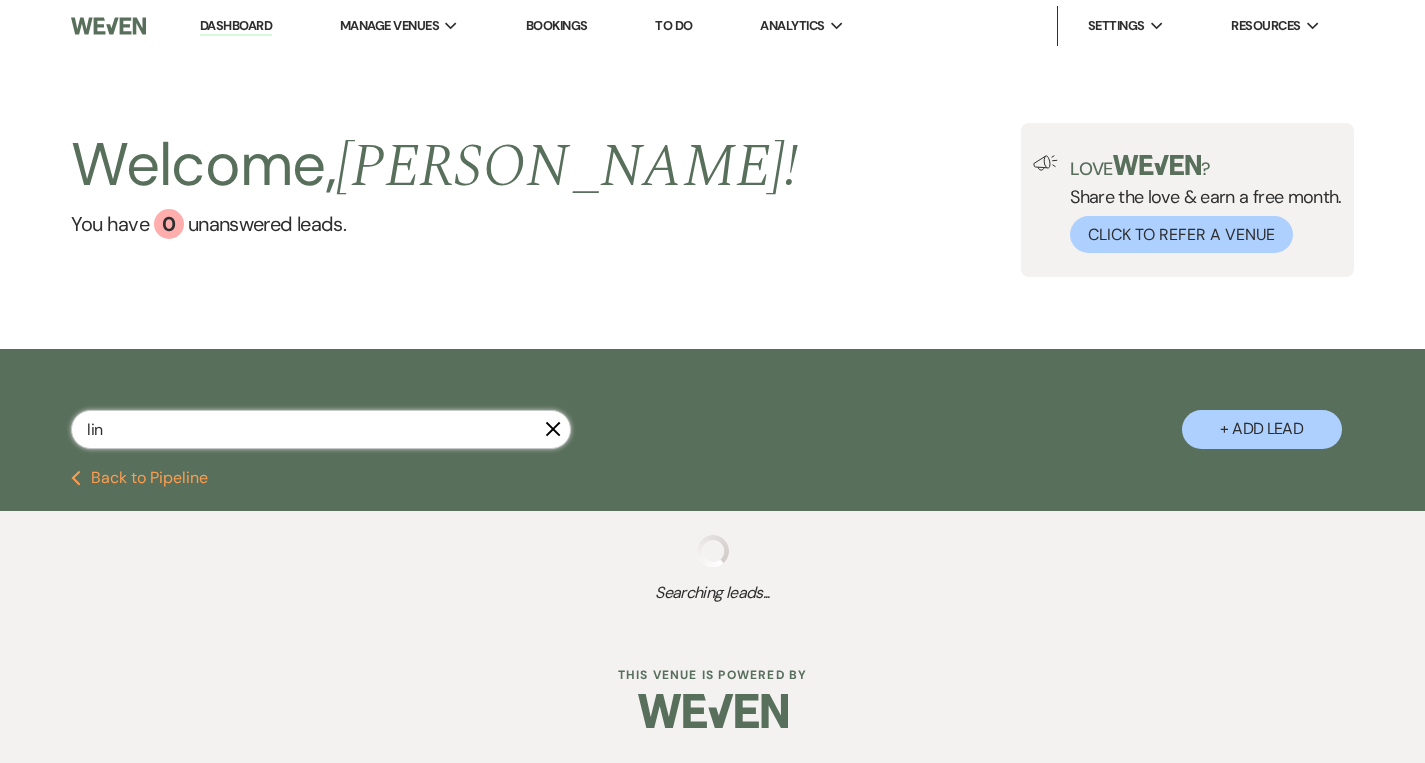 select on "8" 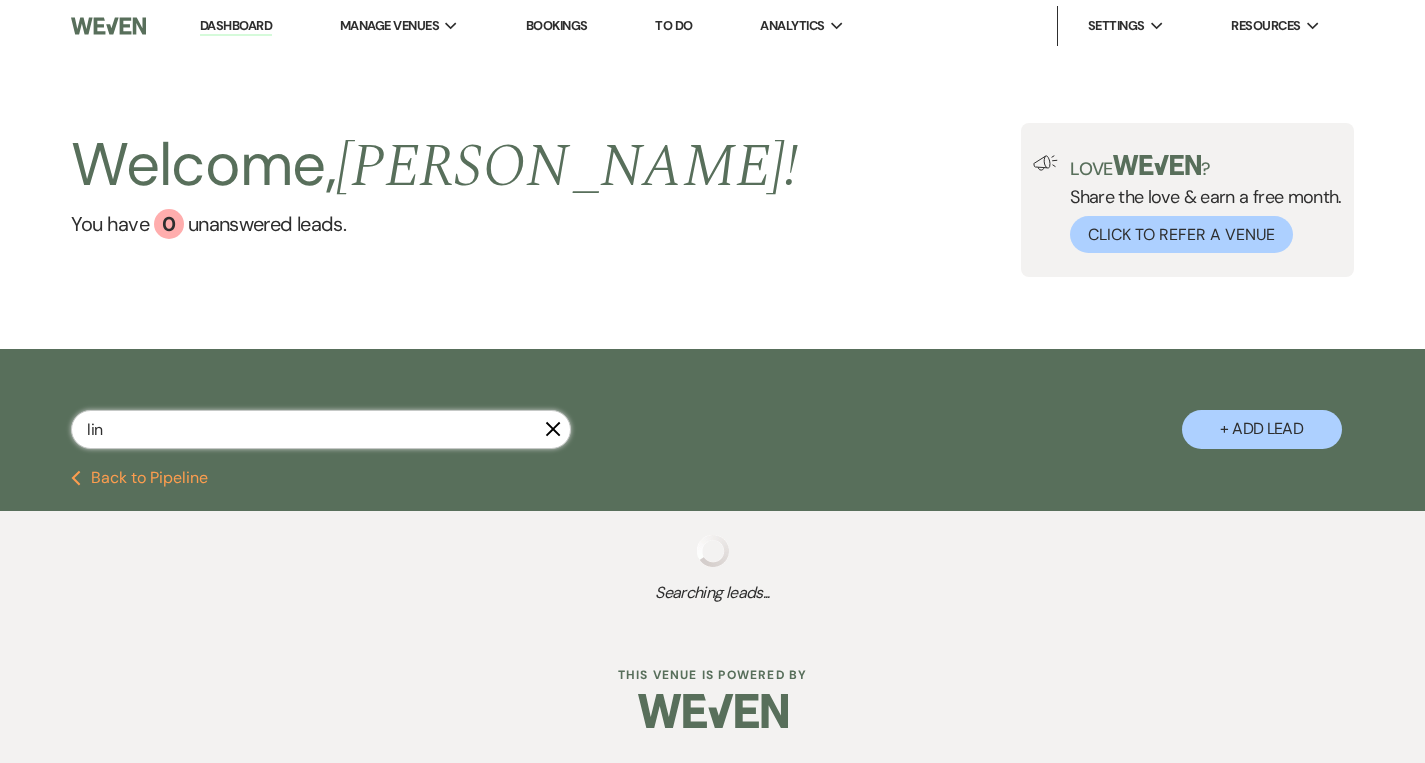 select on "5" 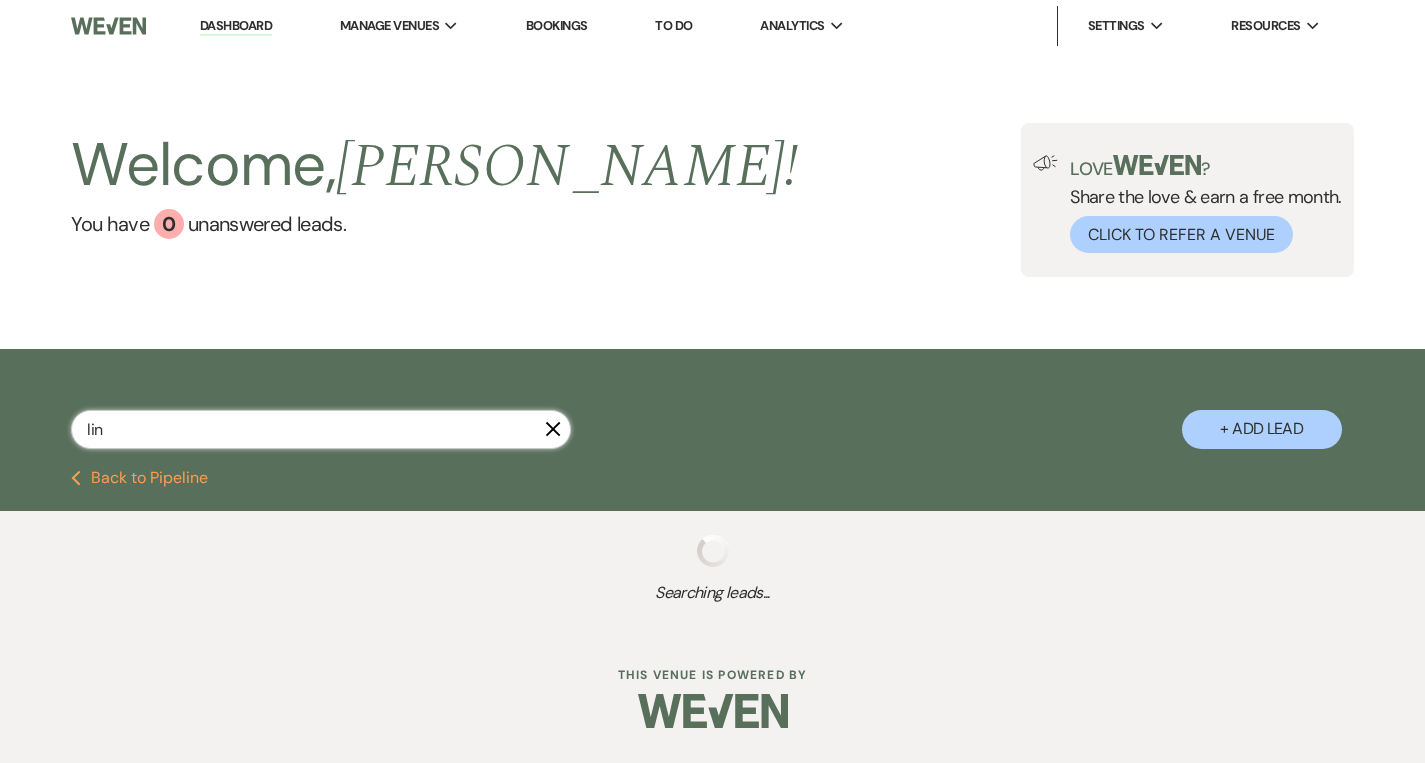 select on "8" 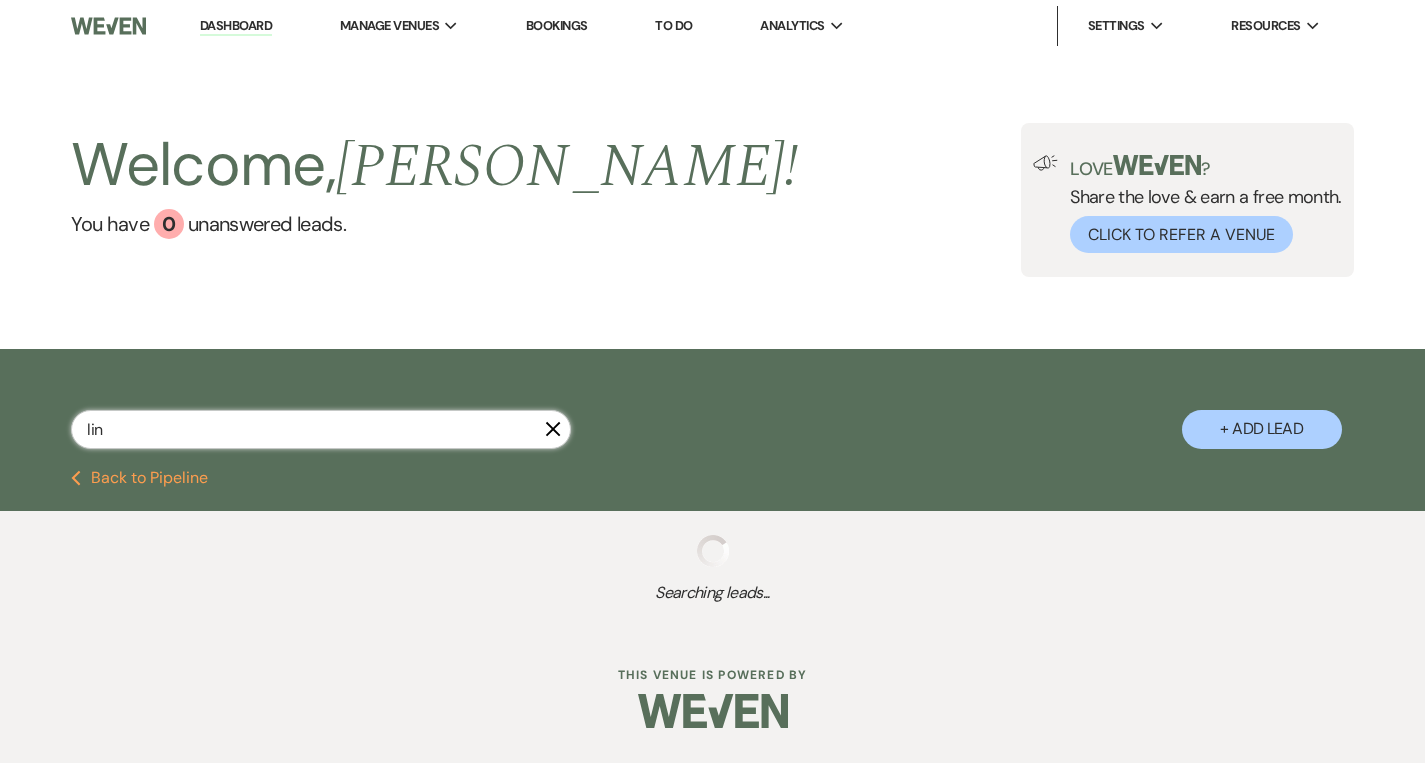 select on "5" 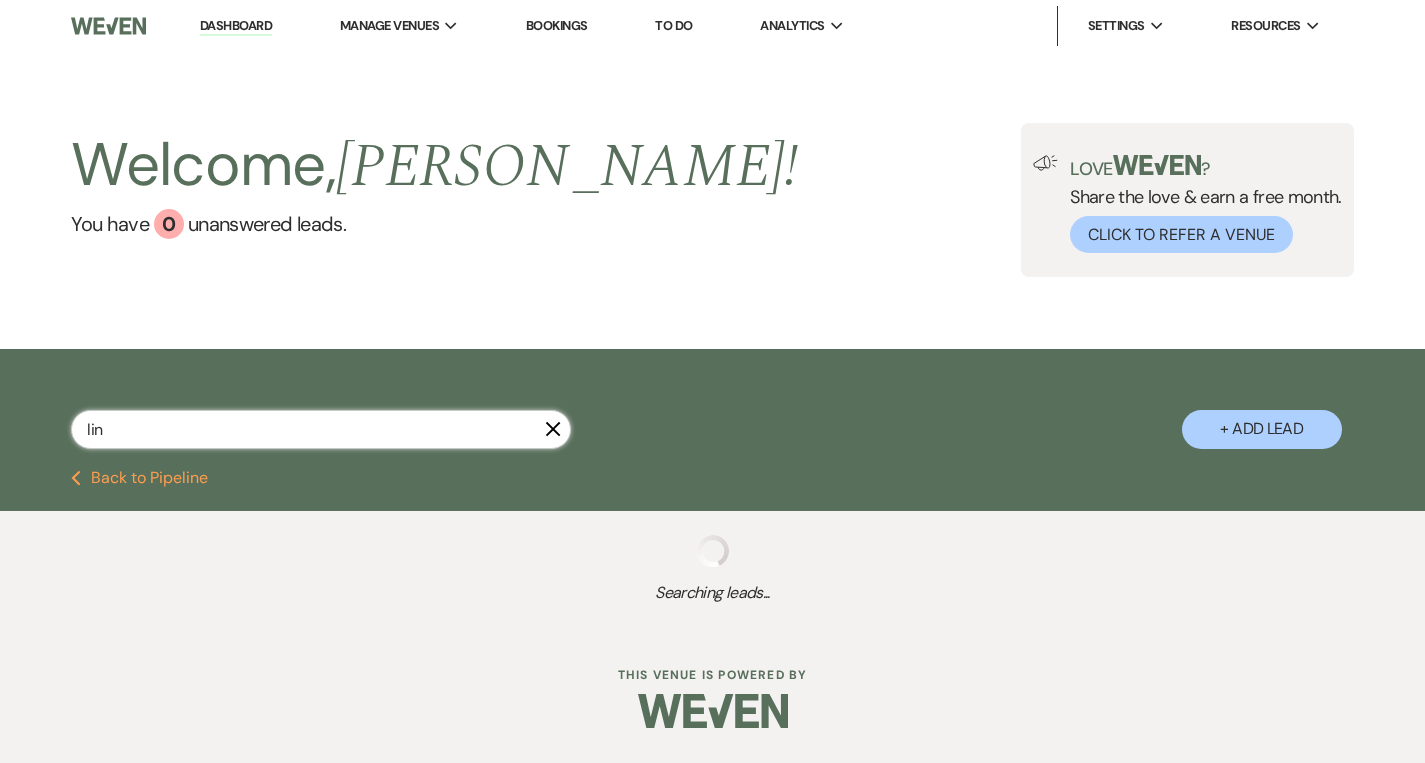 select on "8" 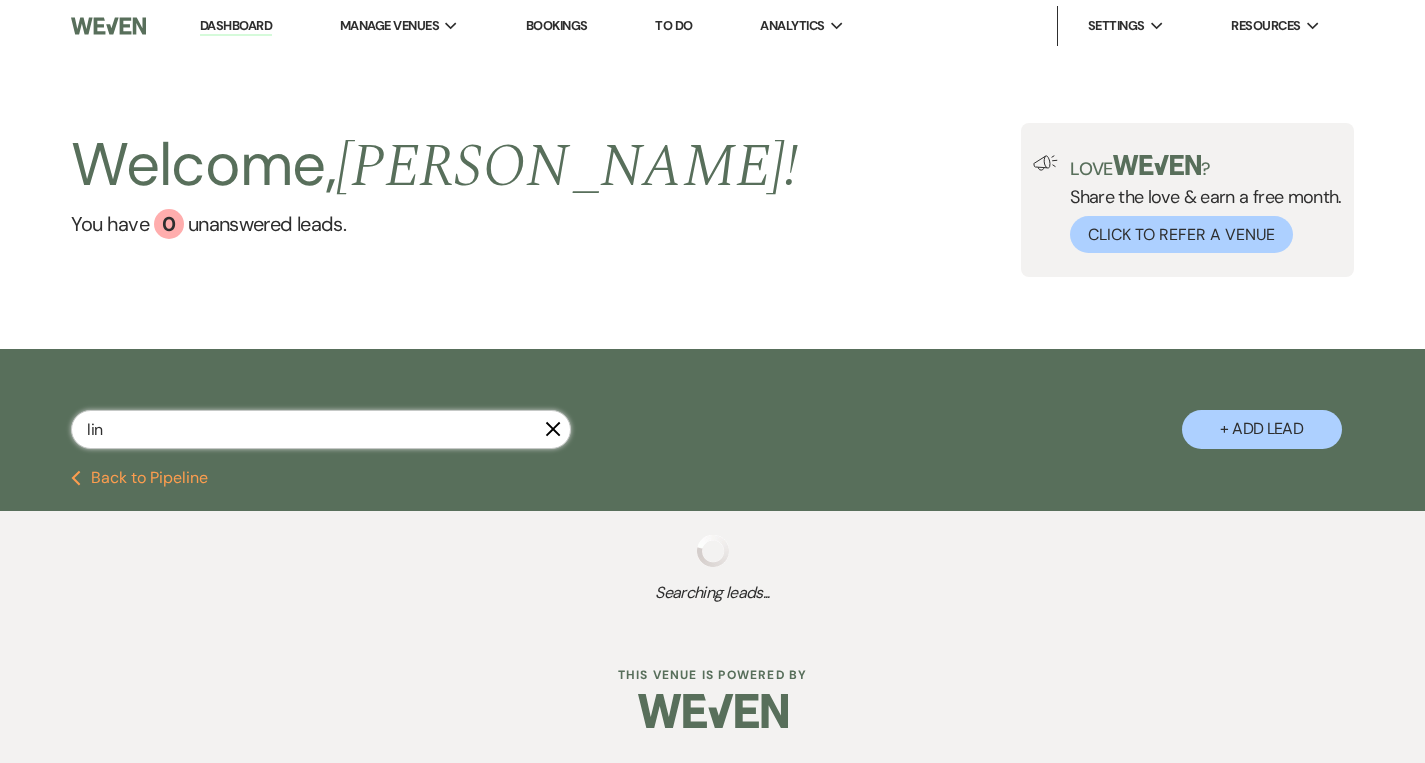 select on "5" 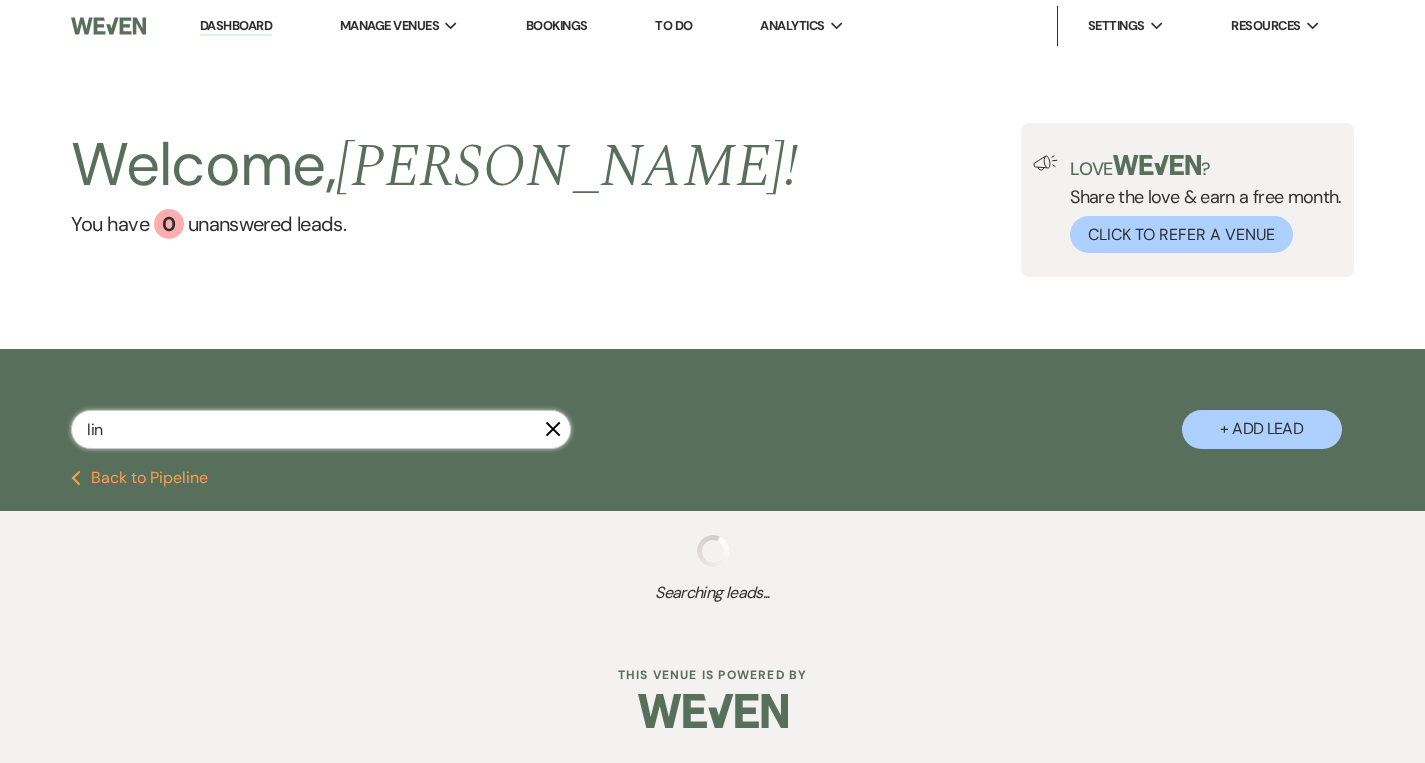 select on "8" 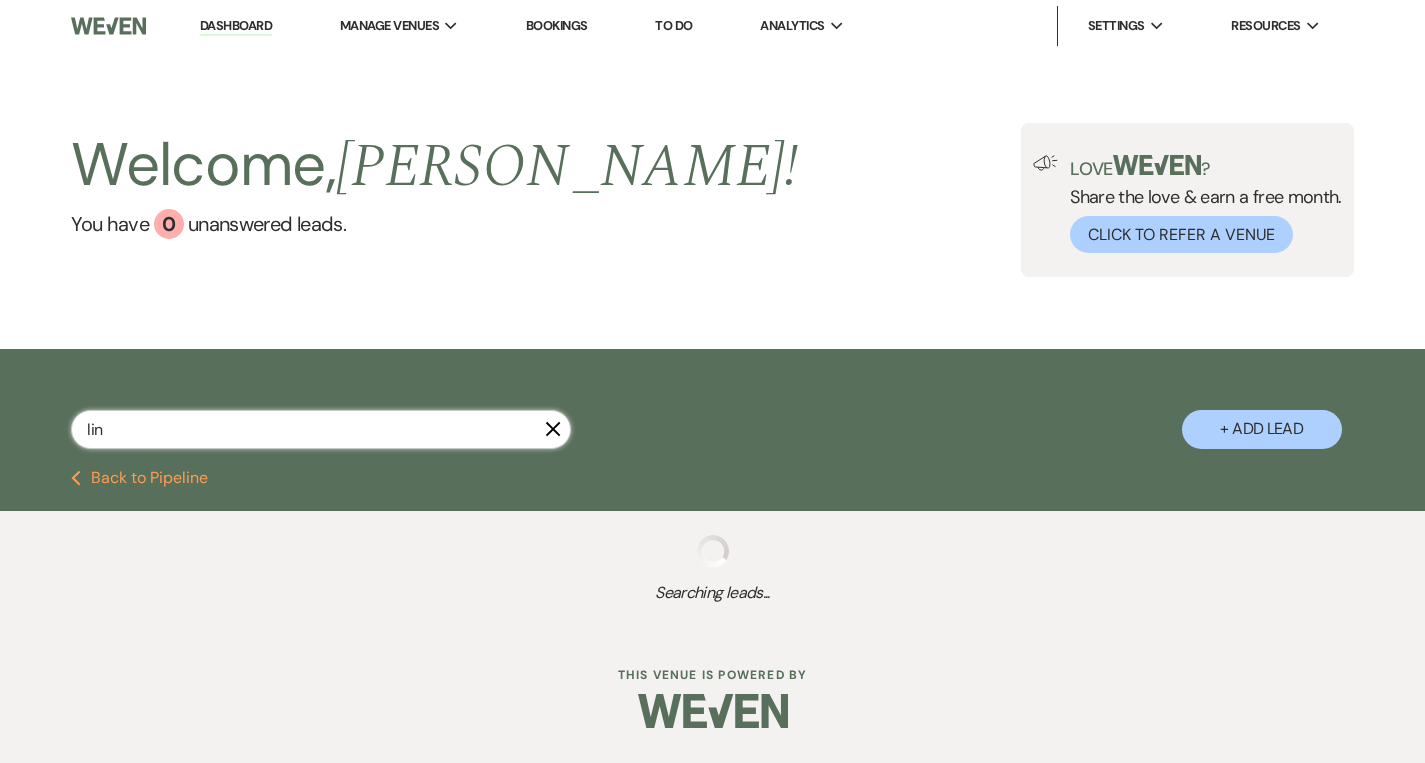select on "11" 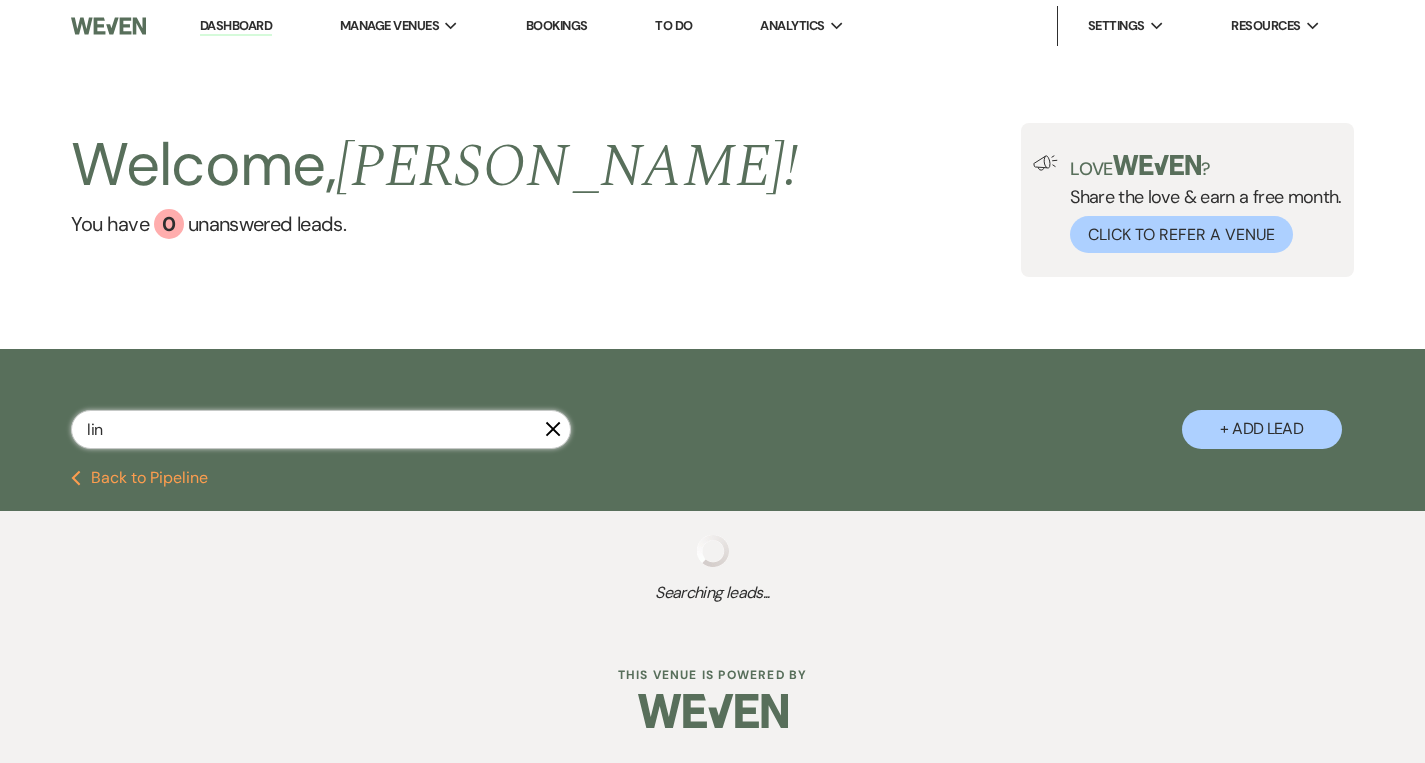 select on "8" 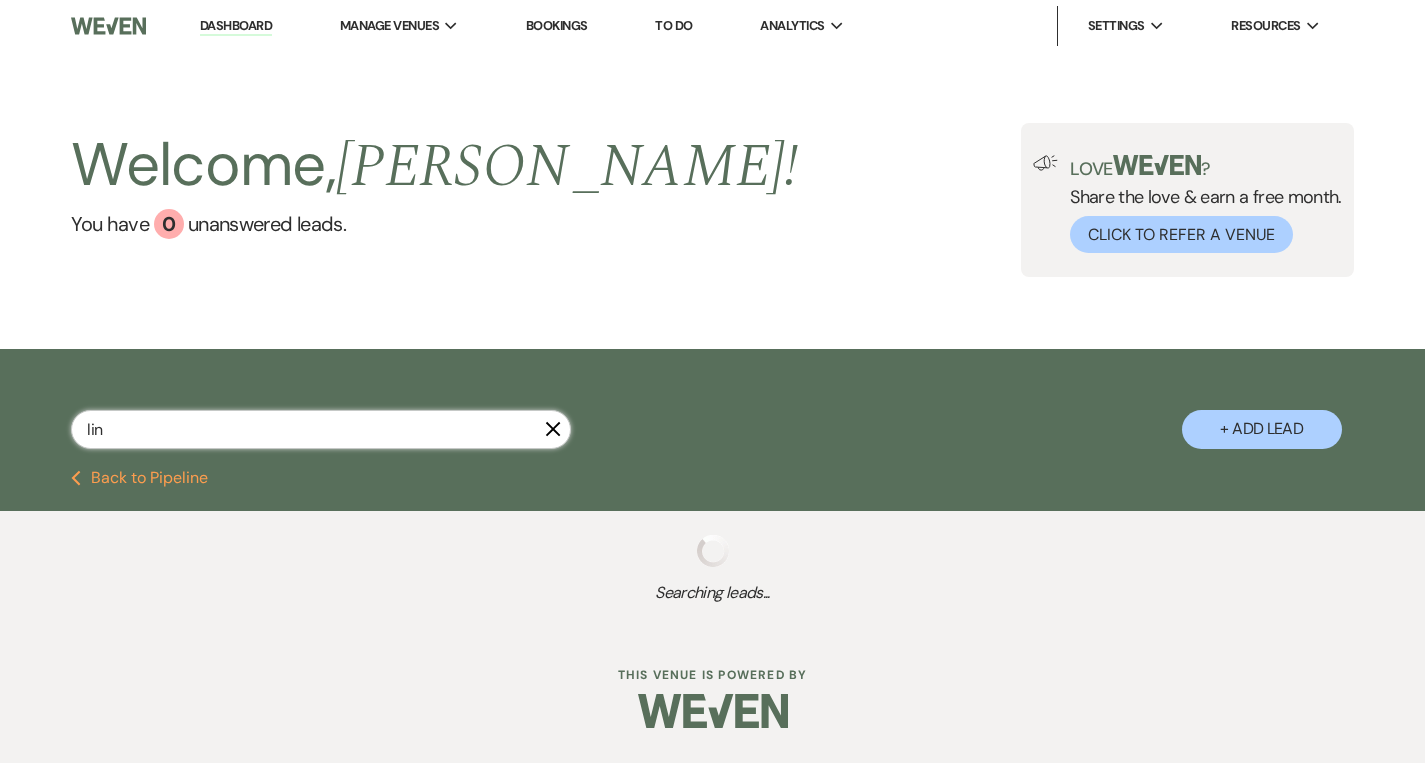 select on "5" 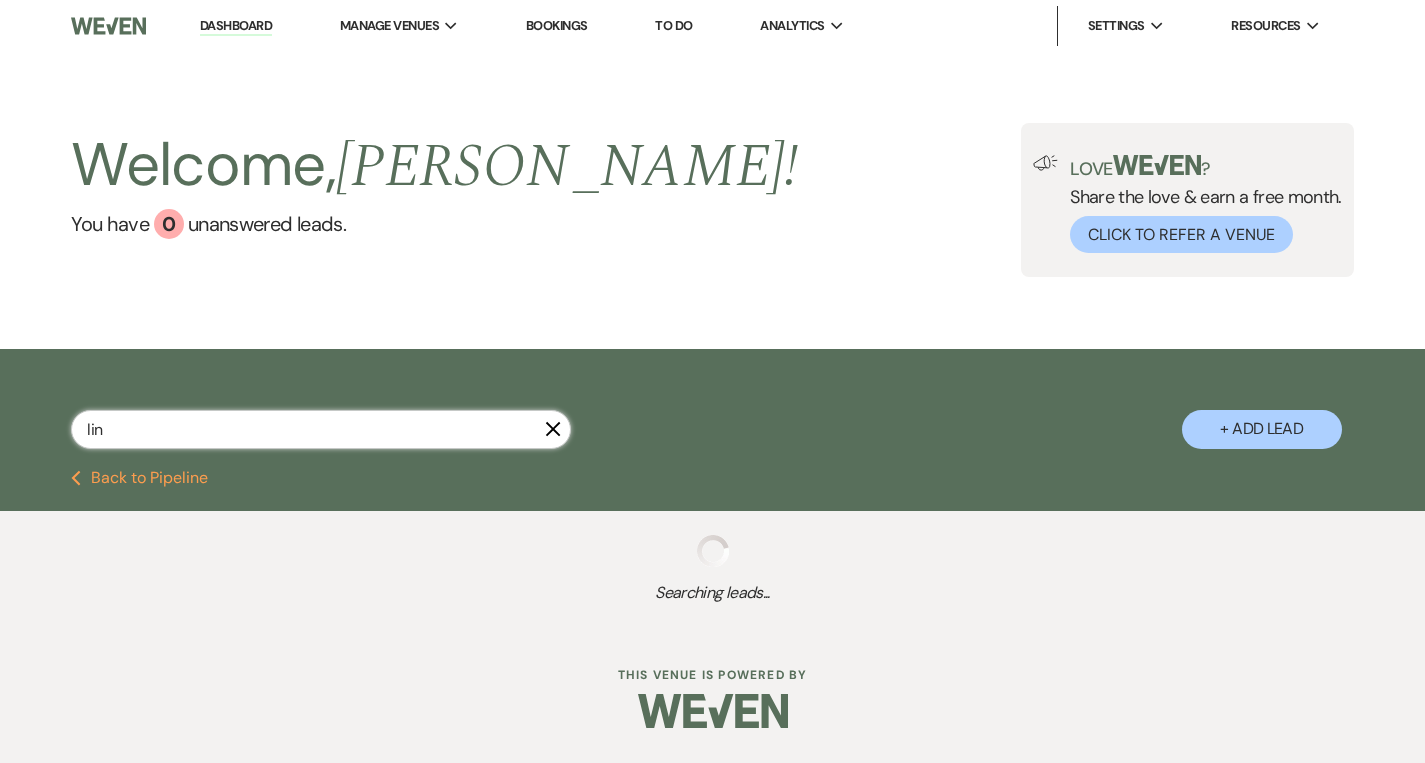 select on "8" 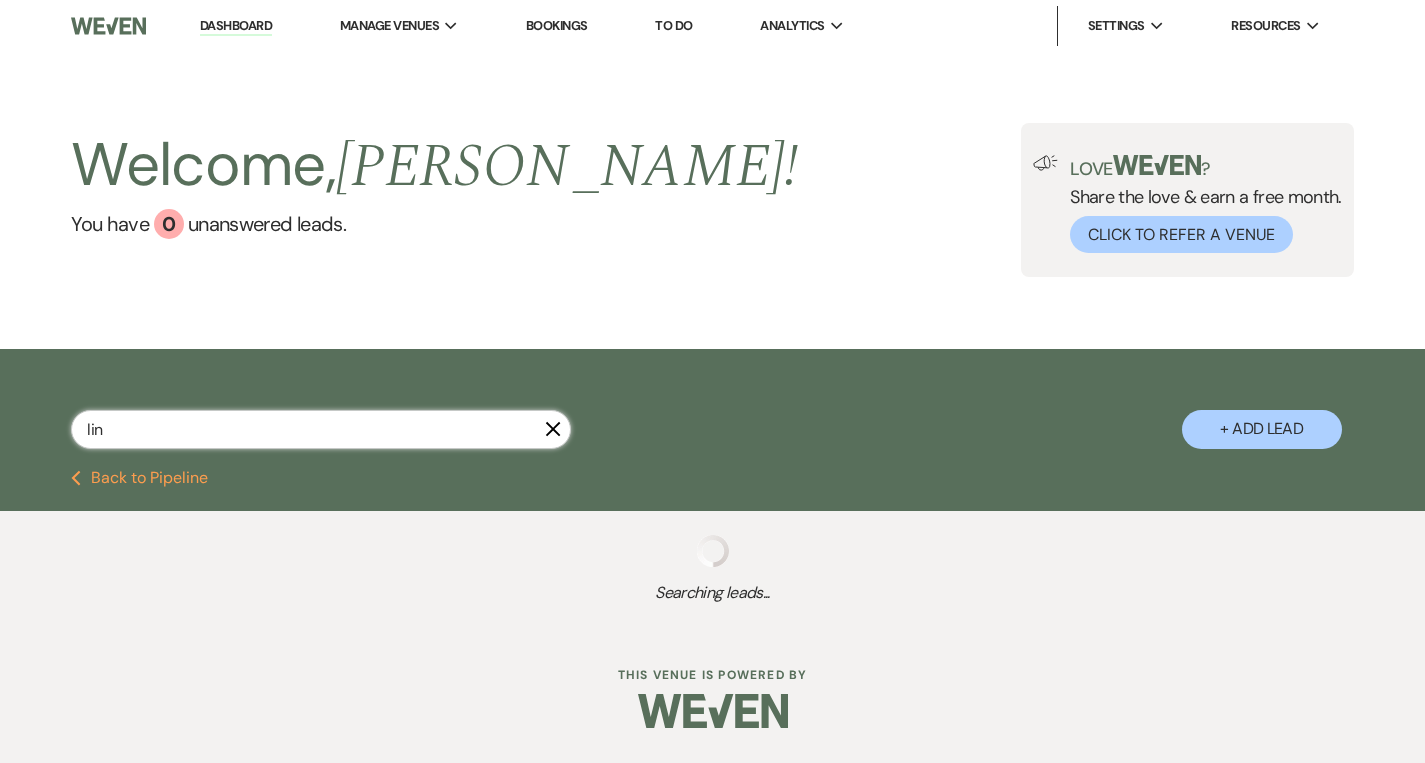 select on "7" 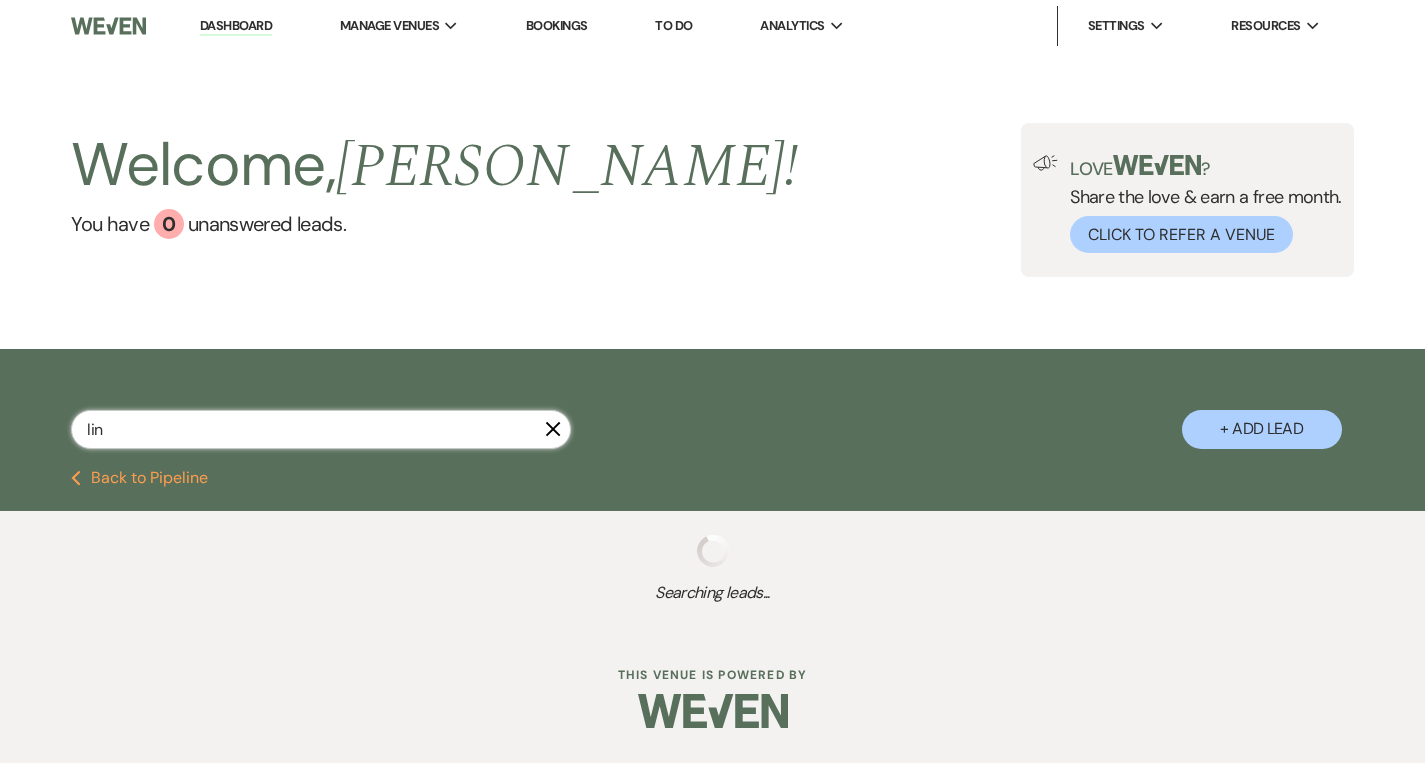select on "8" 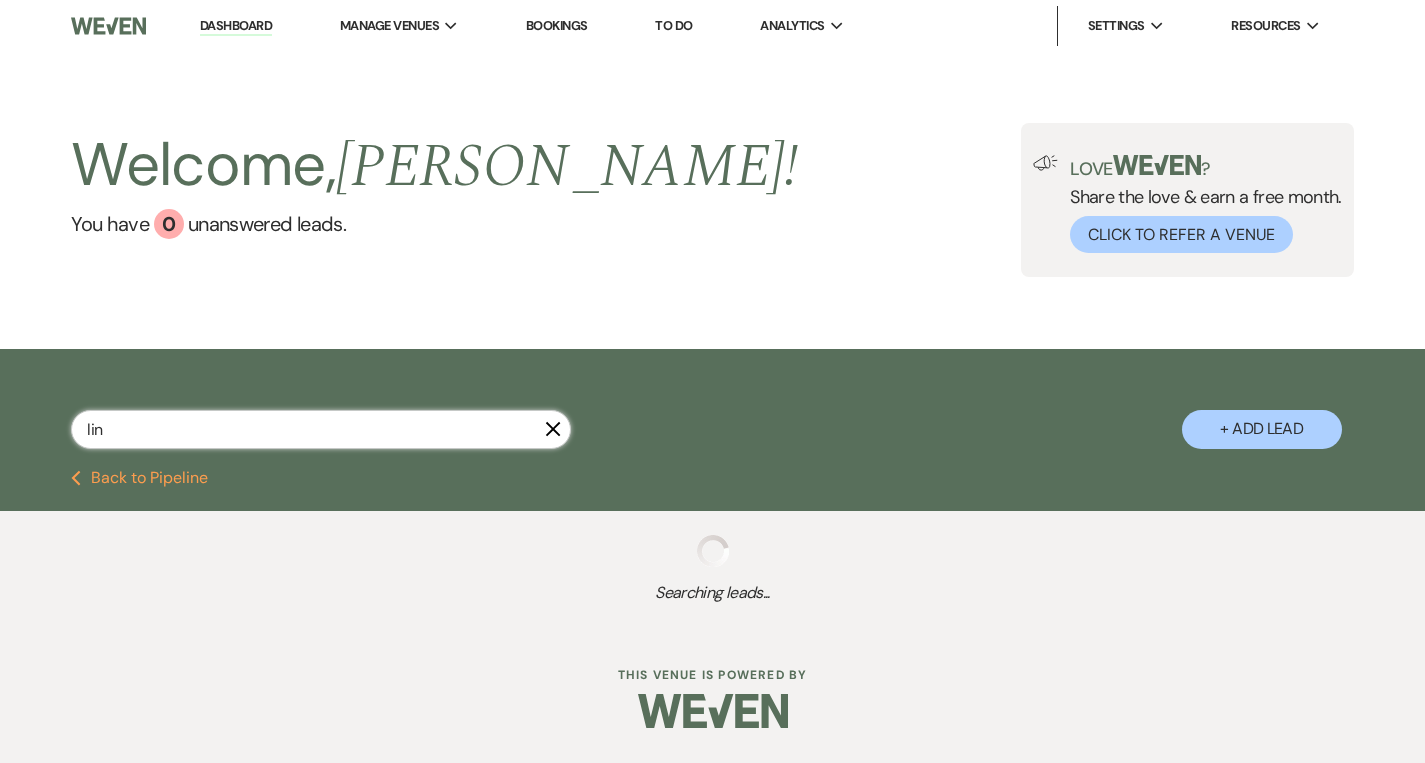 select on "5" 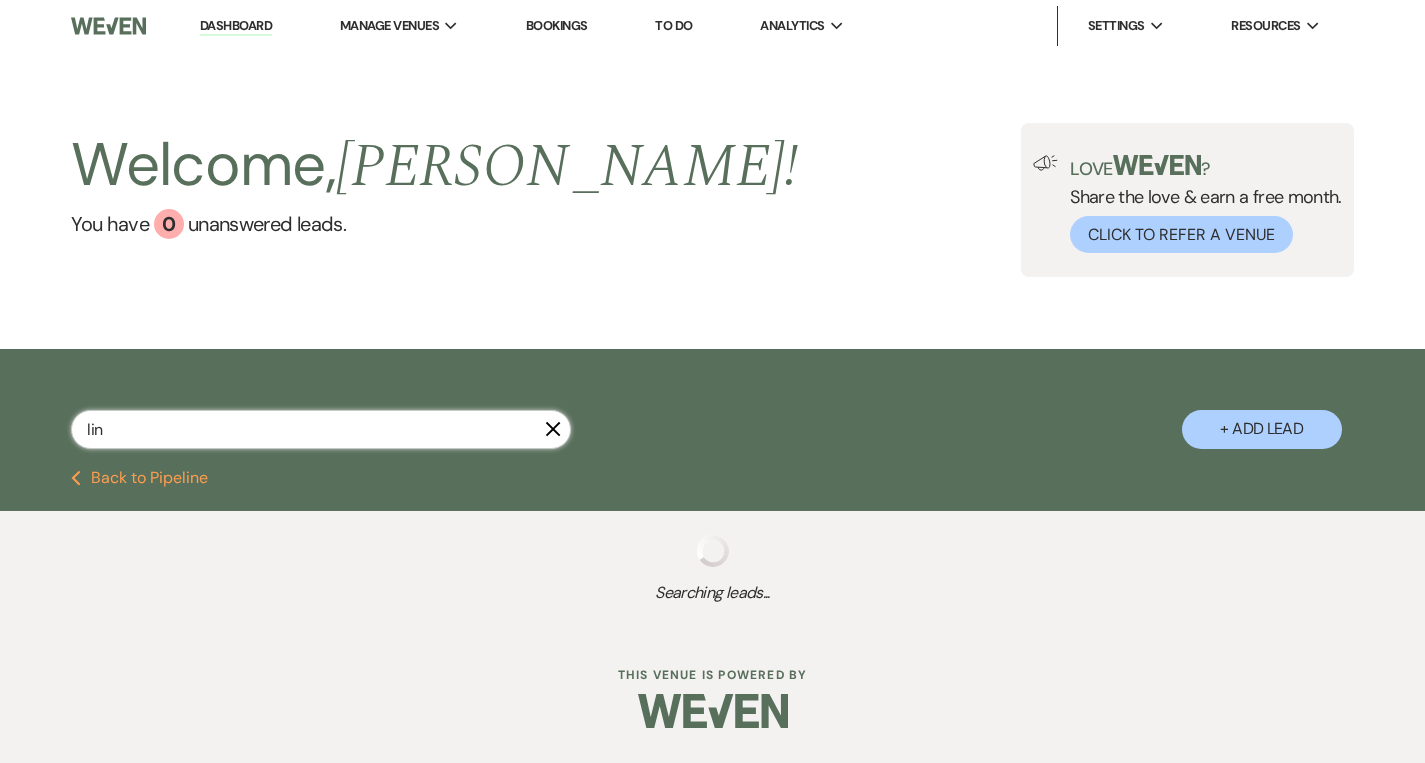 select on "8" 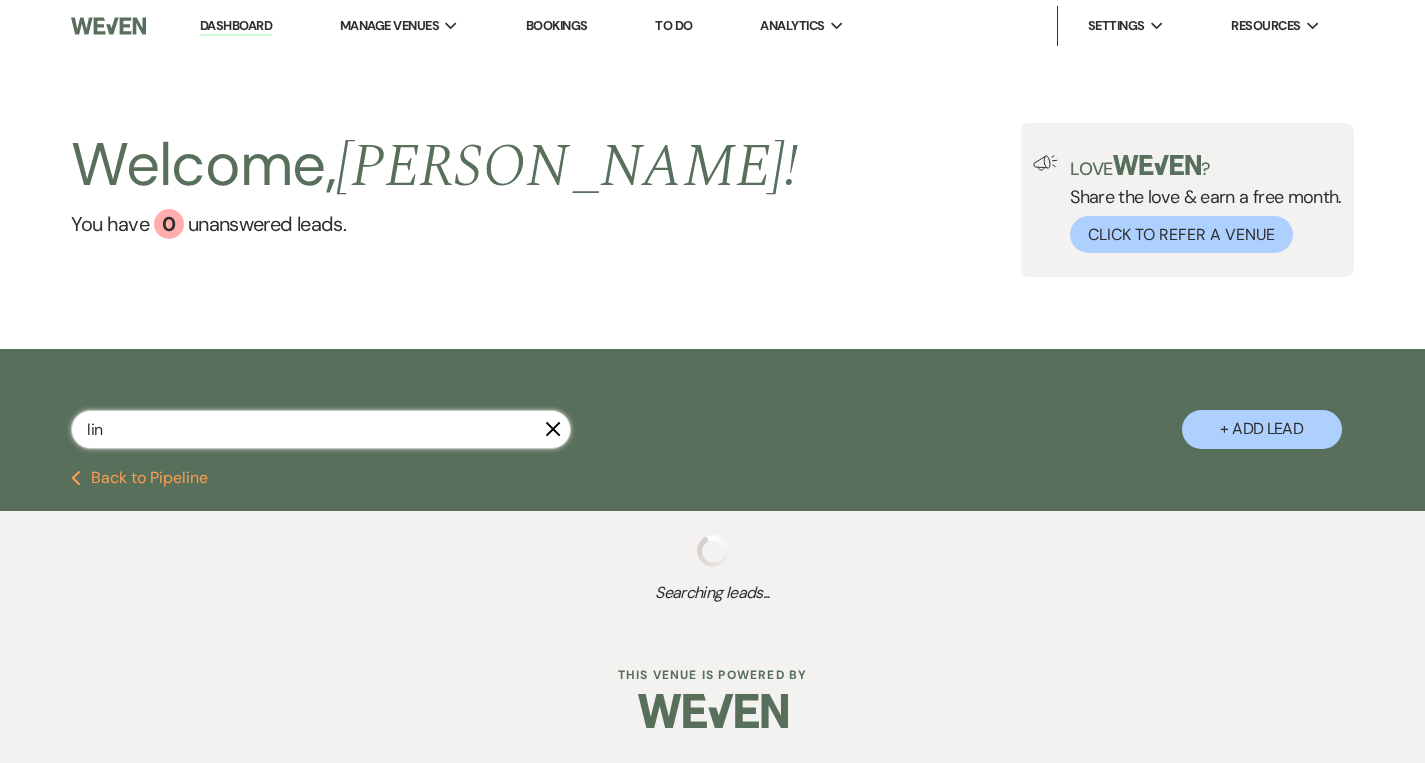 select on "5" 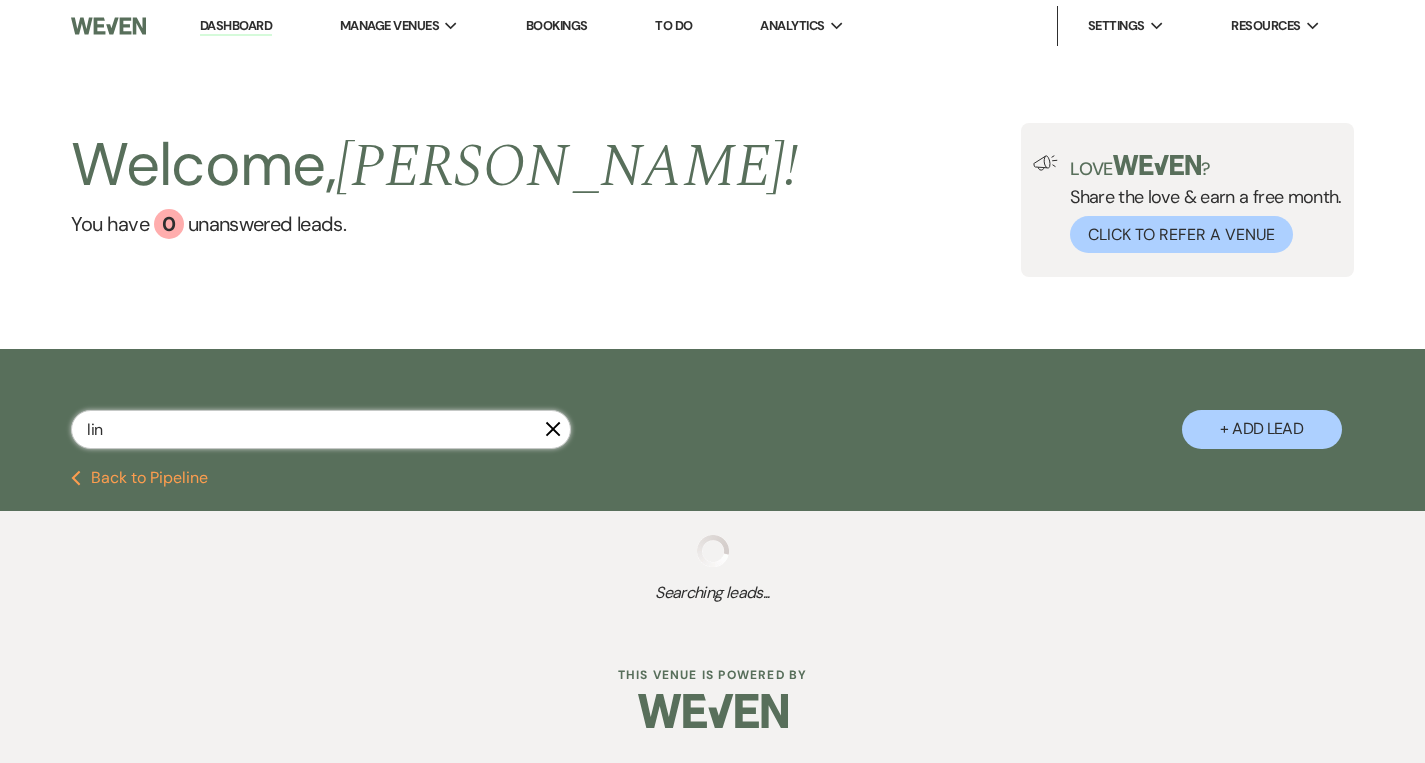 select on "8" 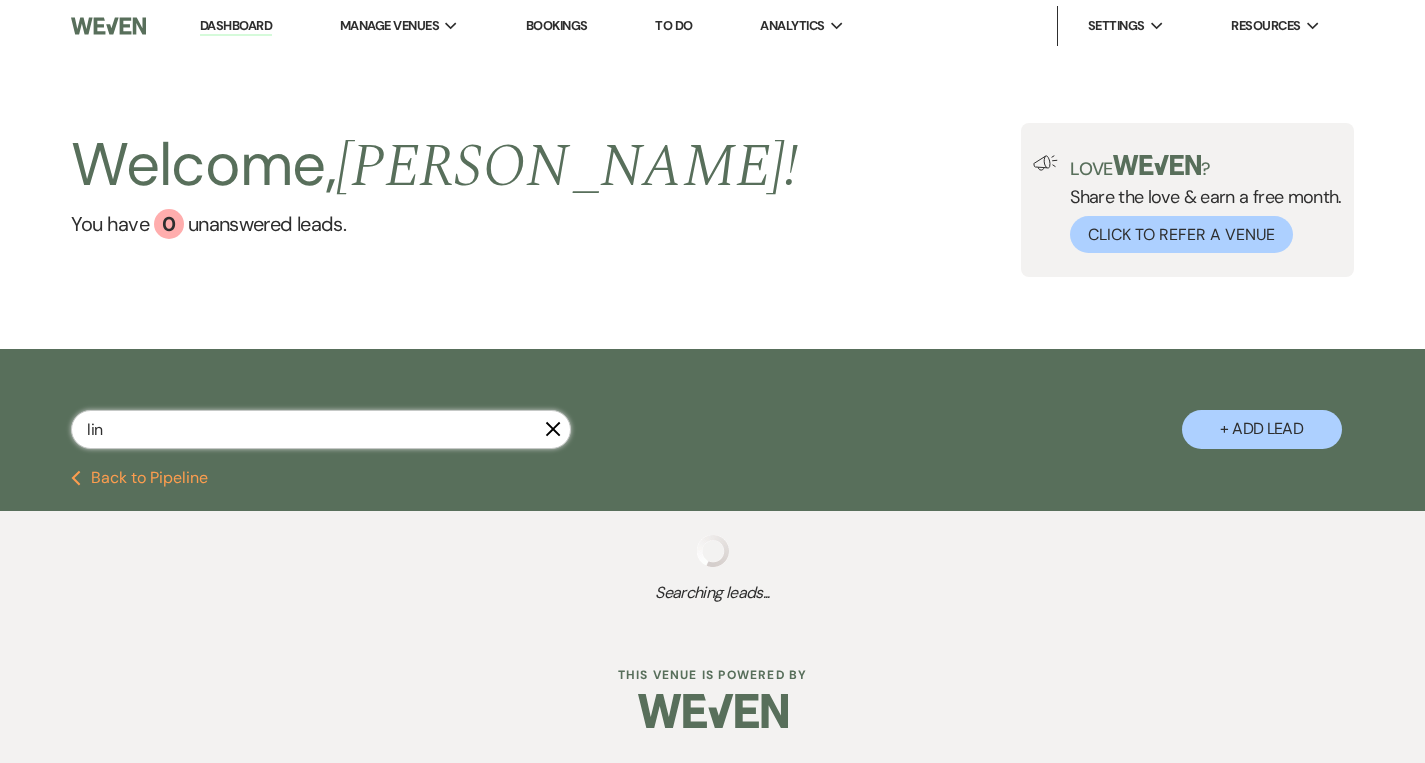 select on "7" 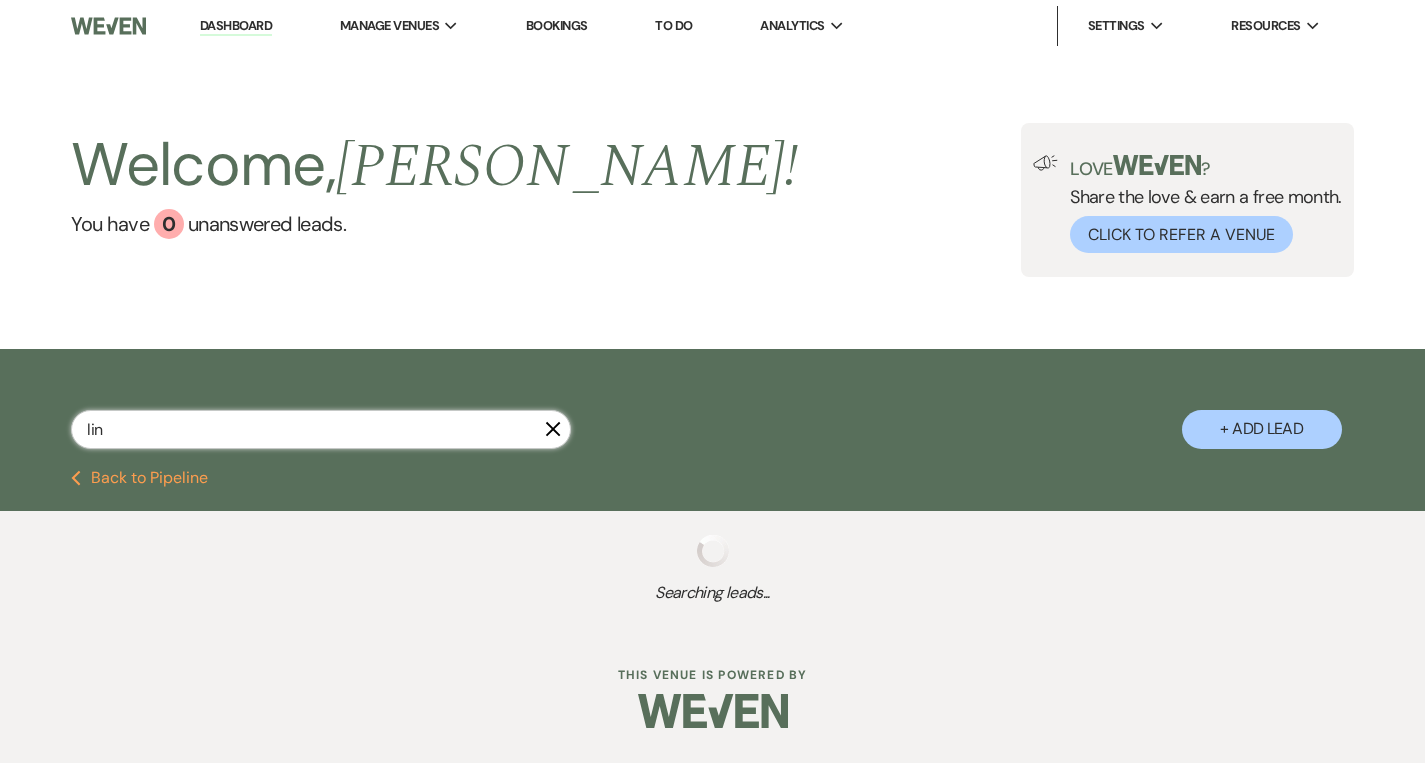 select on "8" 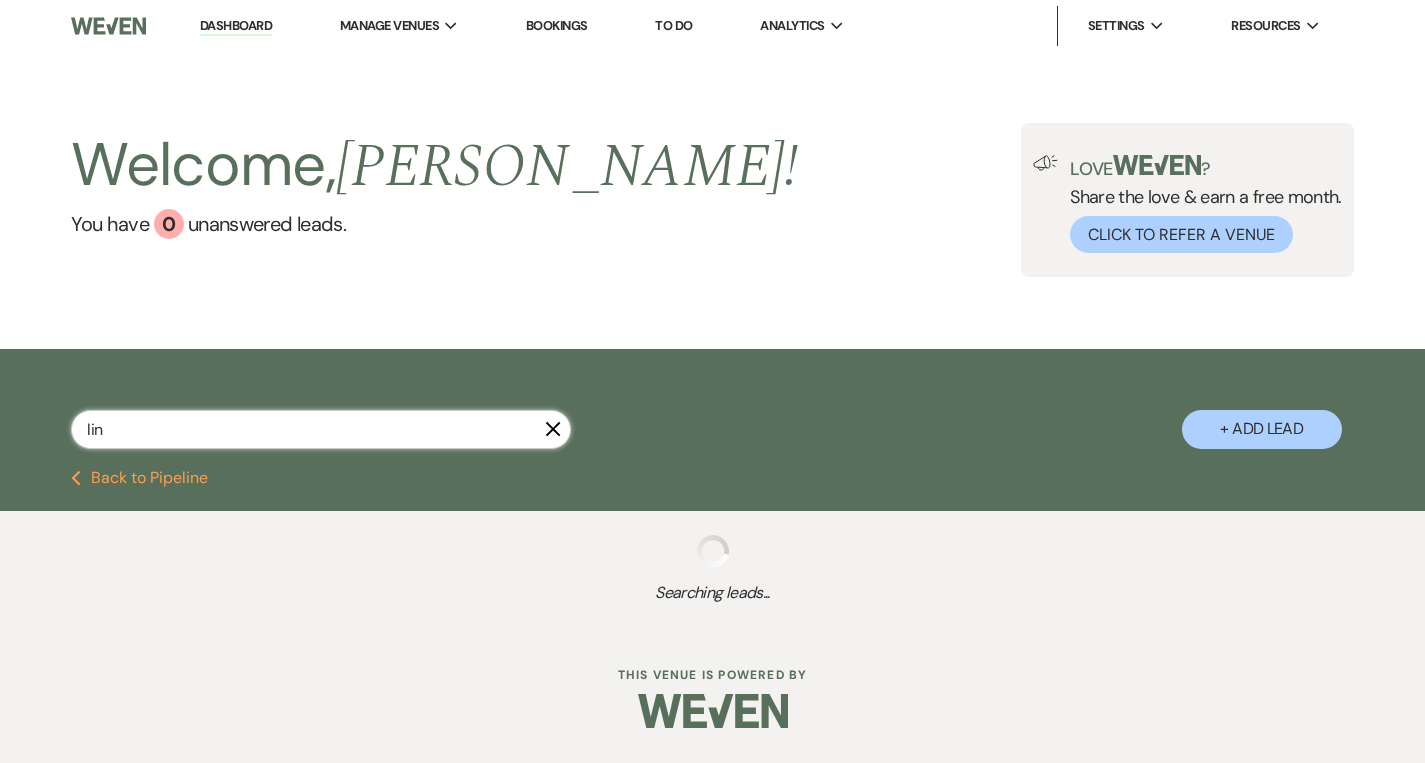 select on "5" 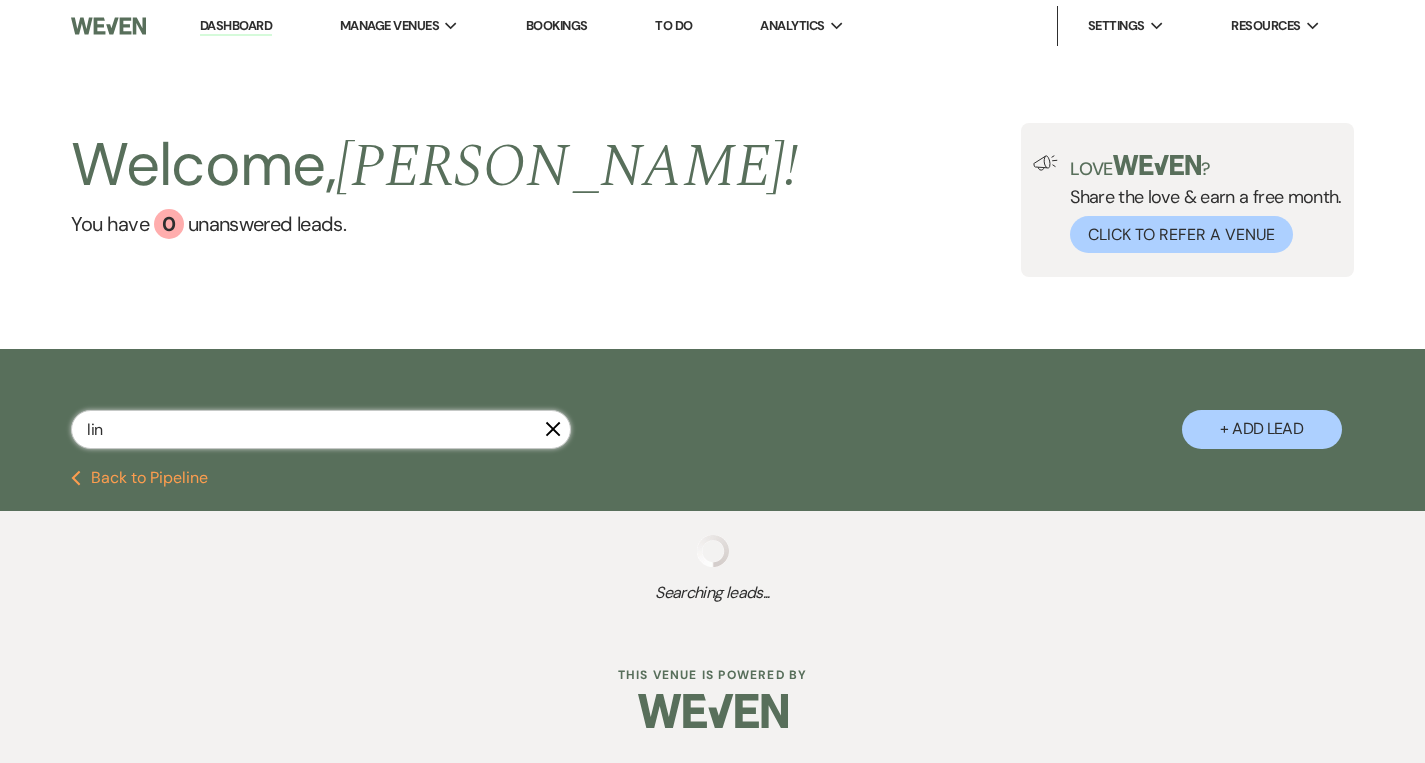 select on "8" 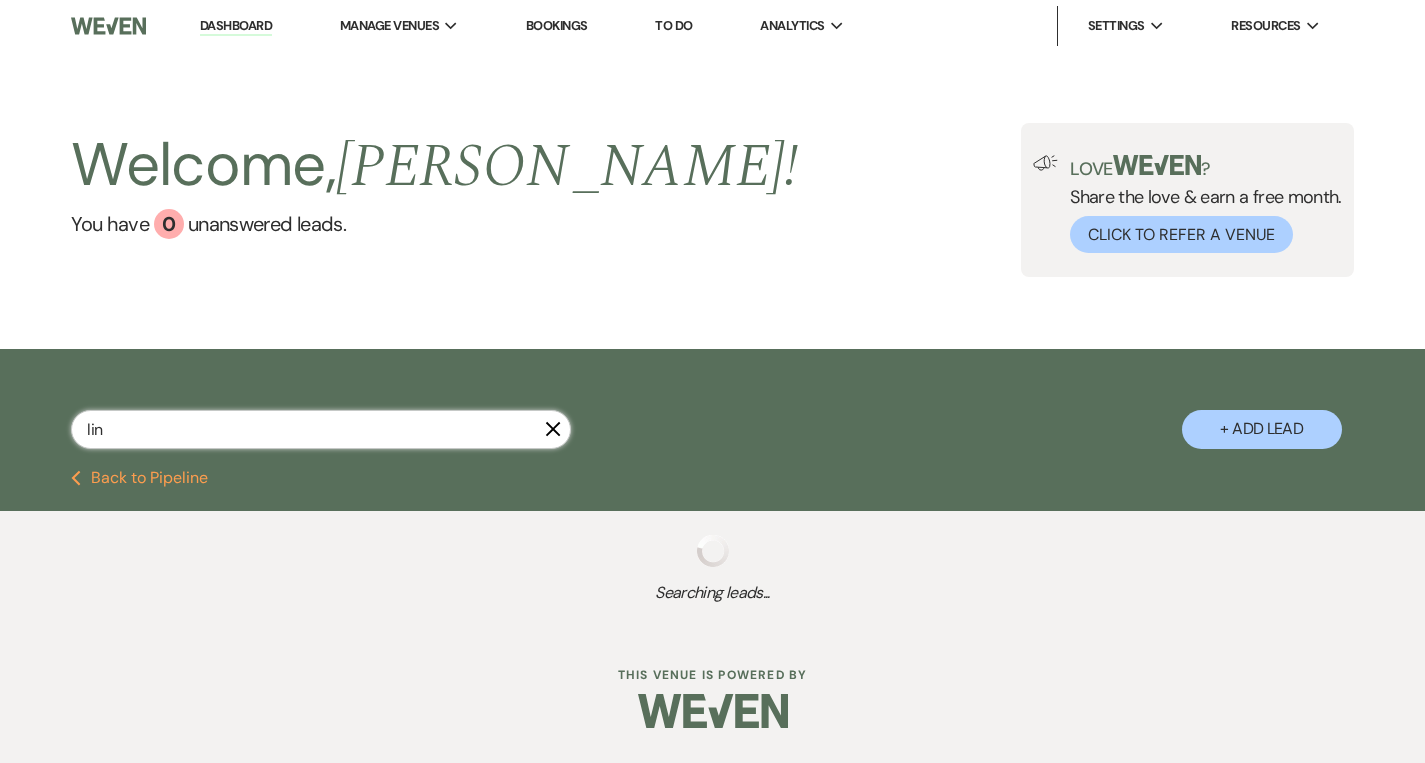 select on "5" 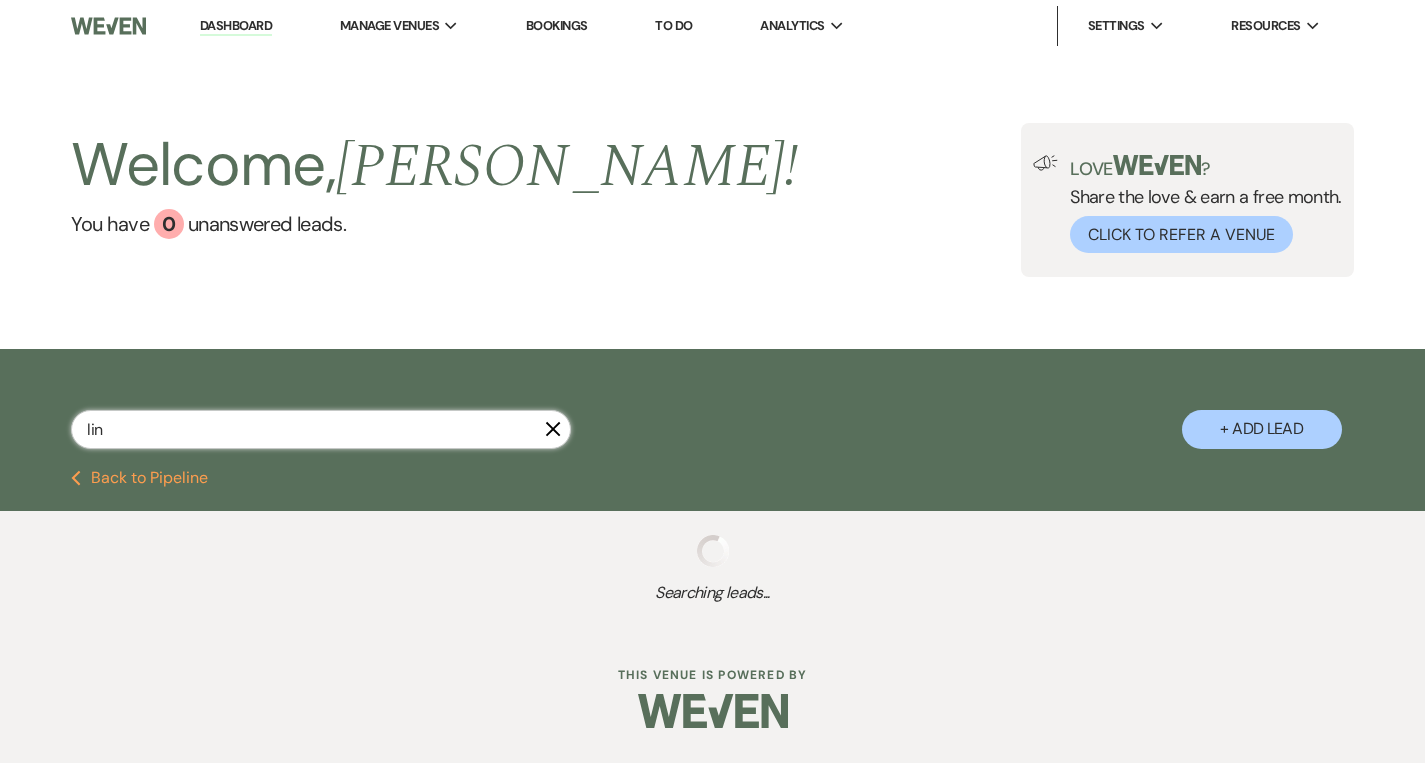 select on "8" 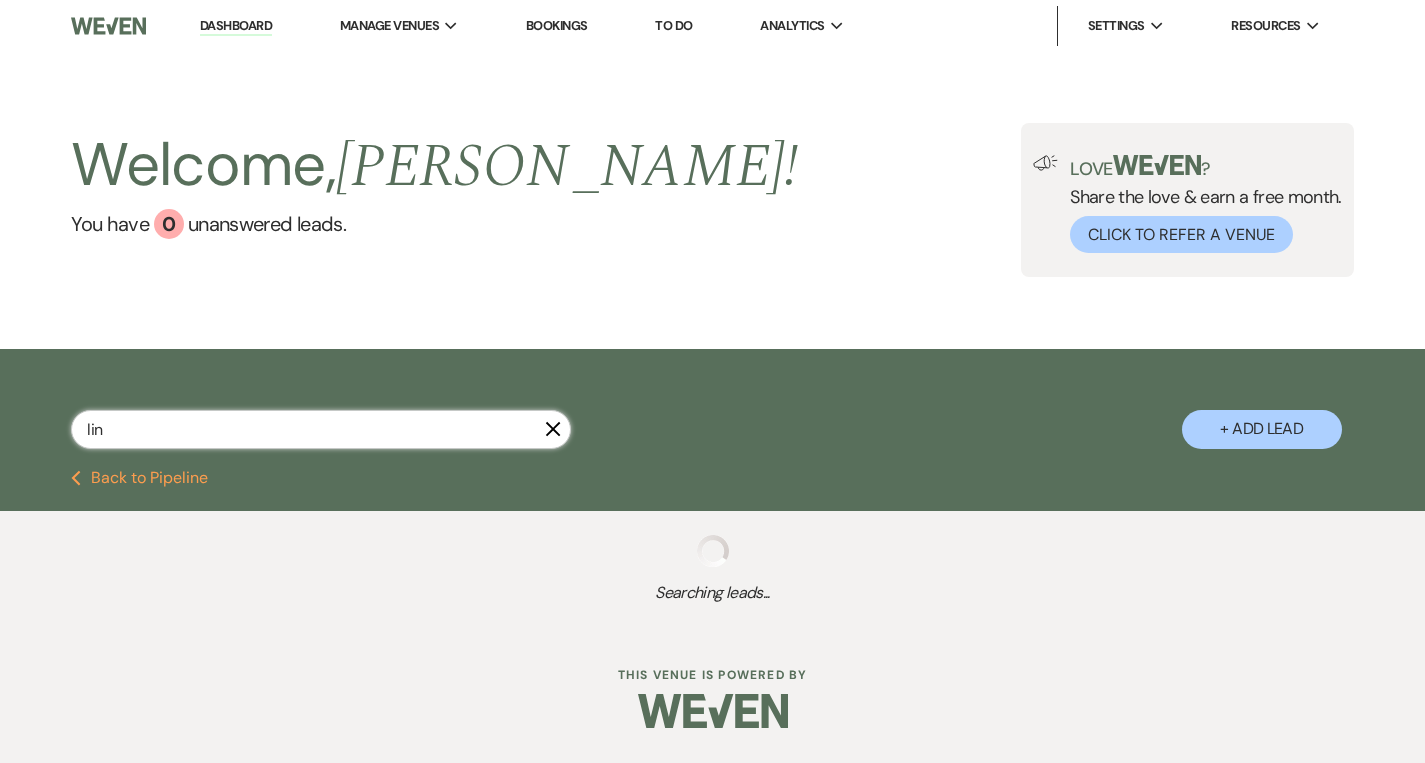 select on "5" 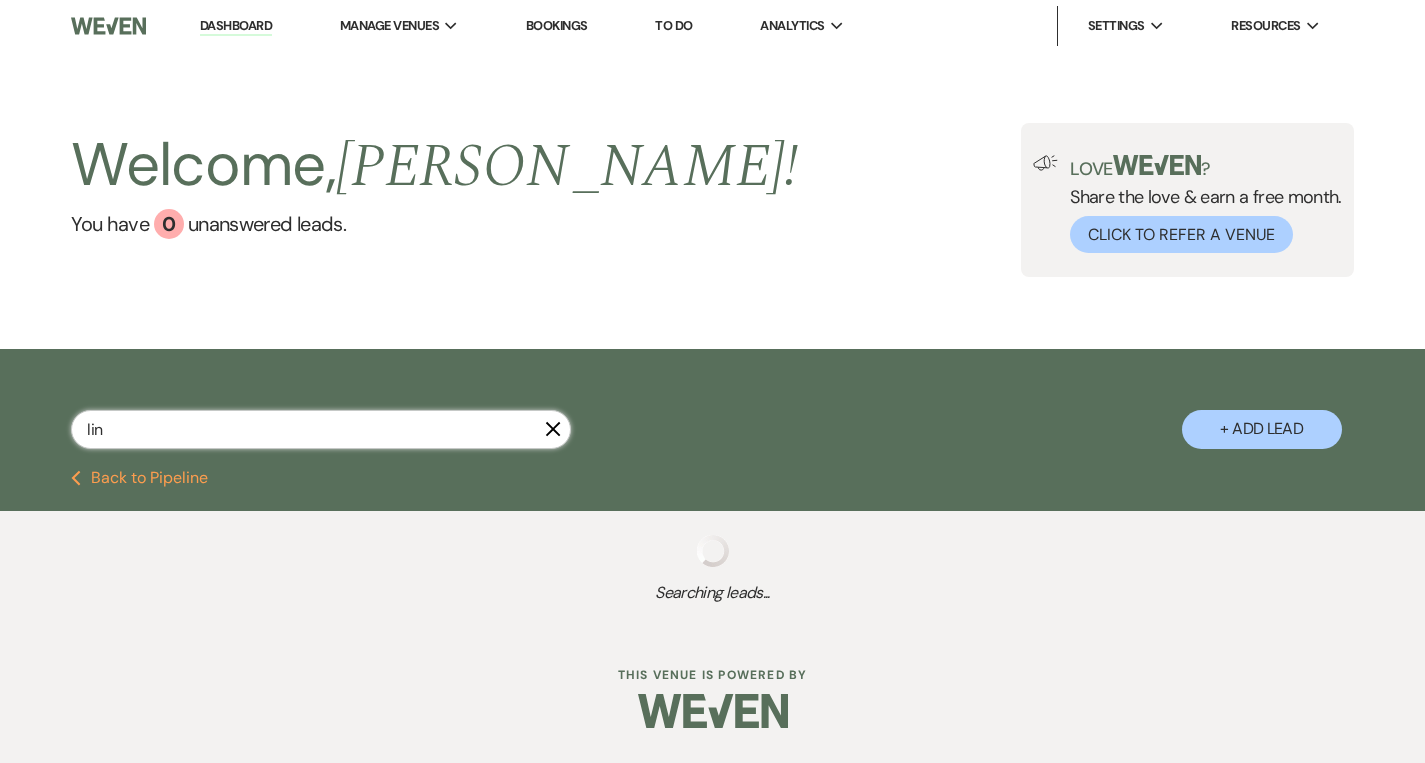 select on "8" 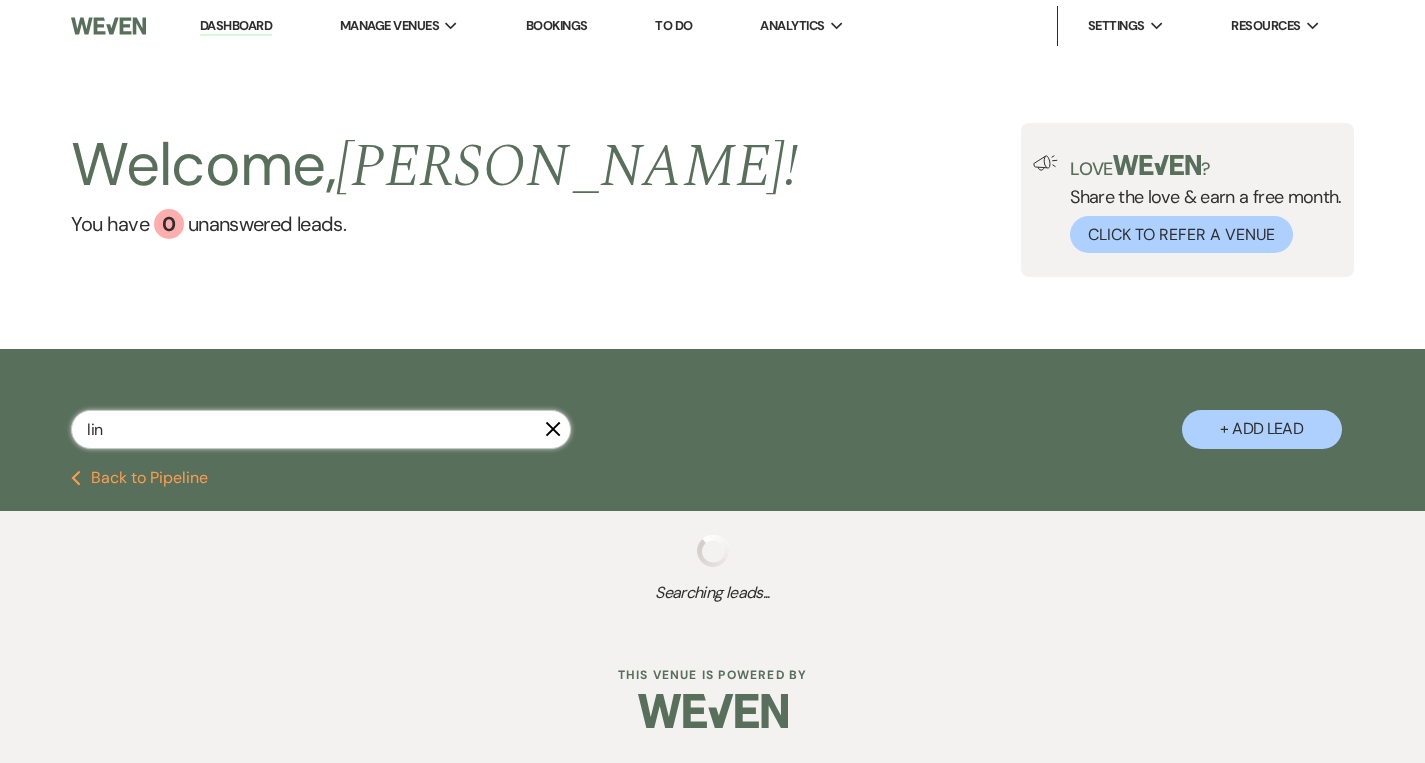 select on "6" 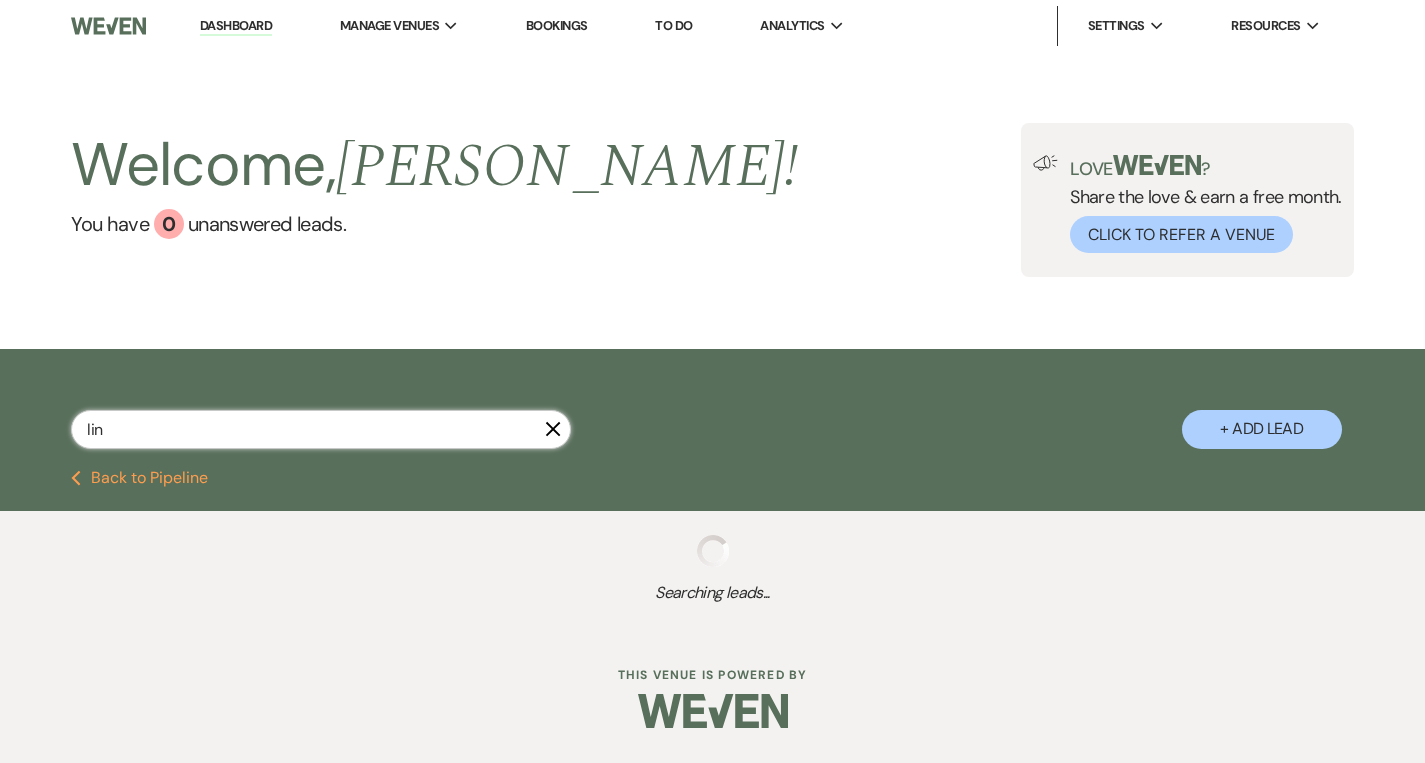 select on "8" 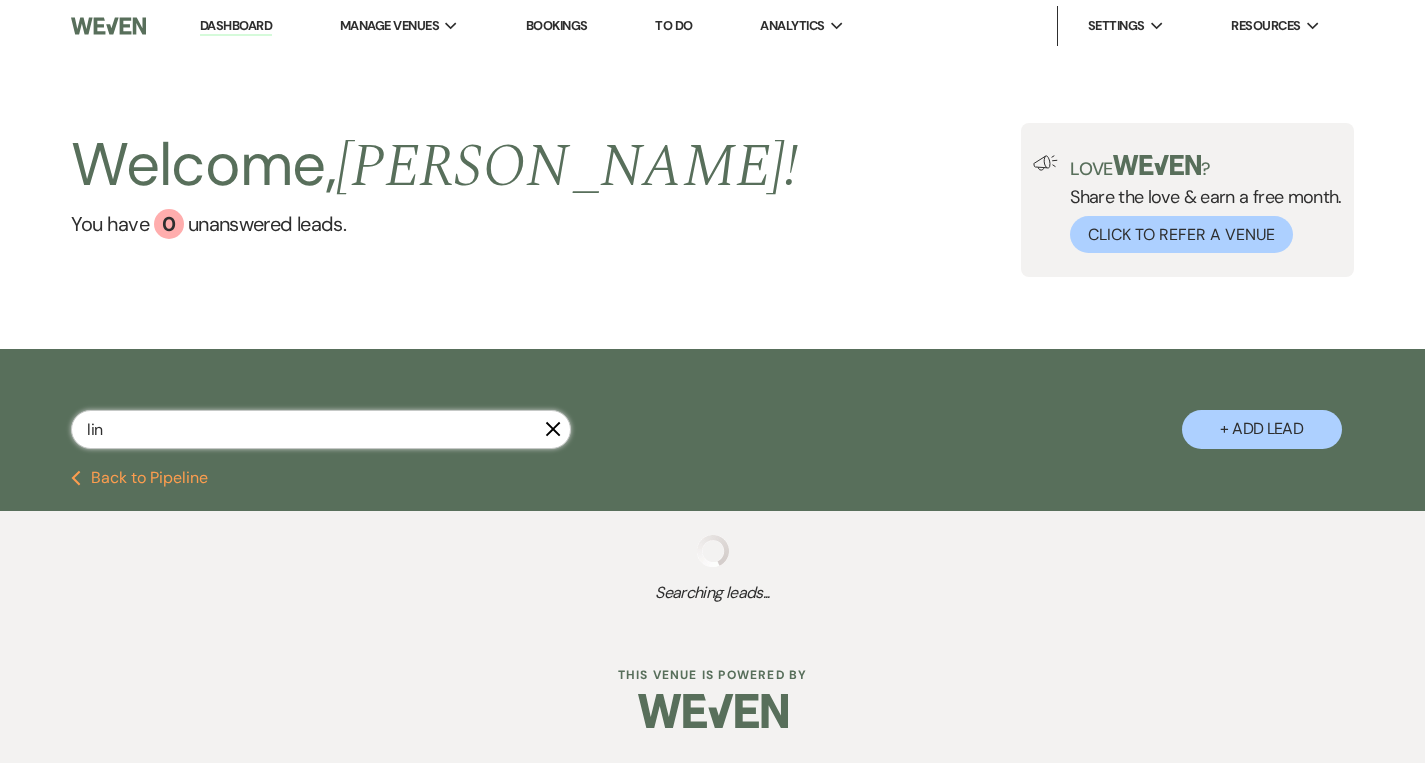 select on "4" 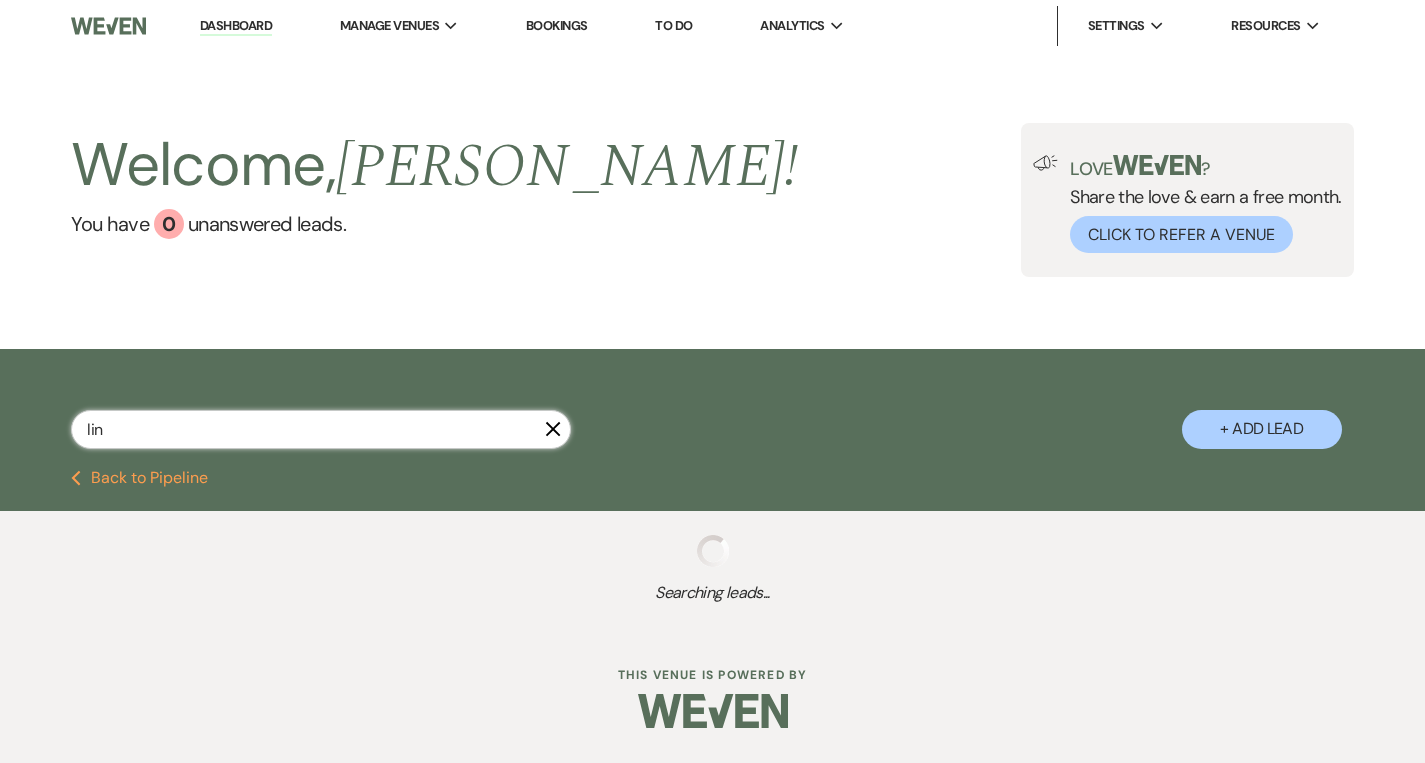 select on "8" 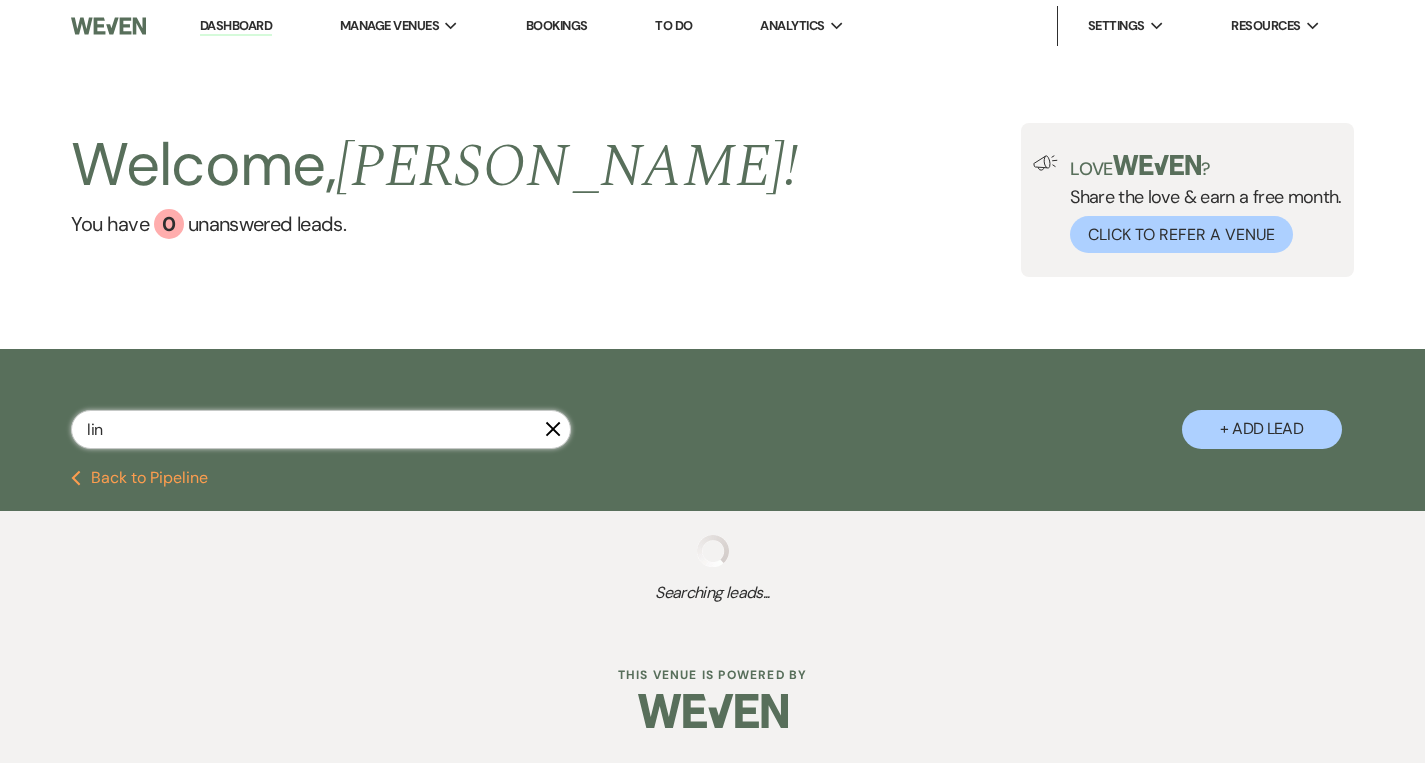 select on "5" 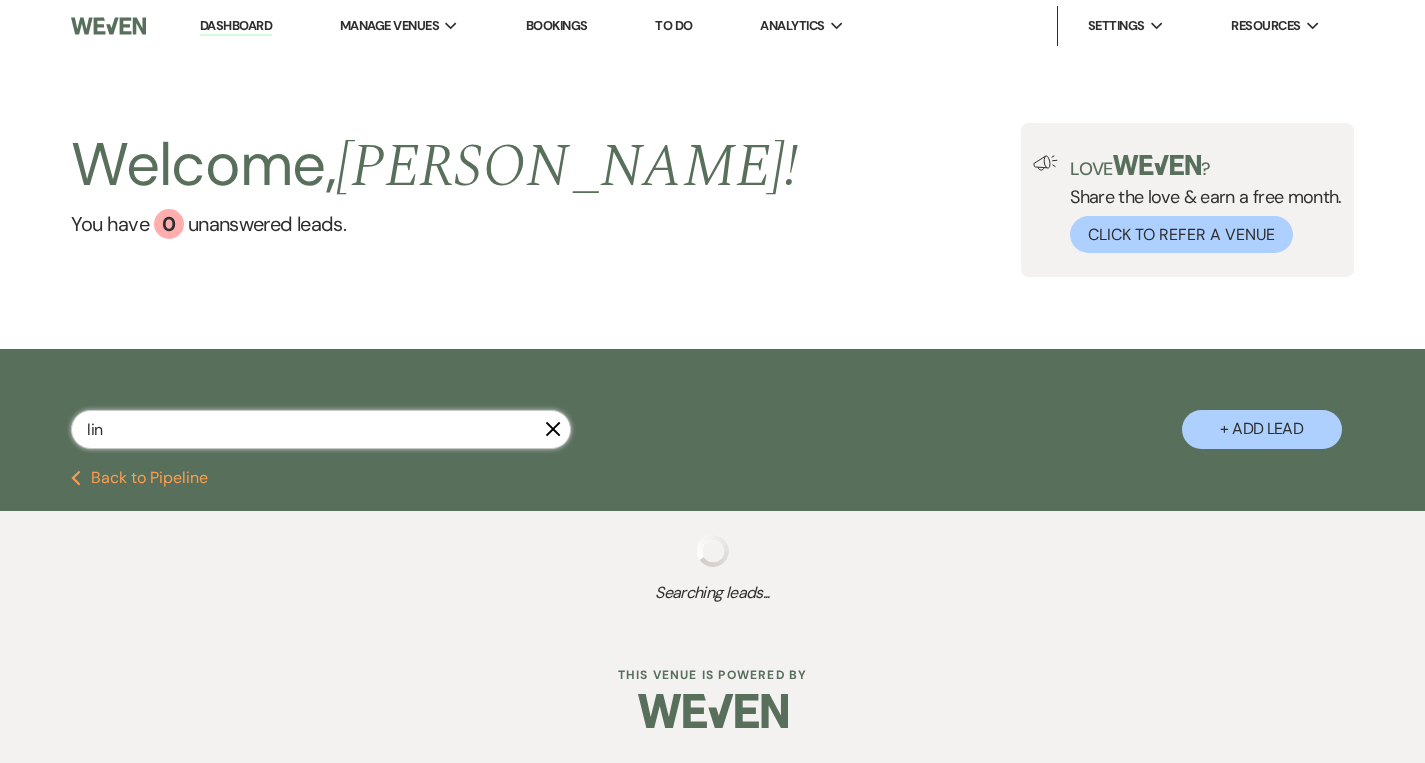 select on "8" 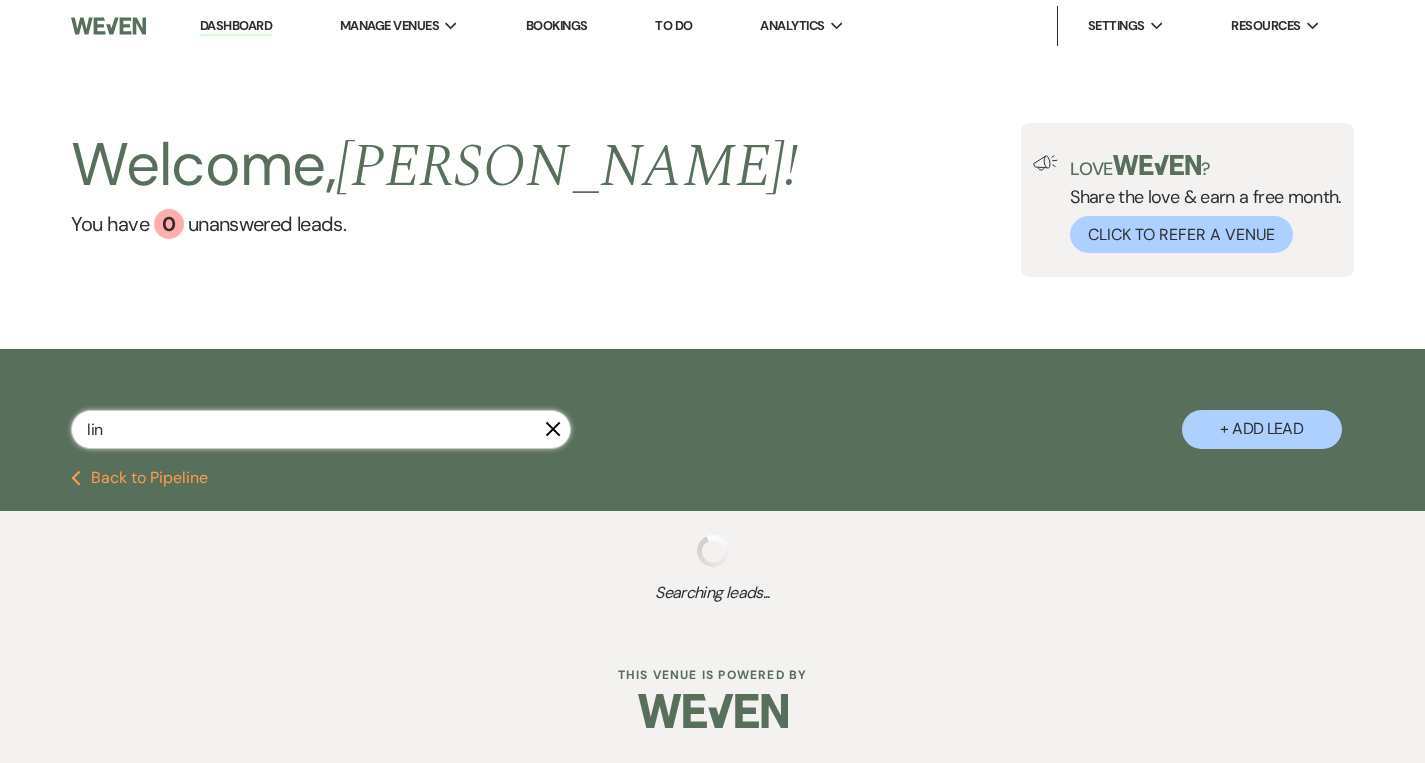 select on "6" 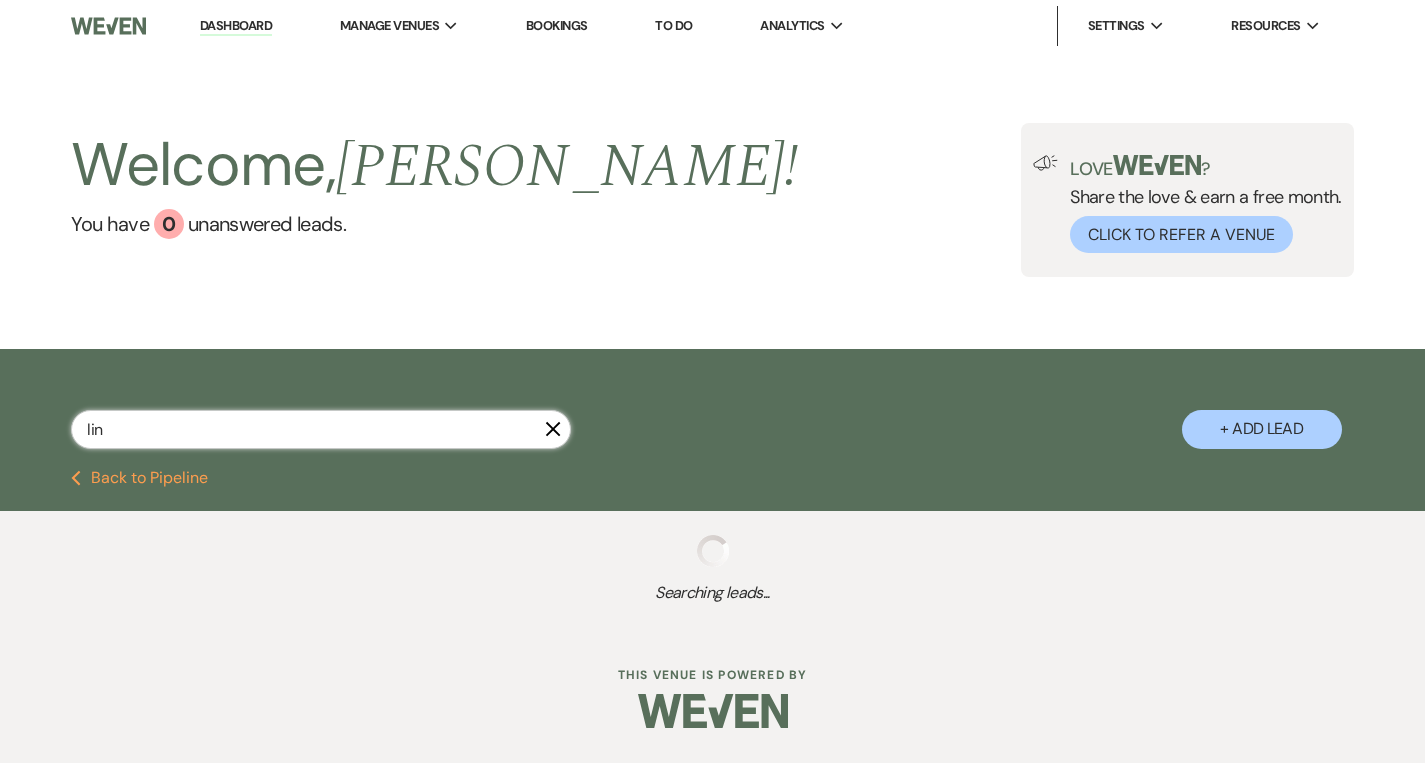 select on "8" 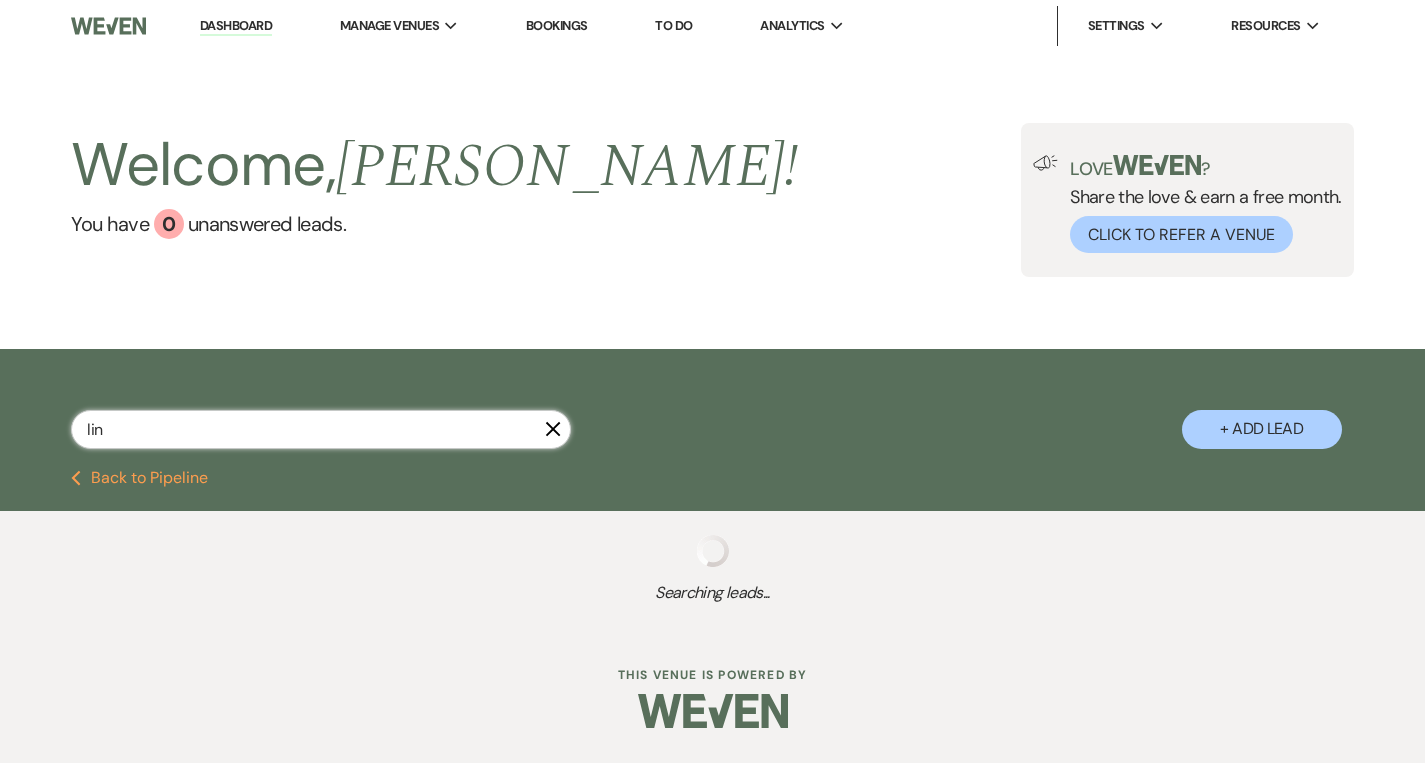 select on "5" 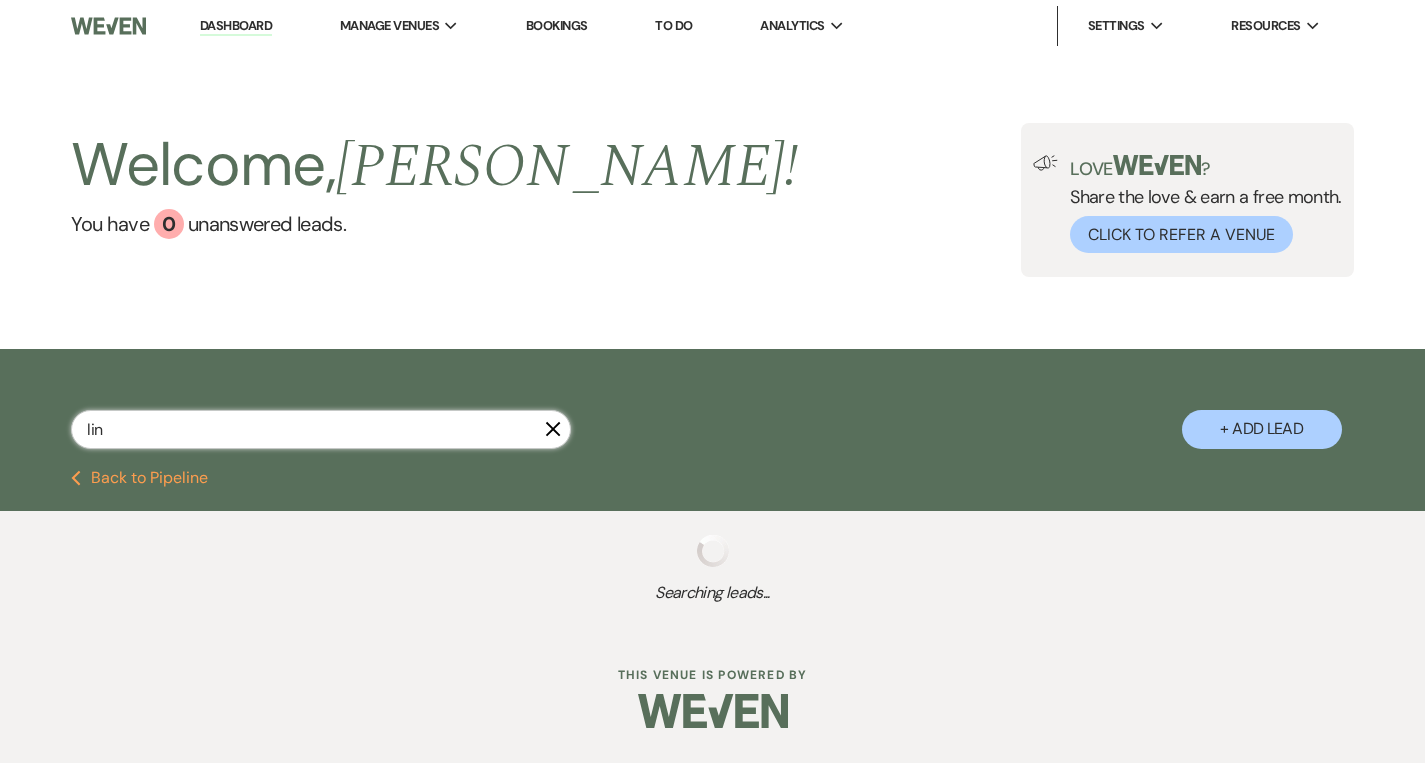 select on "8" 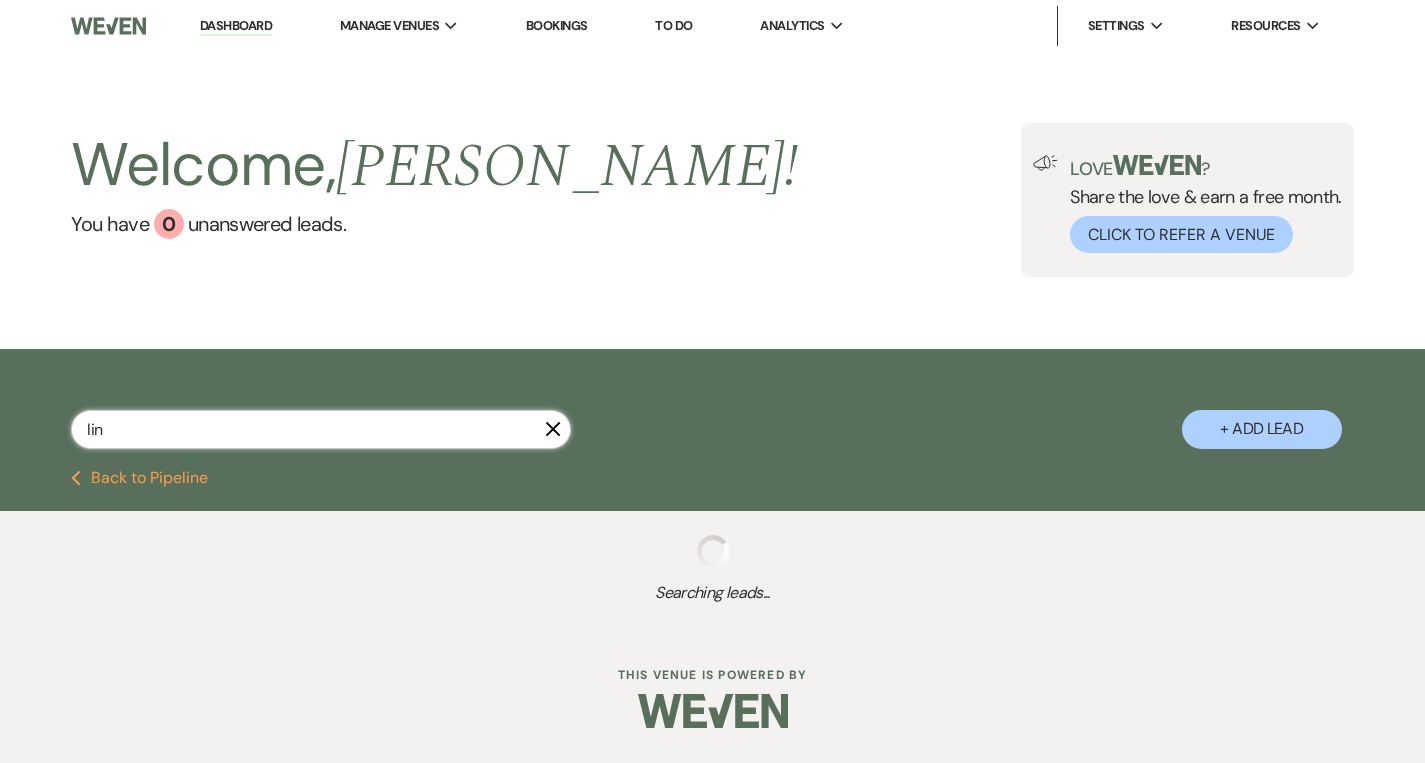 select on "1" 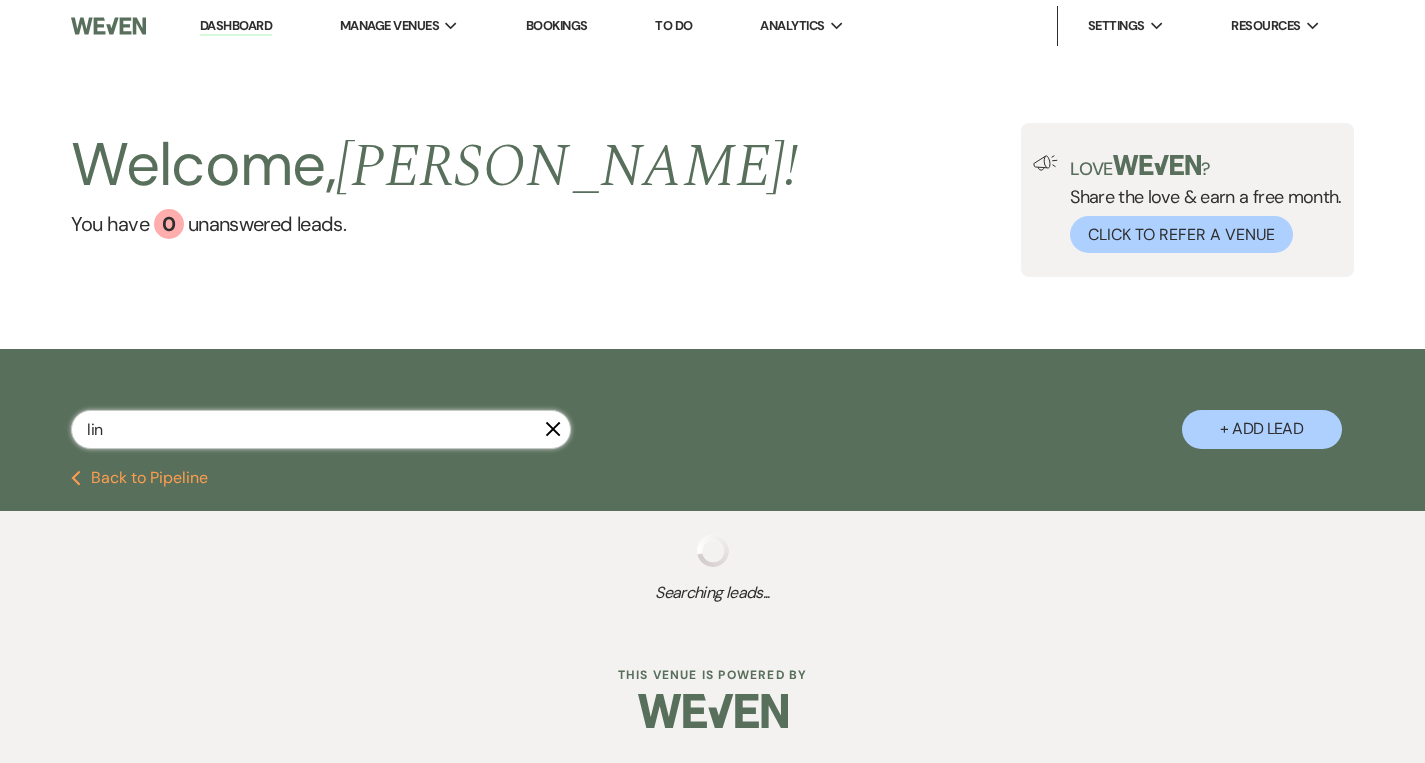 select on "8" 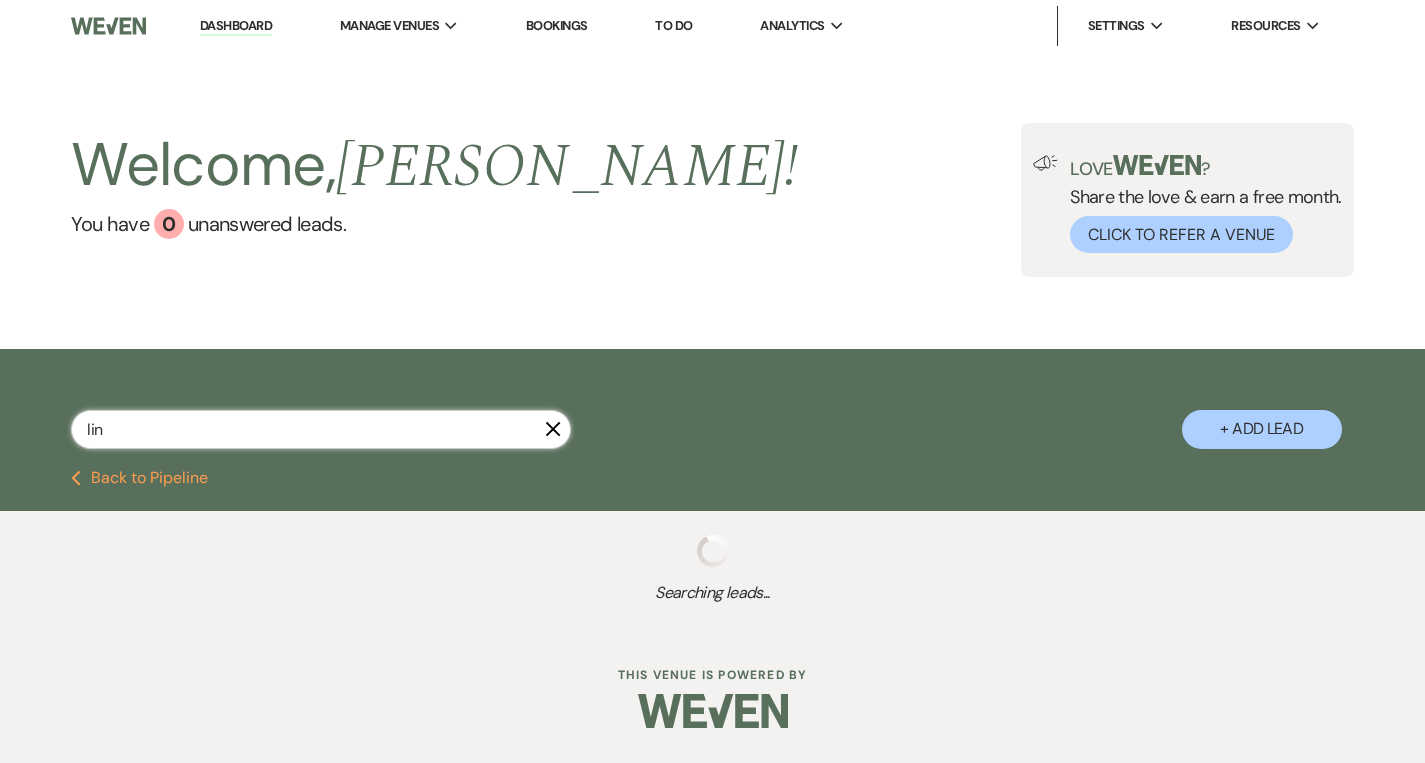 select on "5" 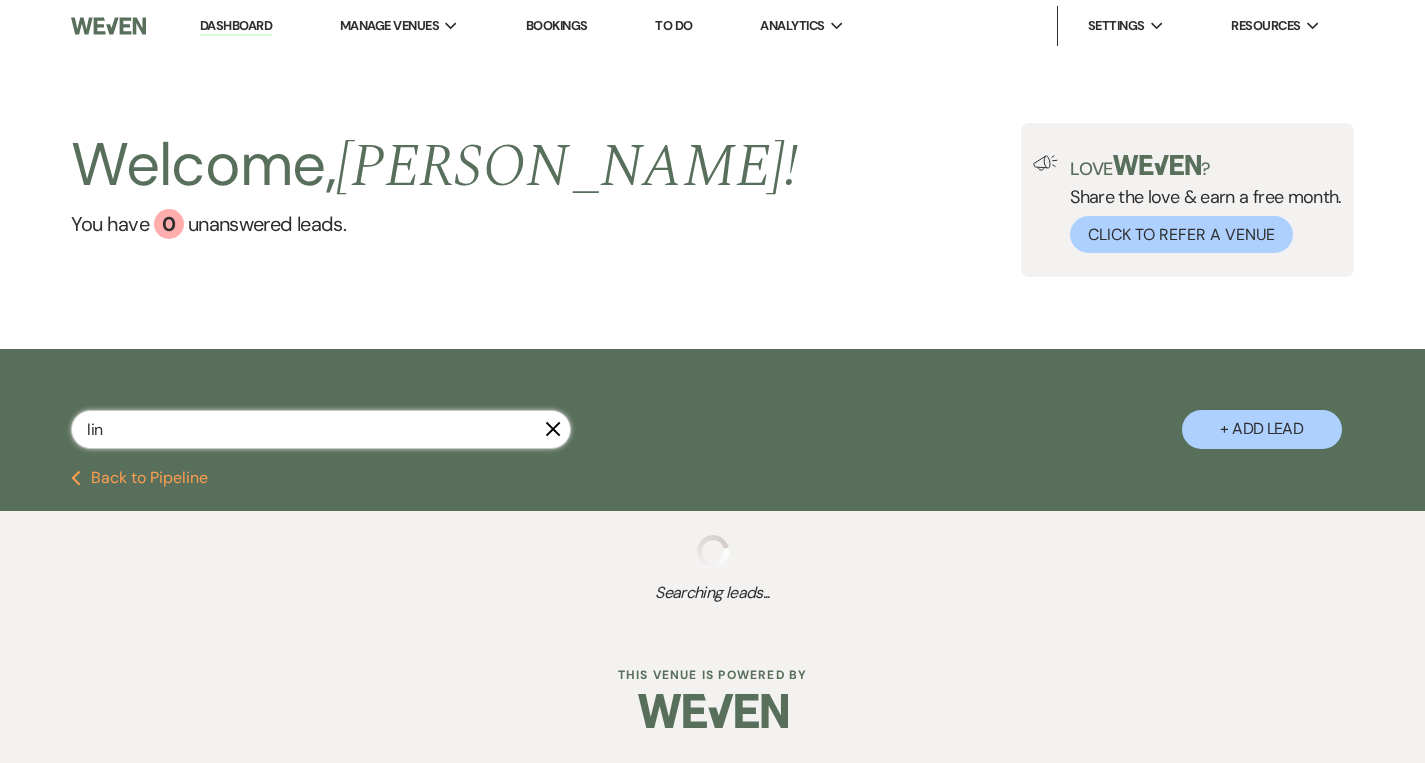 select on "8" 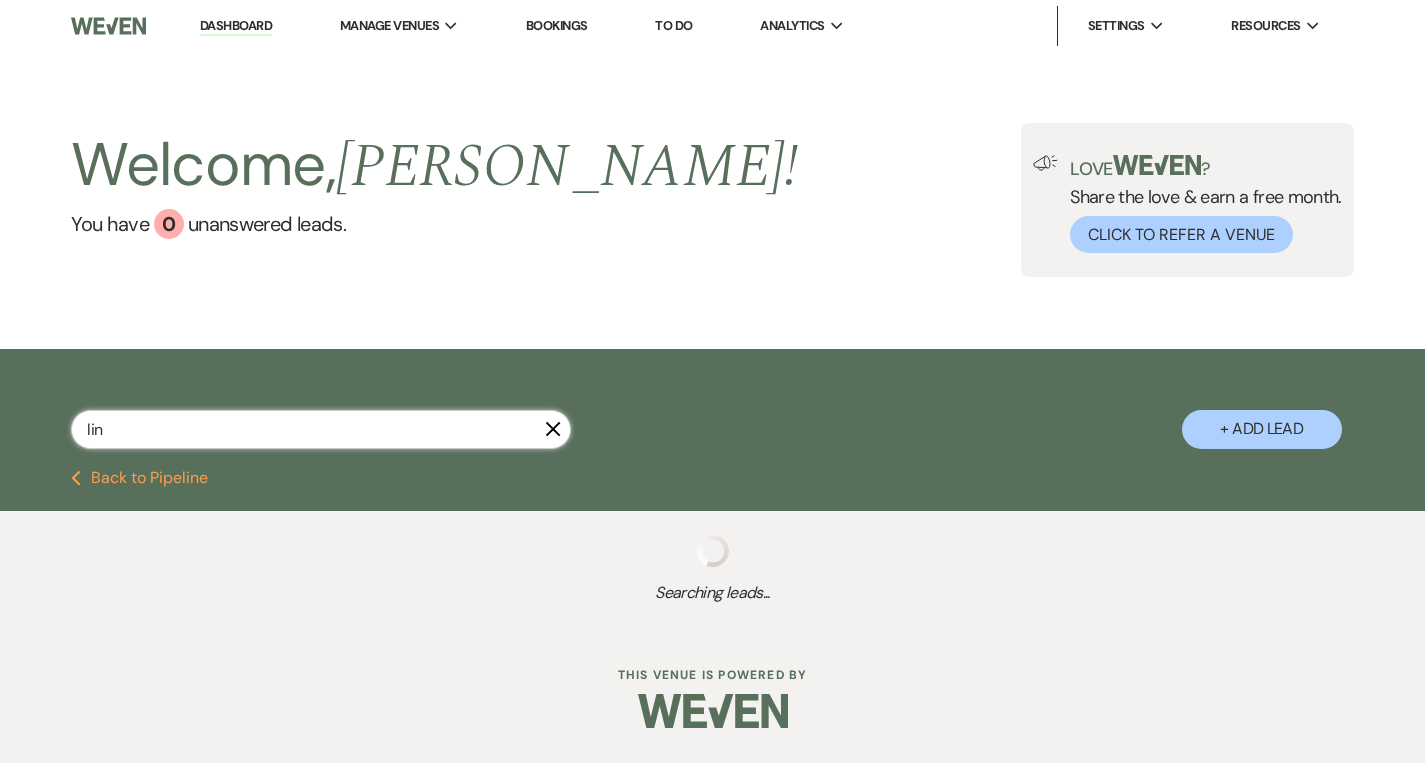 select on "1" 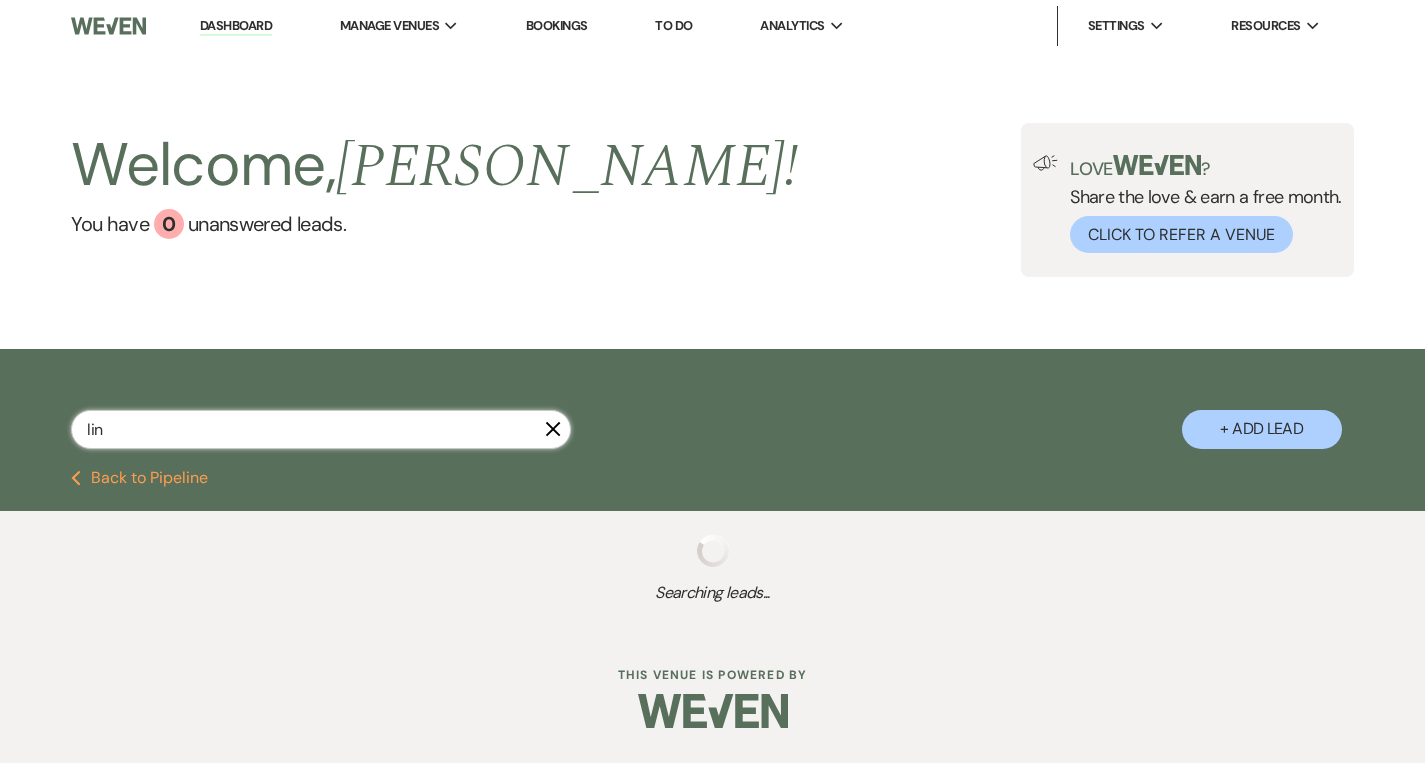 select on "8" 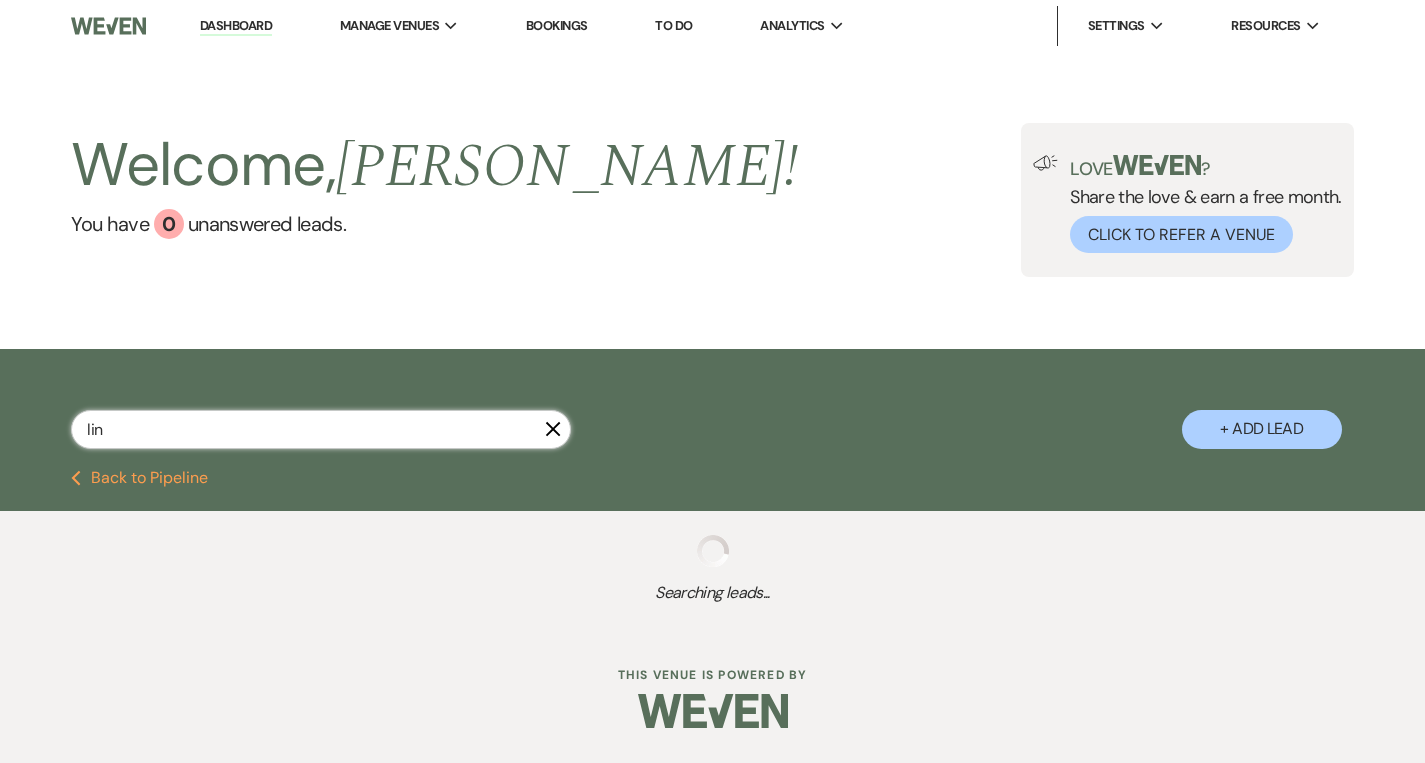 select on "5" 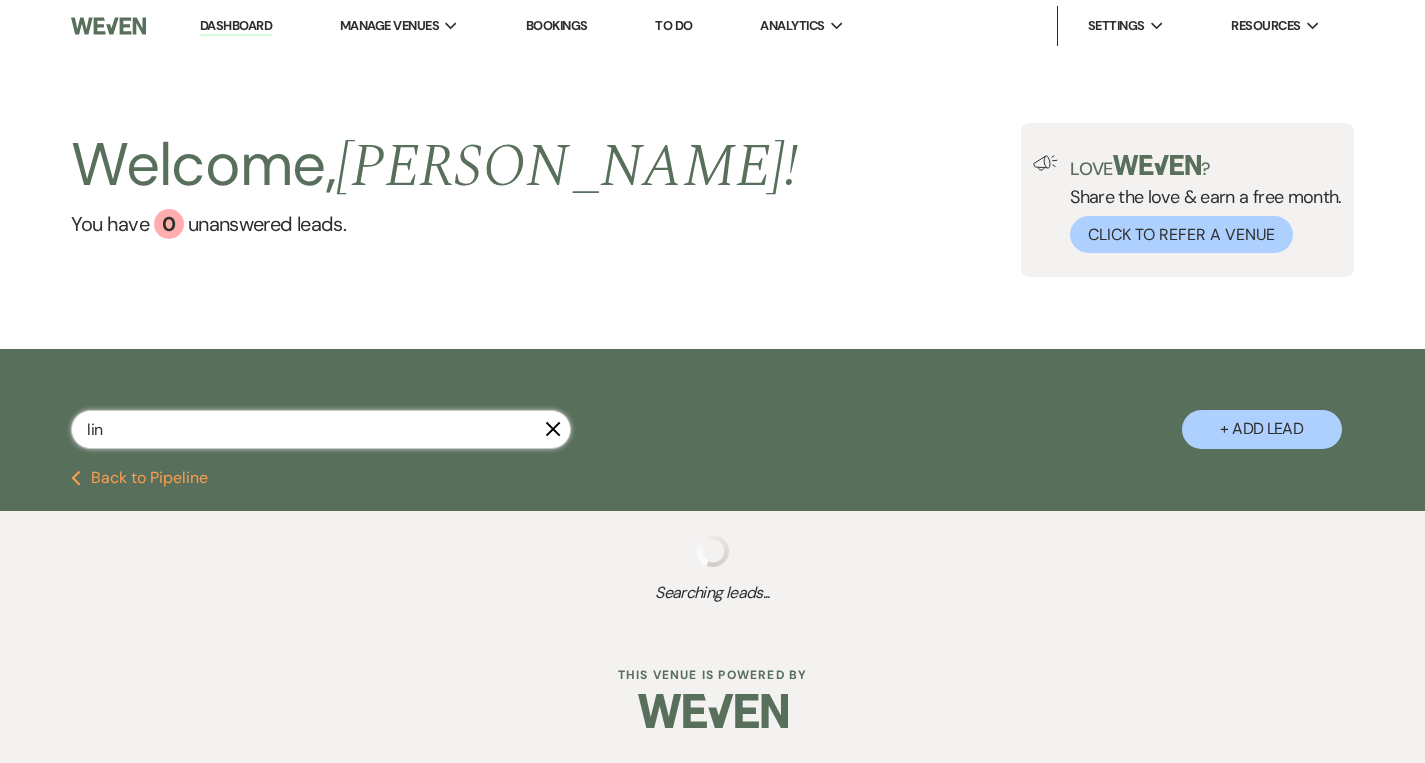 select on "8" 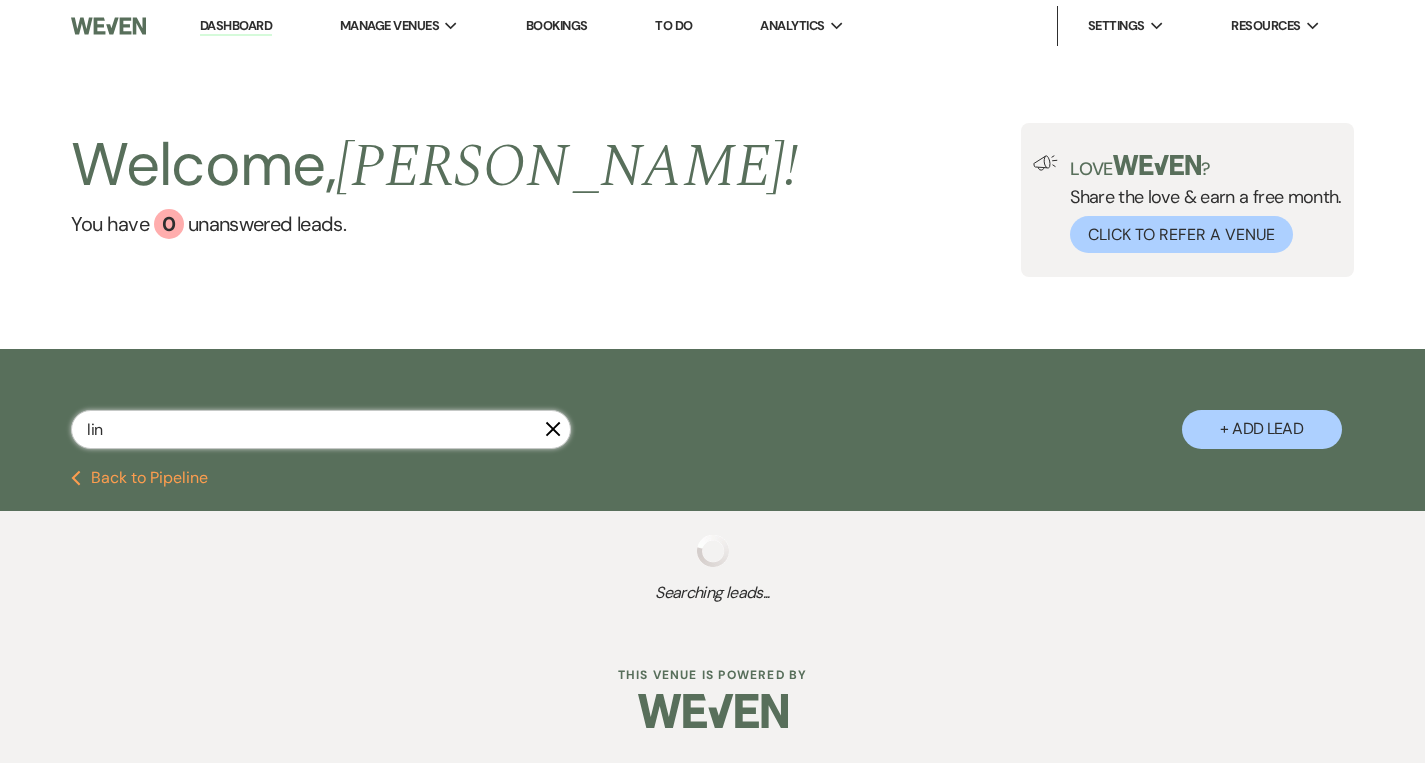 select on "4" 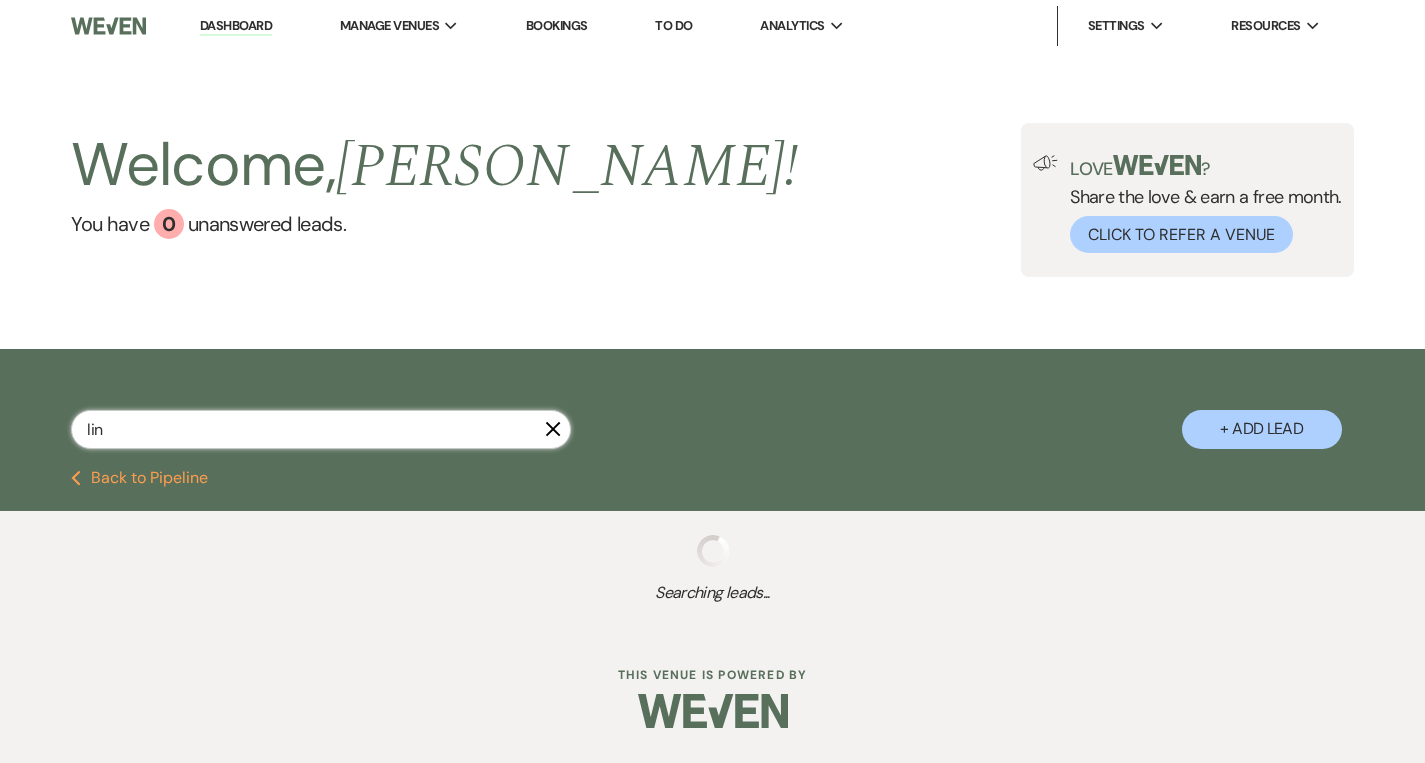 select on "8" 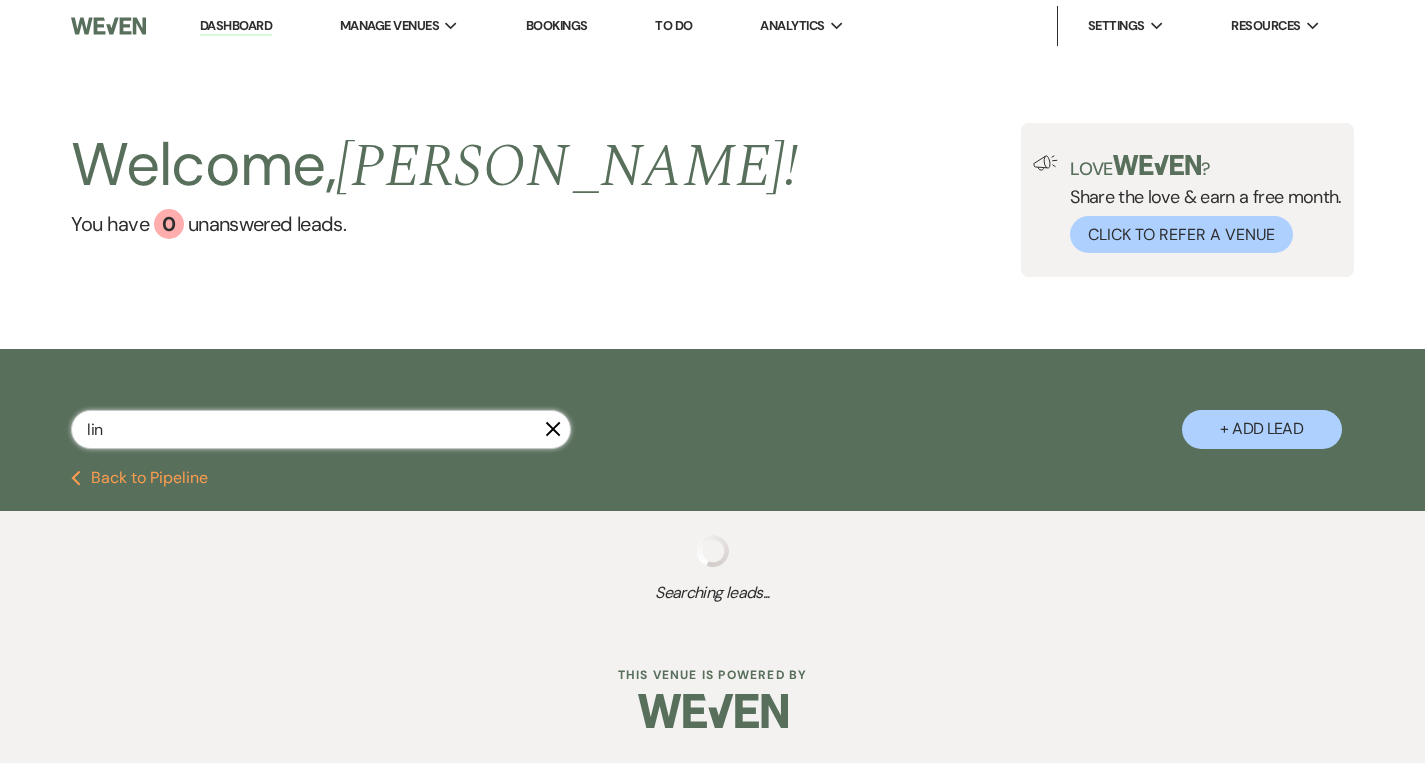 select on "5" 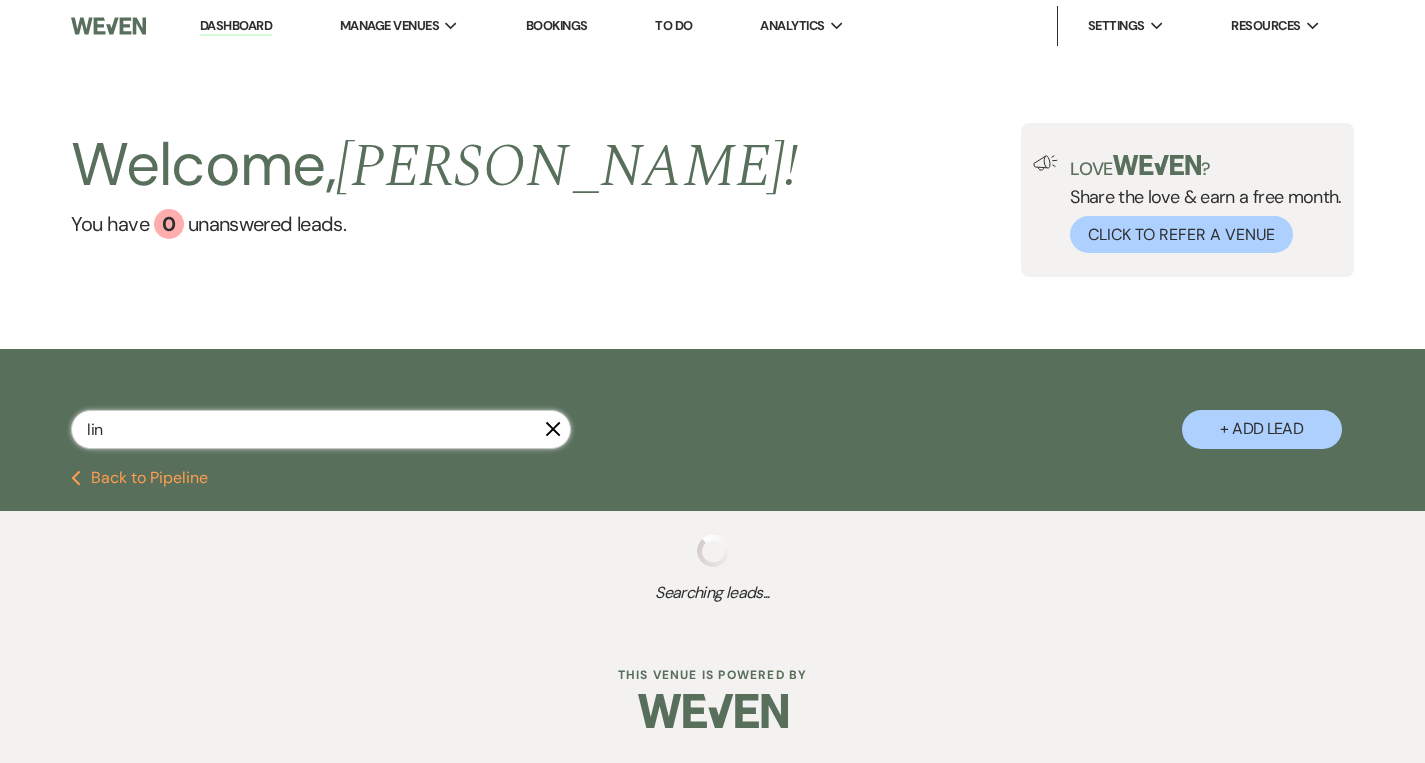 select on "8" 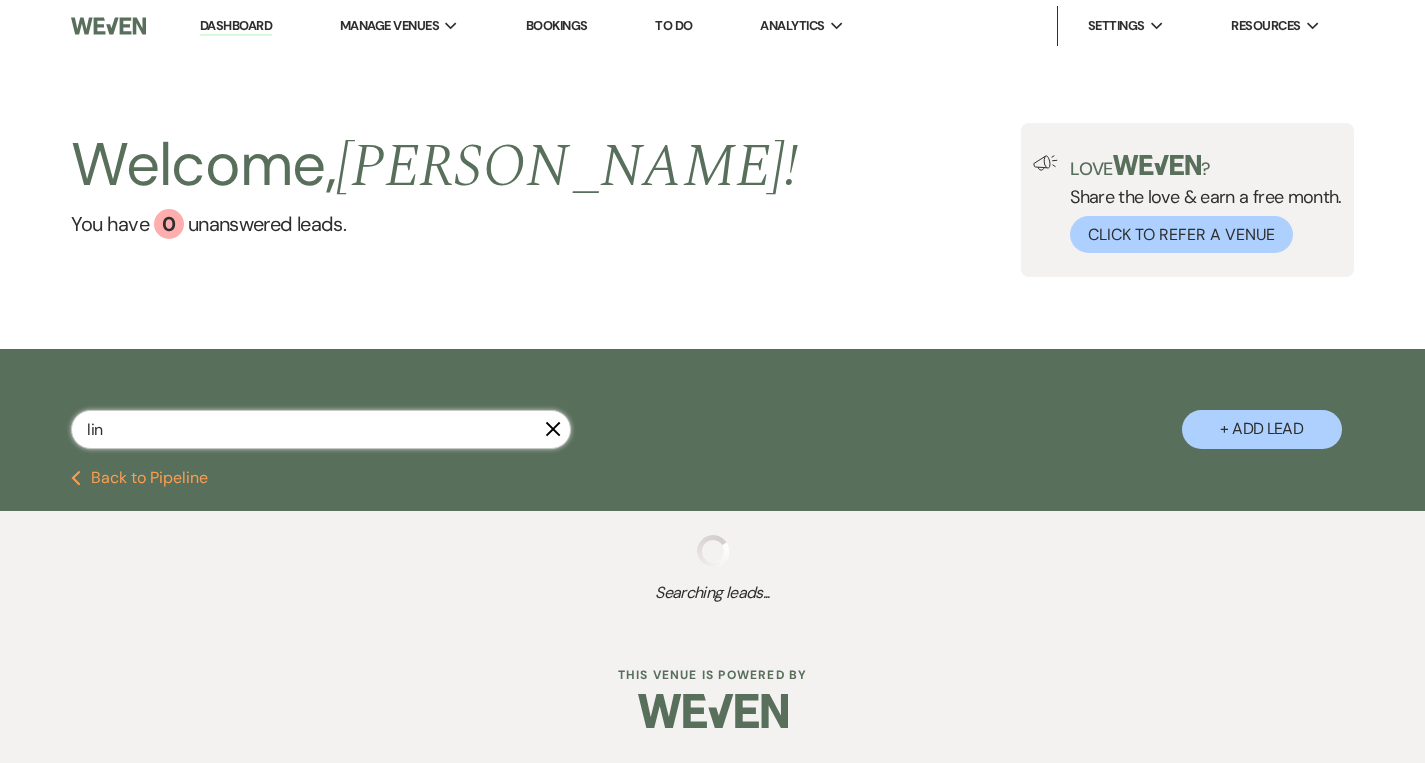 select on "8" 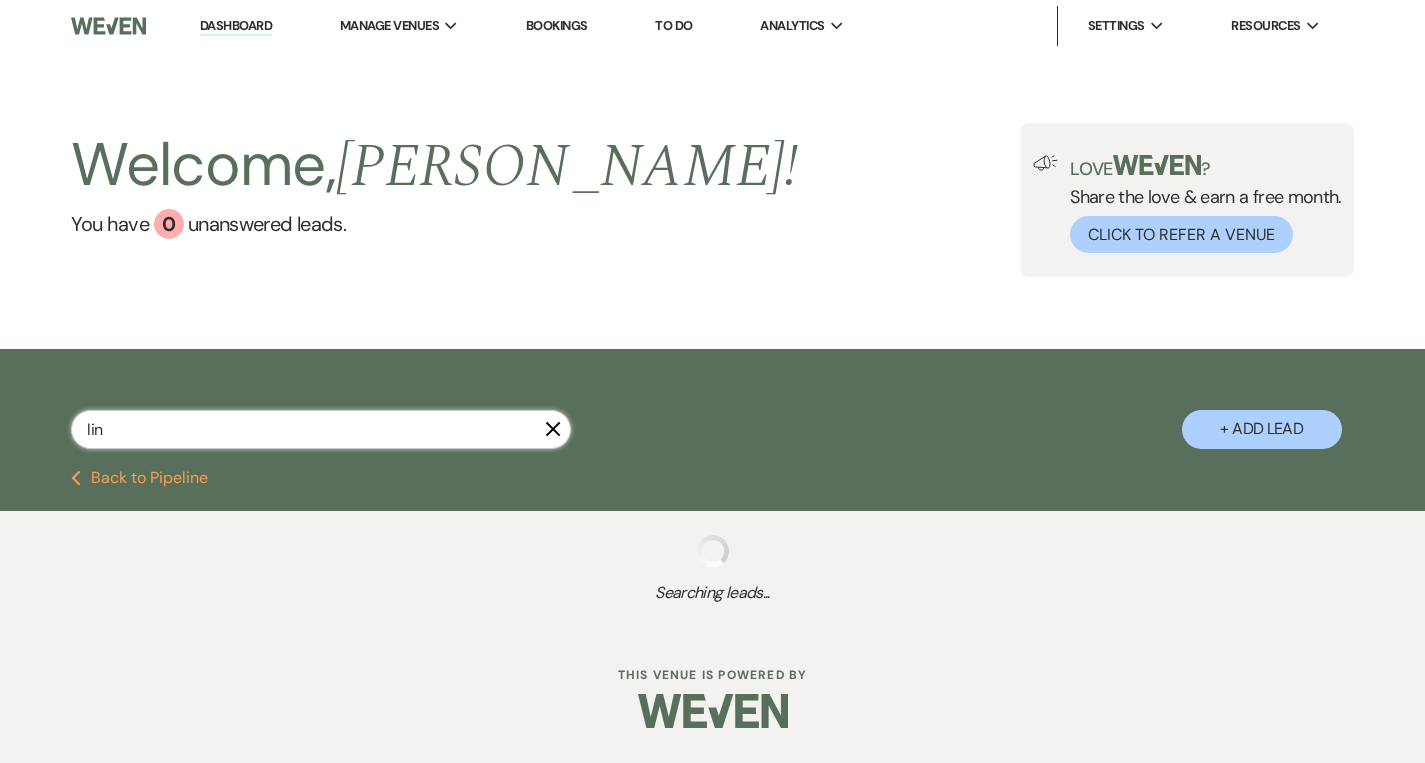 select on "10" 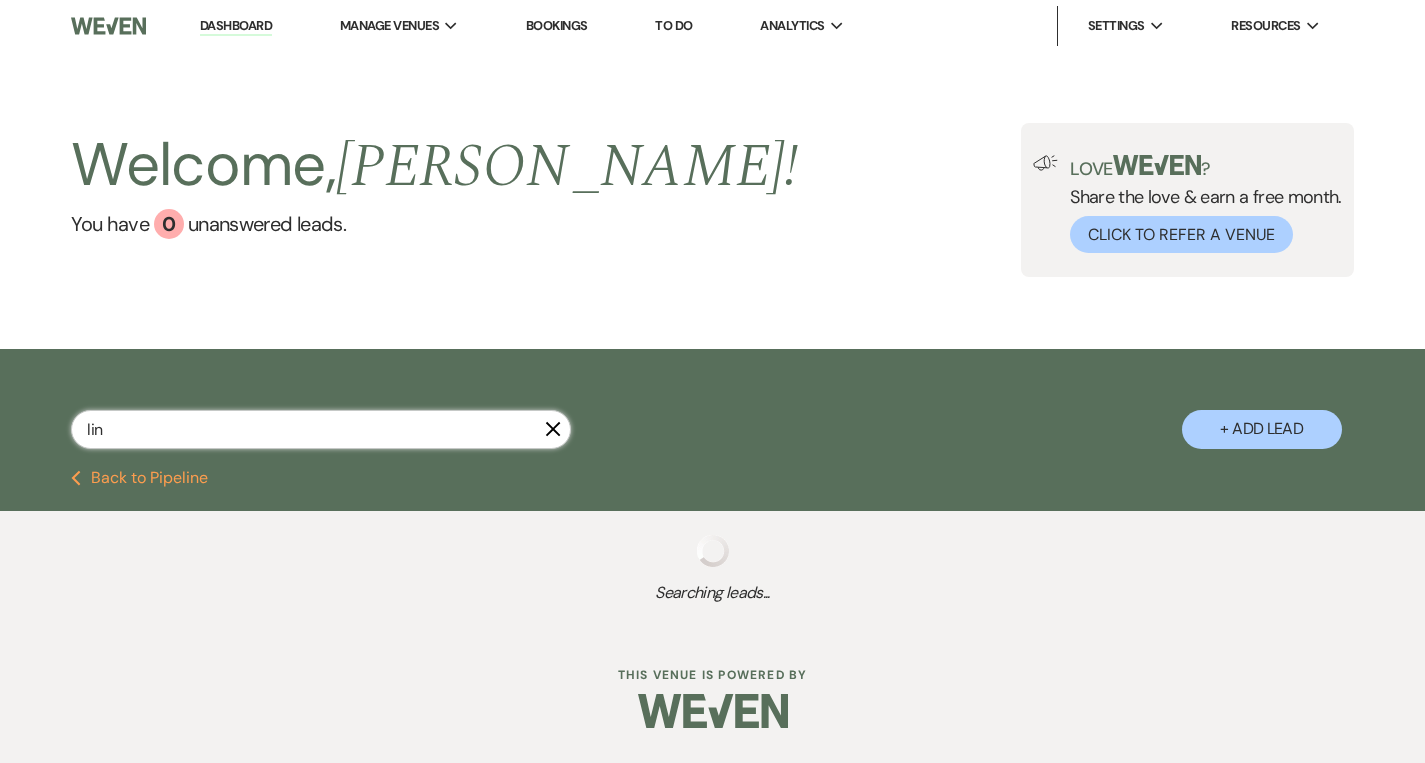 select on "8" 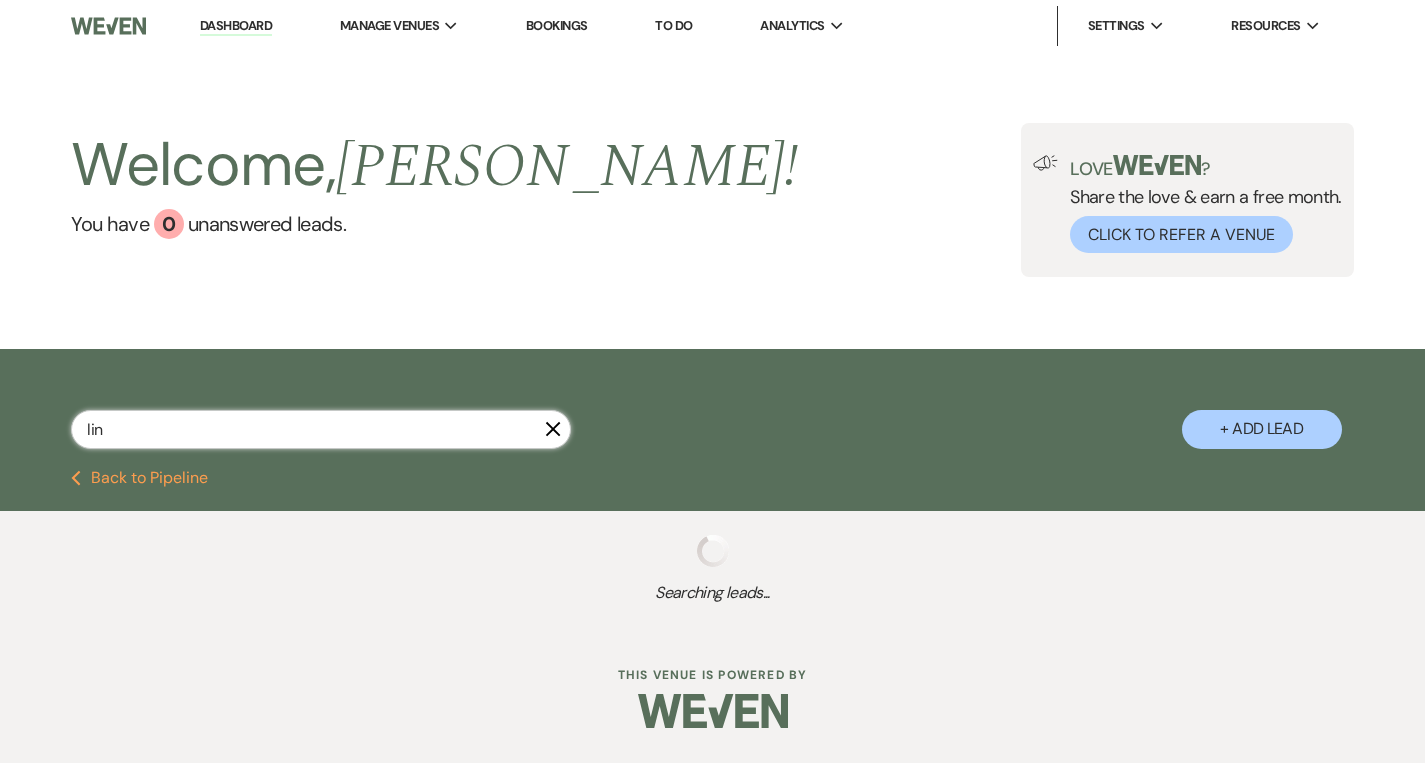 select on "4" 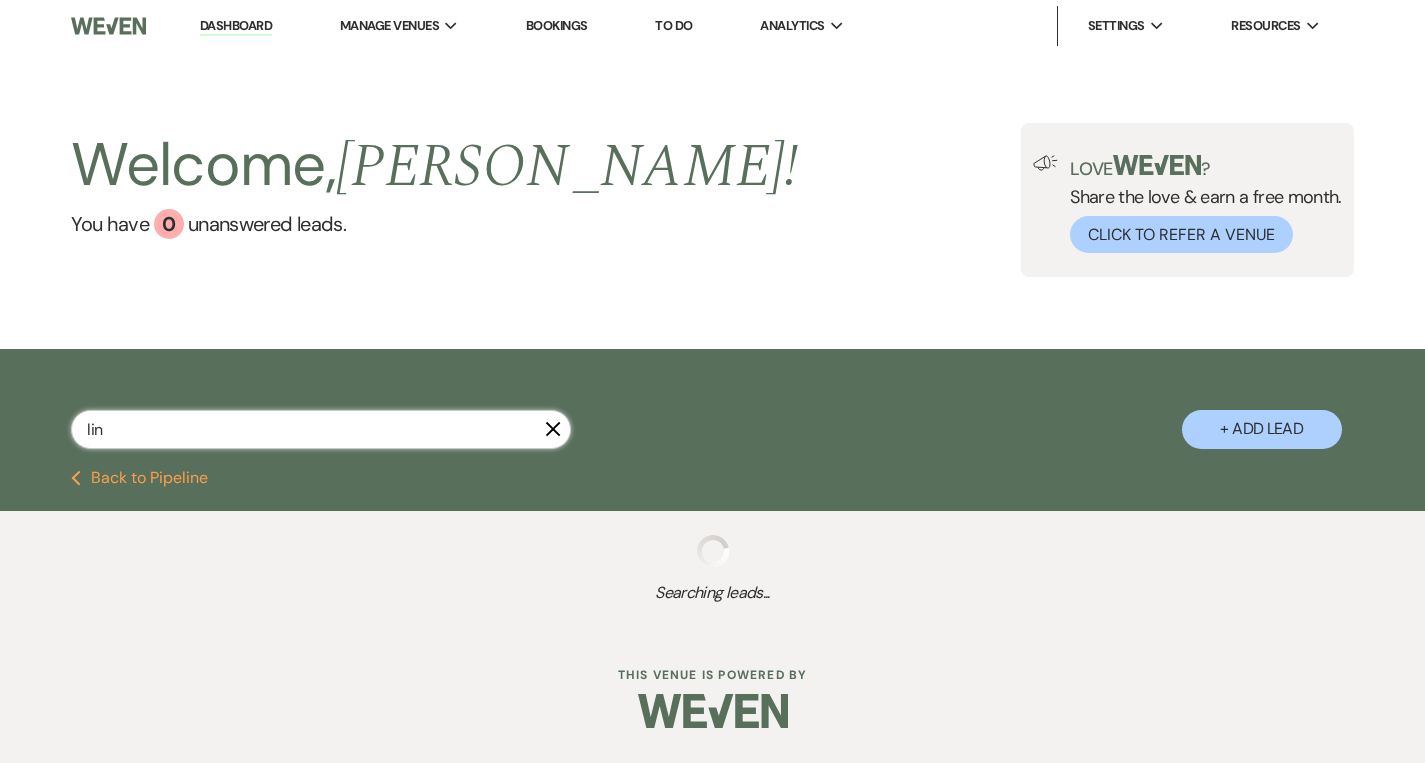 select on "8" 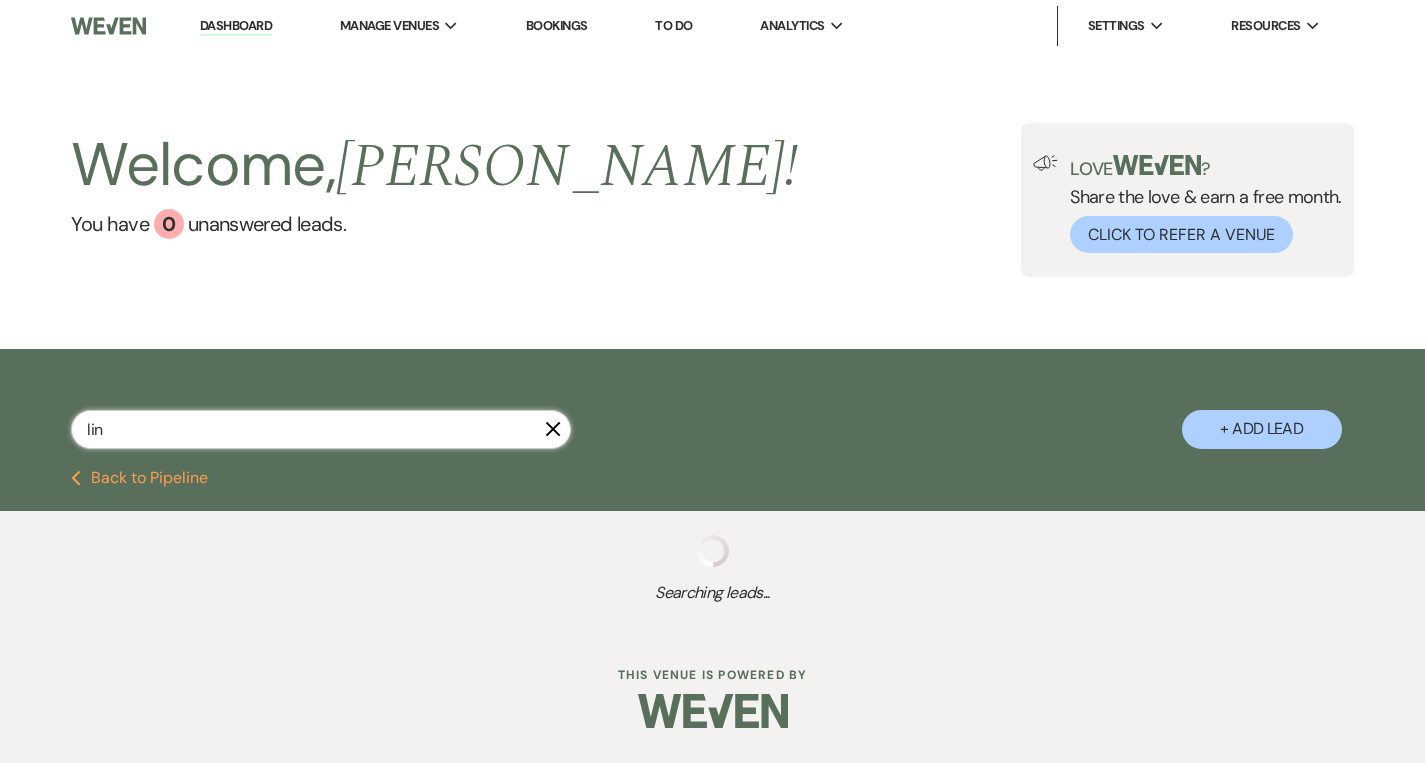 select on "7" 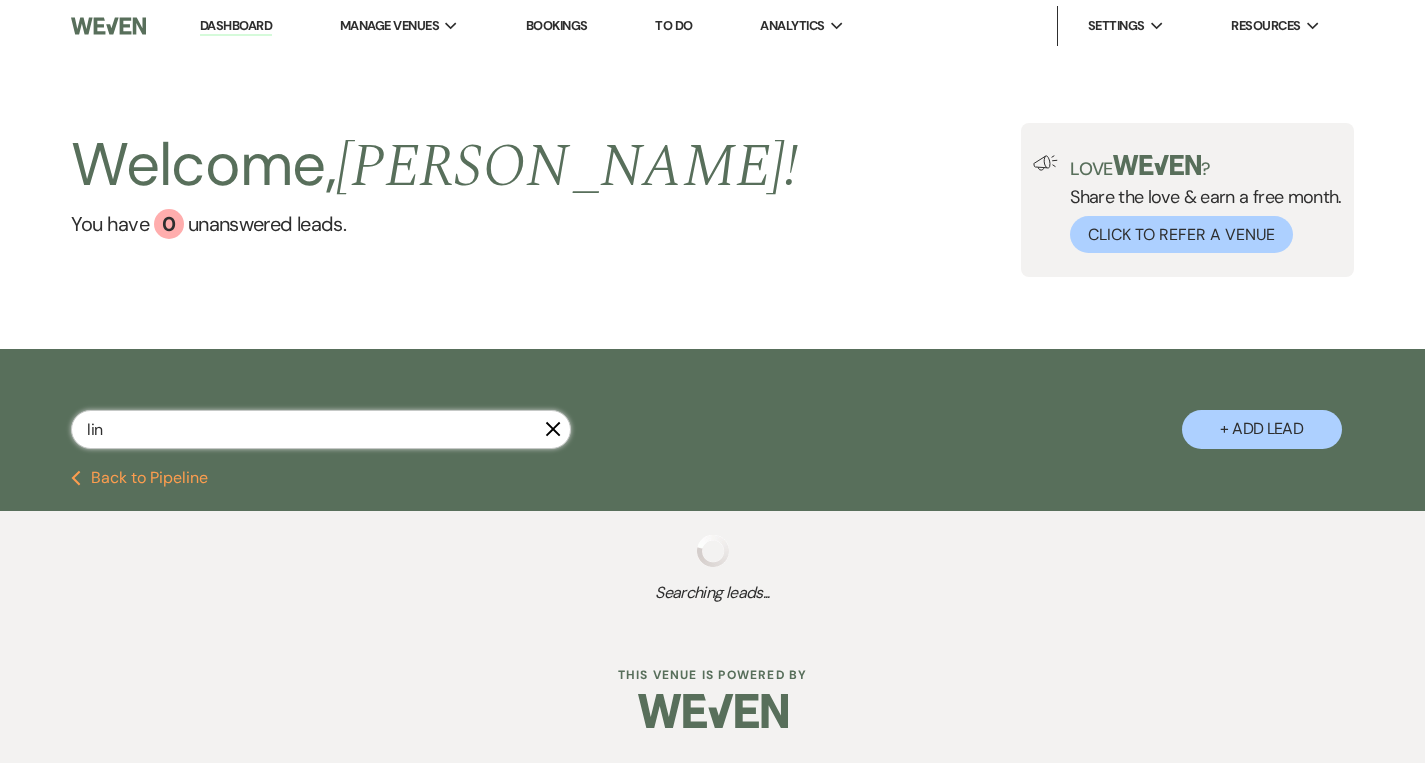 select on "8" 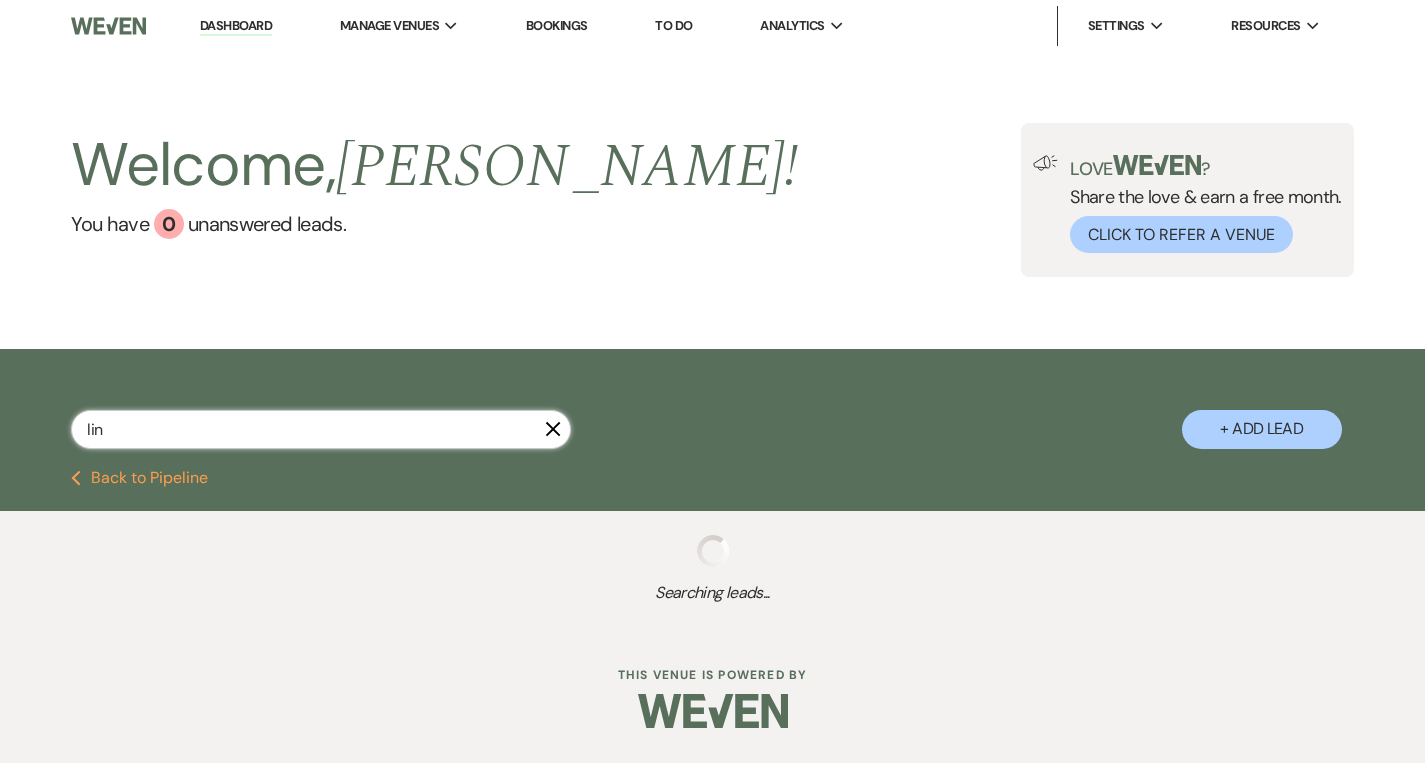 select on "5" 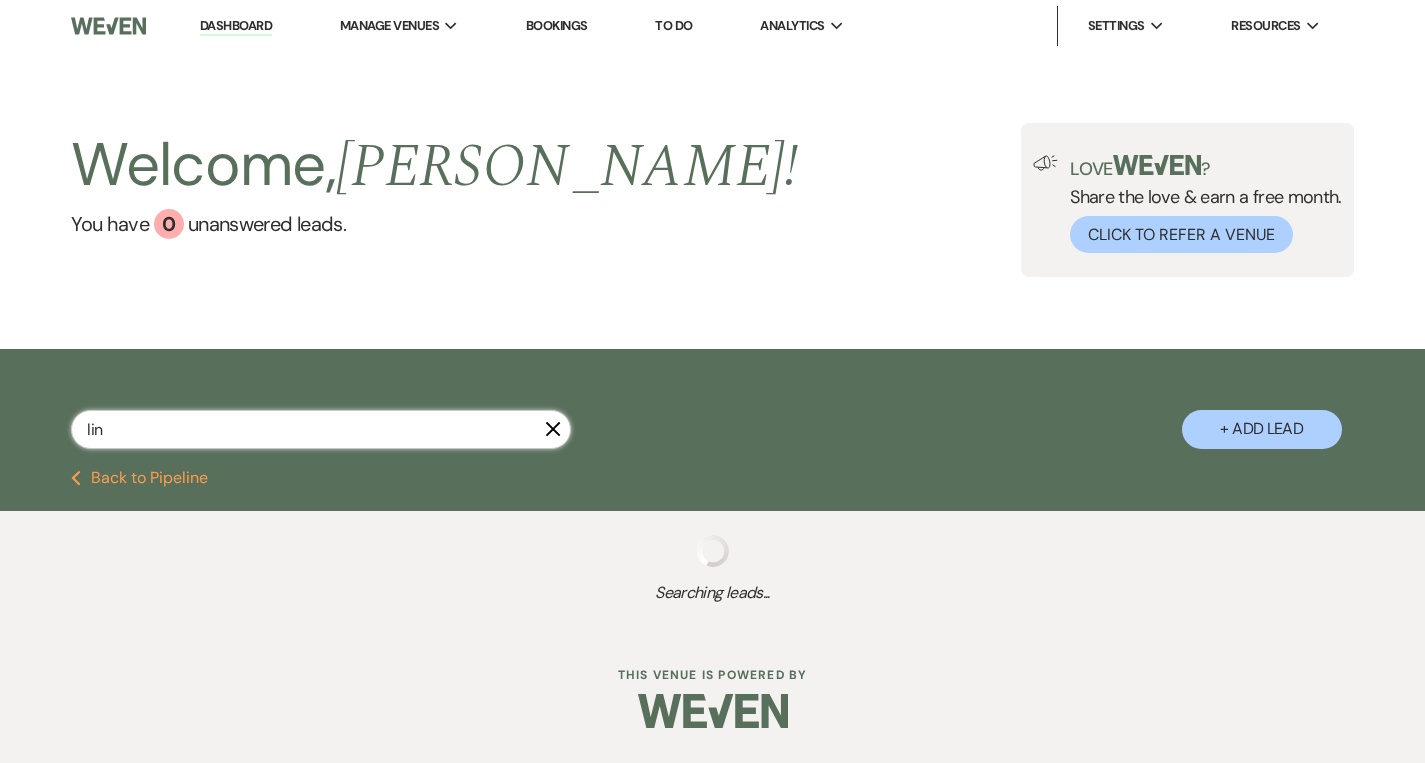 select on "8" 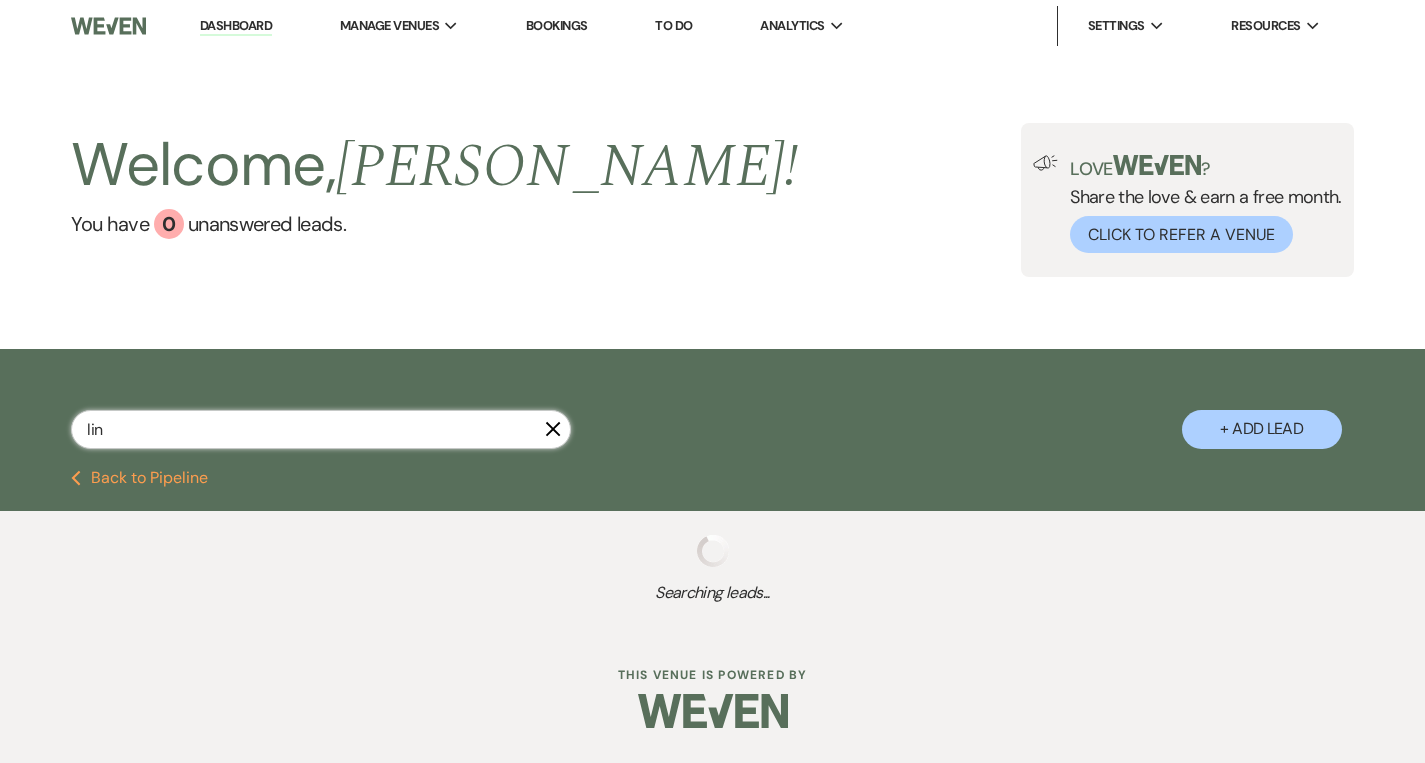 select on "5" 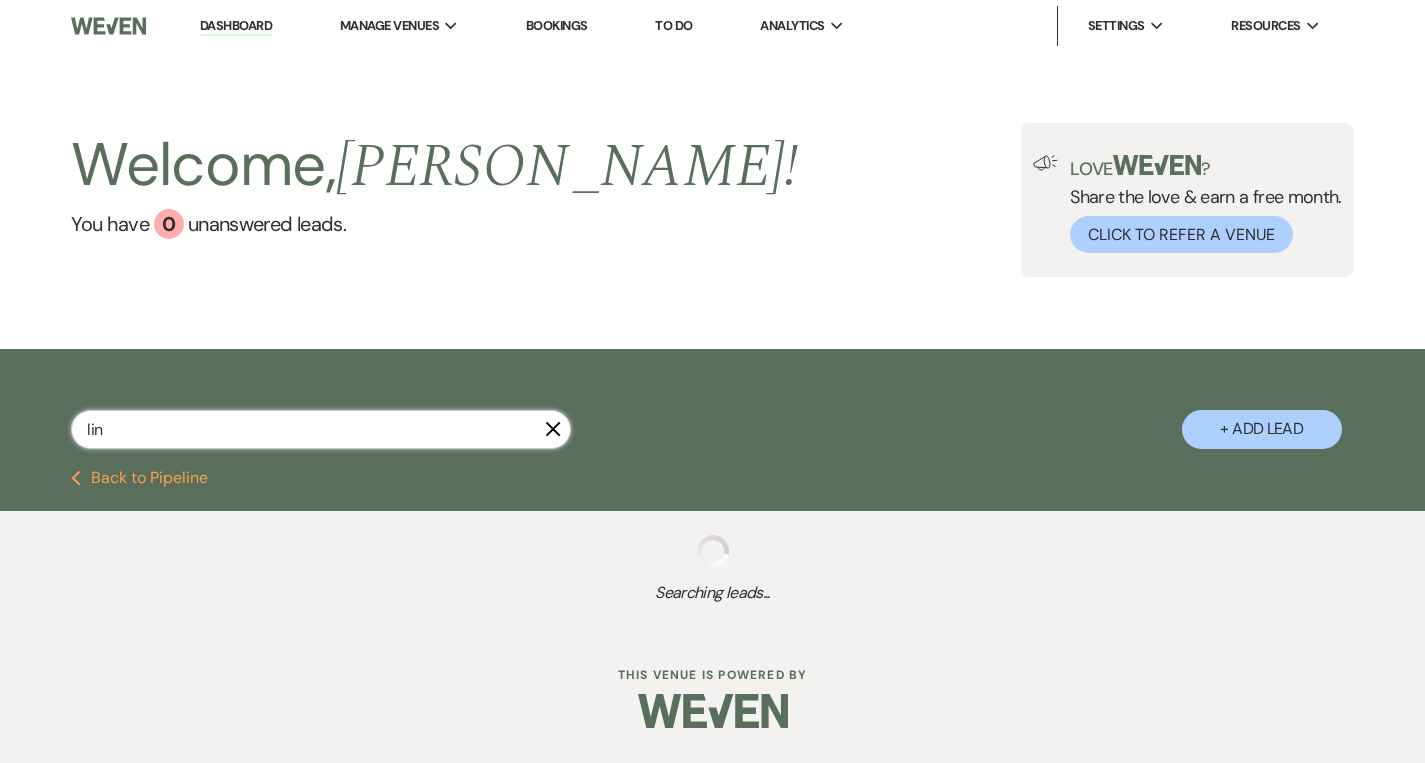 select on "8" 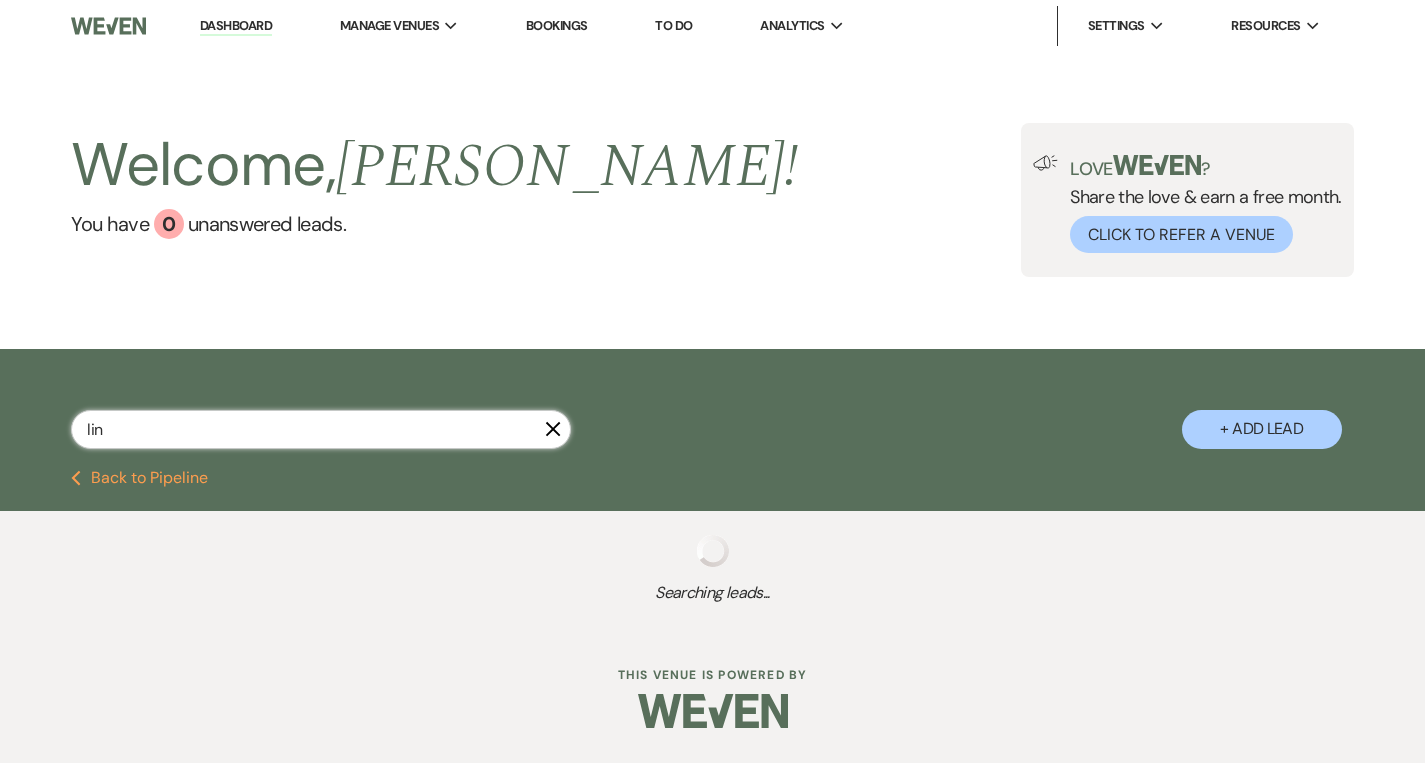 select on "5" 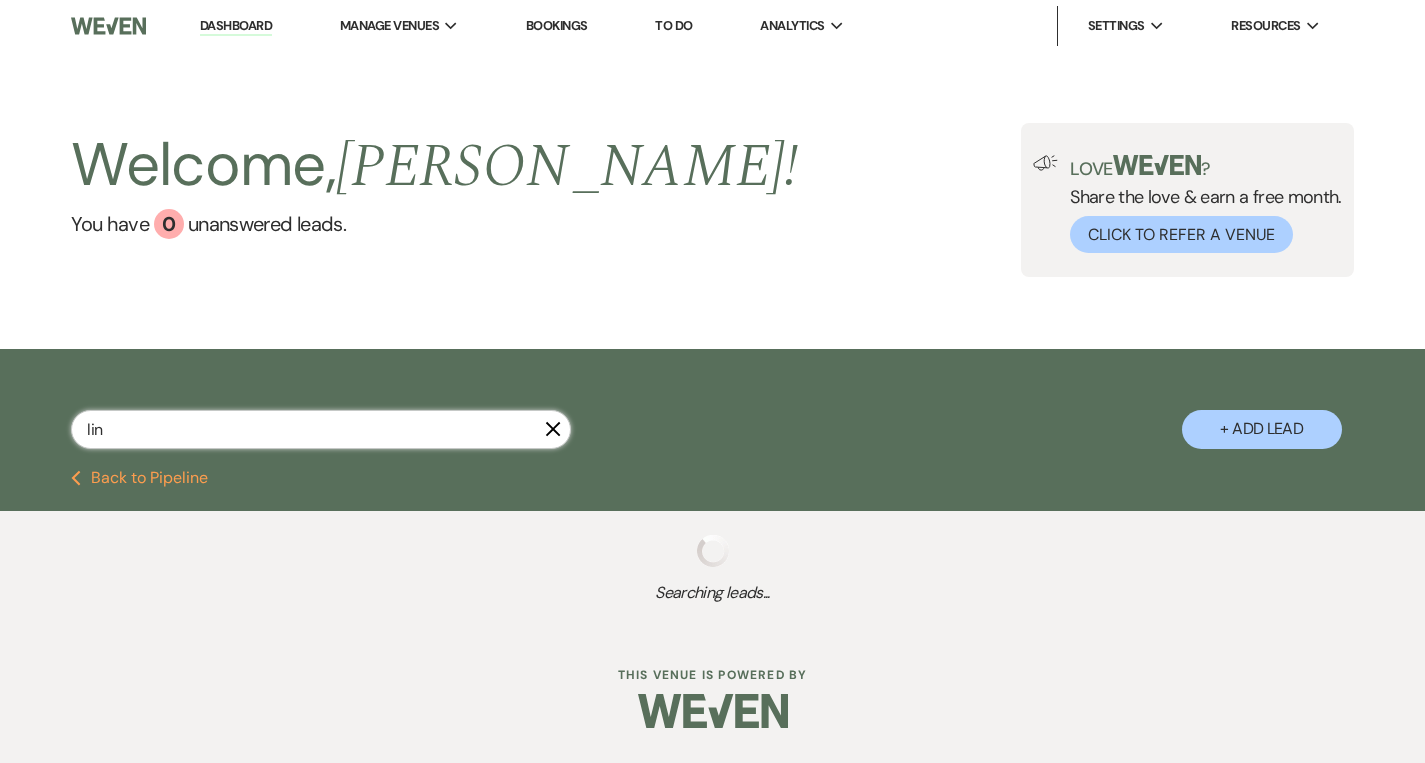 select on "8" 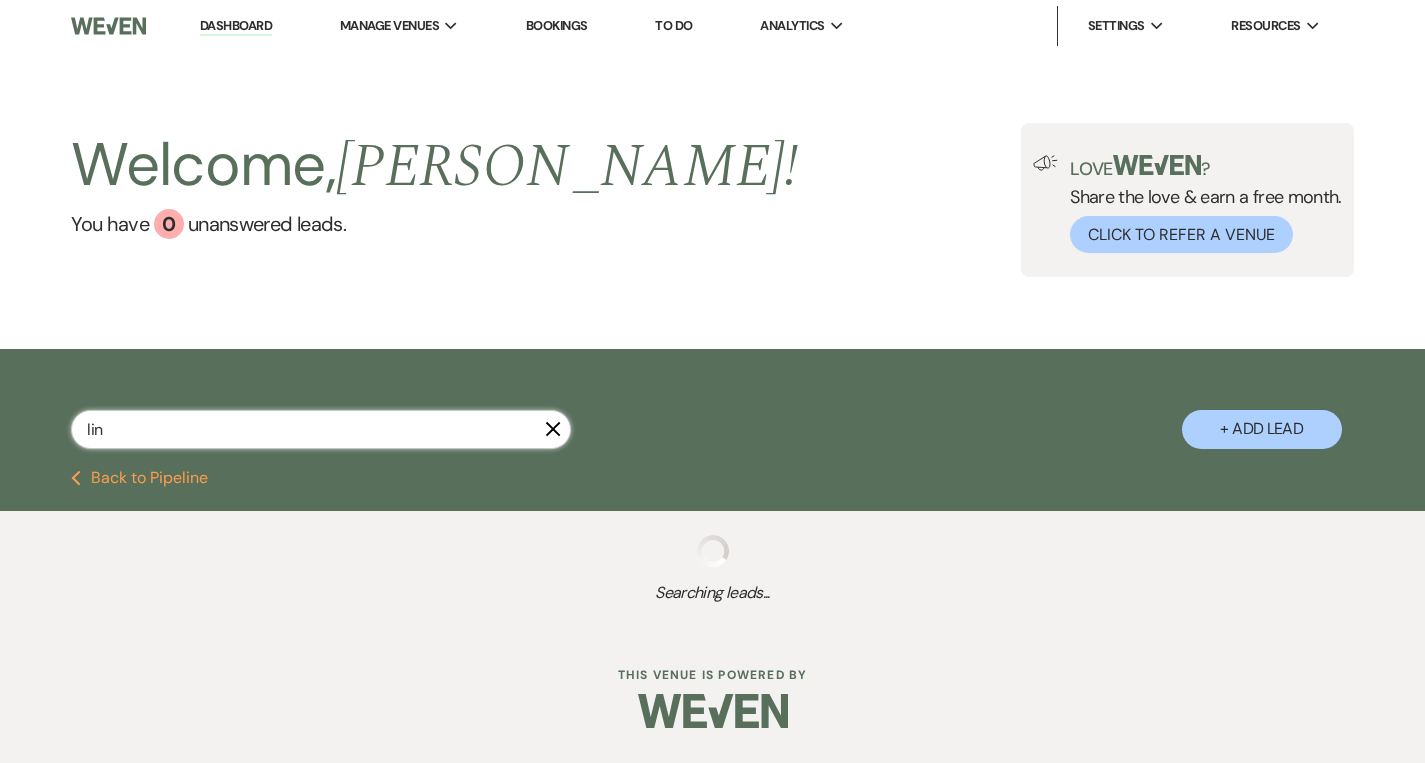 select on "5" 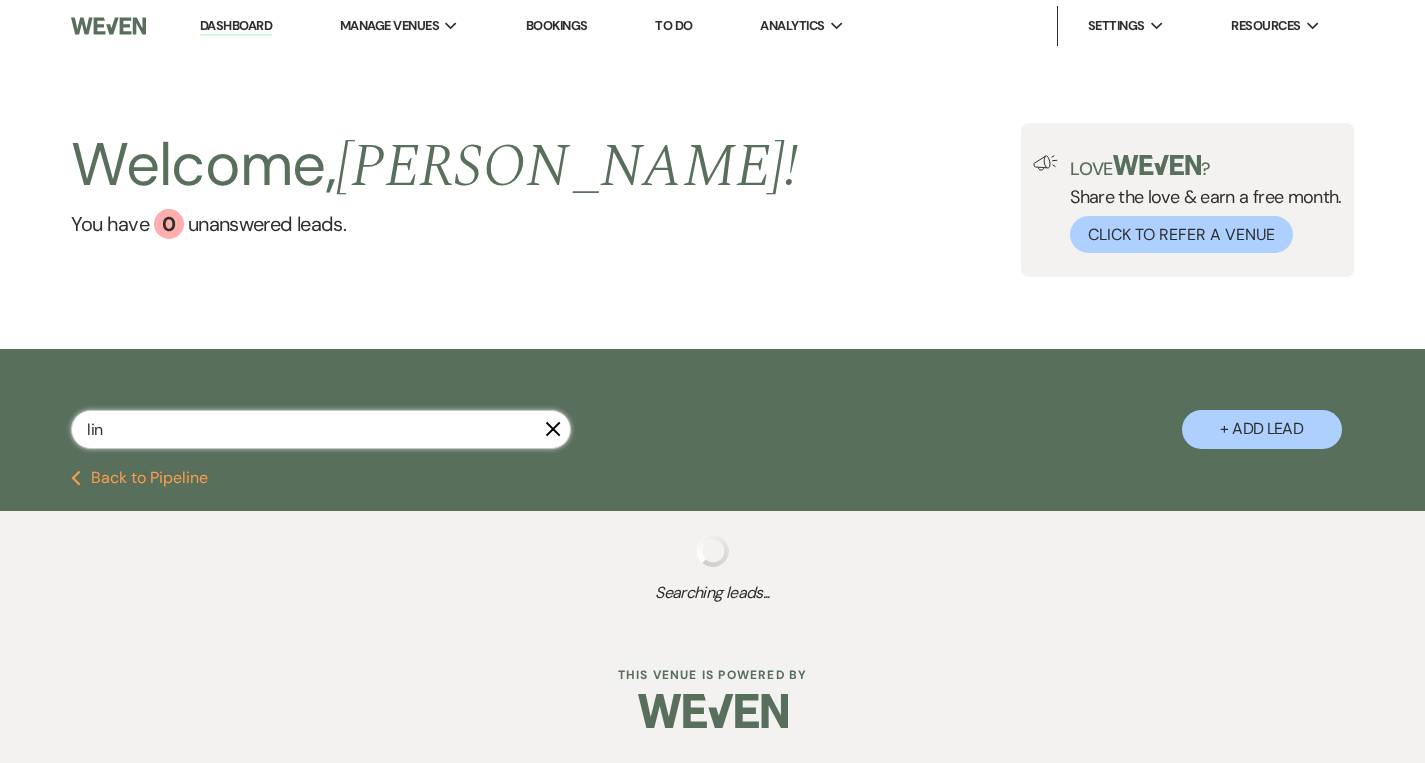 select on "8" 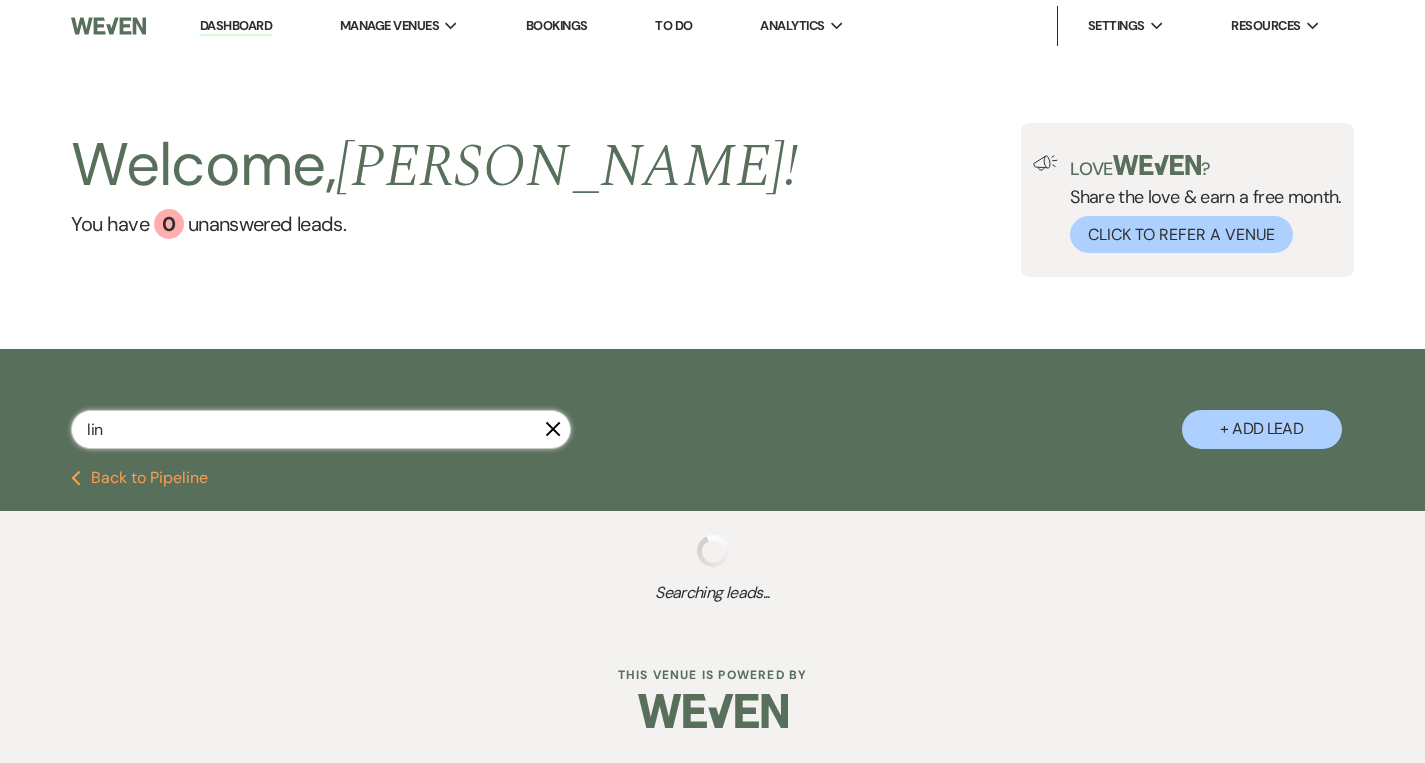 select on "5" 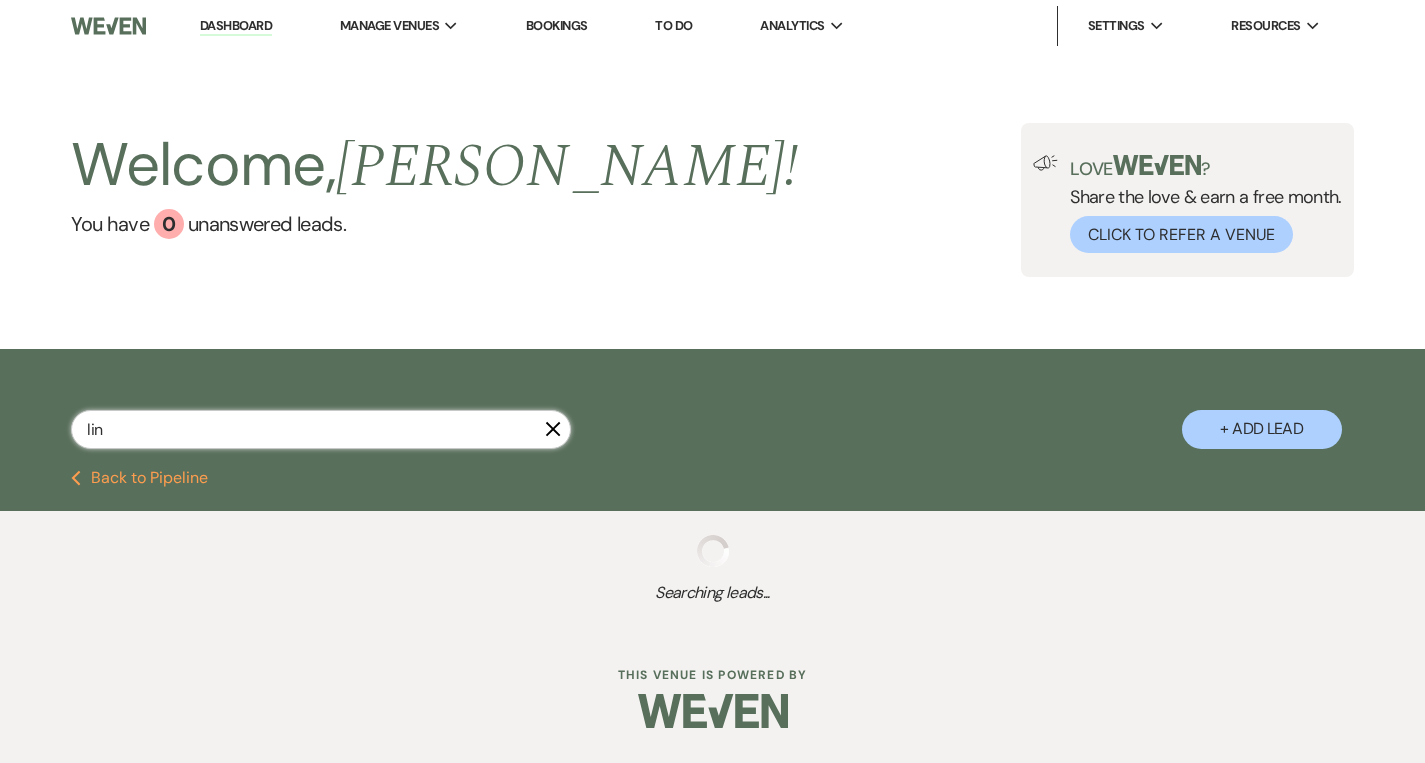 select on "8" 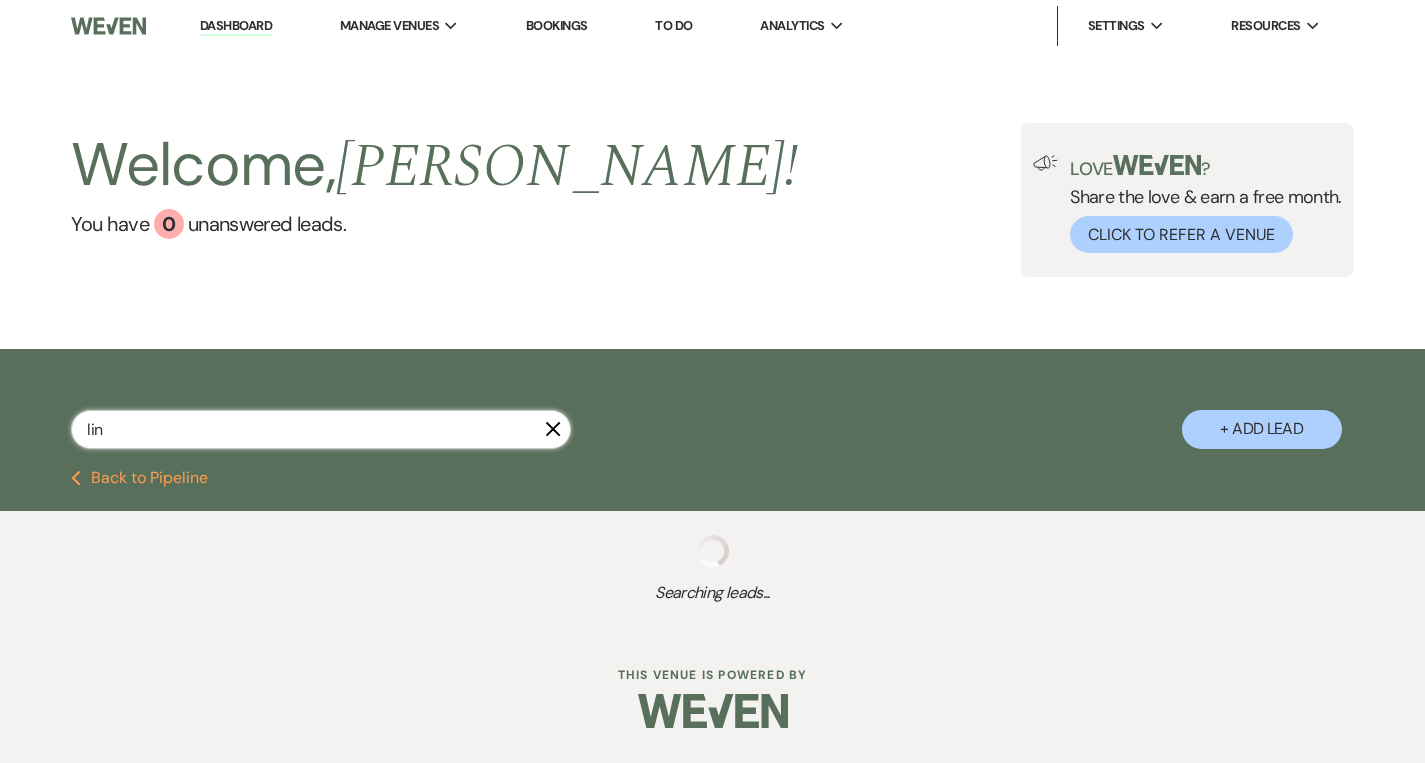 select on "5" 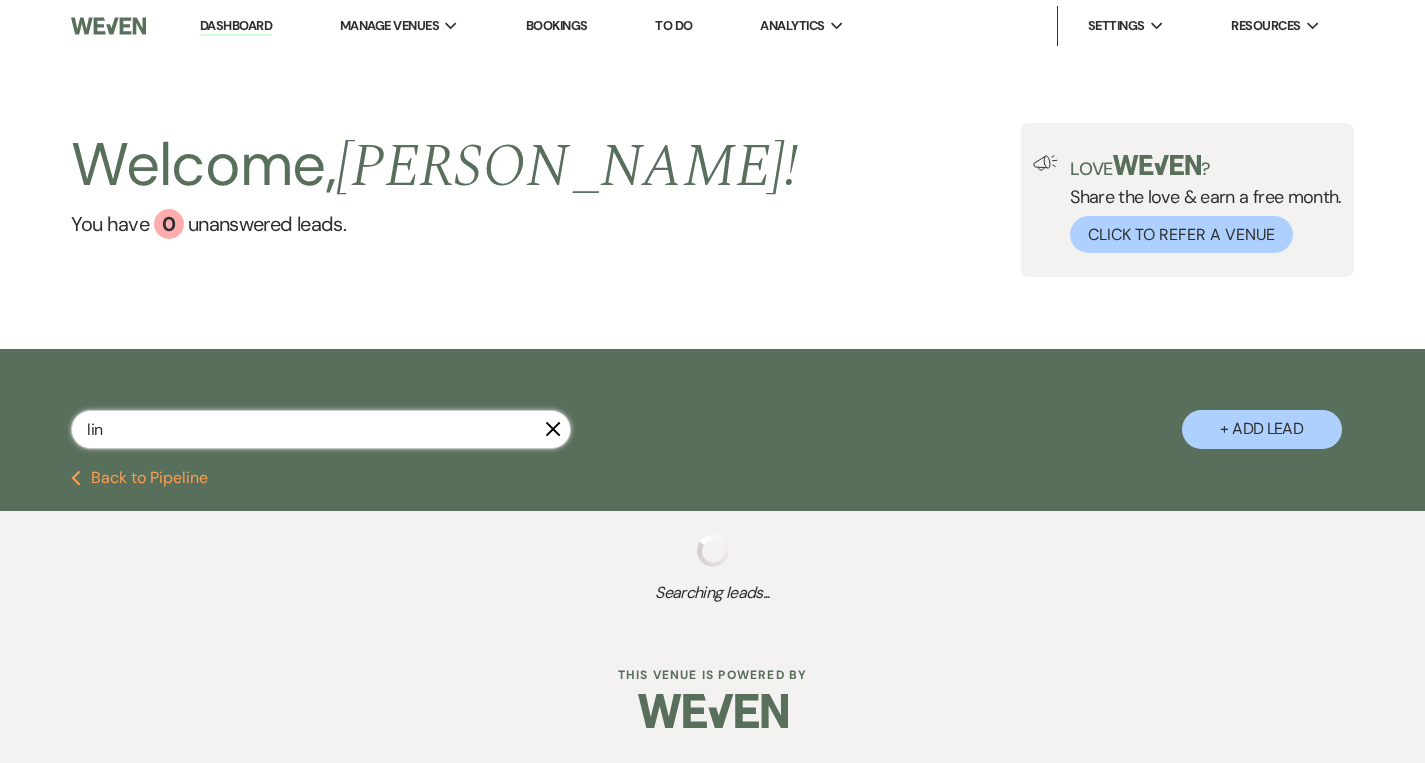 select on "8" 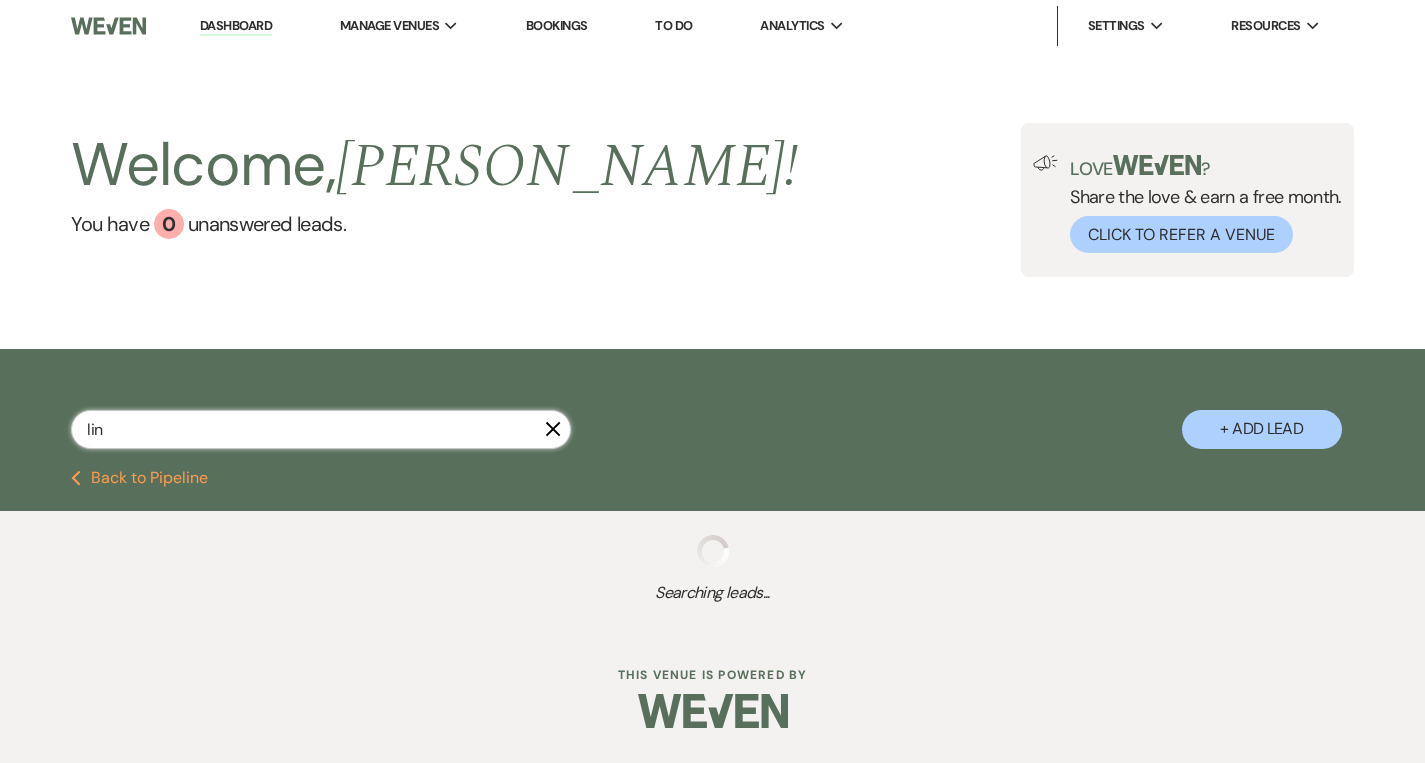 select on "5" 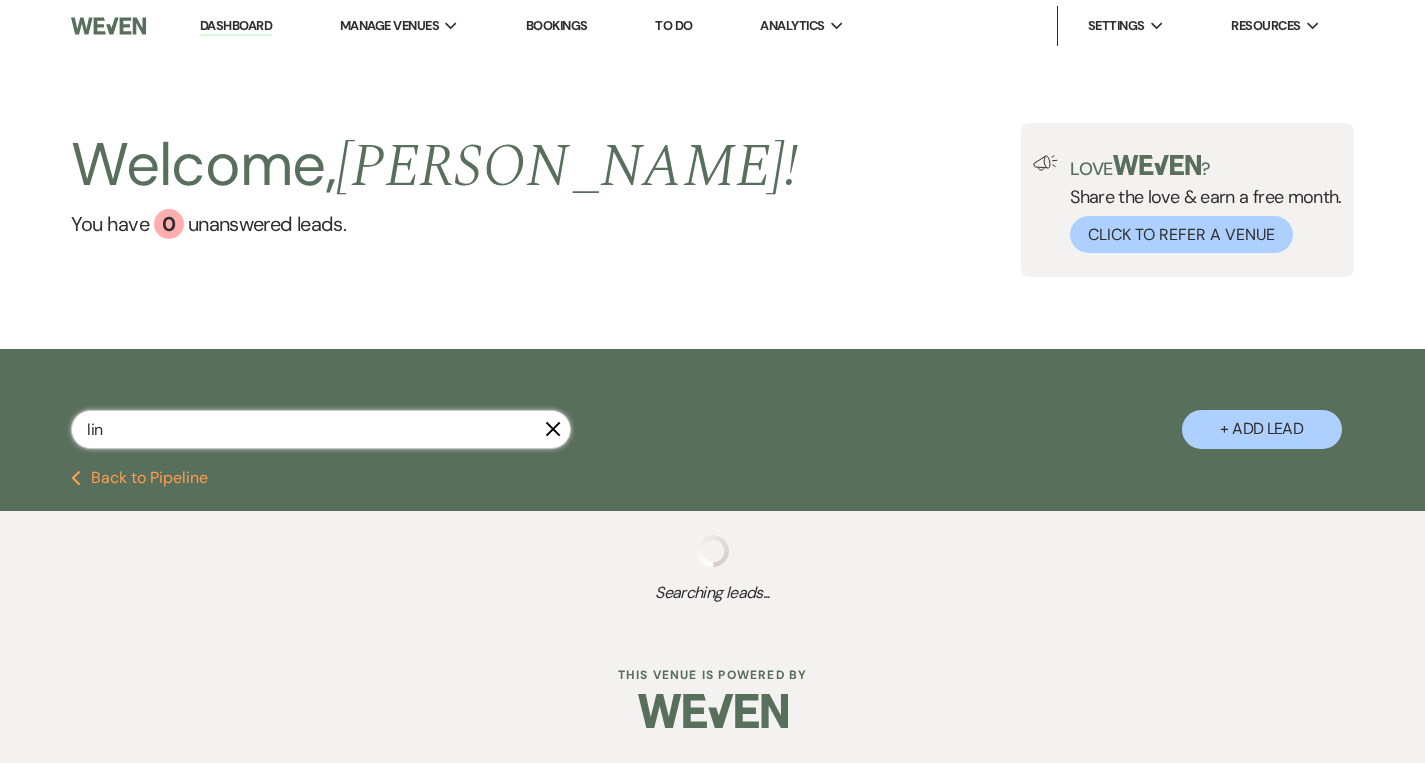 select on "8" 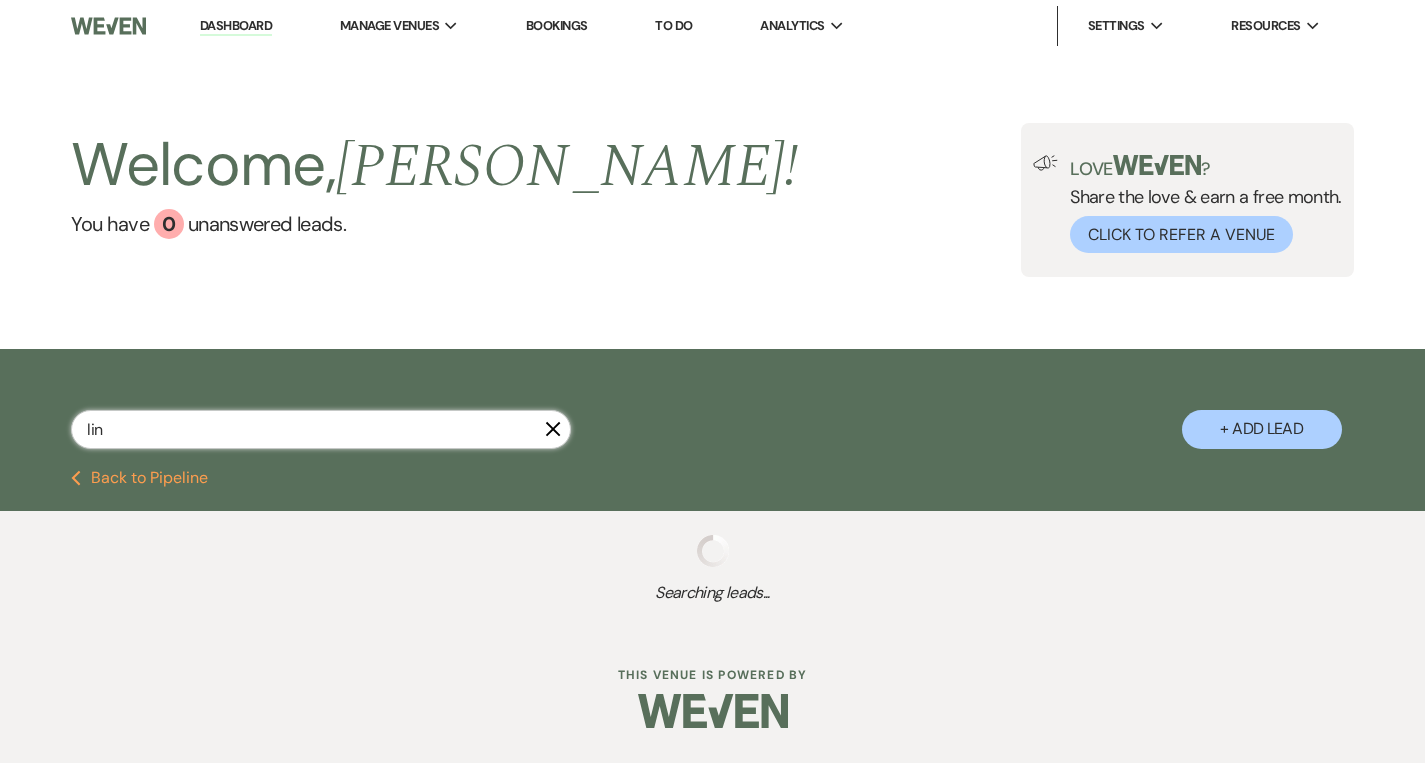 select on "5" 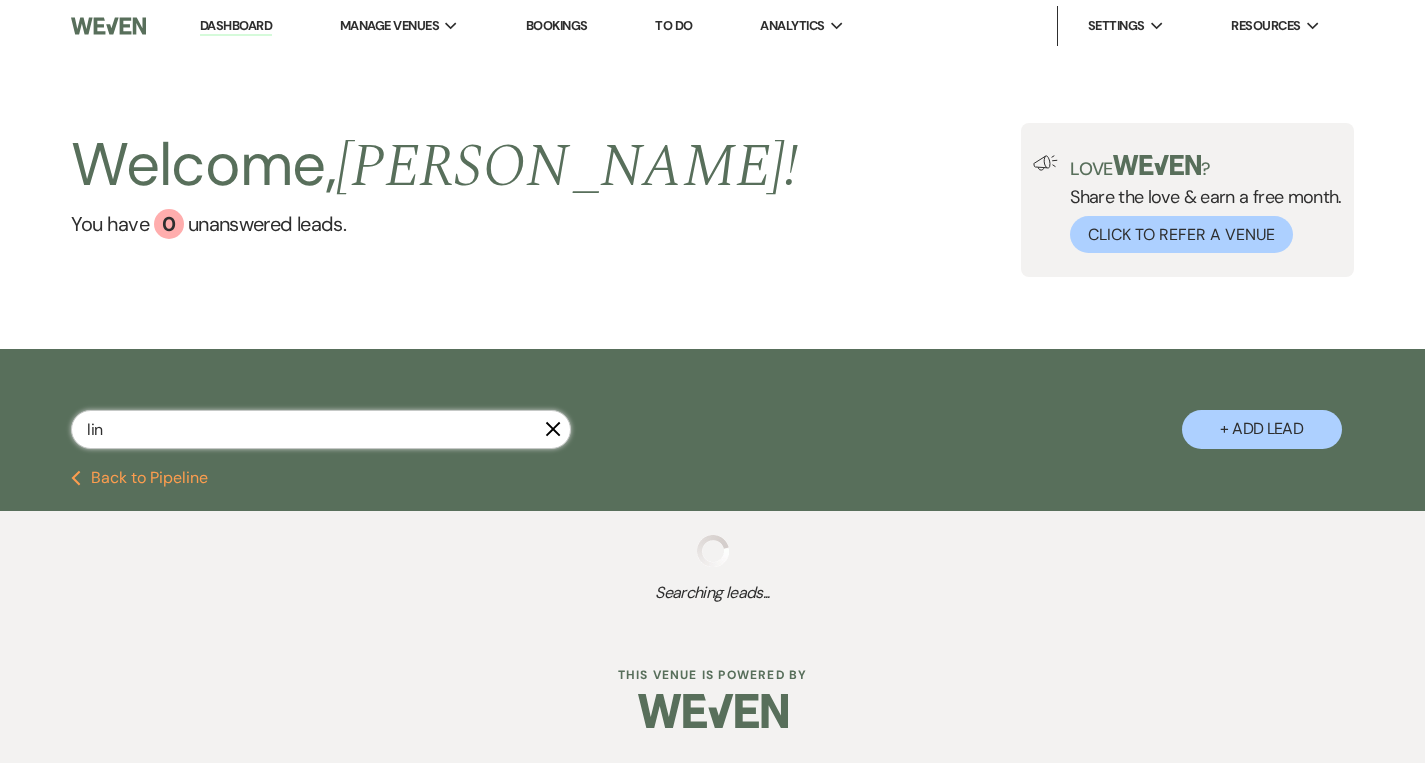 select on "8" 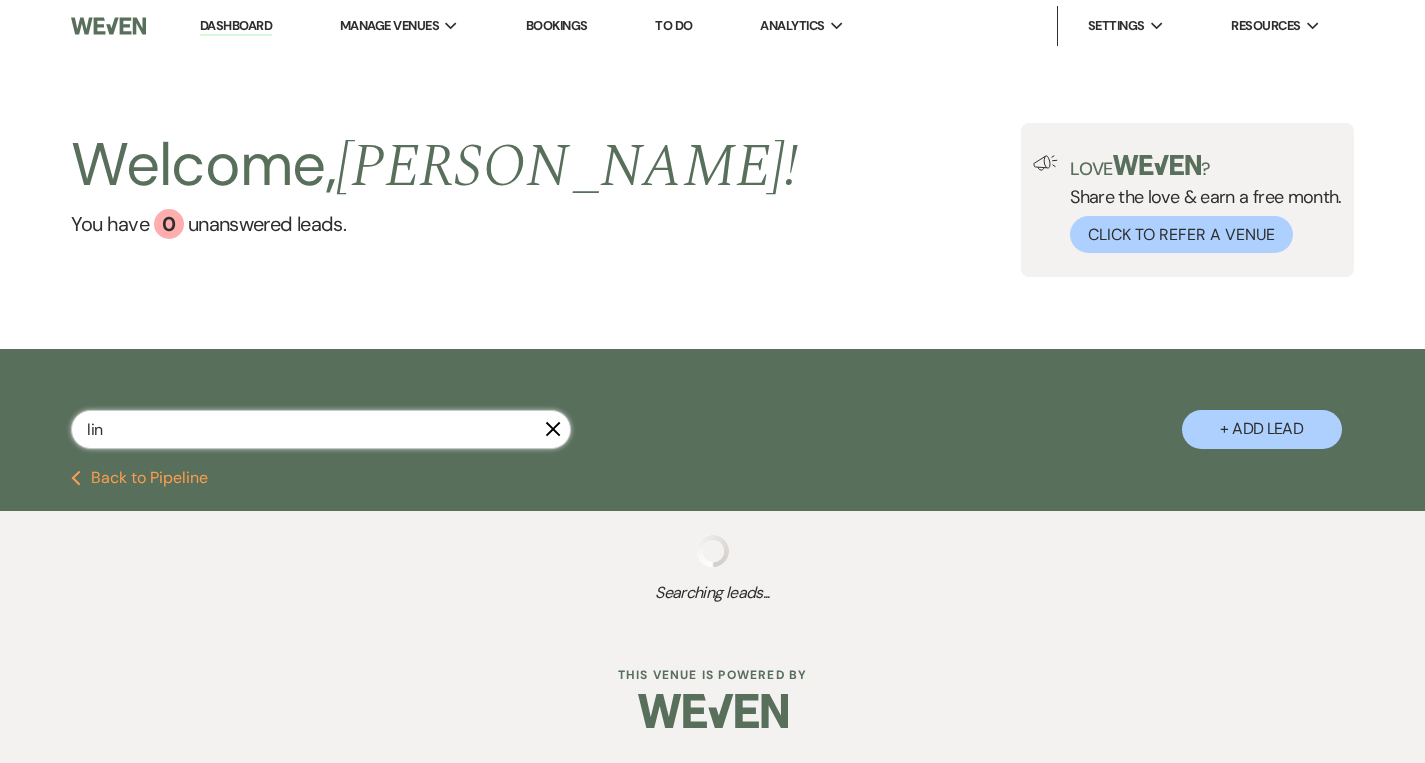 select on "5" 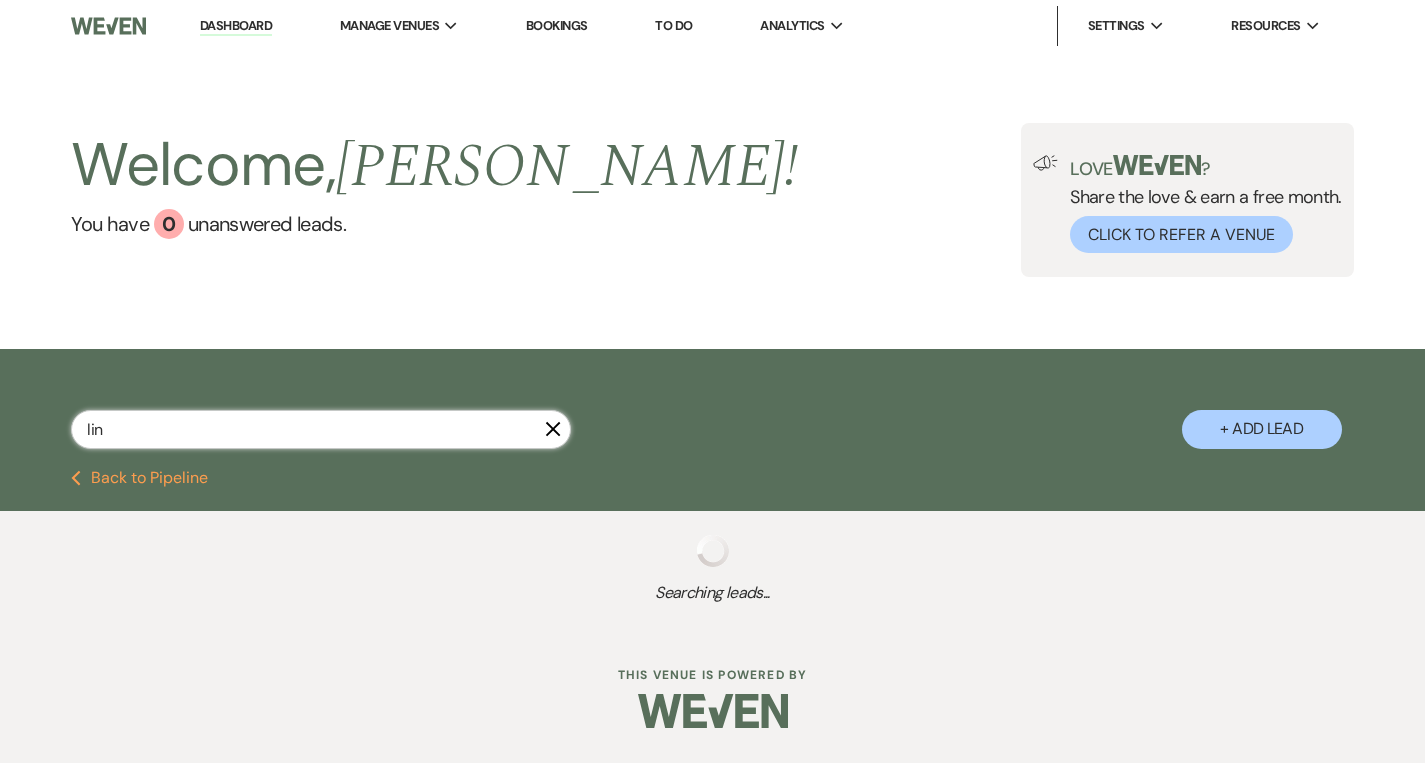 select on "8" 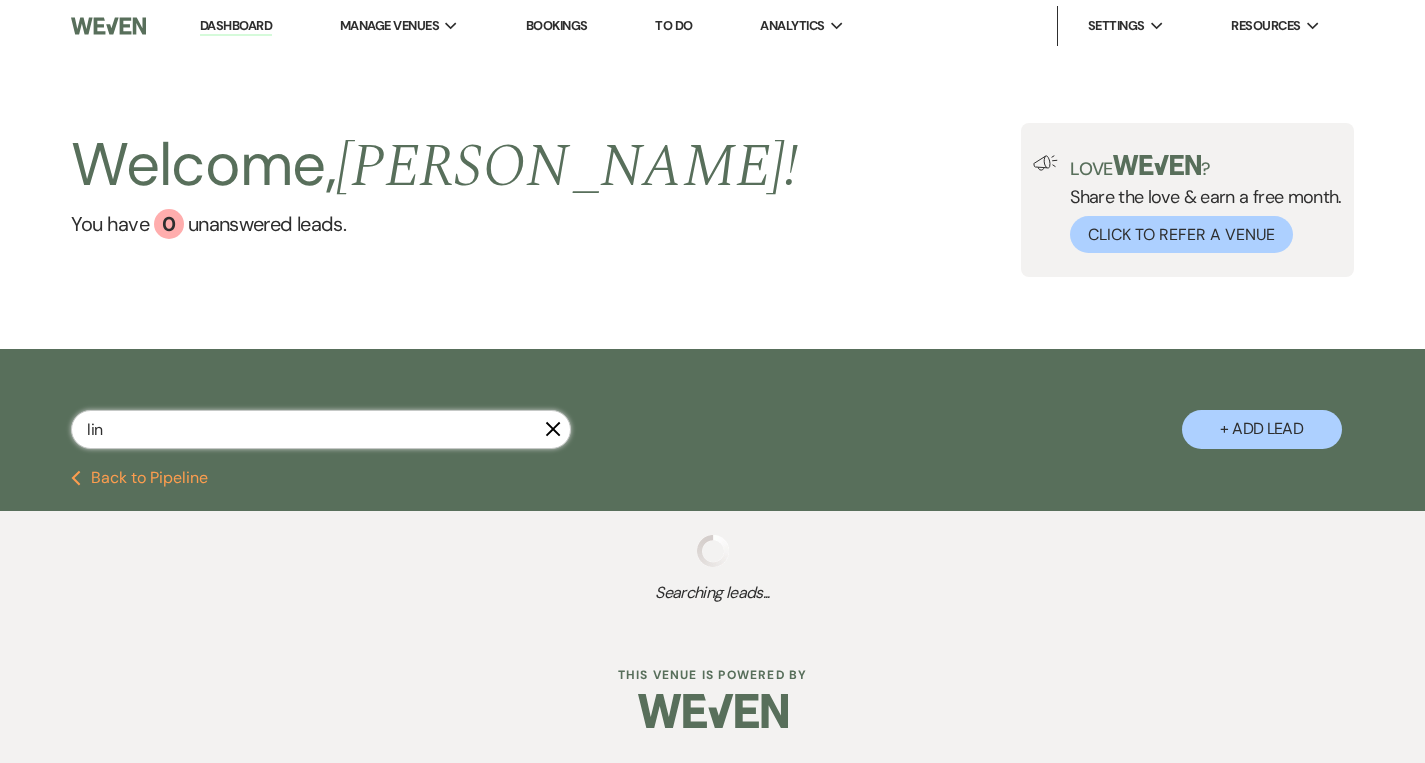 select on "4" 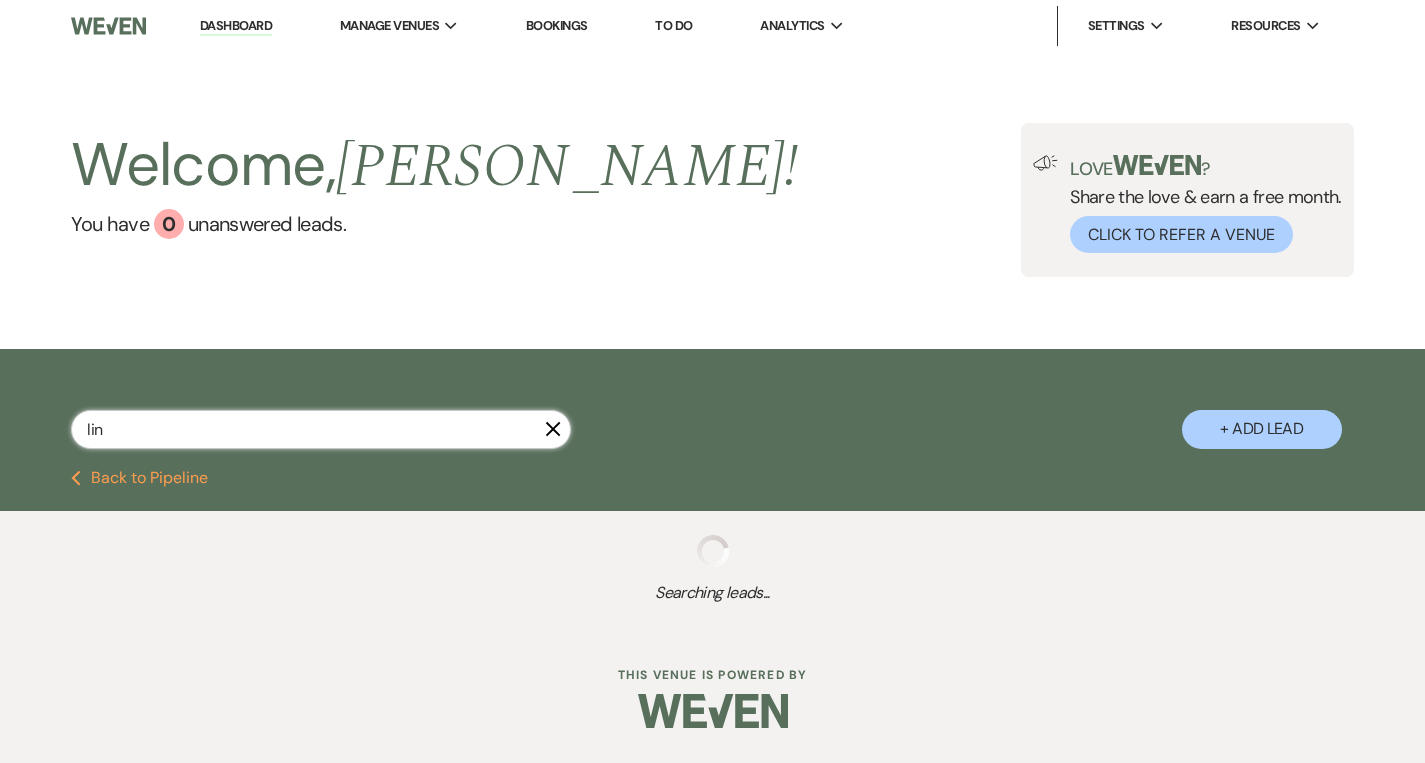 select on "8" 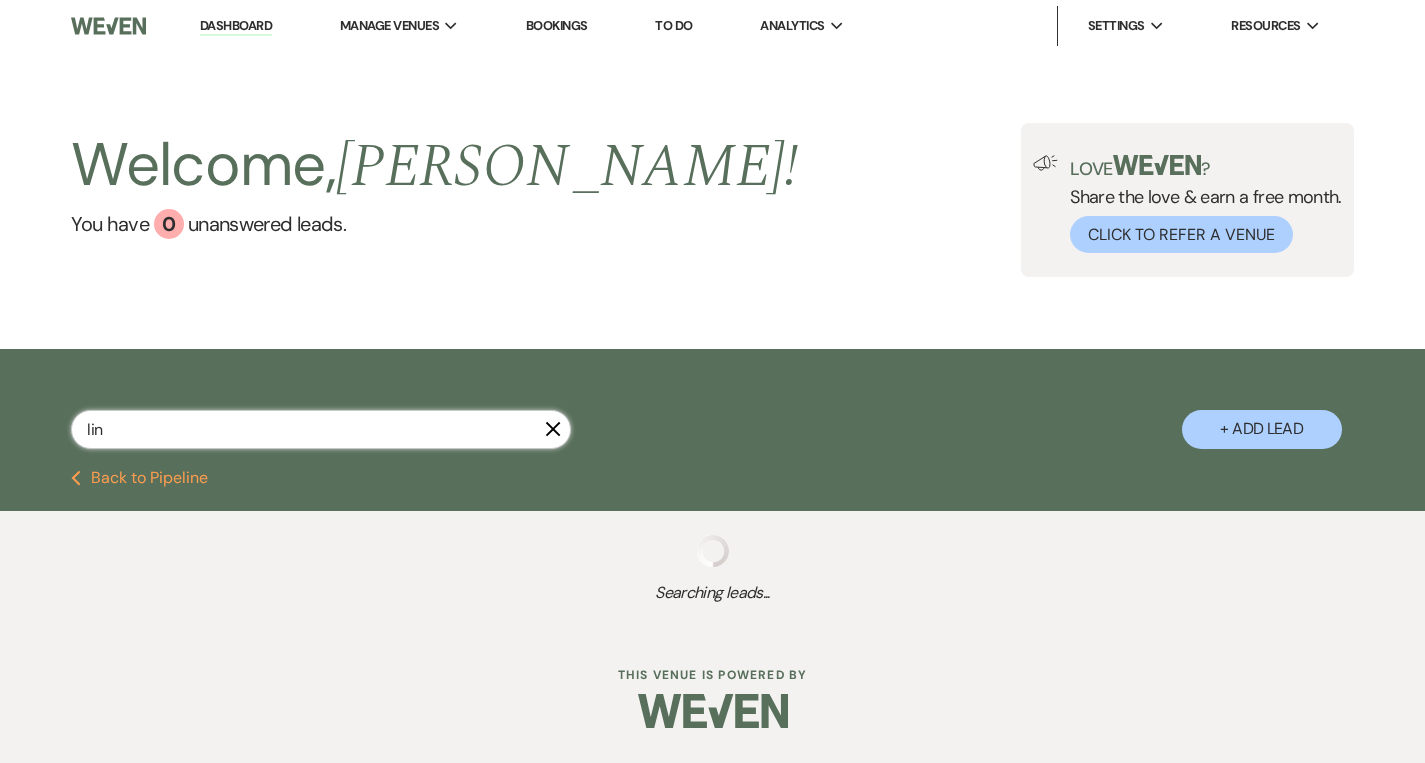 type 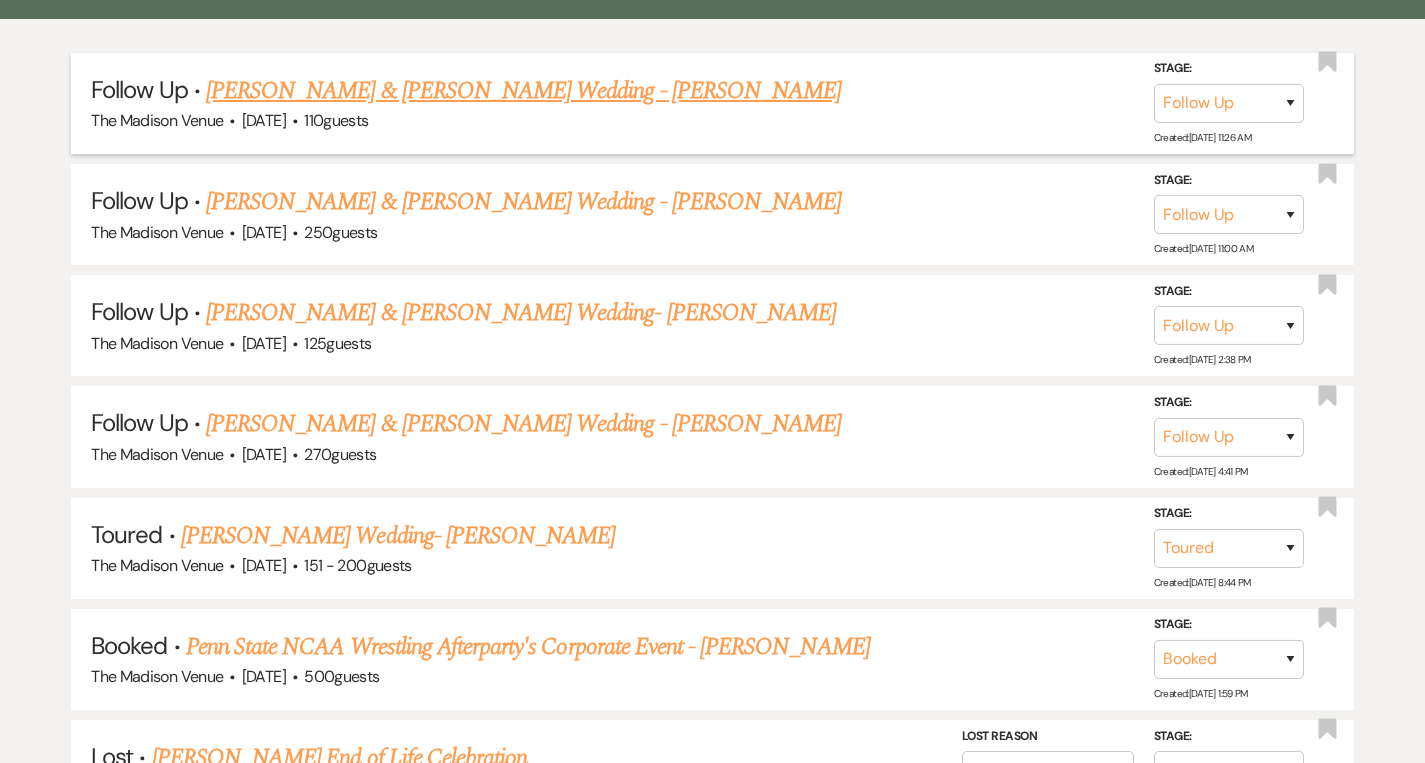 scroll, scrollTop: 497, scrollLeft: 0, axis: vertical 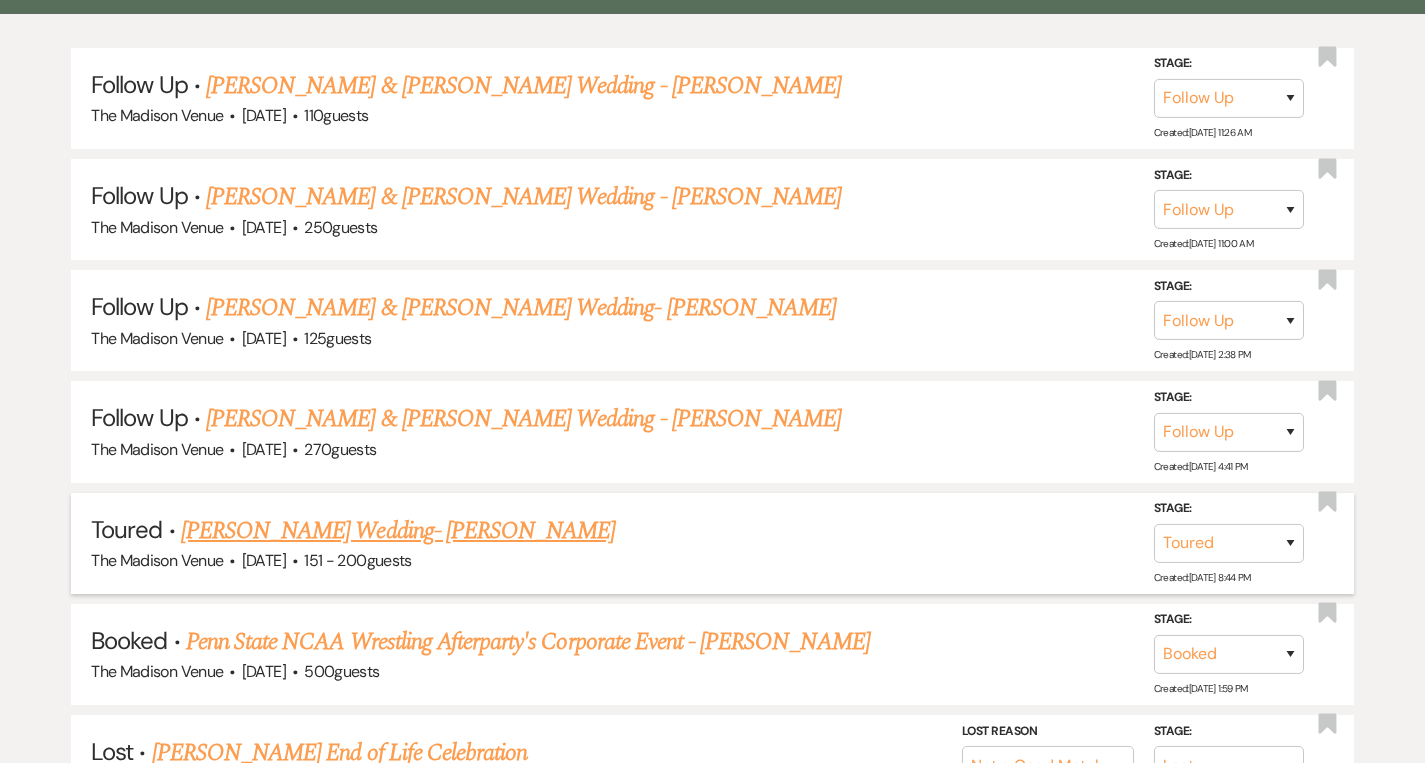 click on "[PERSON_NAME] Wedding- [PERSON_NAME]" at bounding box center (398, 531) 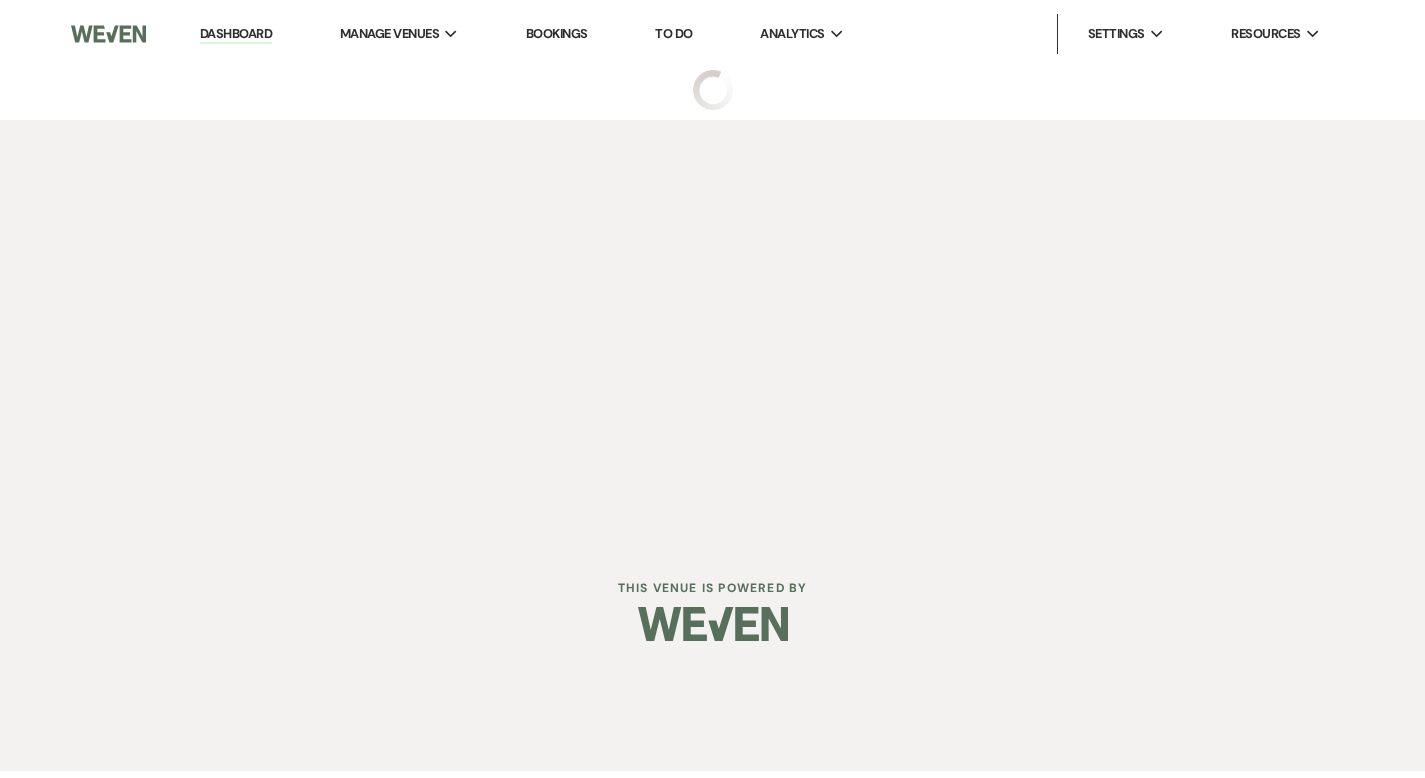 scroll, scrollTop: 0, scrollLeft: 0, axis: both 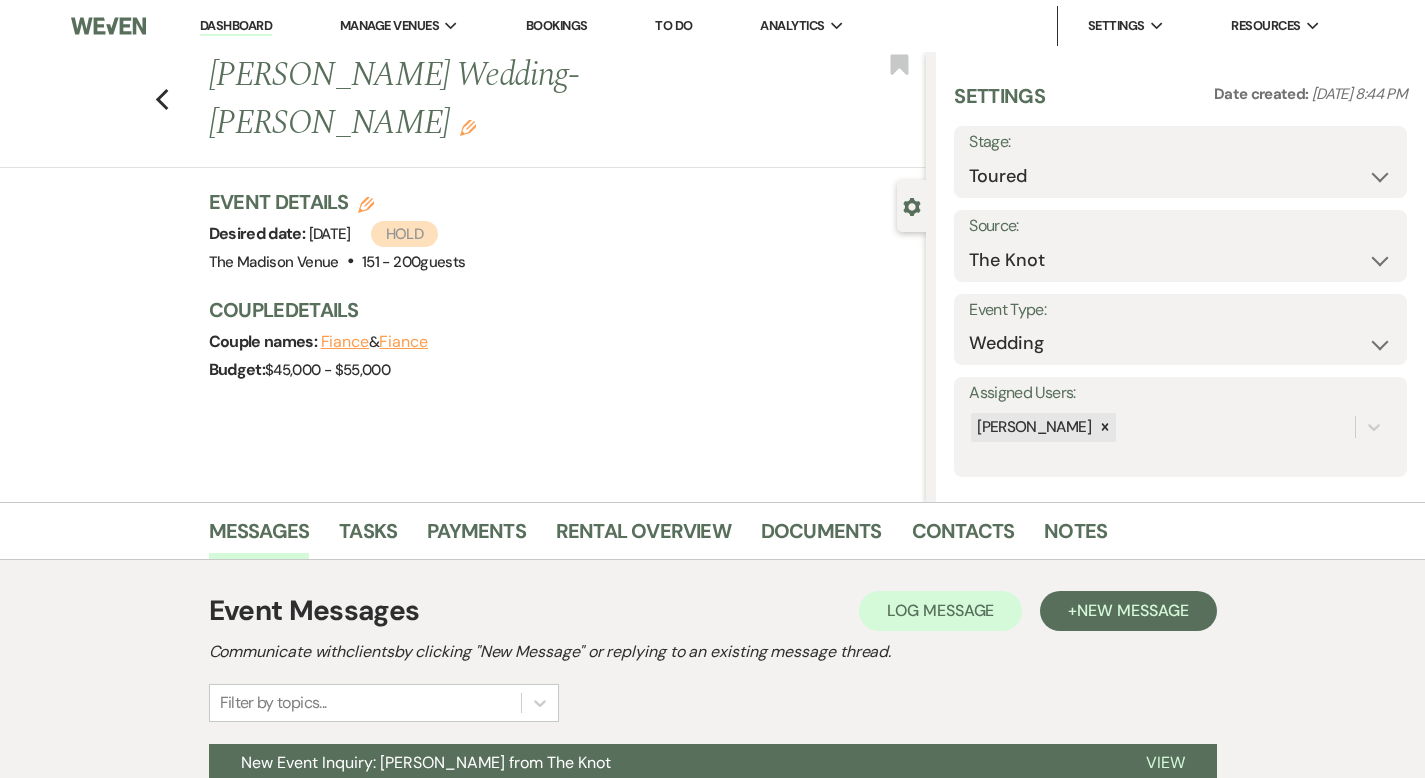 click 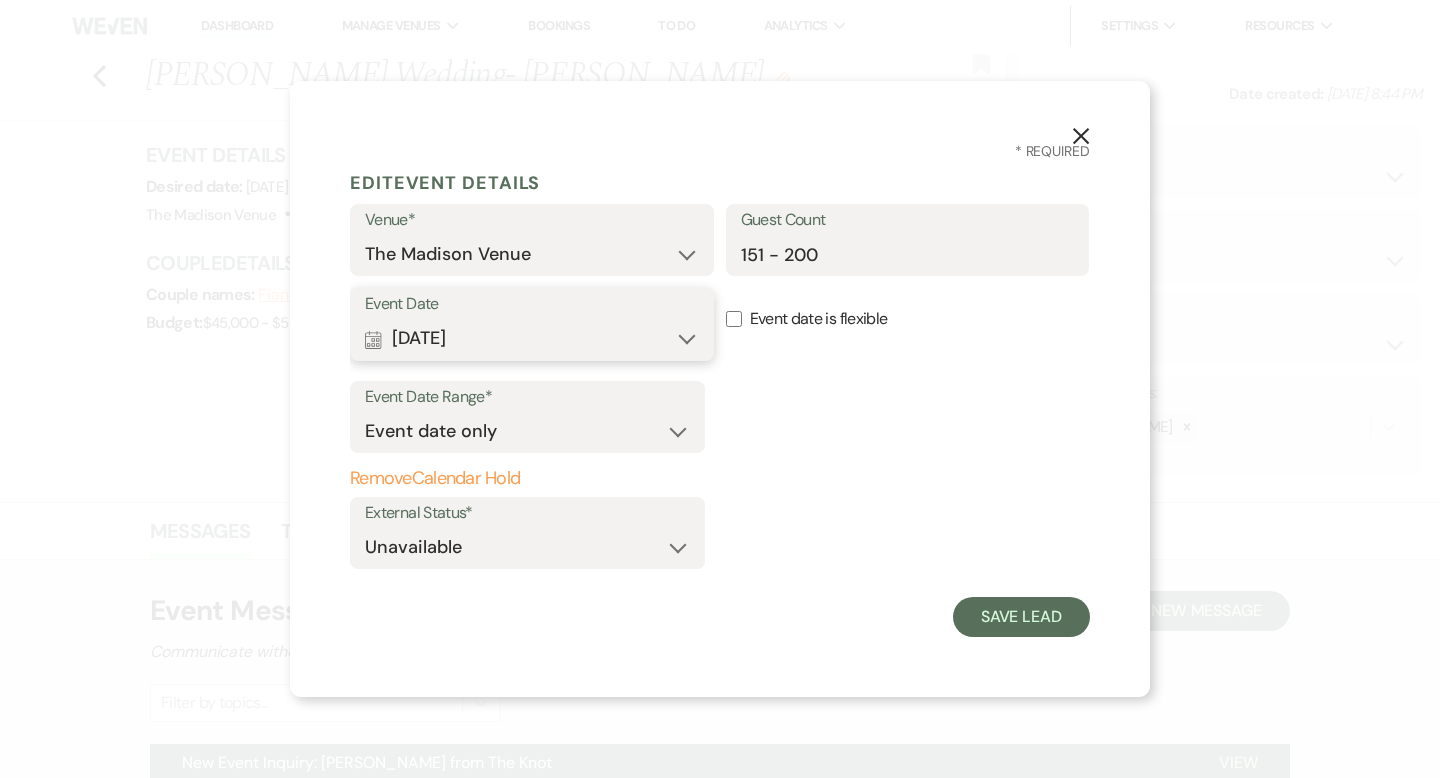 click on "Calendar [DATE] Expand" at bounding box center (532, 339) 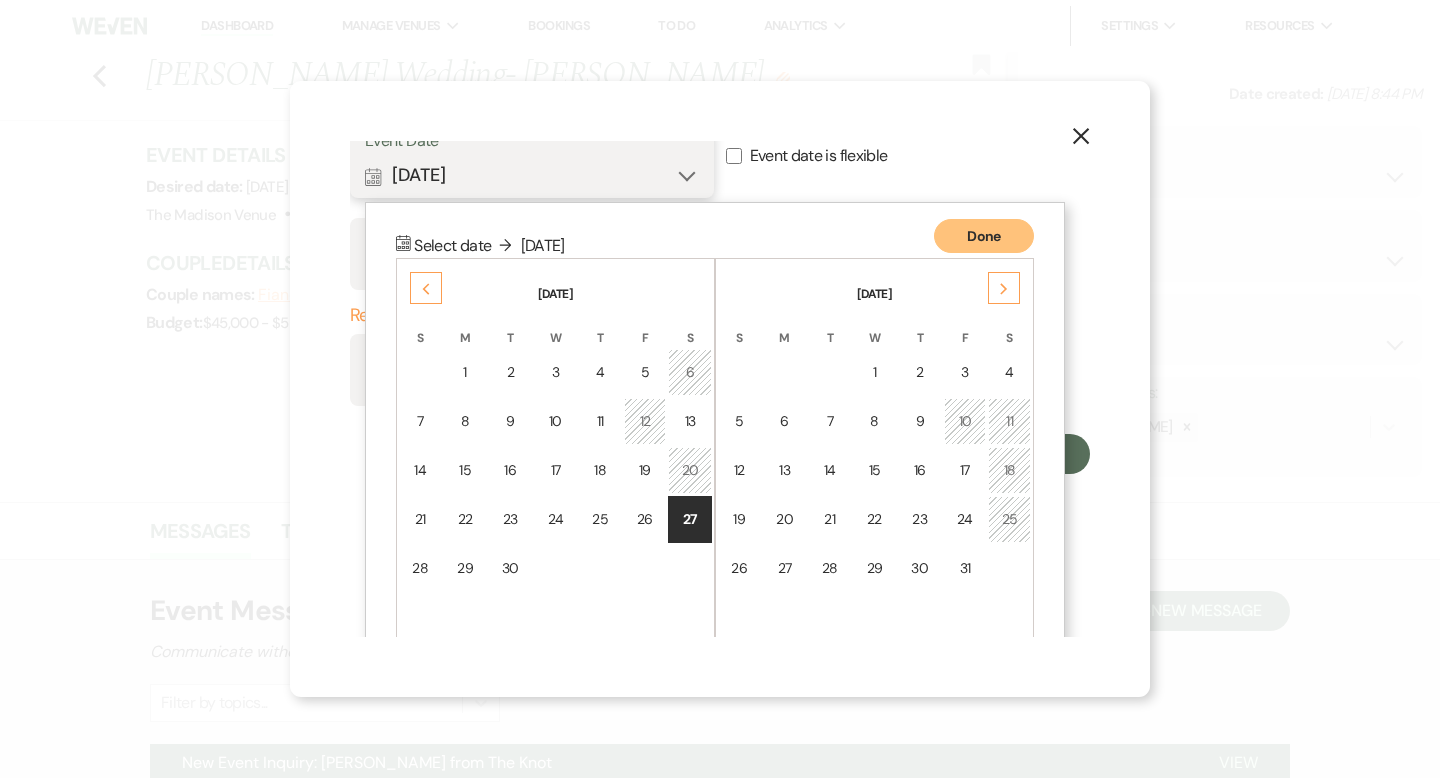 scroll, scrollTop: 201, scrollLeft: 0, axis: vertical 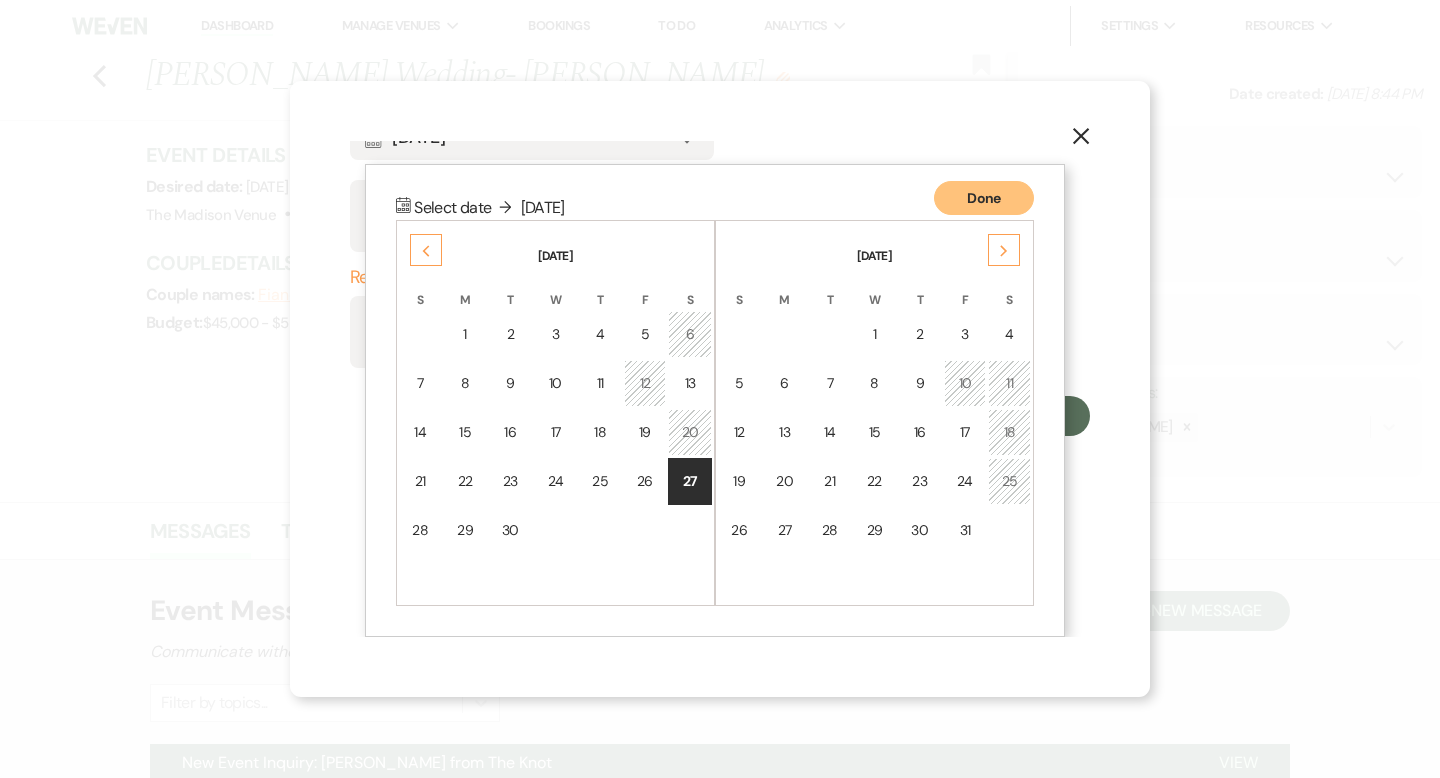 click on "Next" 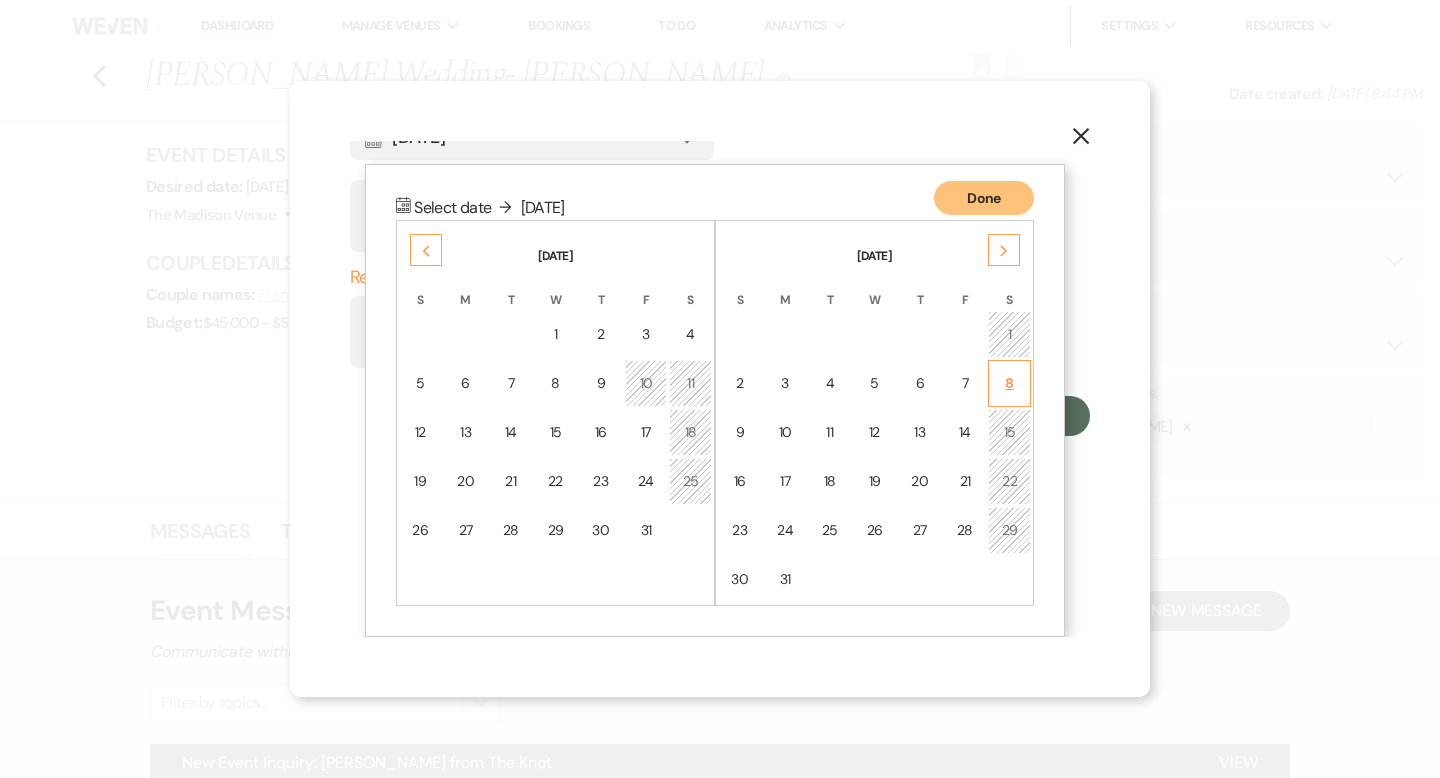 click on "8" at bounding box center [1009, 383] 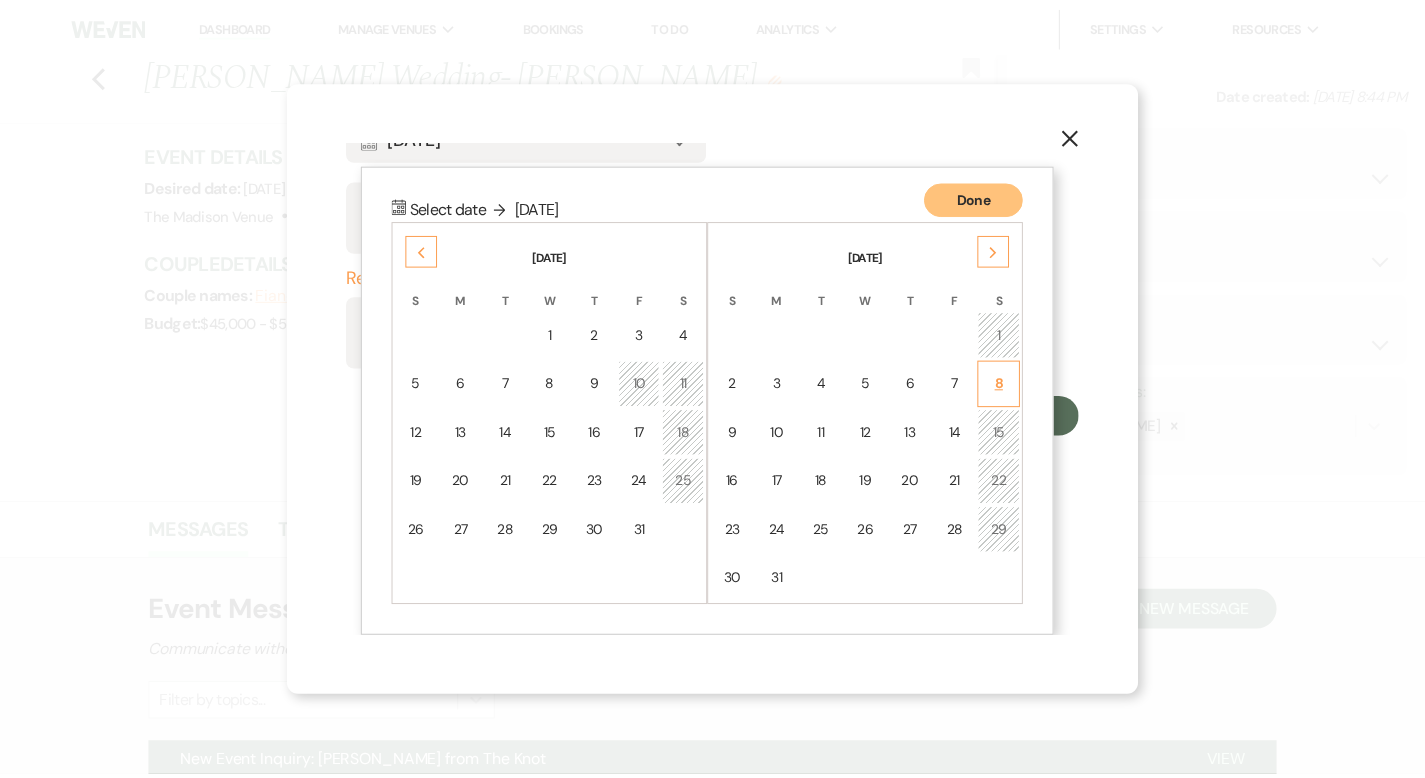 scroll, scrollTop: 0, scrollLeft: 0, axis: both 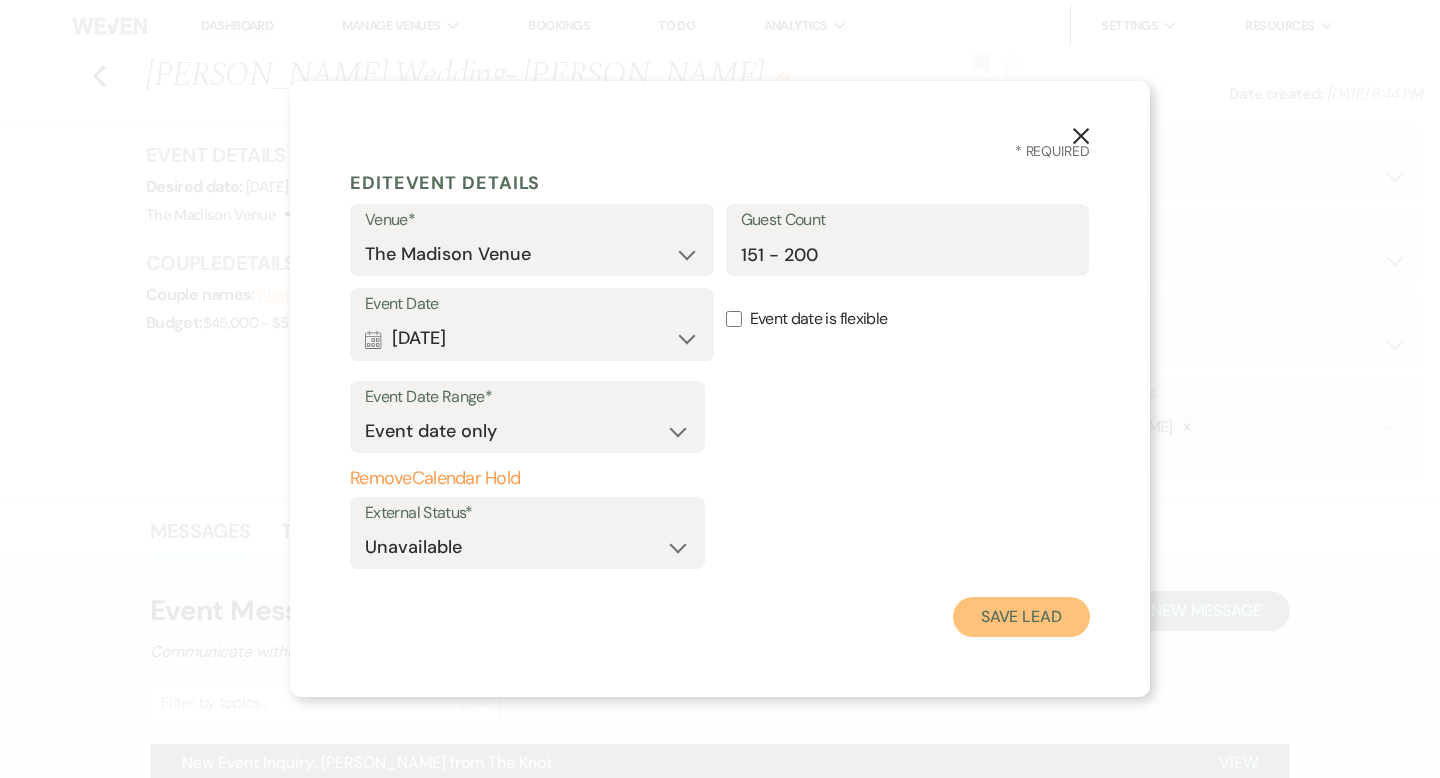 click on "Save Lead" at bounding box center [1021, 617] 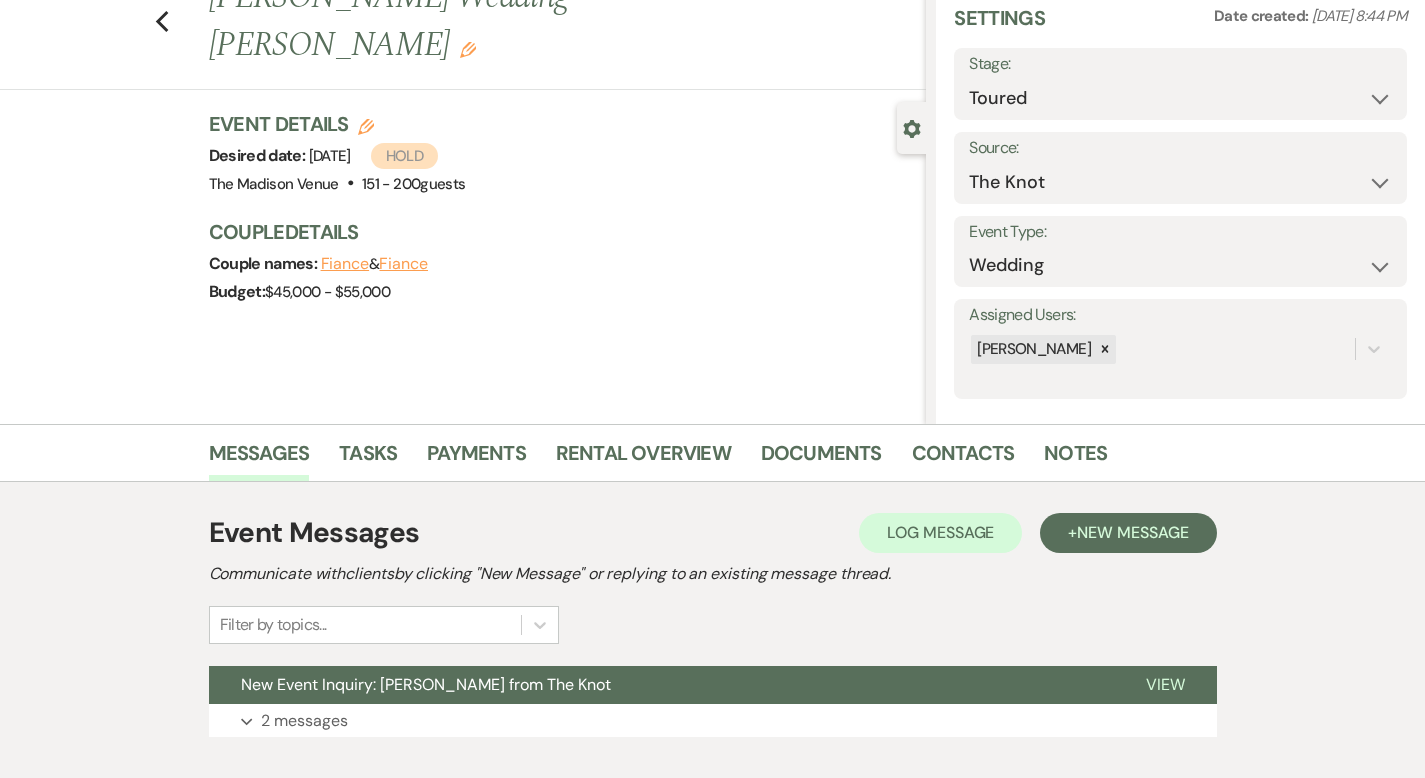 scroll, scrollTop: 0, scrollLeft: 0, axis: both 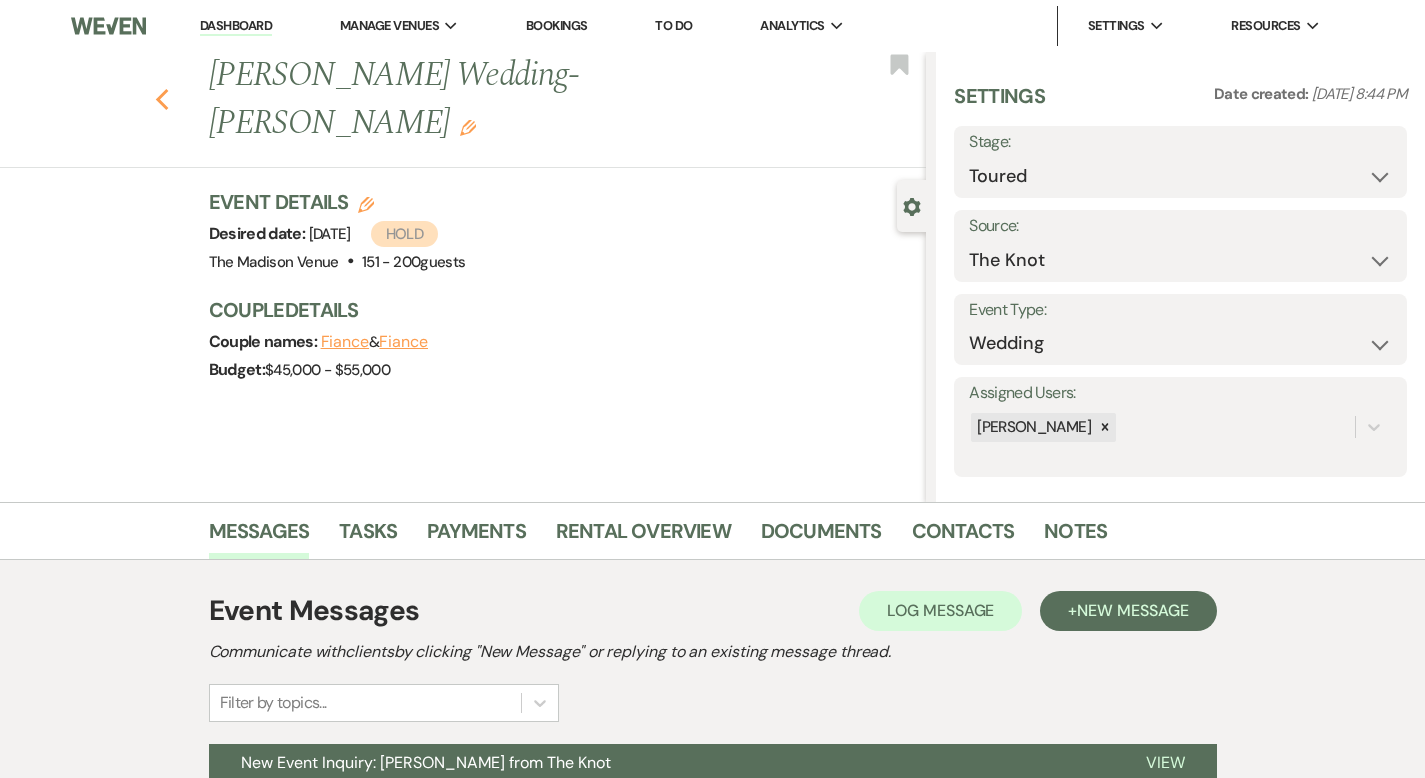 click on "Previous" 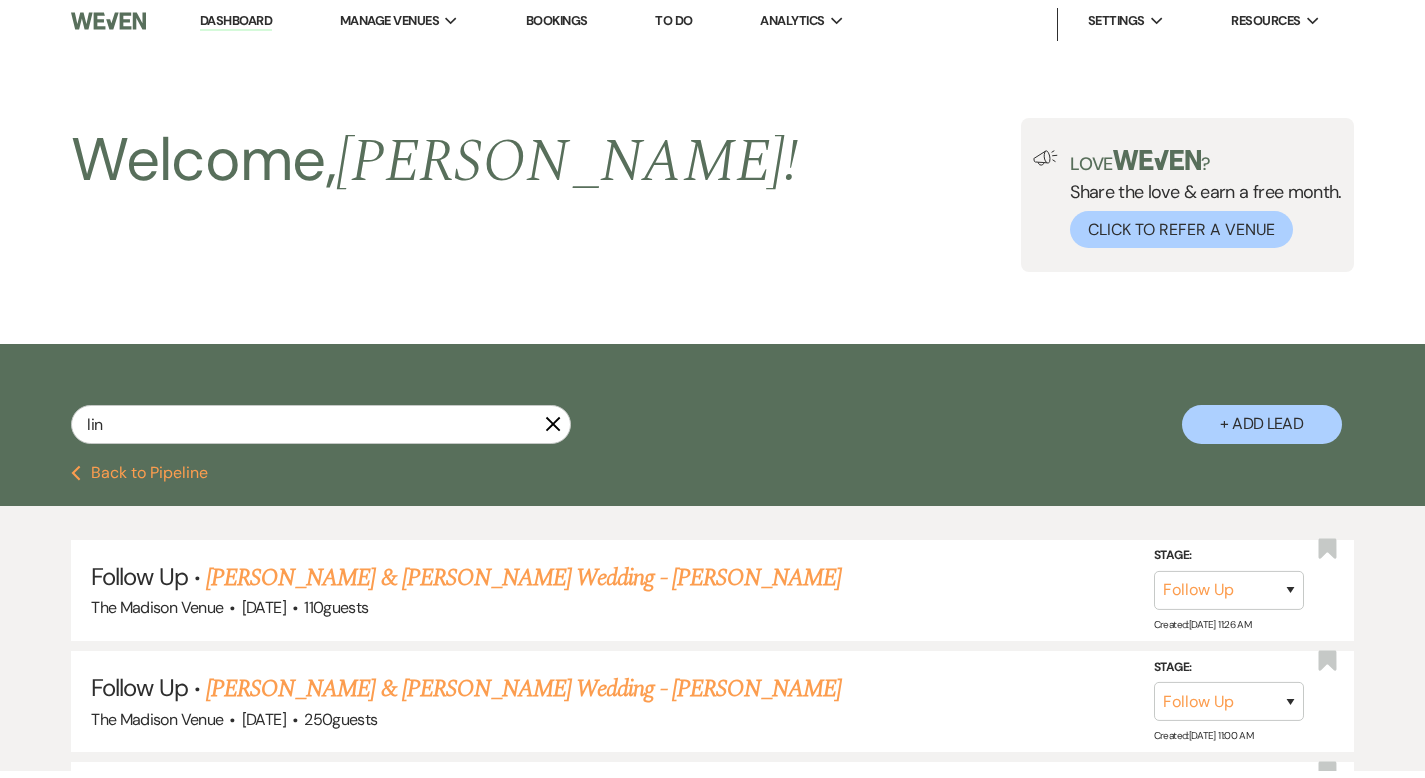 scroll, scrollTop: 0, scrollLeft: 0, axis: both 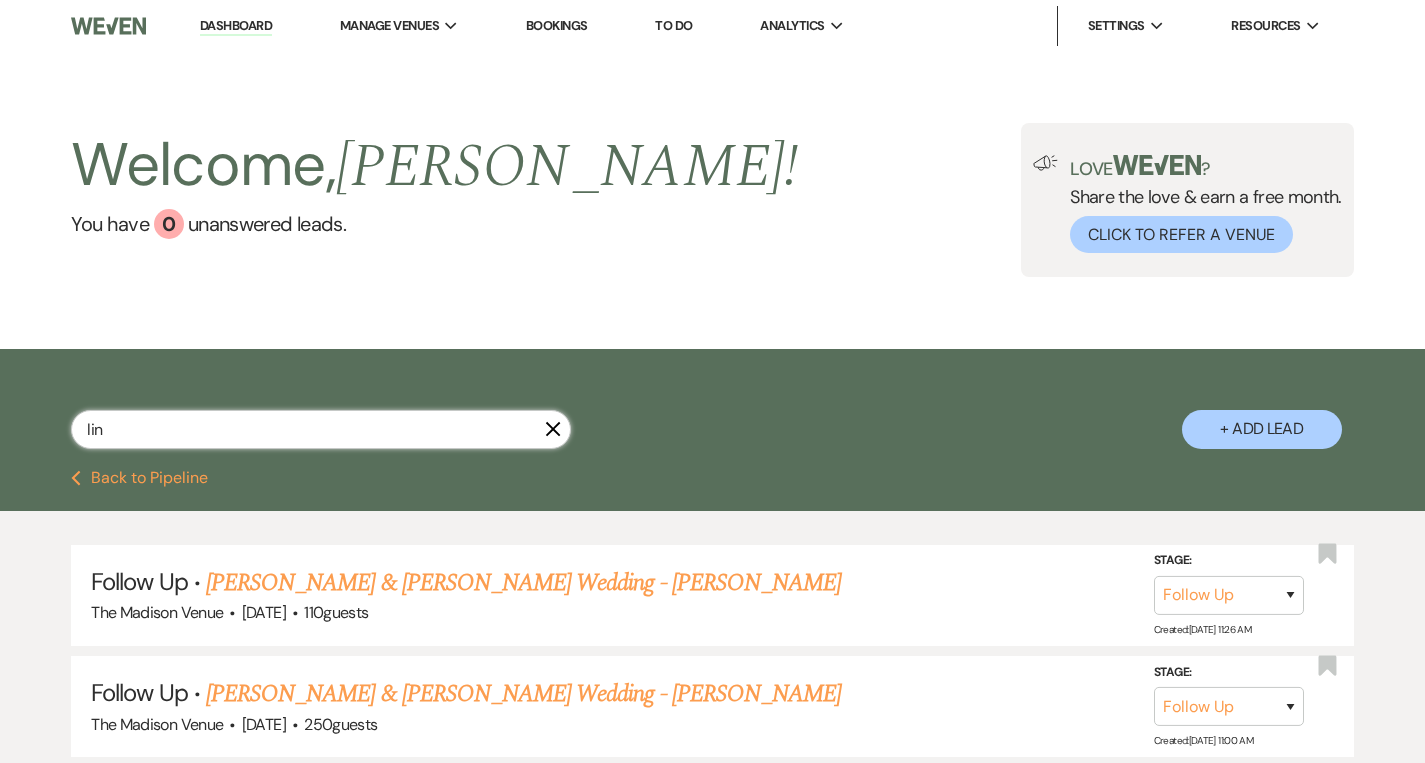 click on "lin" at bounding box center (321, 429) 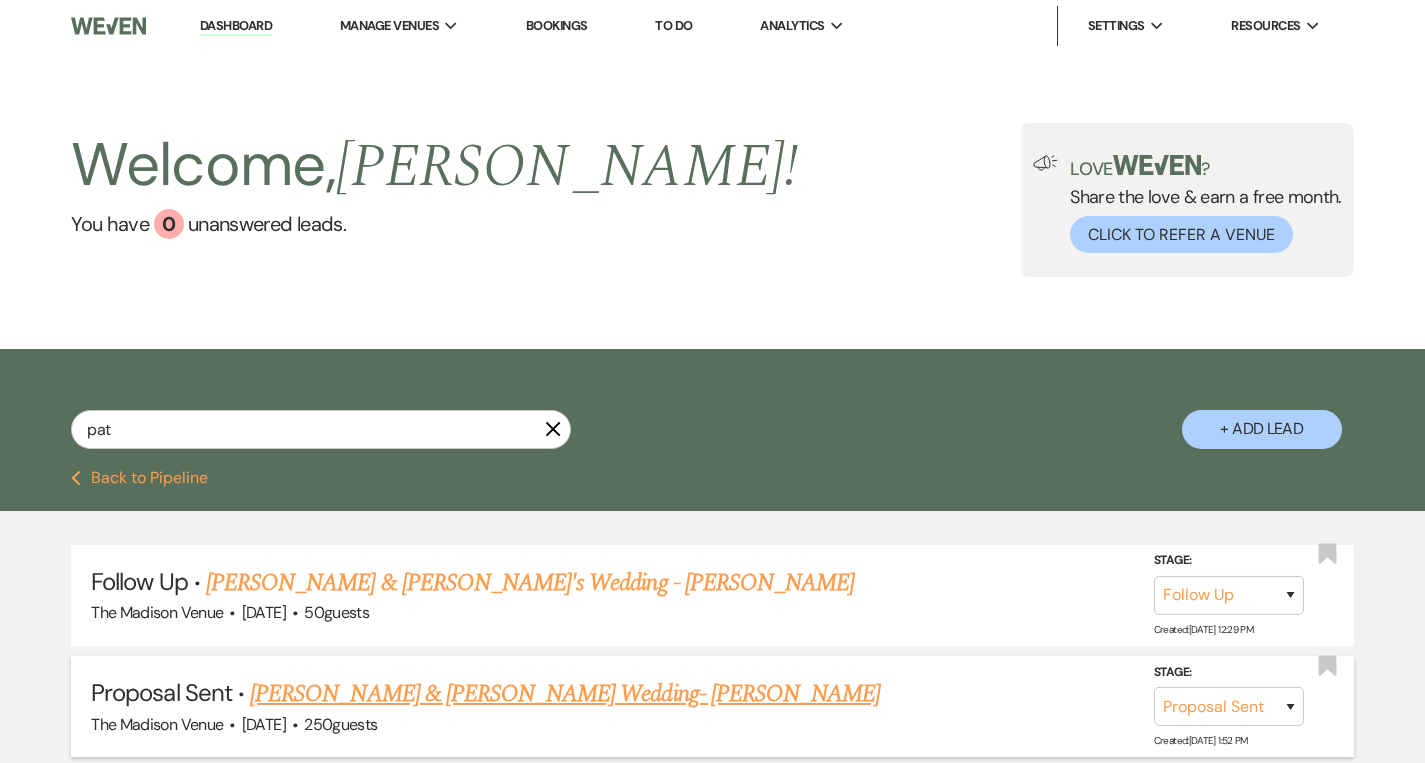 click on "[PERSON_NAME] & [PERSON_NAME] Wedding- [PERSON_NAME]" at bounding box center (565, 694) 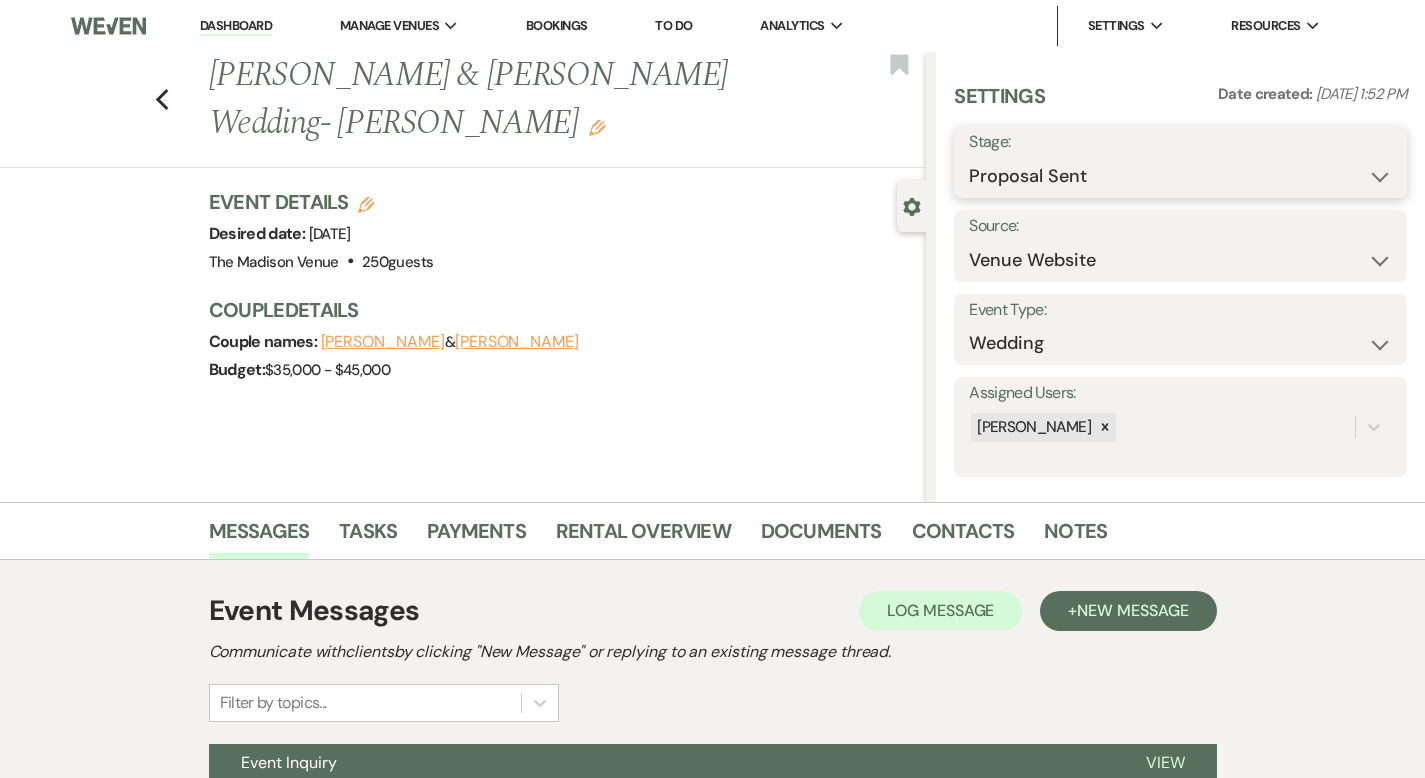 click on "Inquiry Follow Up Tour Requested Tour Confirmed Toured Proposal Sent Booked Lost" at bounding box center [1180, 176] 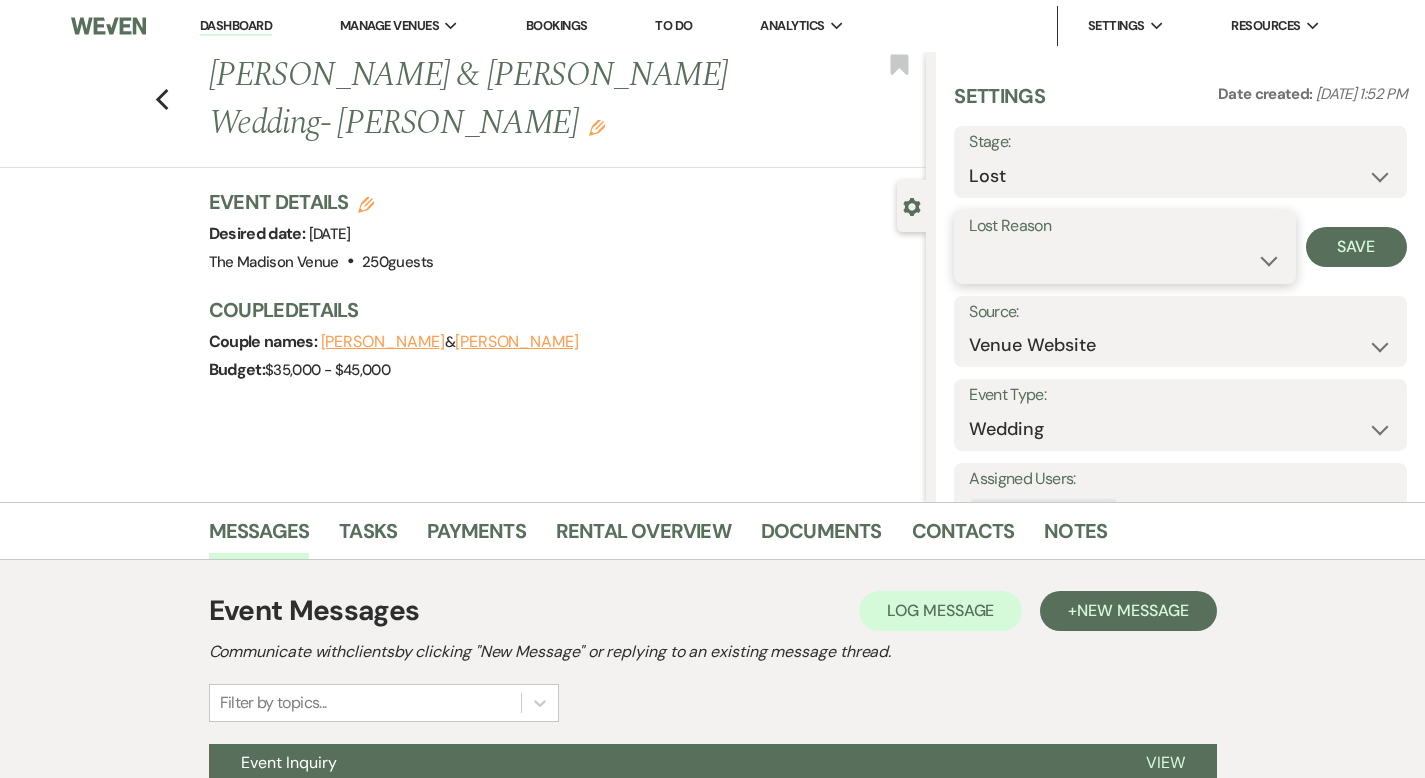 click on "Booked Elsewhere Budget Date Unavailable No Response Not a Good Match Capacity Cancelled Duplicate (hidden) Spam (hidden) Other (hidden) Other" at bounding box center [1124, 260] 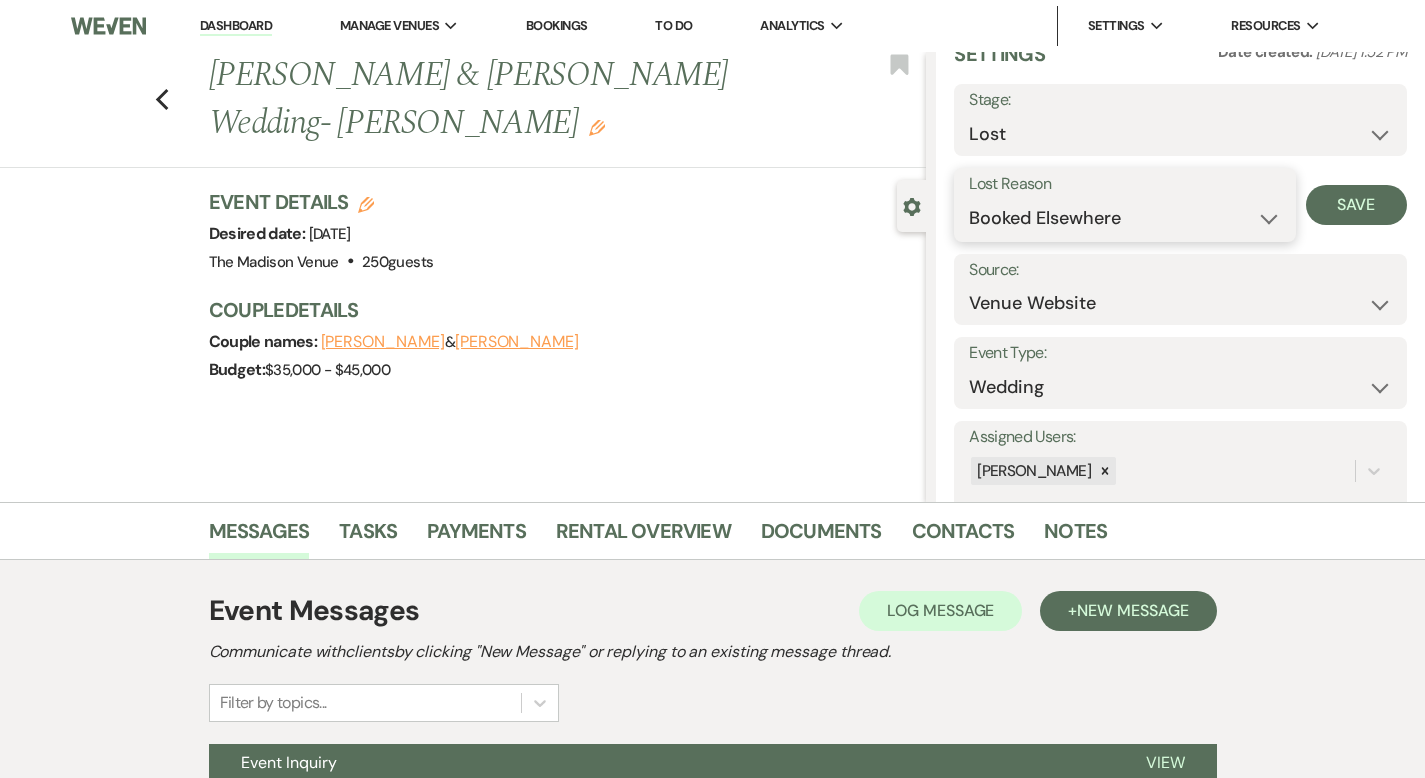 scroll, scrollTop: 102, scrollLeft: 0, axis: vertical 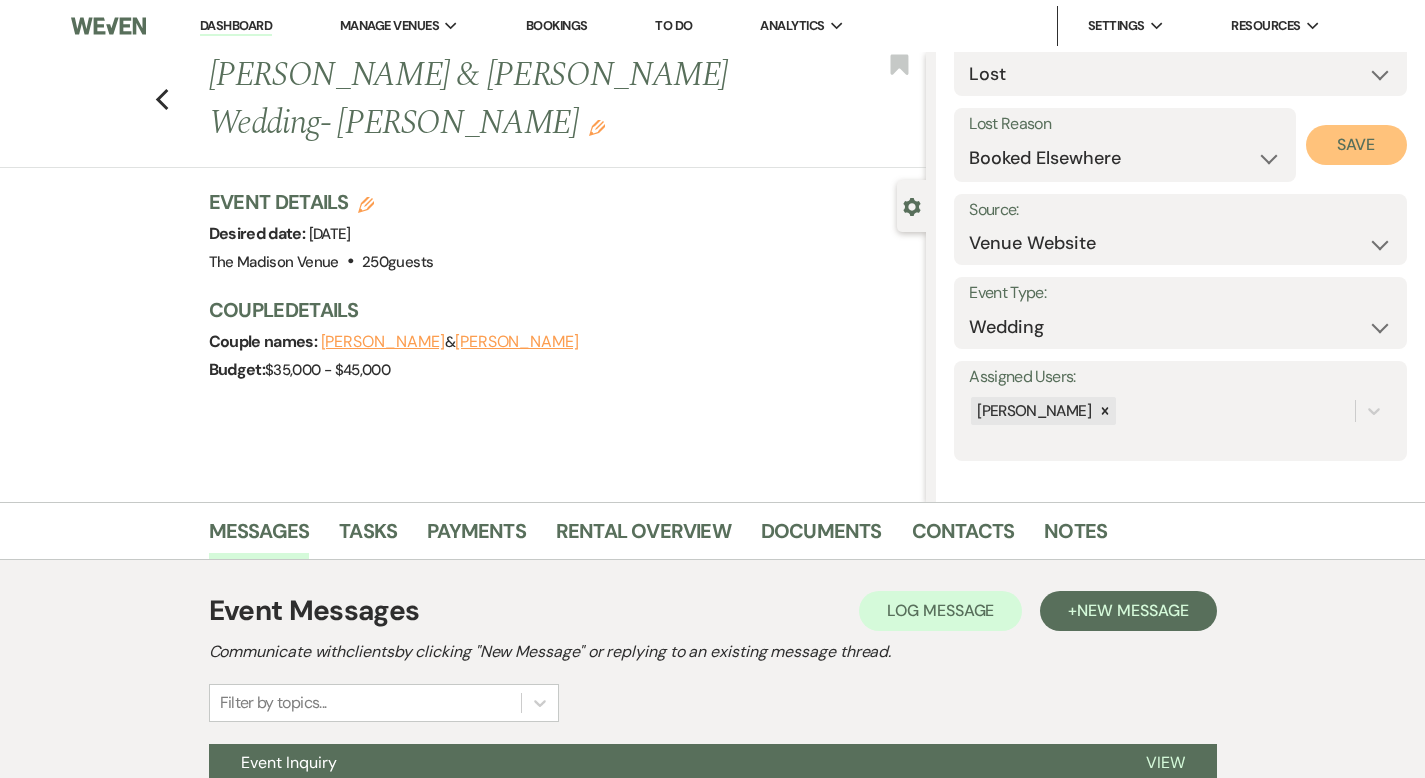 click on "Save" at bounding box center (1356, 145) 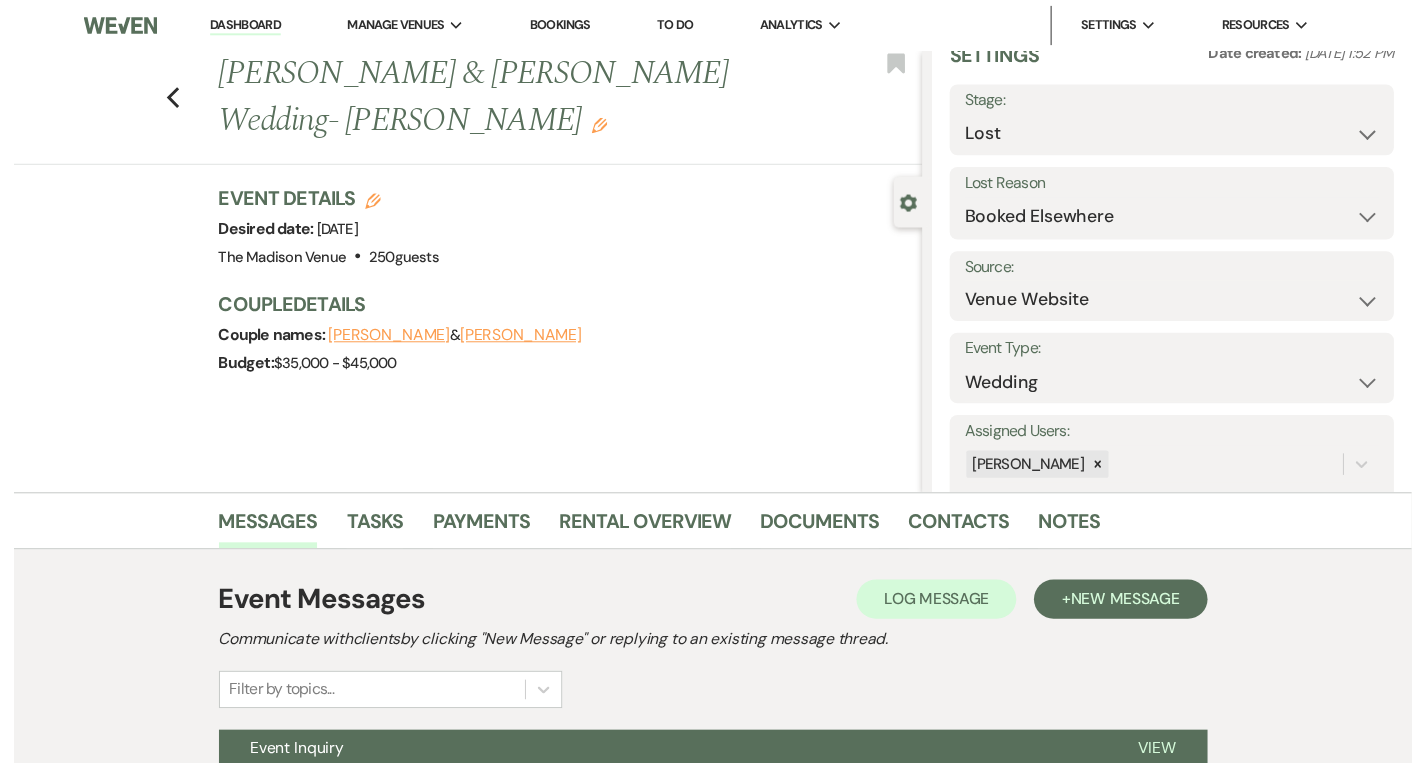 scroll, scrollTop: 0, scrollLeft: 0, axis: both 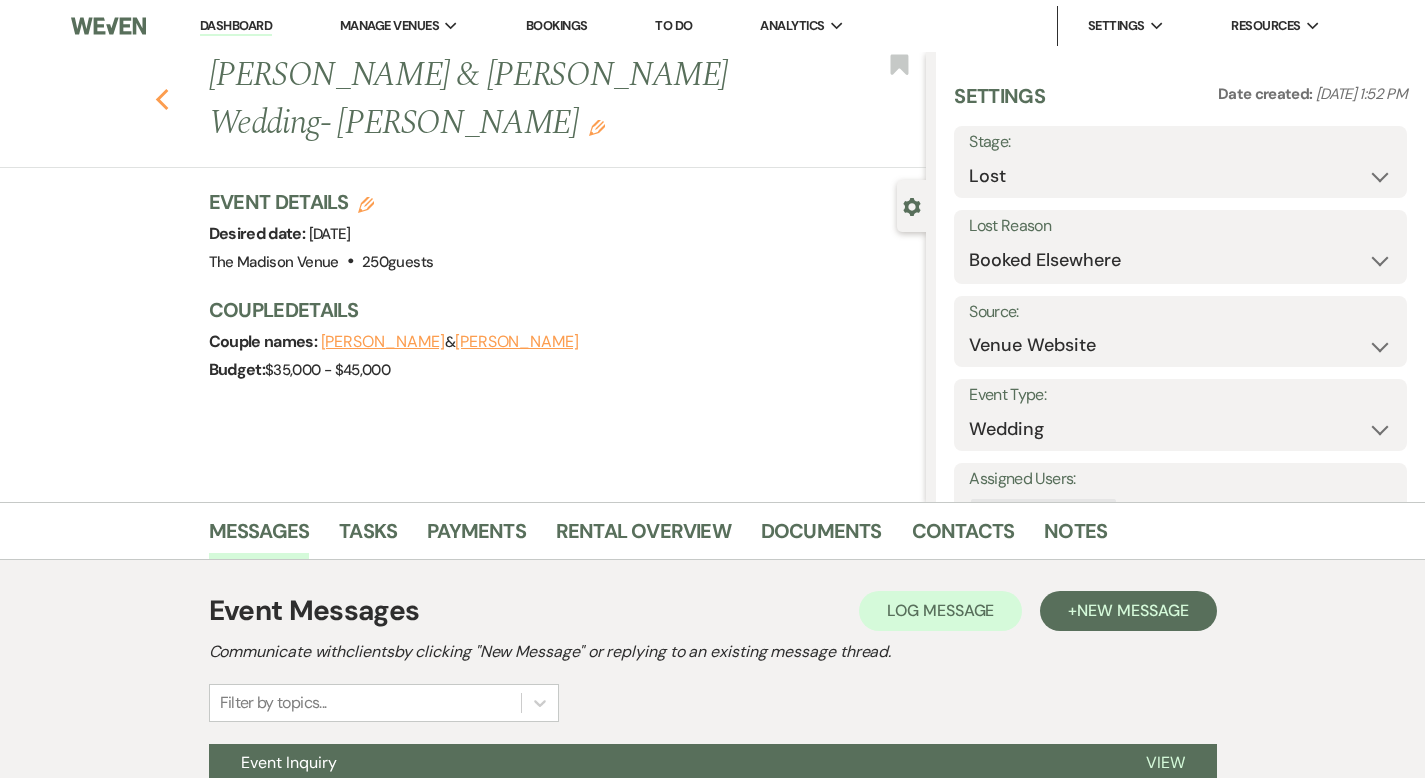 click on "Previous" 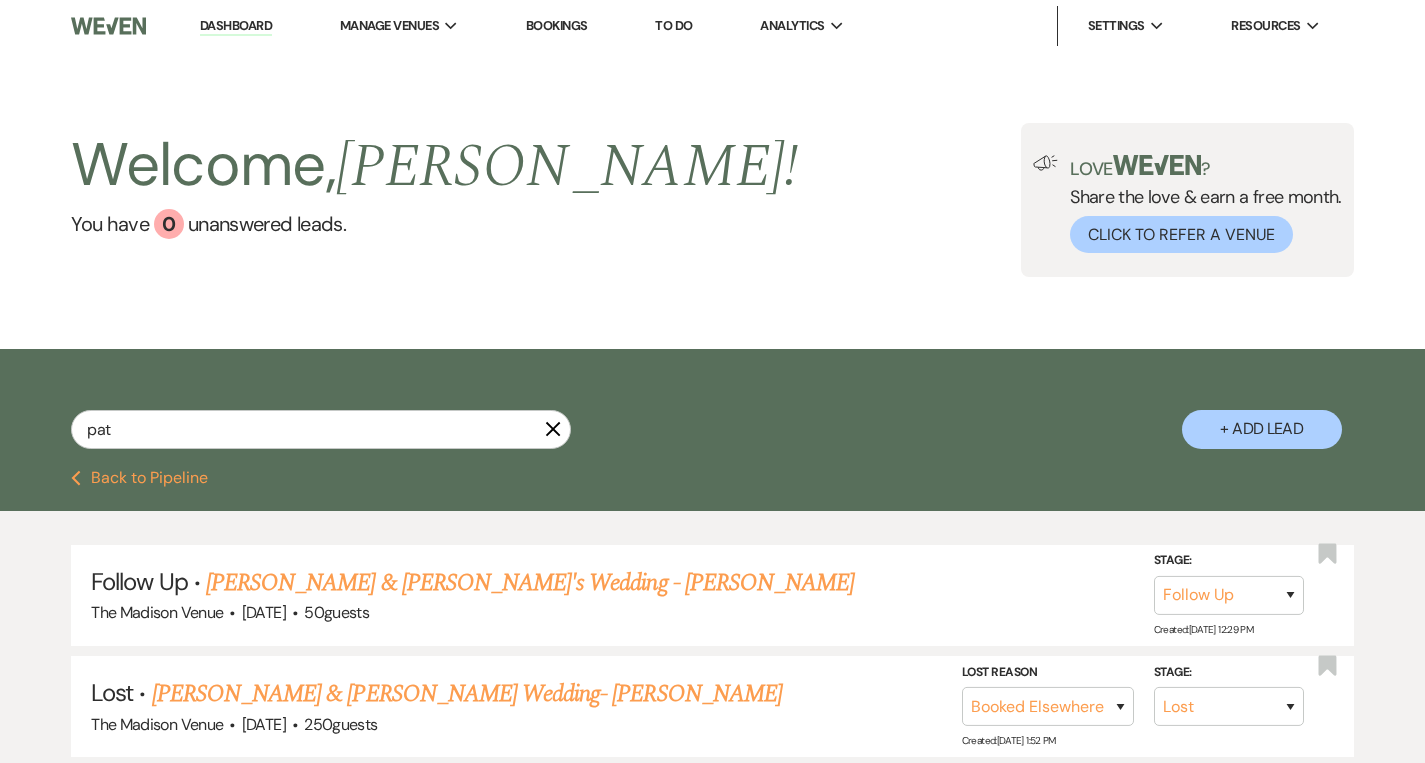click on "X" 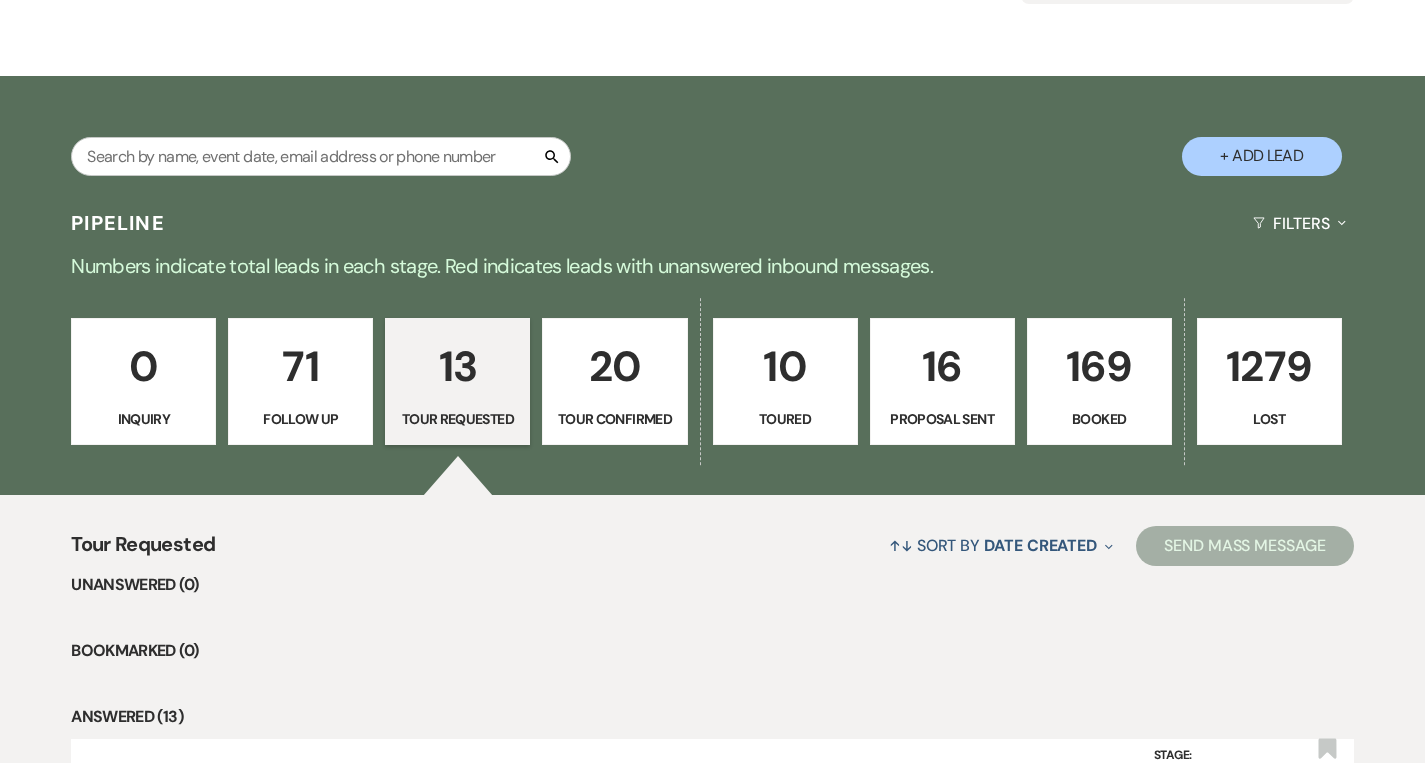 scroll, scrollTop: 458, scrollLeft: 0, axis: vertical 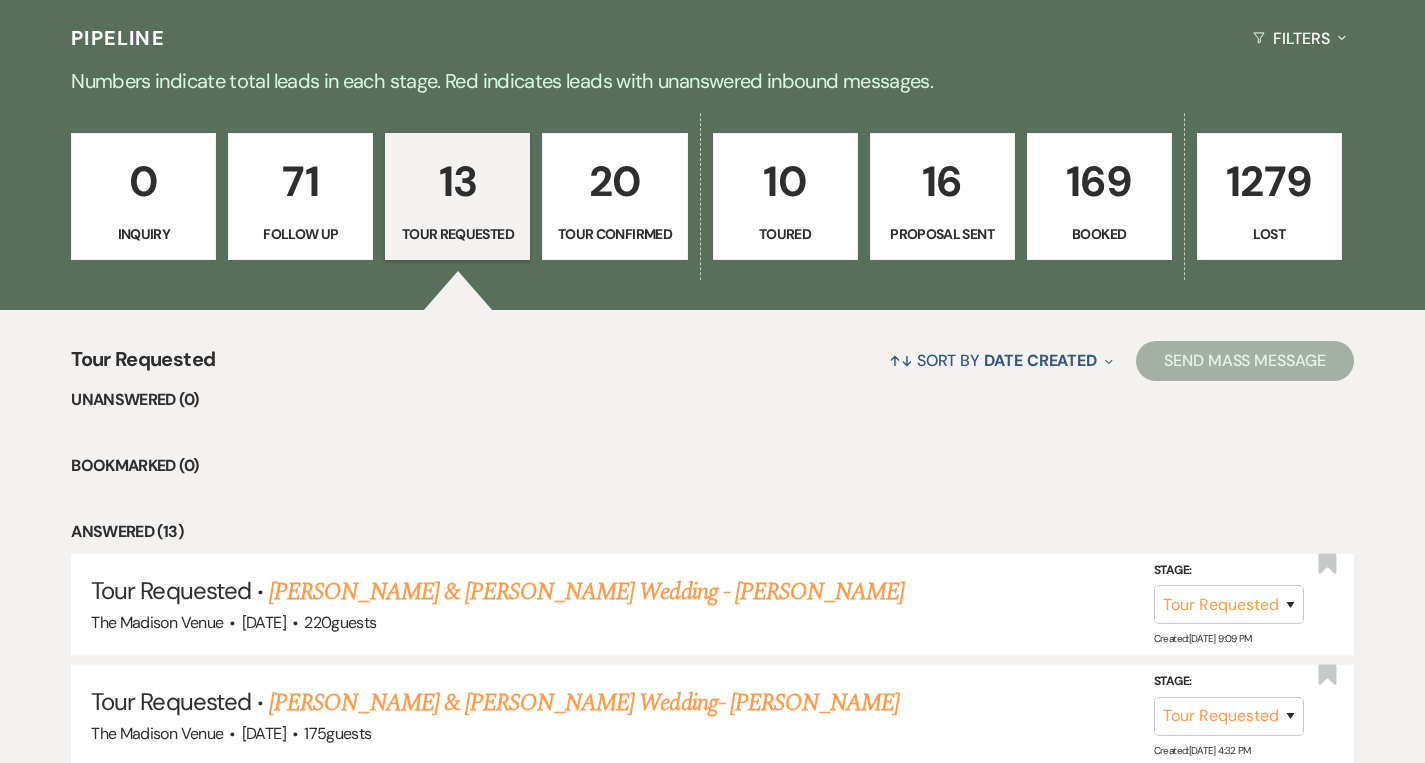 click on "Follow Up" at bounding box center [300, 234] 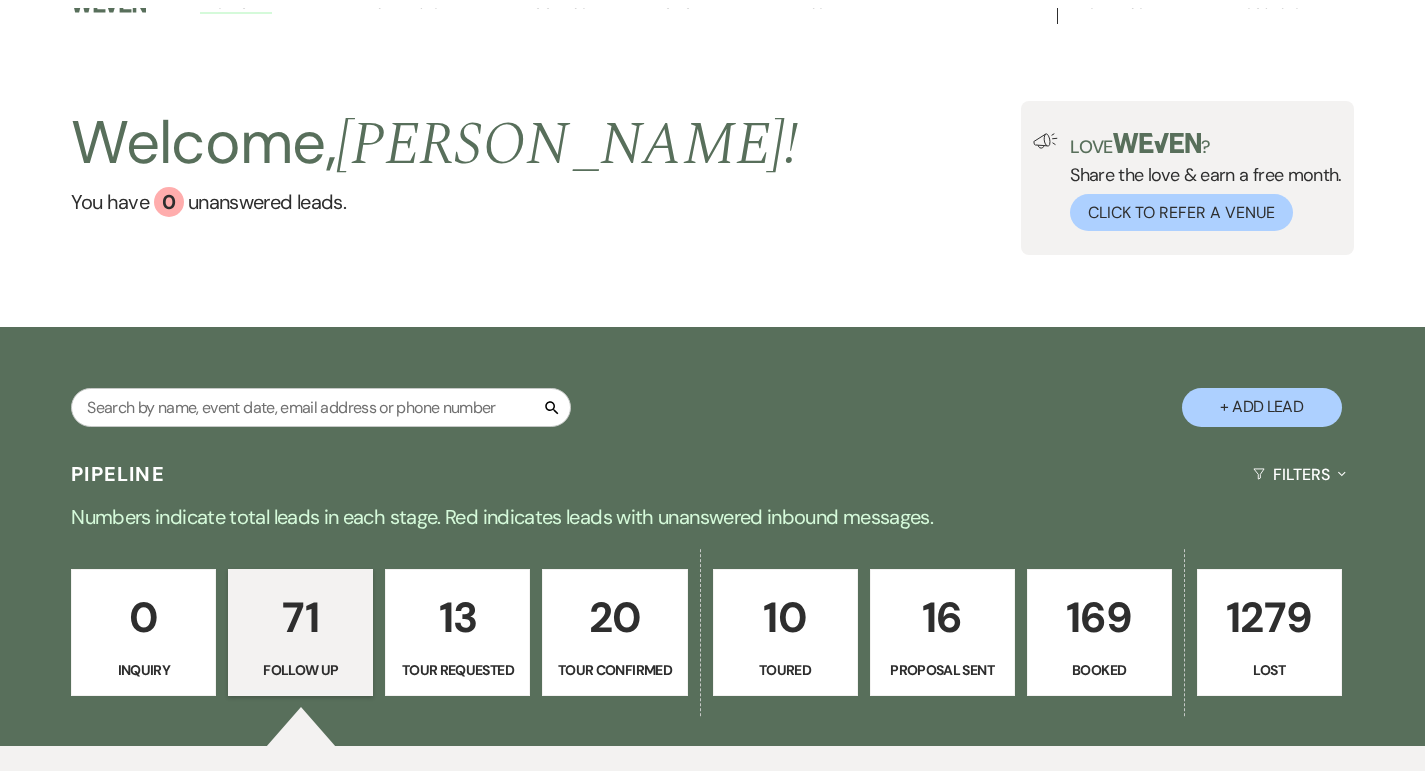 scroll, scrollTop: 0, scrollLeft: 0, axis: both 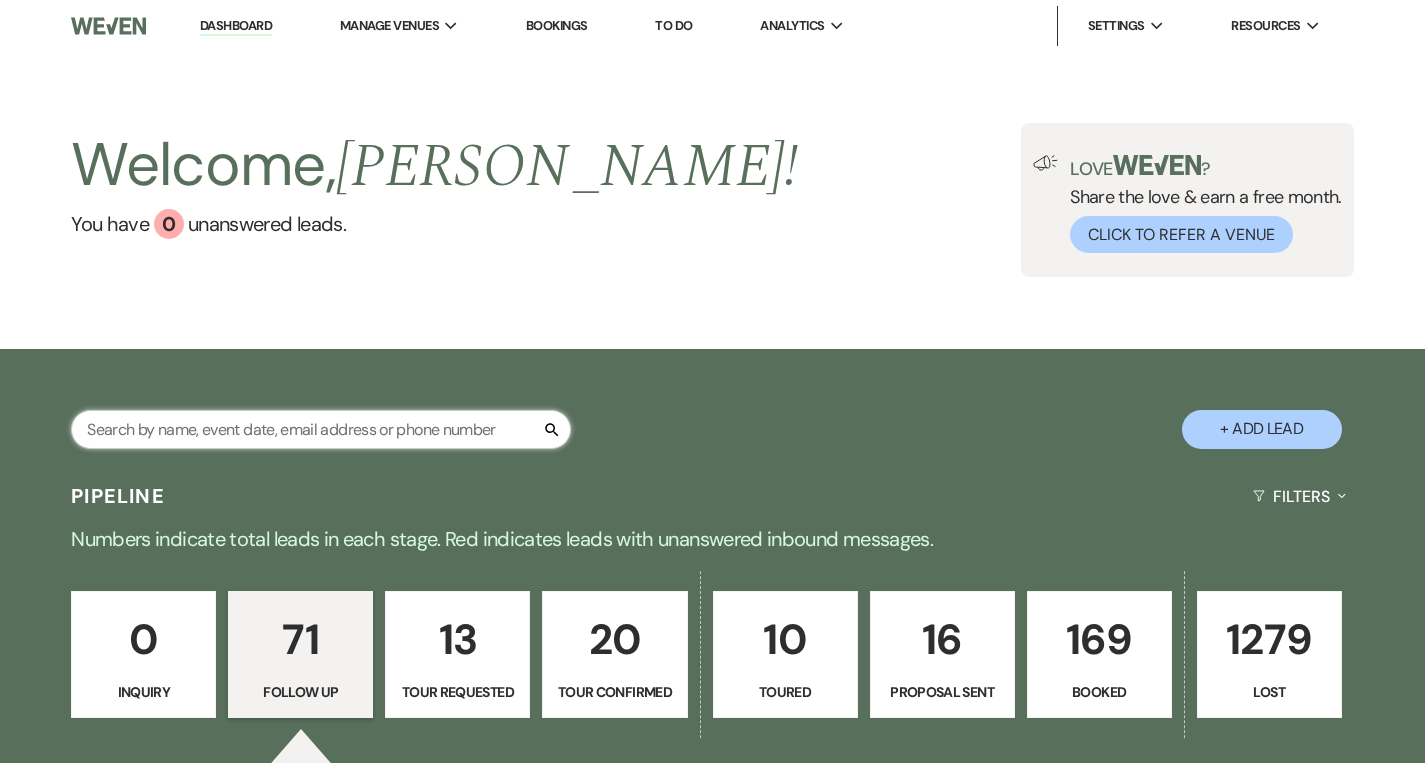 click at bounding box center [321, 429] 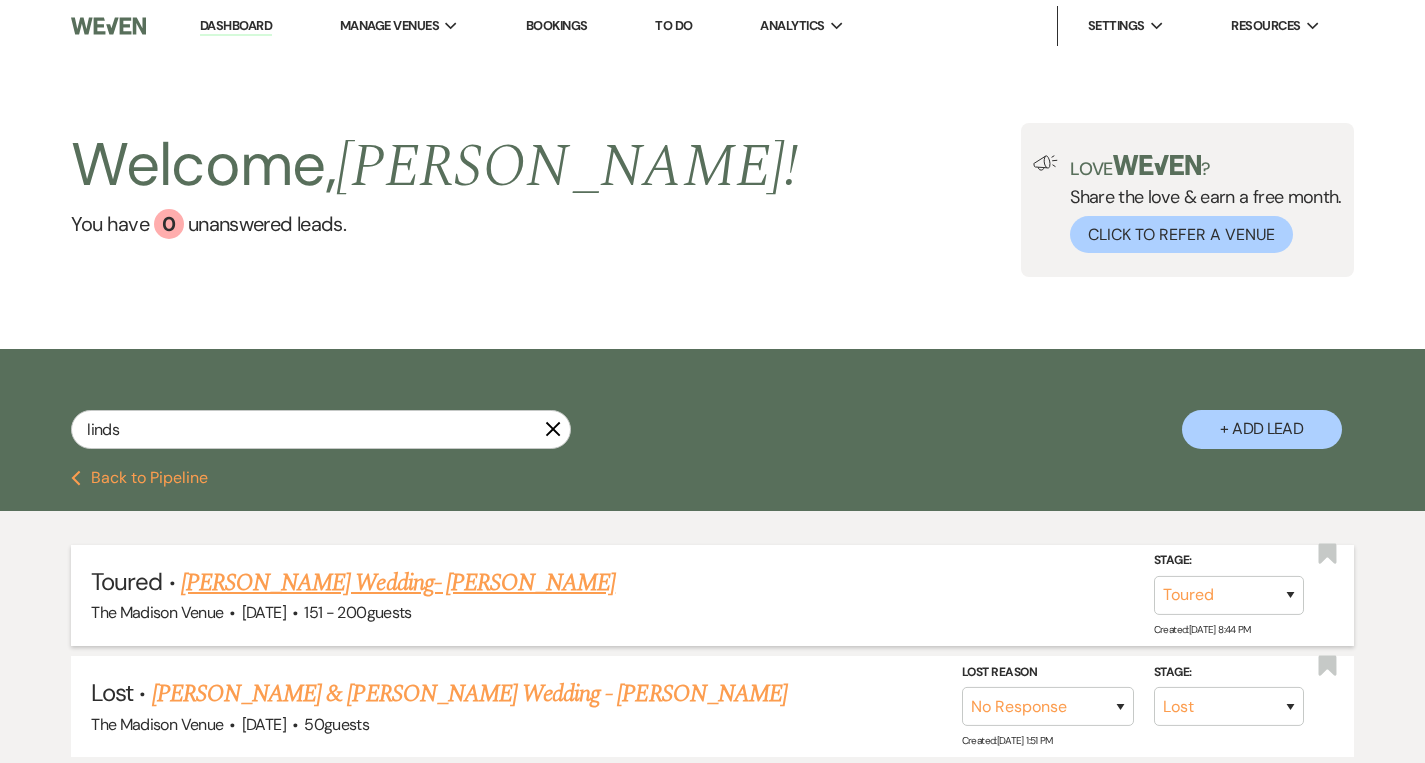 click on "[PERSON_NAME] Wedding- [PERSON_NAME]" at bounding box center [398, 583] 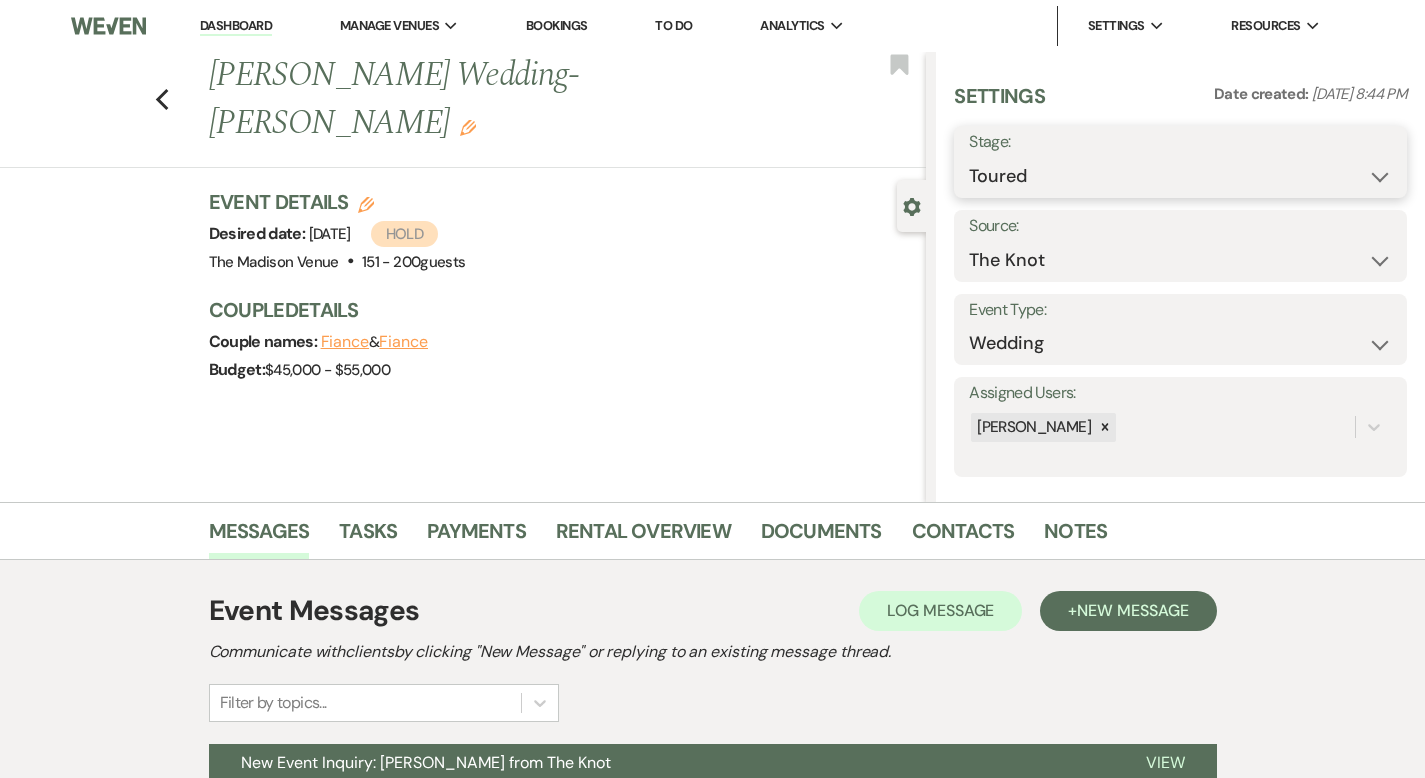 click on "Inquiry Follow Up Tour Requested Tour Confirmed Toured Proposal Sent Booked Lost" at bounding box center [1180, 176] 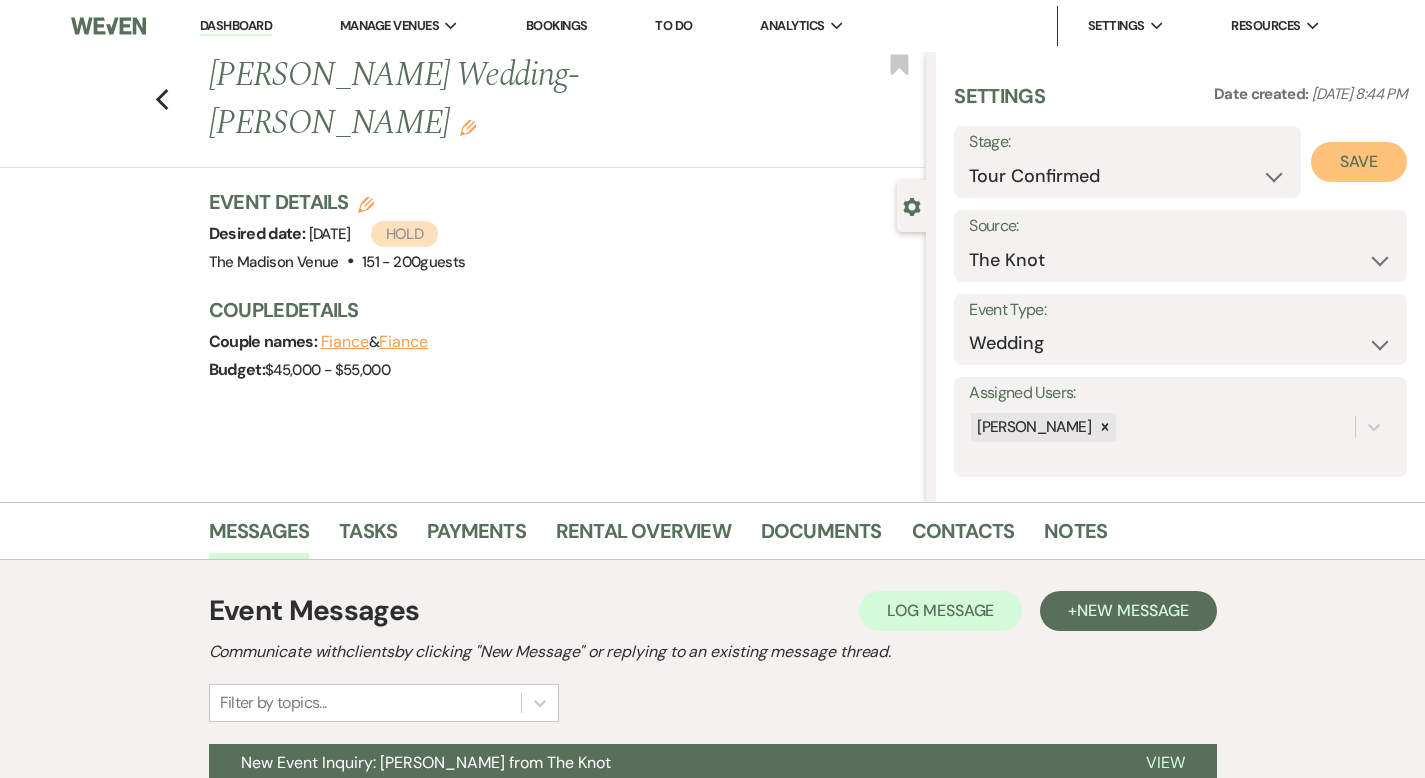 click on "Save" at bounding box center (1359, 162) 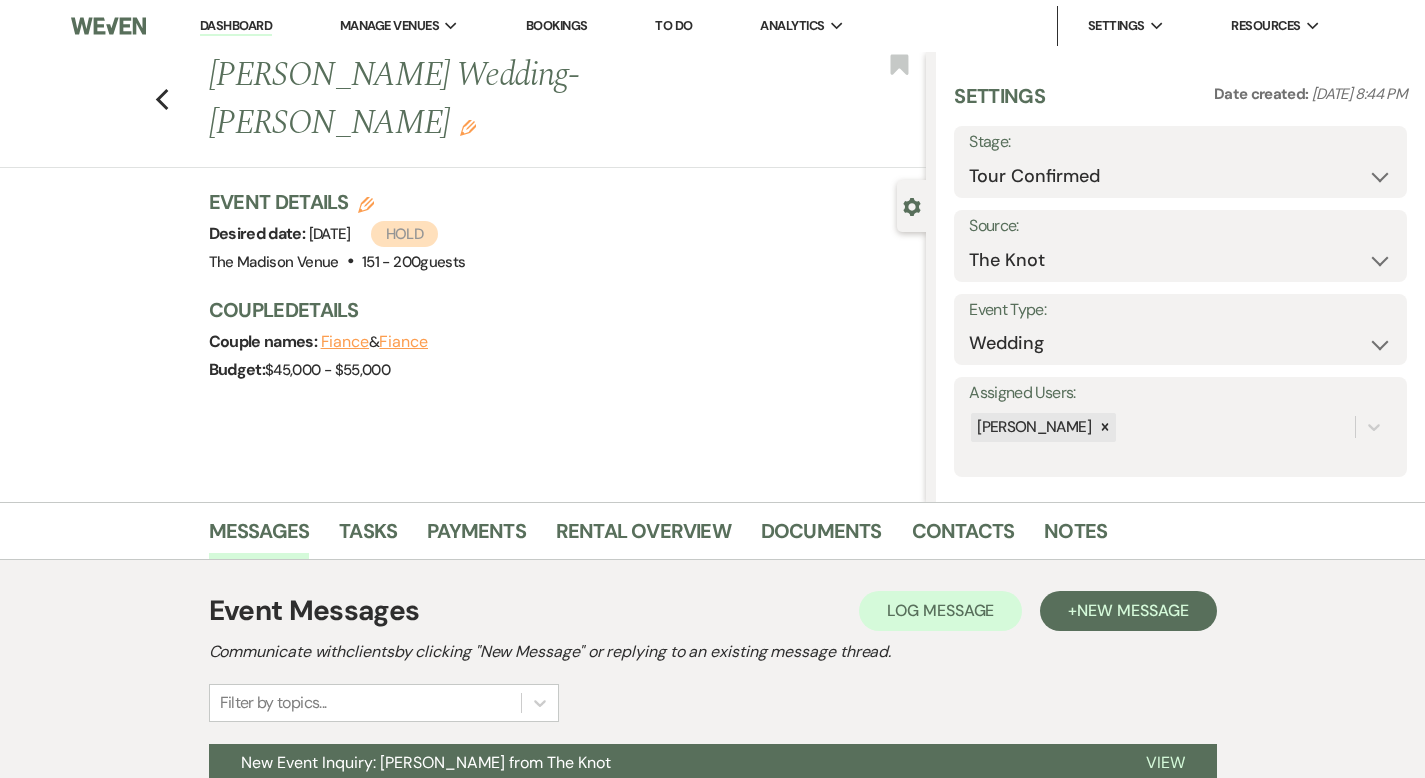 scroll, scrollTop: 196, scrollLeft: 0, axis: vertical 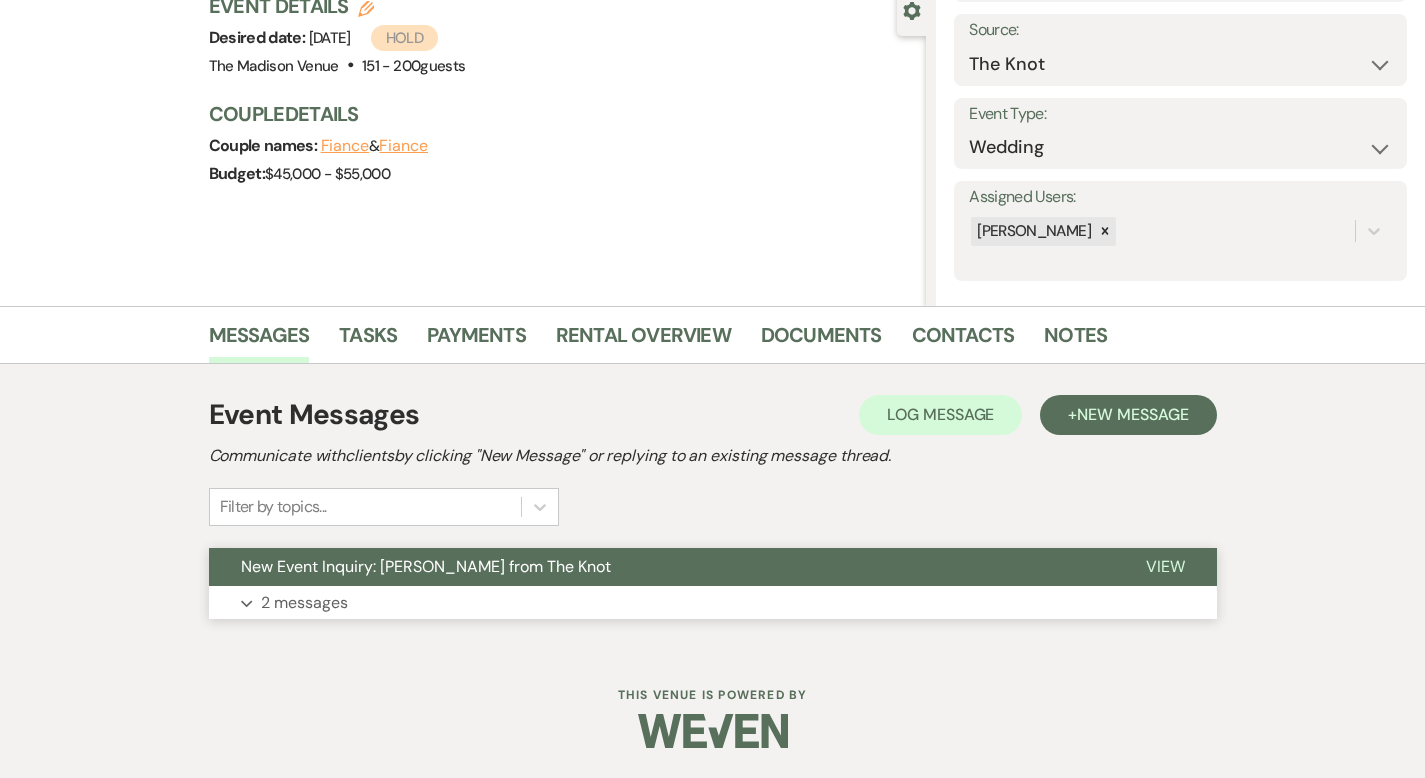 click on "View" at bounding box center [1165, 566] 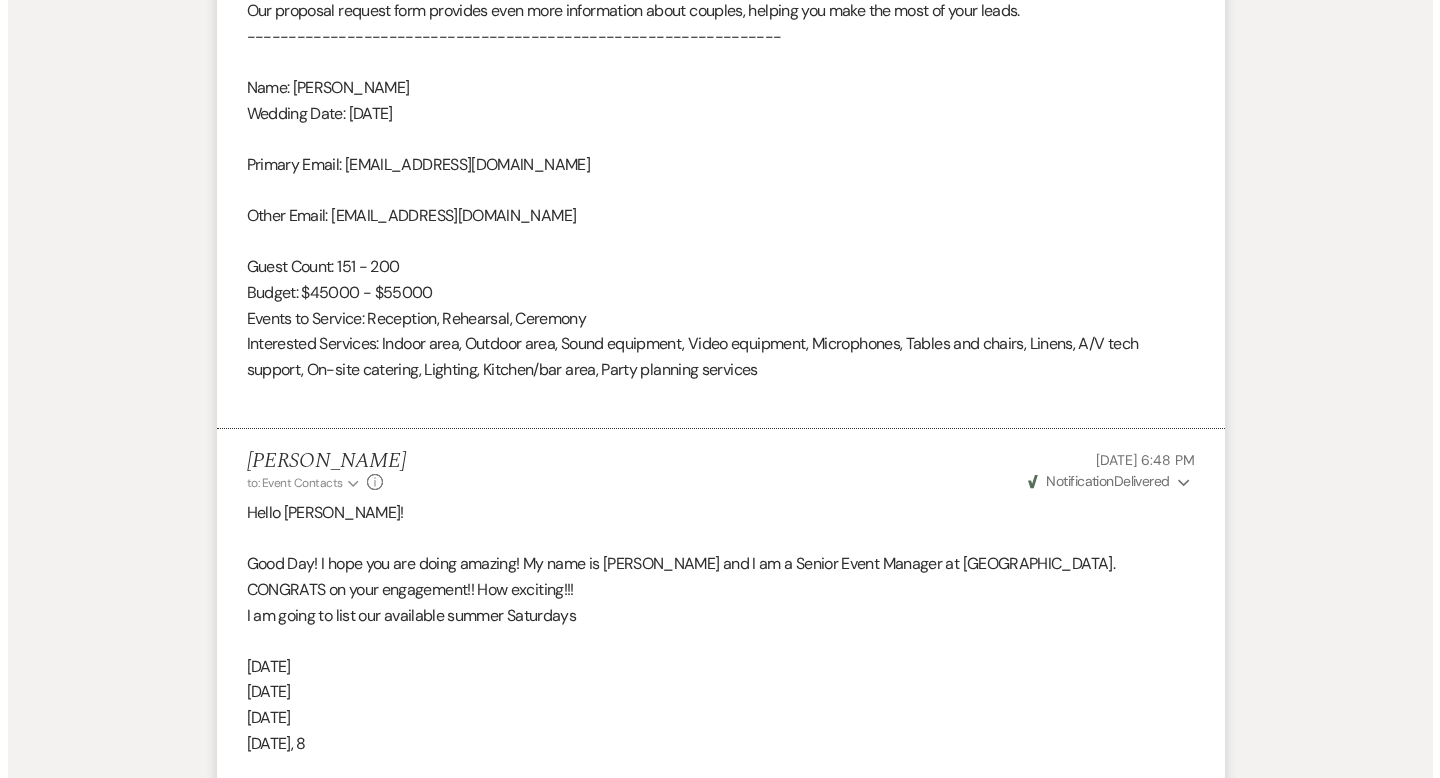 scroll, scrollTop: 1391, scrollLeft: 0, axis: vertical 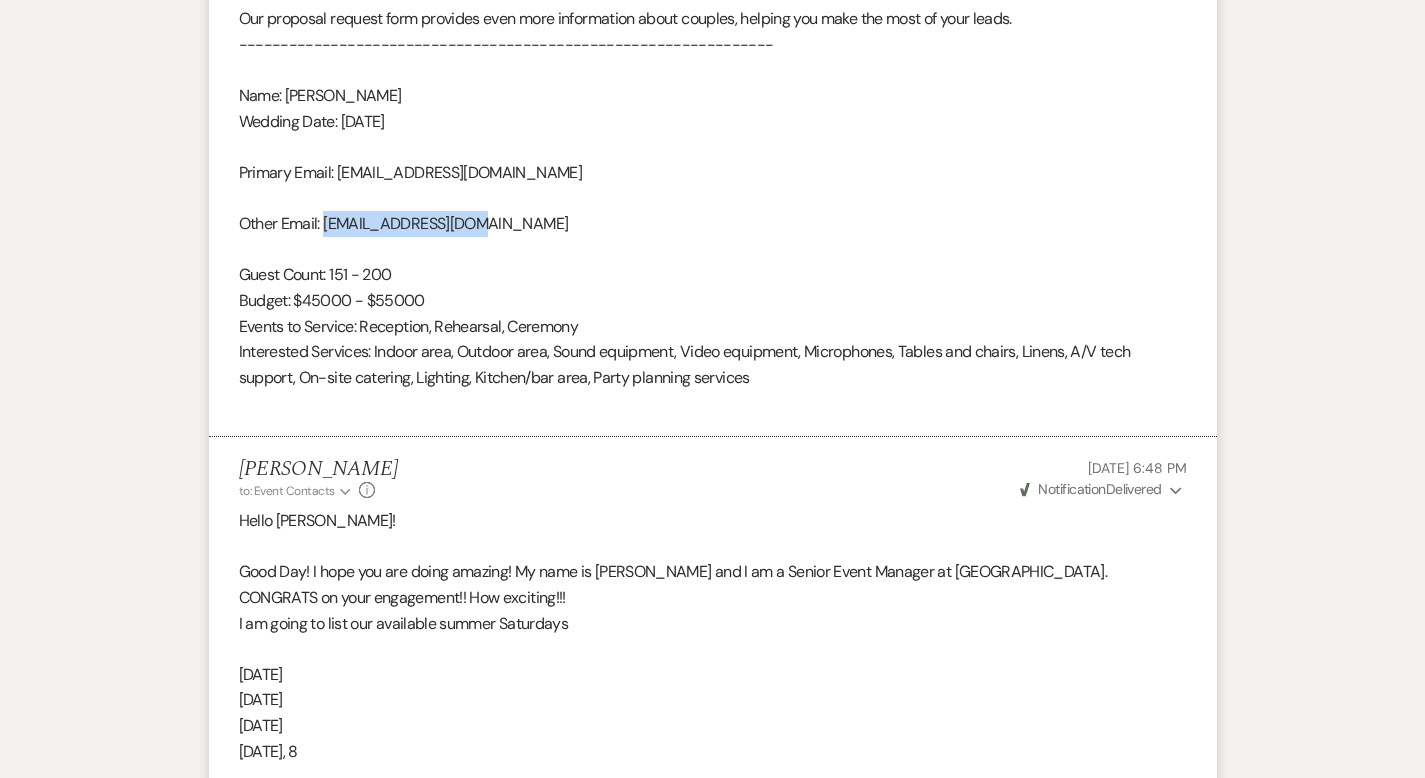 drag, startPoint x: 257, startPoint y: 221, endPoint x: 397, endPoint y: 228, distance: 140.1749 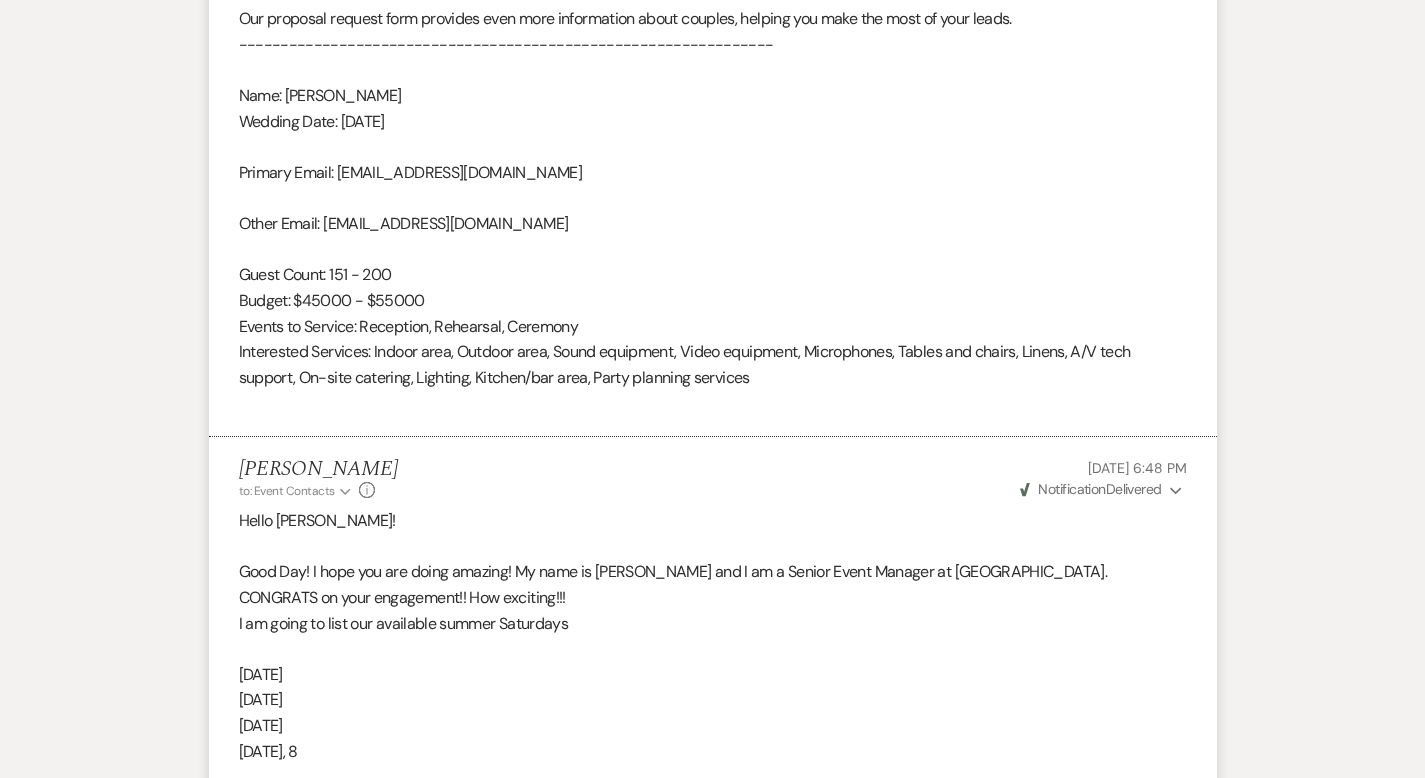 click on "From : [PERSON_NAME]
Event : [PERSON_NAME] Event
Desired date : [DATE]
Anticipated guest count : 200
Vision : (unknown)
Source : The Knot
Budget : $45,000 - $55,000
Pinterest inspiration : (unknown)
Message :   New Lead for The Madison Venue From: [PERSON_NAME]: I love your venue…what are you available summer 2026 dates By replying, you agree that your messages may be monitored for quality, safety, and security according to our Acceptable Content Policy:  Reply: or reply directly to this email. ---------------------------------------------------------------- New Lead Information: Our proposal request form provides even more information about couples, helping you make the most of your leads. ---------------------------------------------------------------- Name: [PERSON_NAME] Wedding Date: [DATE]  Primary Email: [EMAIL_ADDRESS][DOMAIN_NAME] Other Email: [EMAIL_ADDRESS][DOMAIN_NAME] Guest Count: 151 - 200 Budget: $45000 - $55000" at bounding box center (713, -71) 